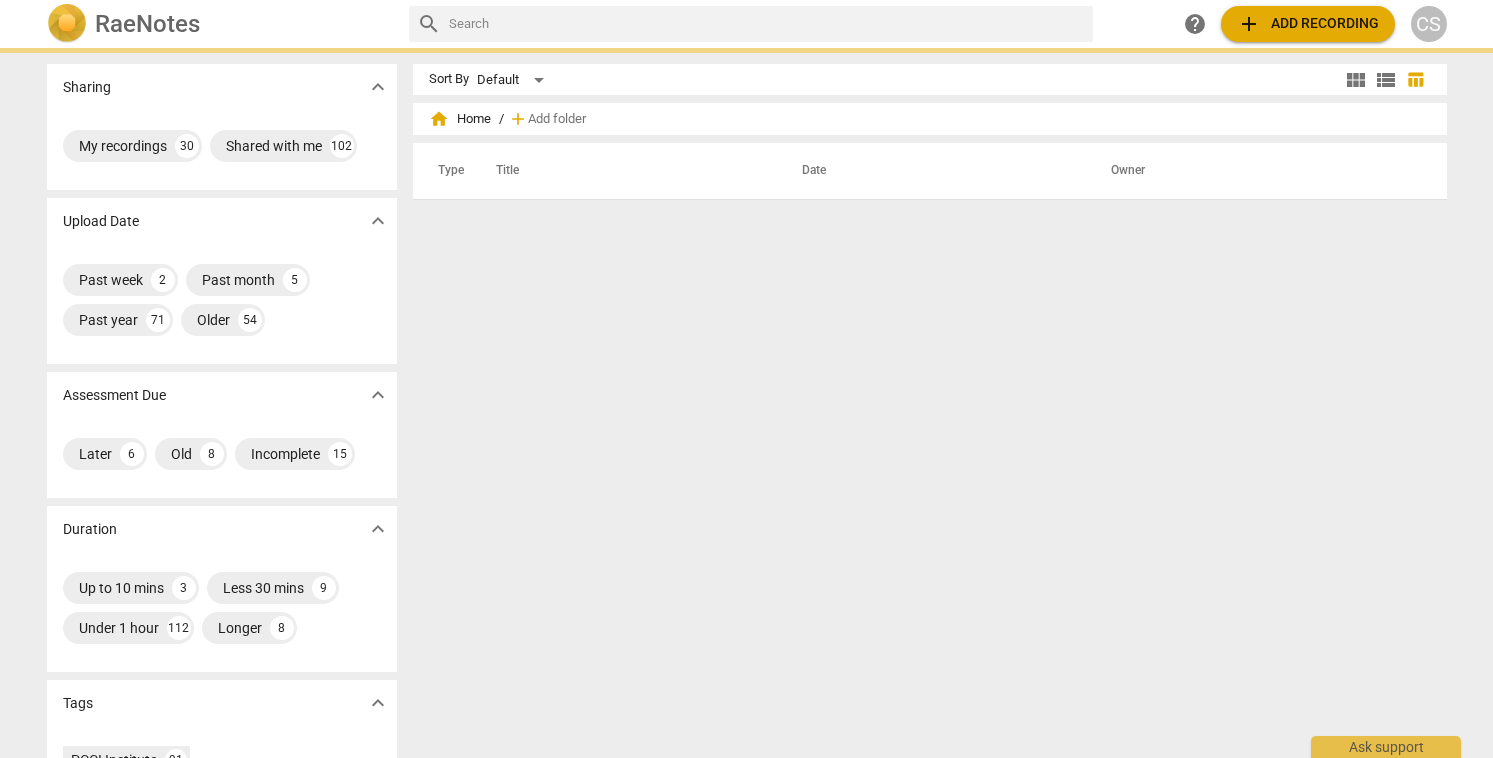 scroll, scrollTop: 0, scrollLeft: 0, axis: both 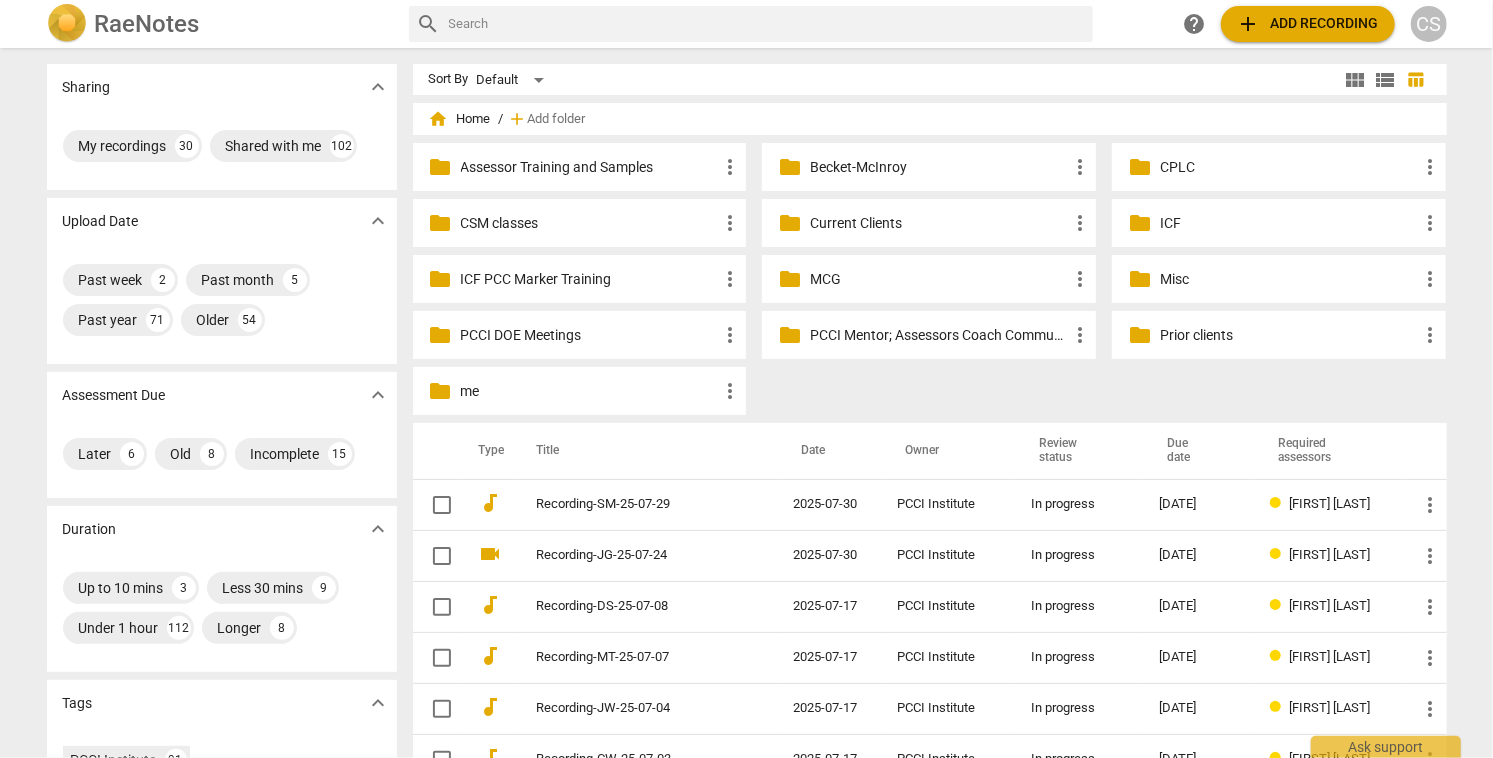 click on "Current Clients" at bounding box center (939, 223) 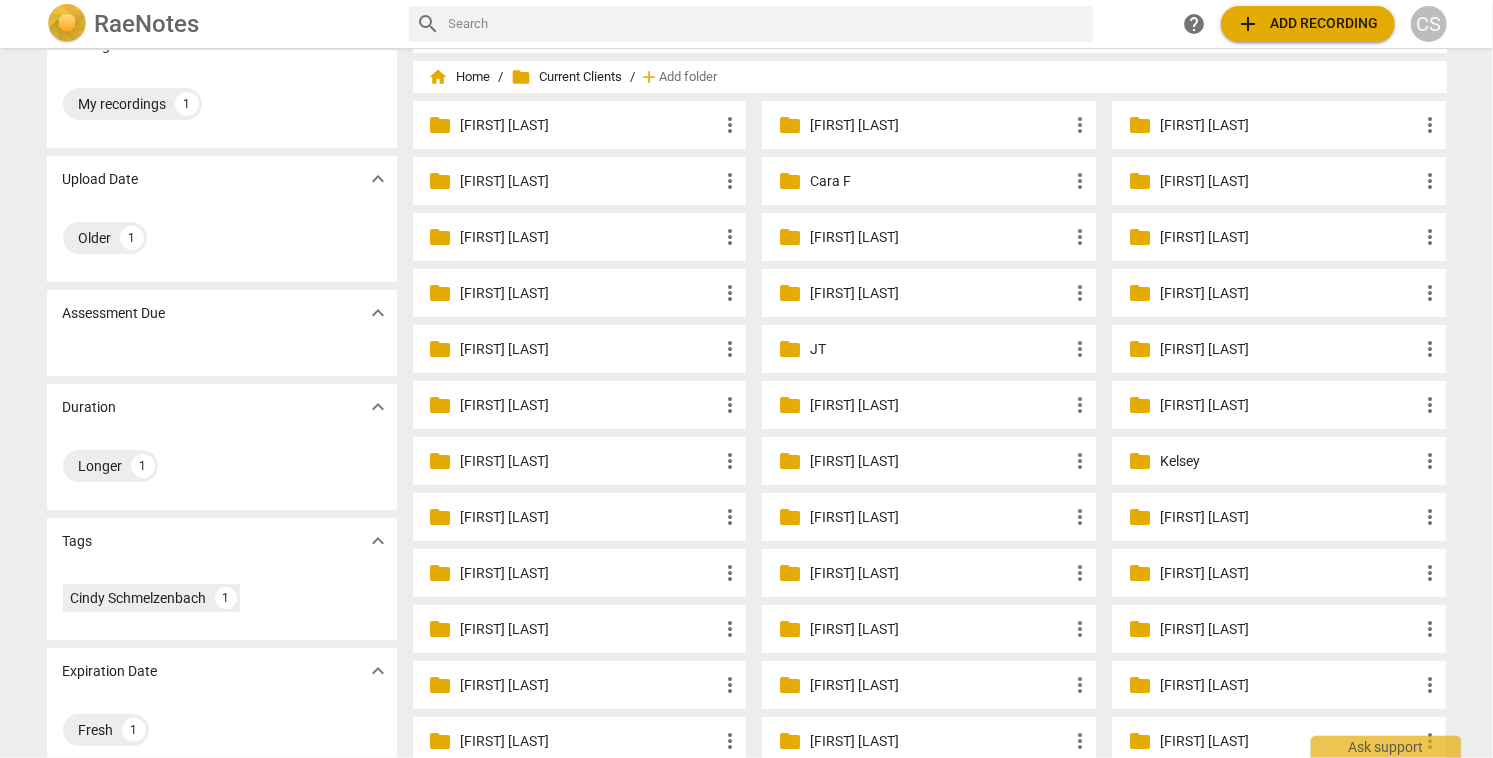 scroll, scrollTop: 60, scrollLeft: 0, axis: vertical 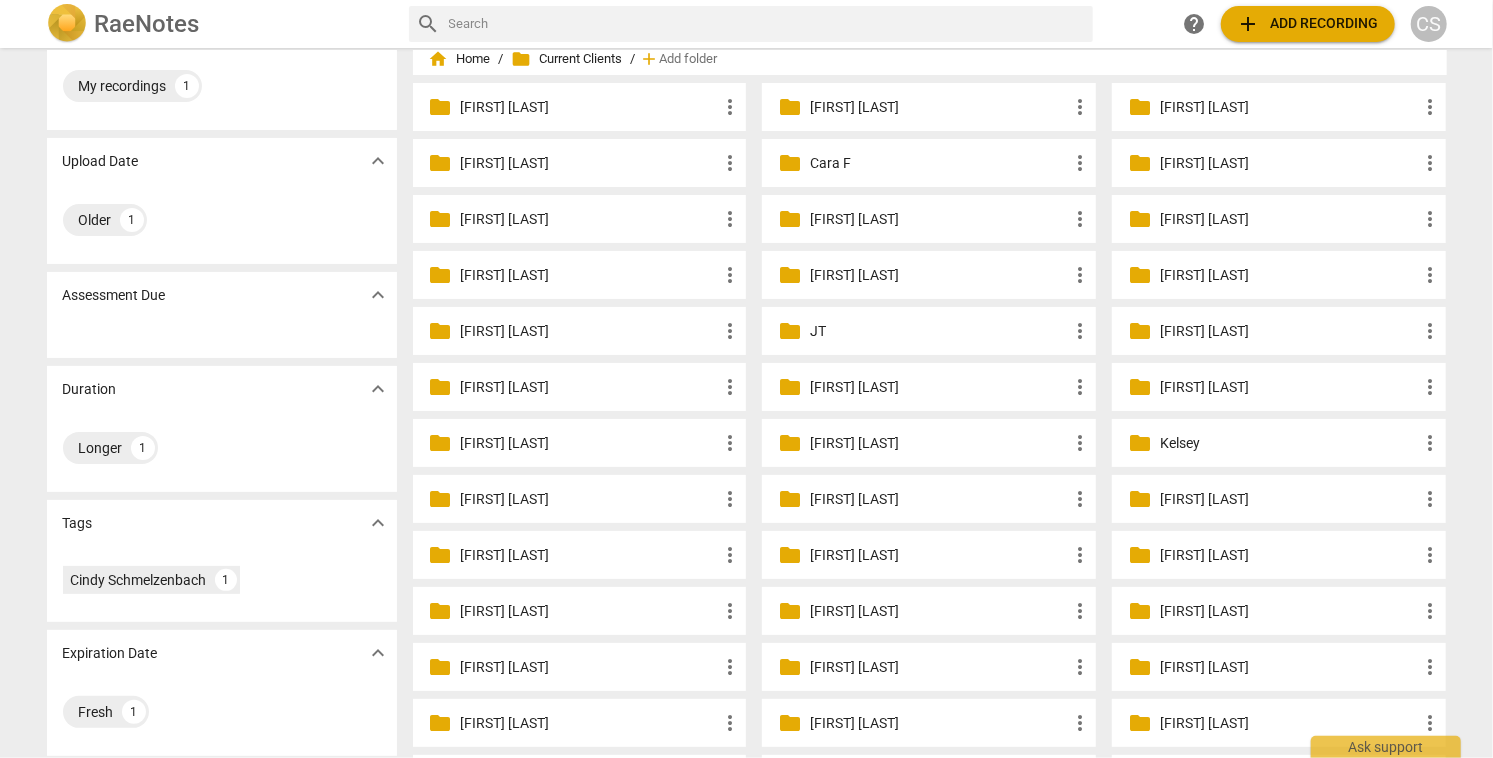 click on "[FIRST] [LAST]" at bounding box center [1289, 611] 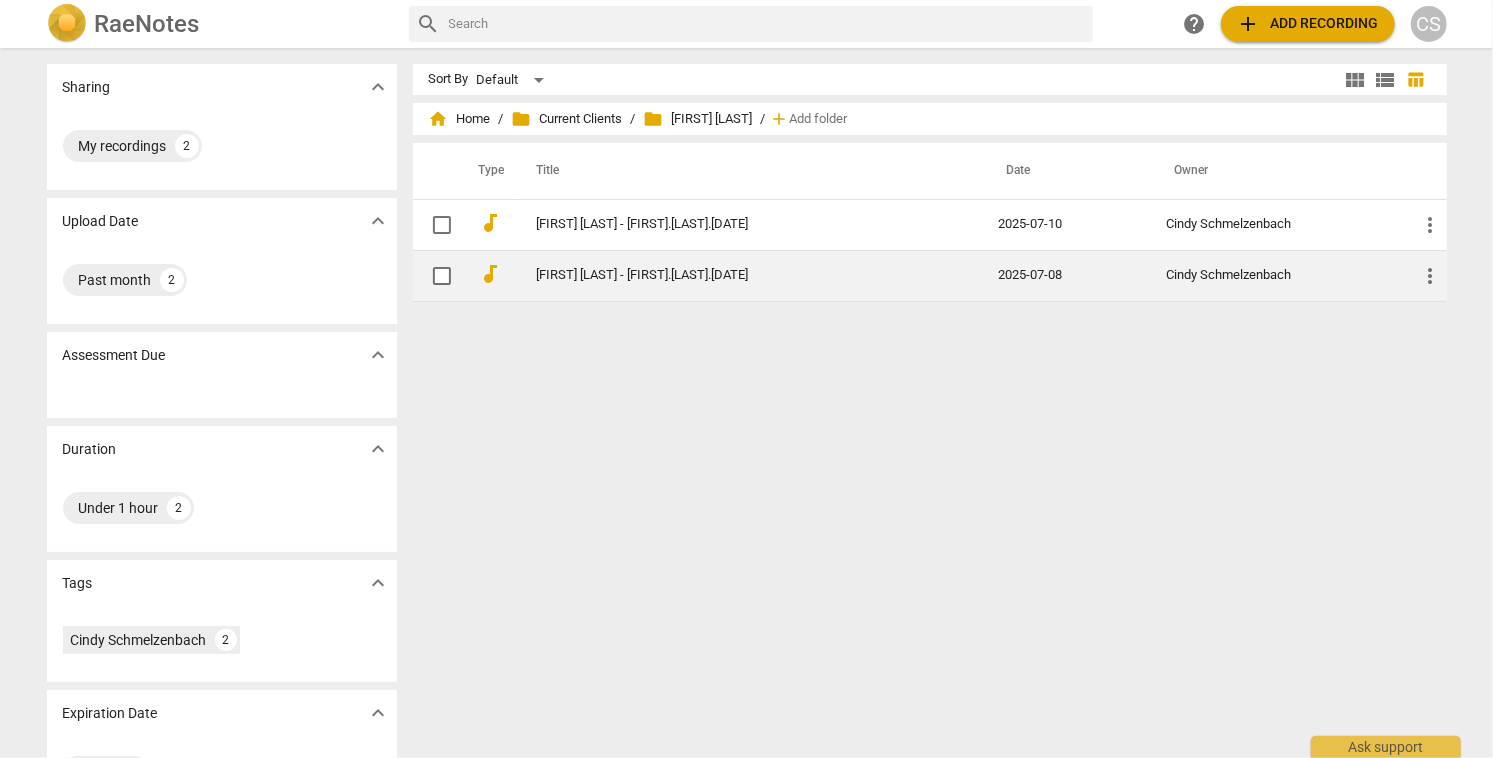 click on "[FIRST] [LAST] - [FIRST].[LAST].[DATE]" at bounding box center (732, 275) 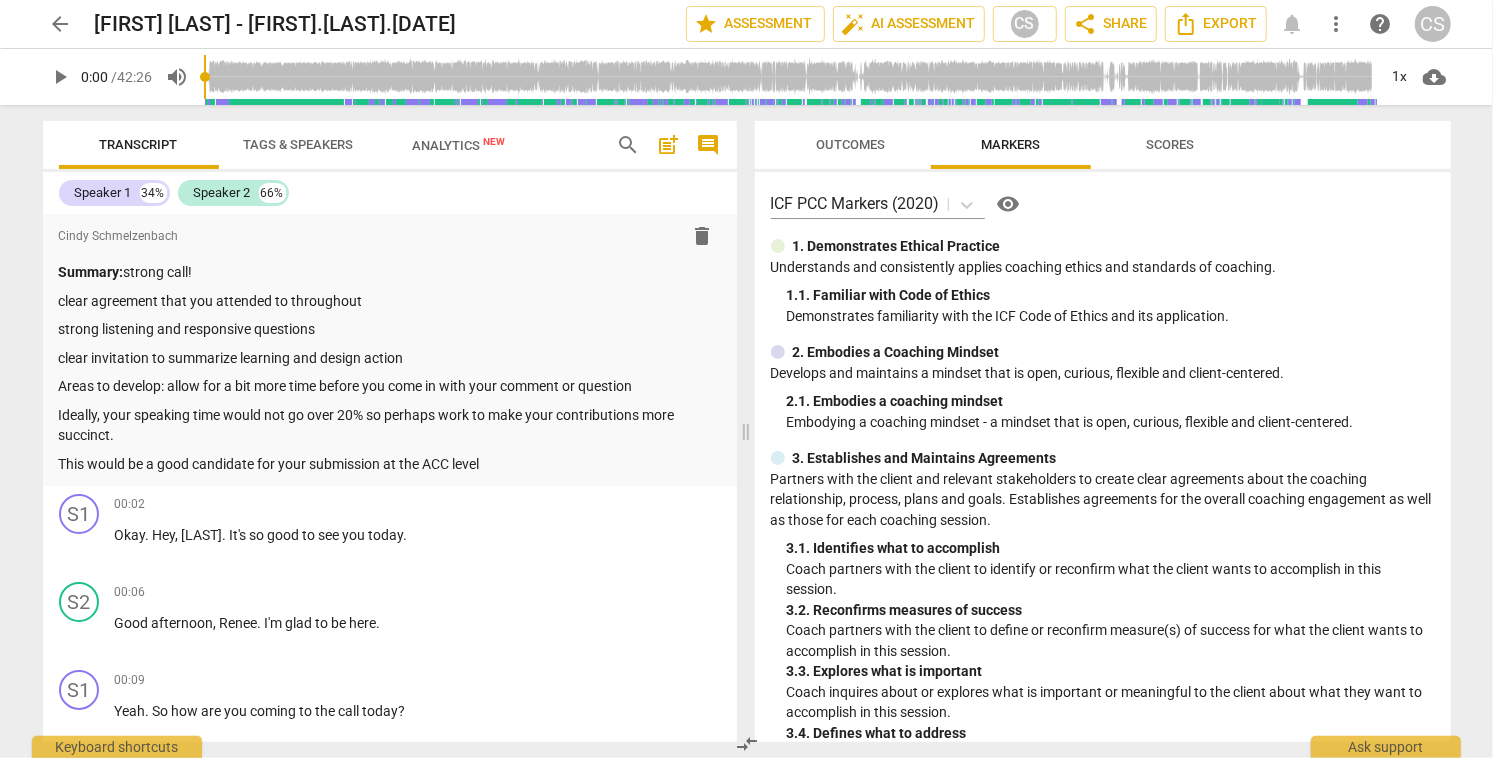 click on "arrow_back" at bounding box center (61, 24) 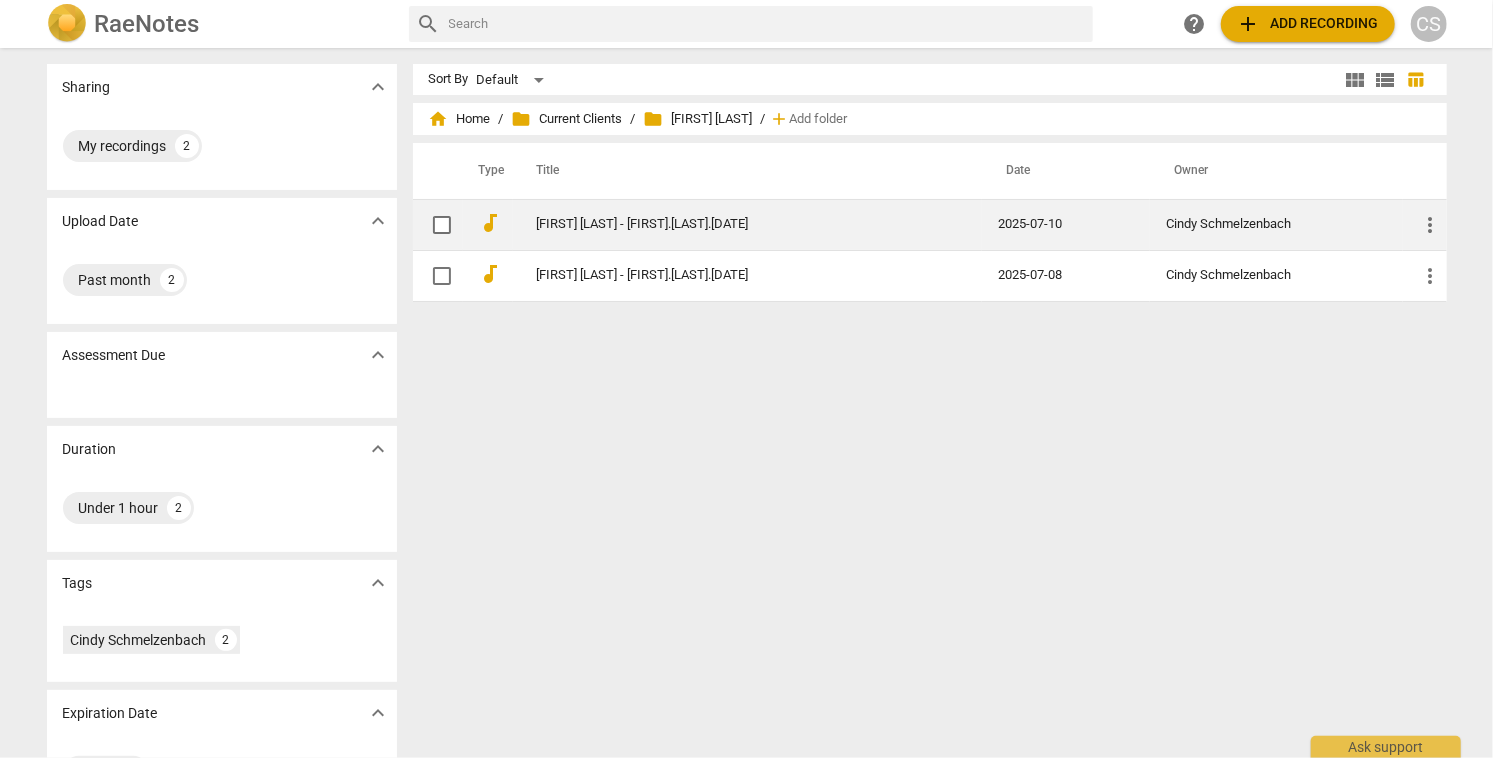 click on "[FIRST] [LAST] - [FIRST].[LAST].[DATE]" at bounding box center (732, 224) 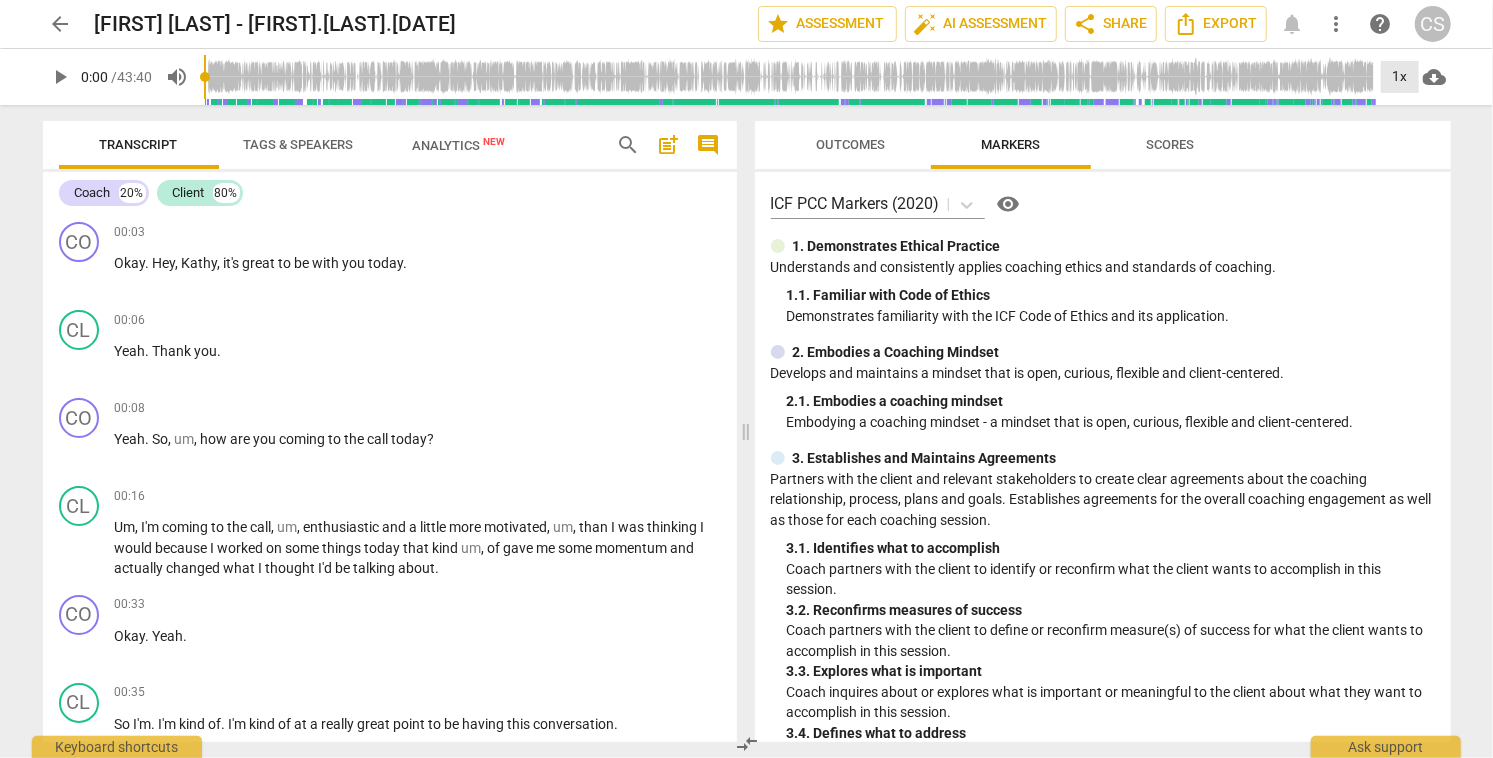 click on "1x" at bounding box center [1400, 77] 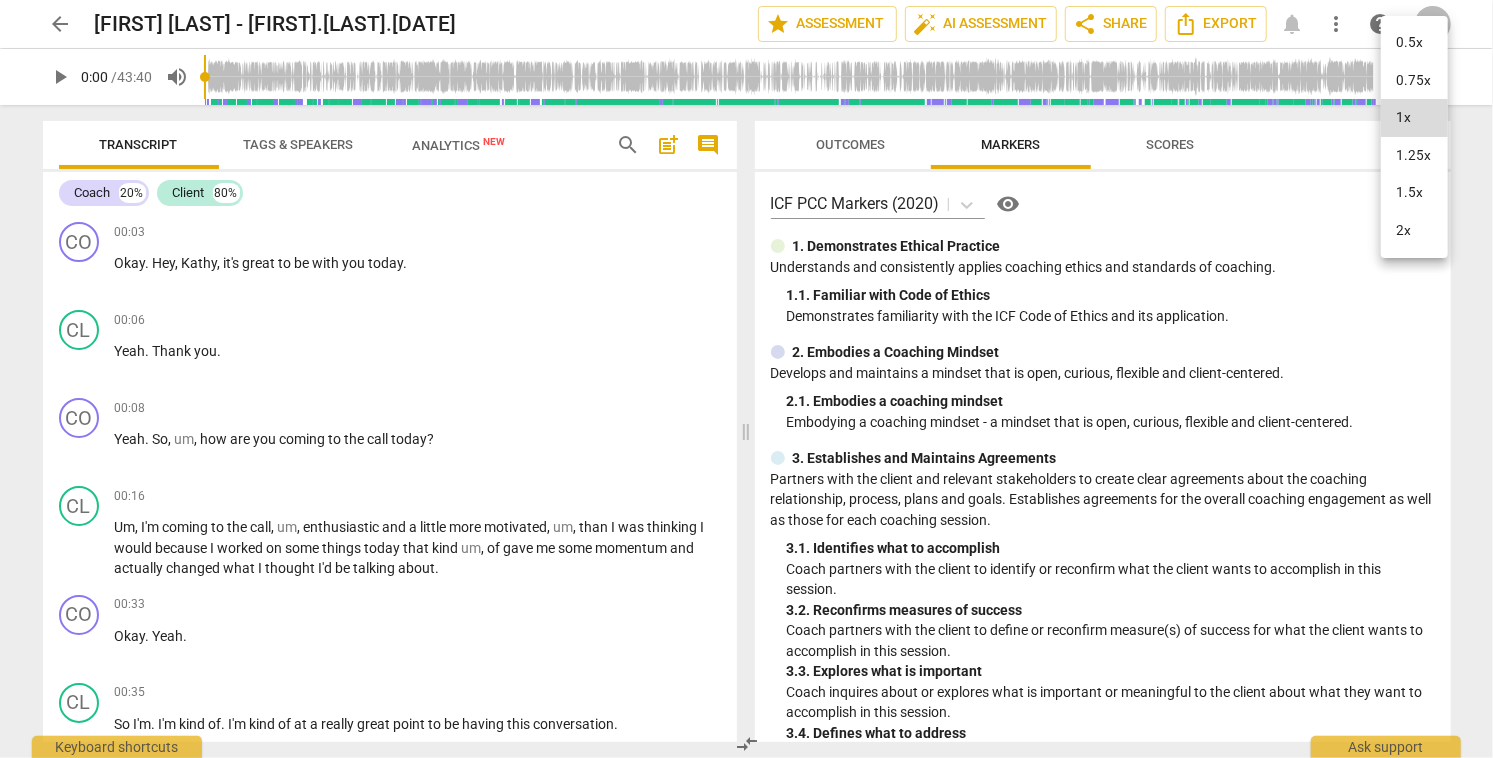 click on "2x" at bounding box center [1414, 231] 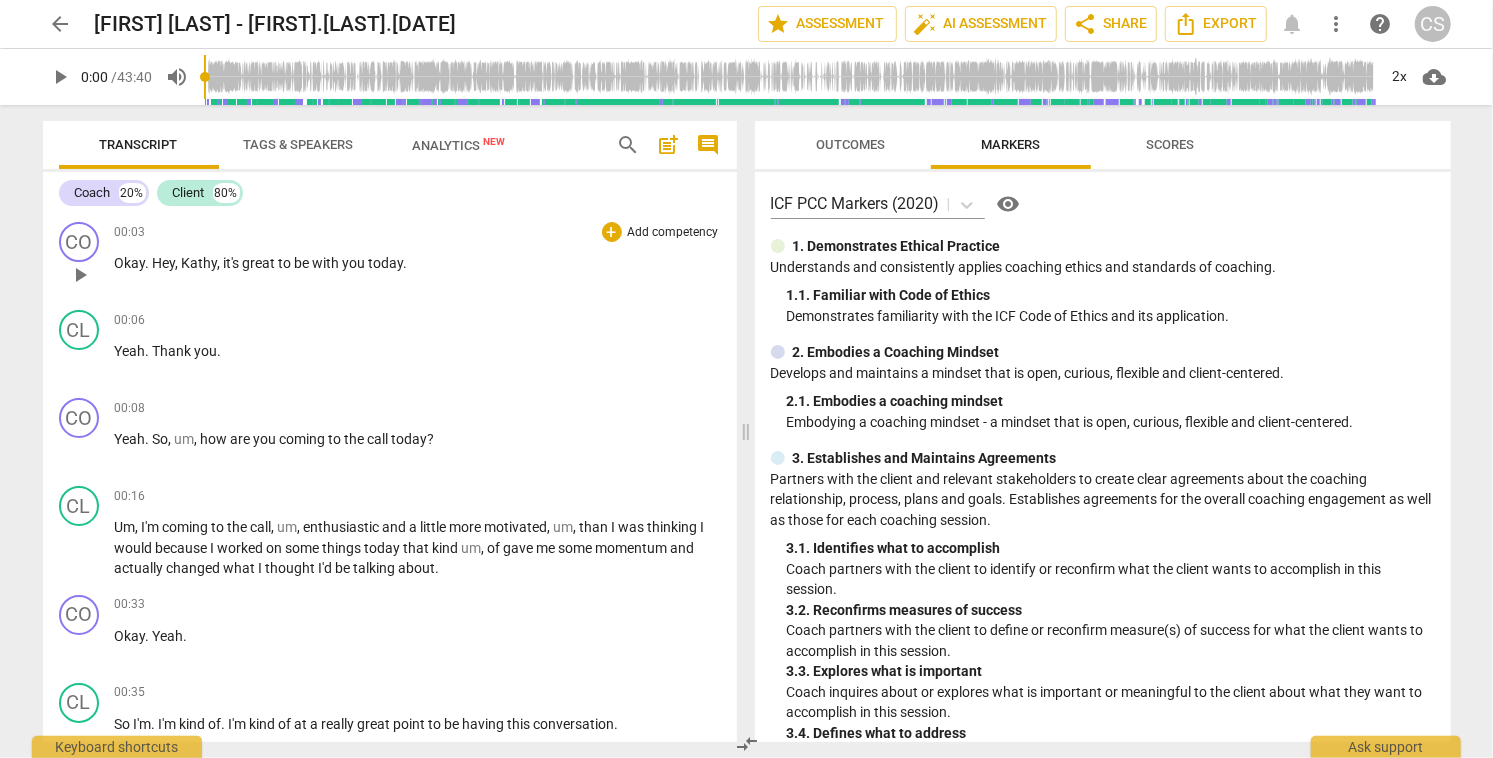 click on "play_arrow" at bounding box center [80, 275] 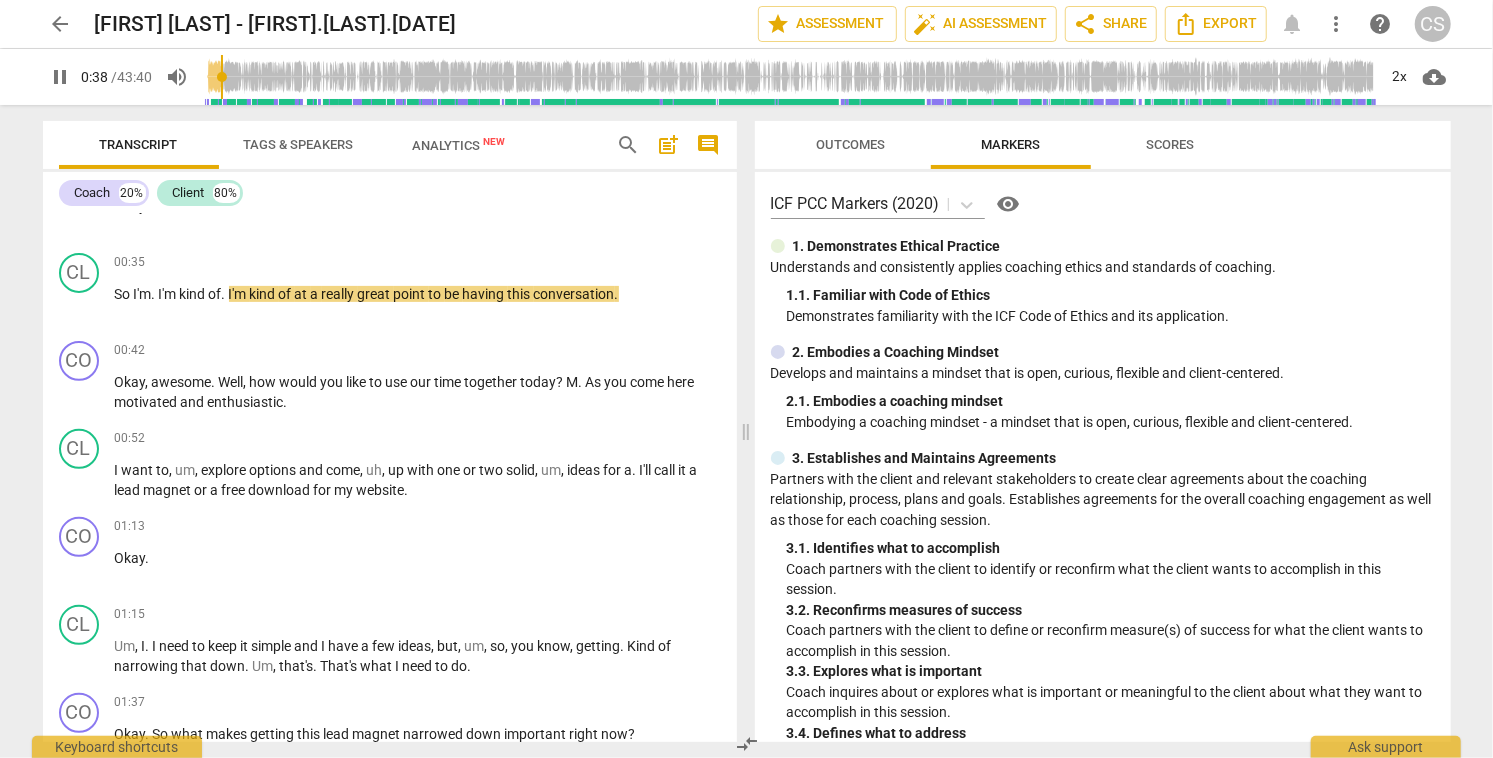 scroll, scrollTop: 440, scrollLeft: 0, axis: vertical 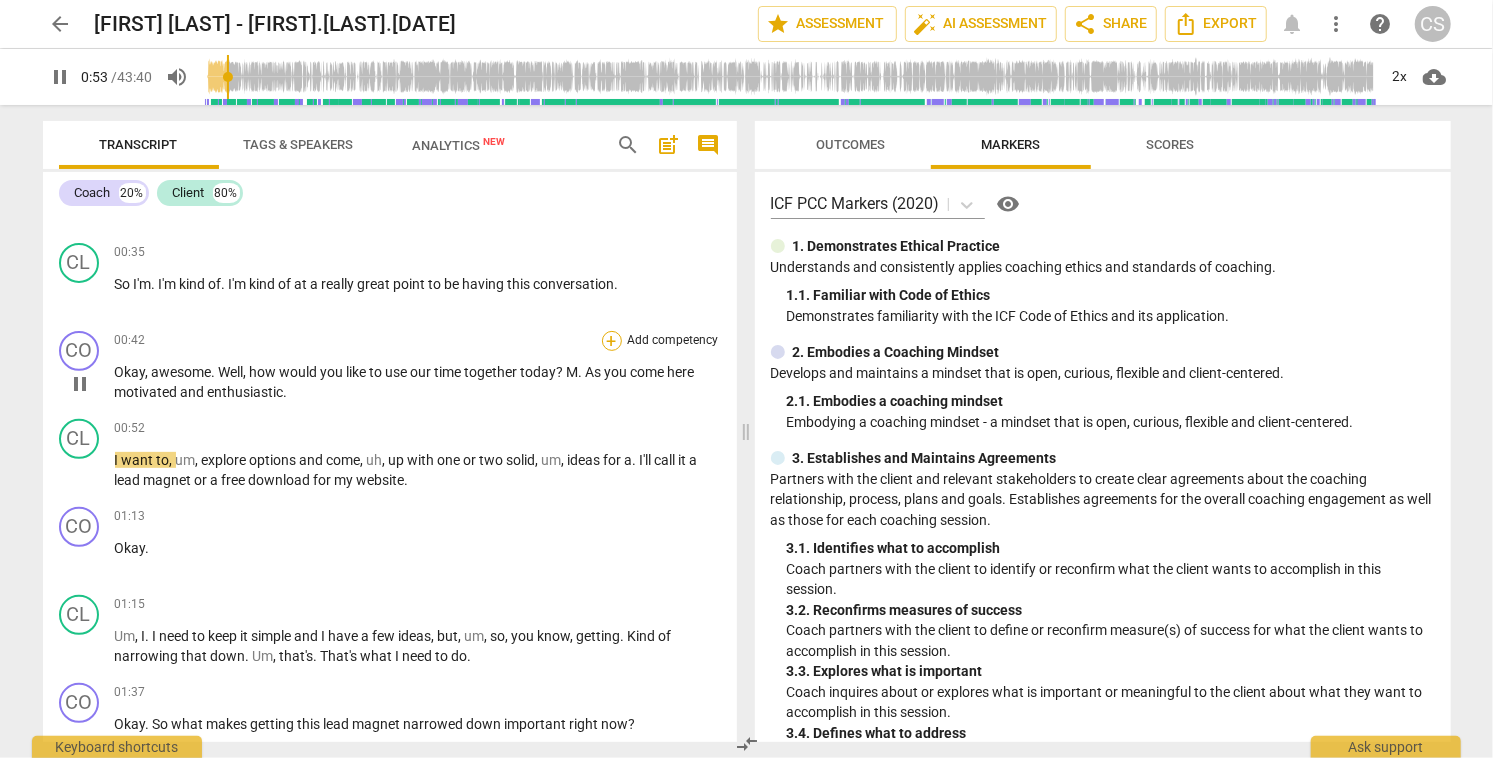 click on "+" at bounding box center [612, 341] 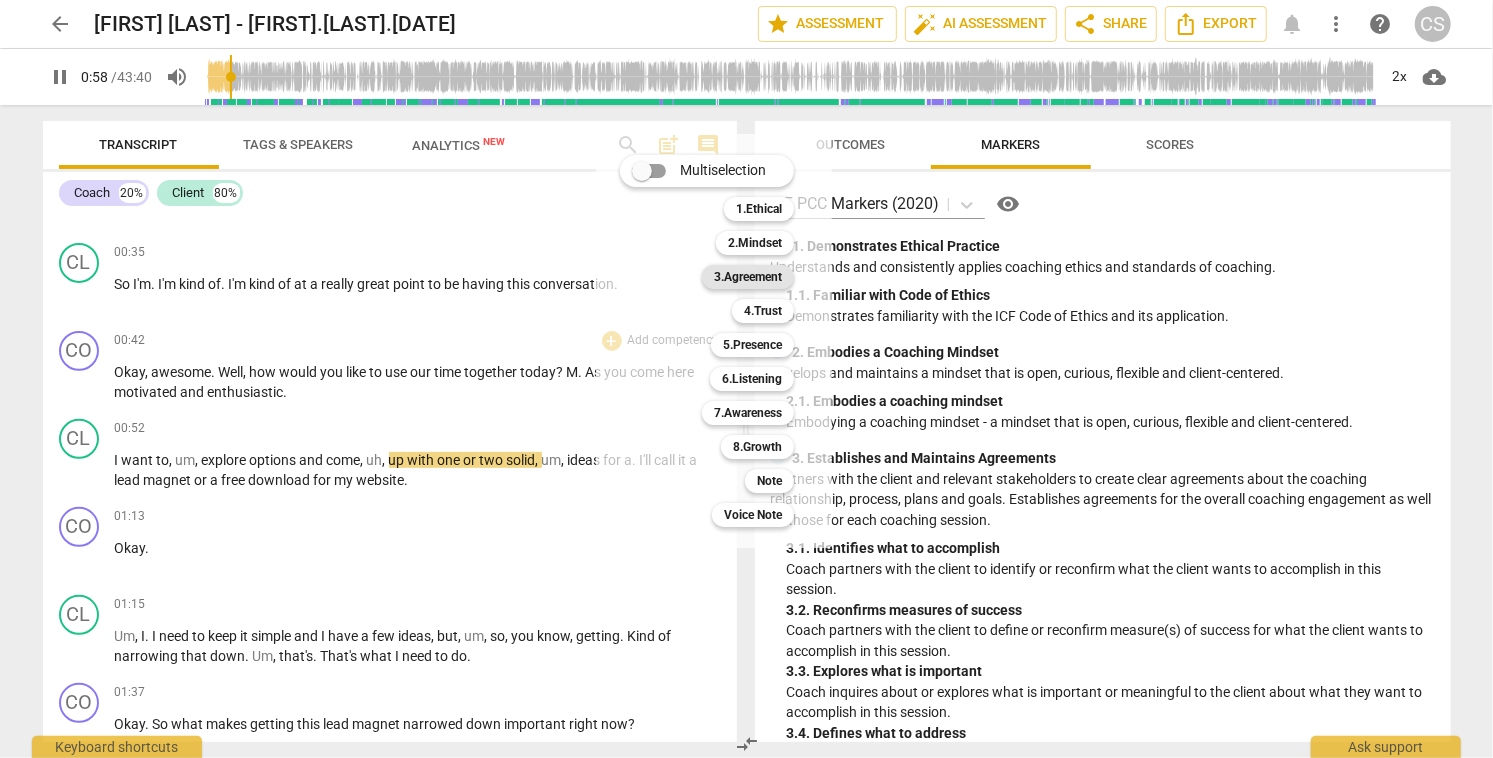 click on "3.Agreement" at bounding box center [748, 277] 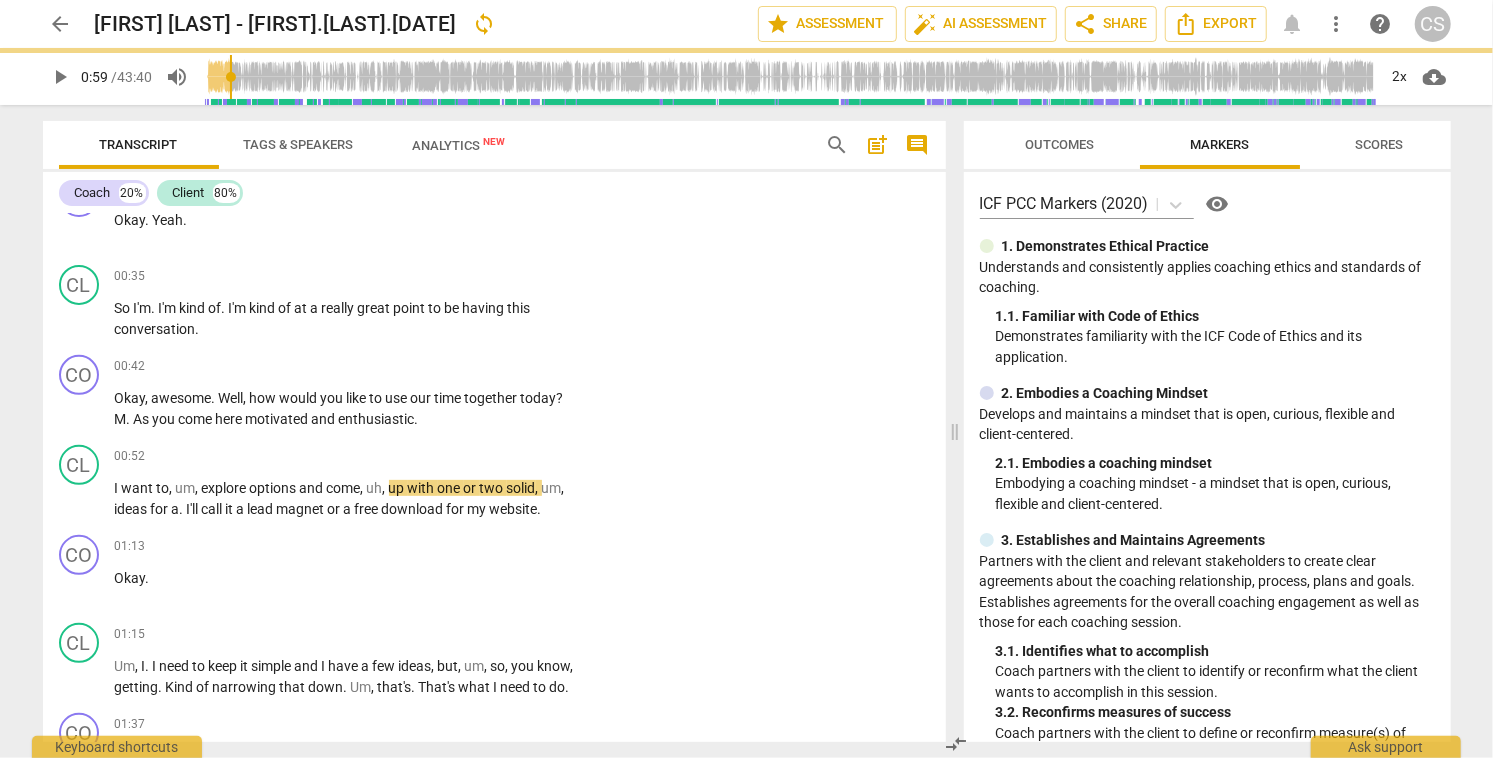 scroll, scrollTop: 462, scrollLeft: 0, axis: vertical 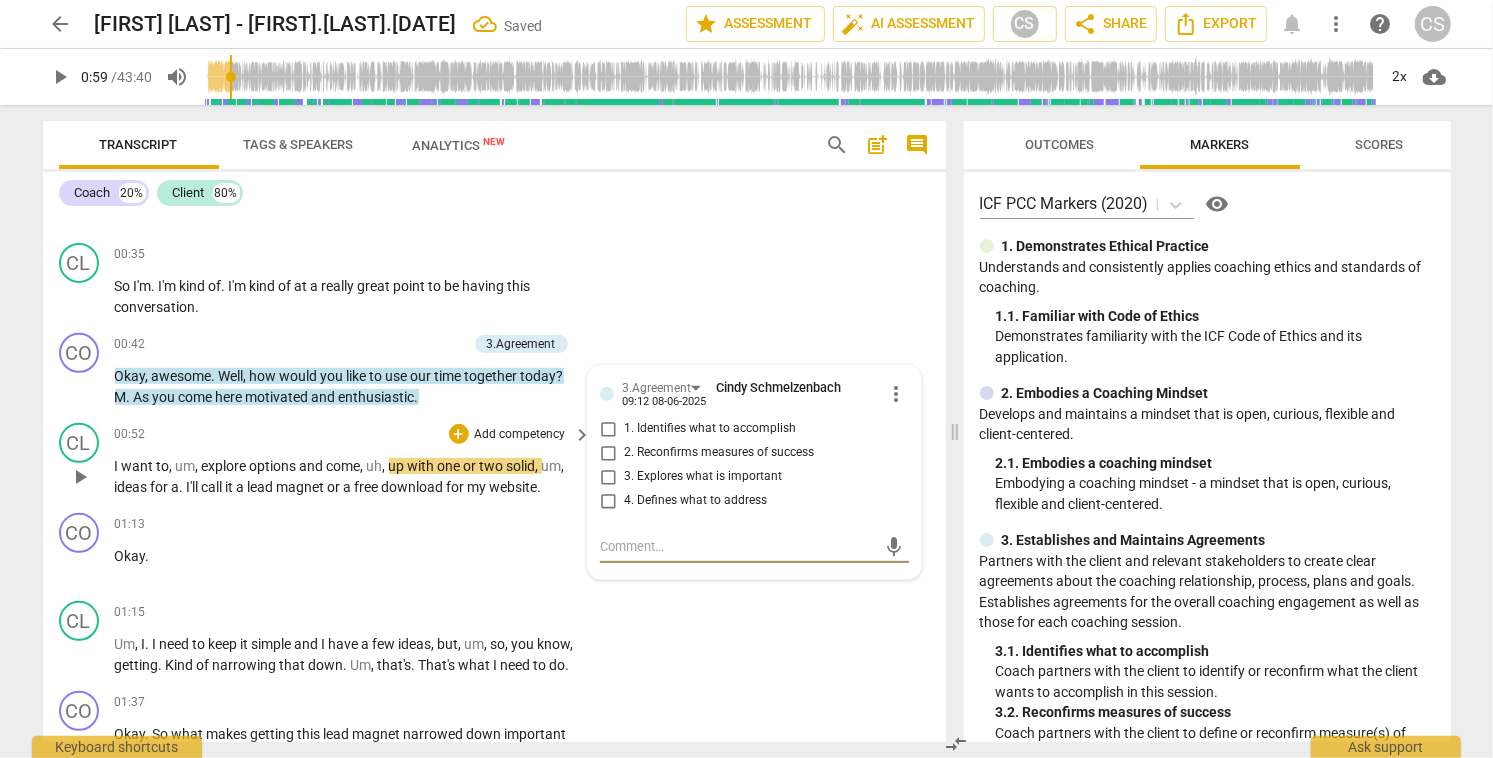 click on "play_arrow" at bounding box center (80, 477) 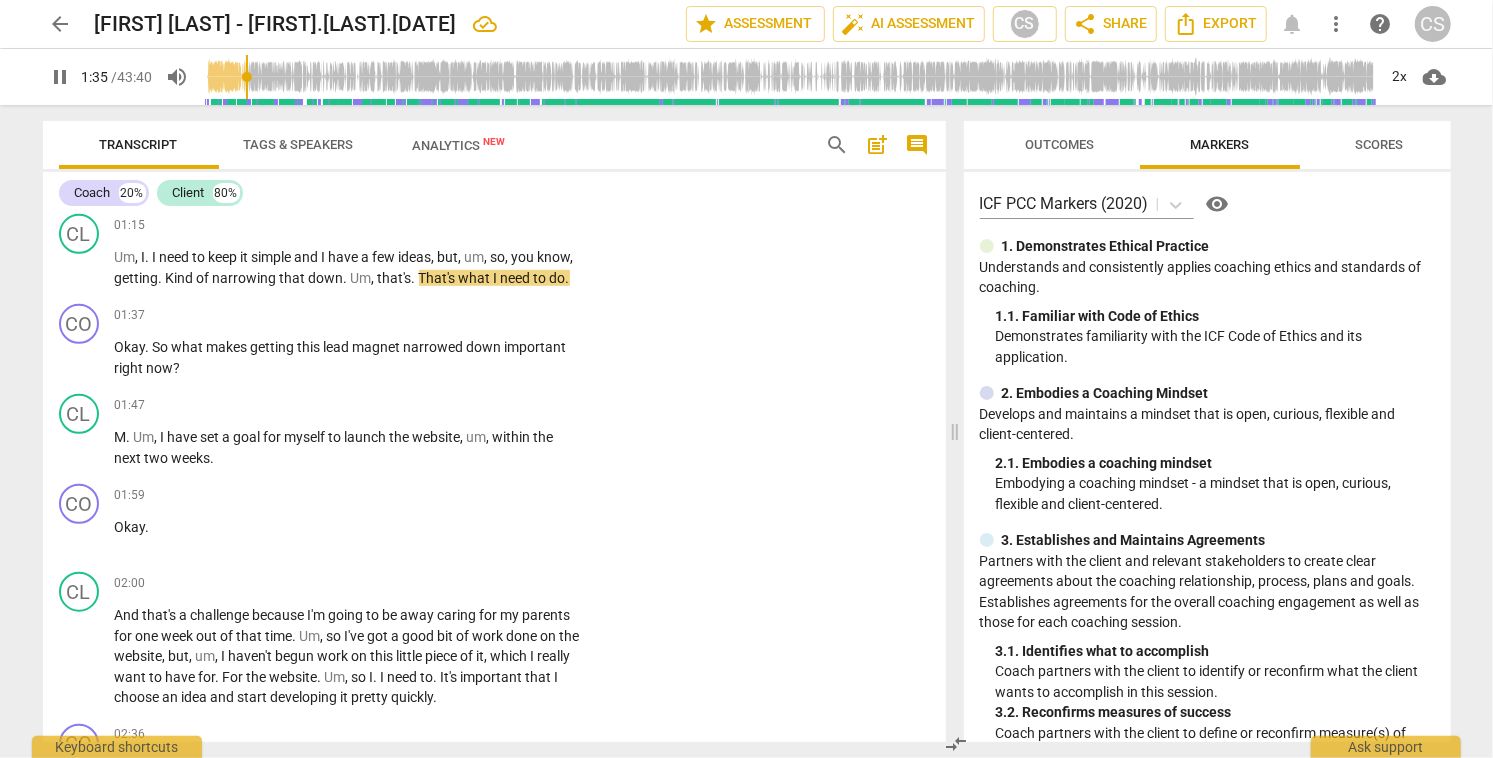 scroll, scrollTop: 845, scrollLeft: 0, axis: vertical 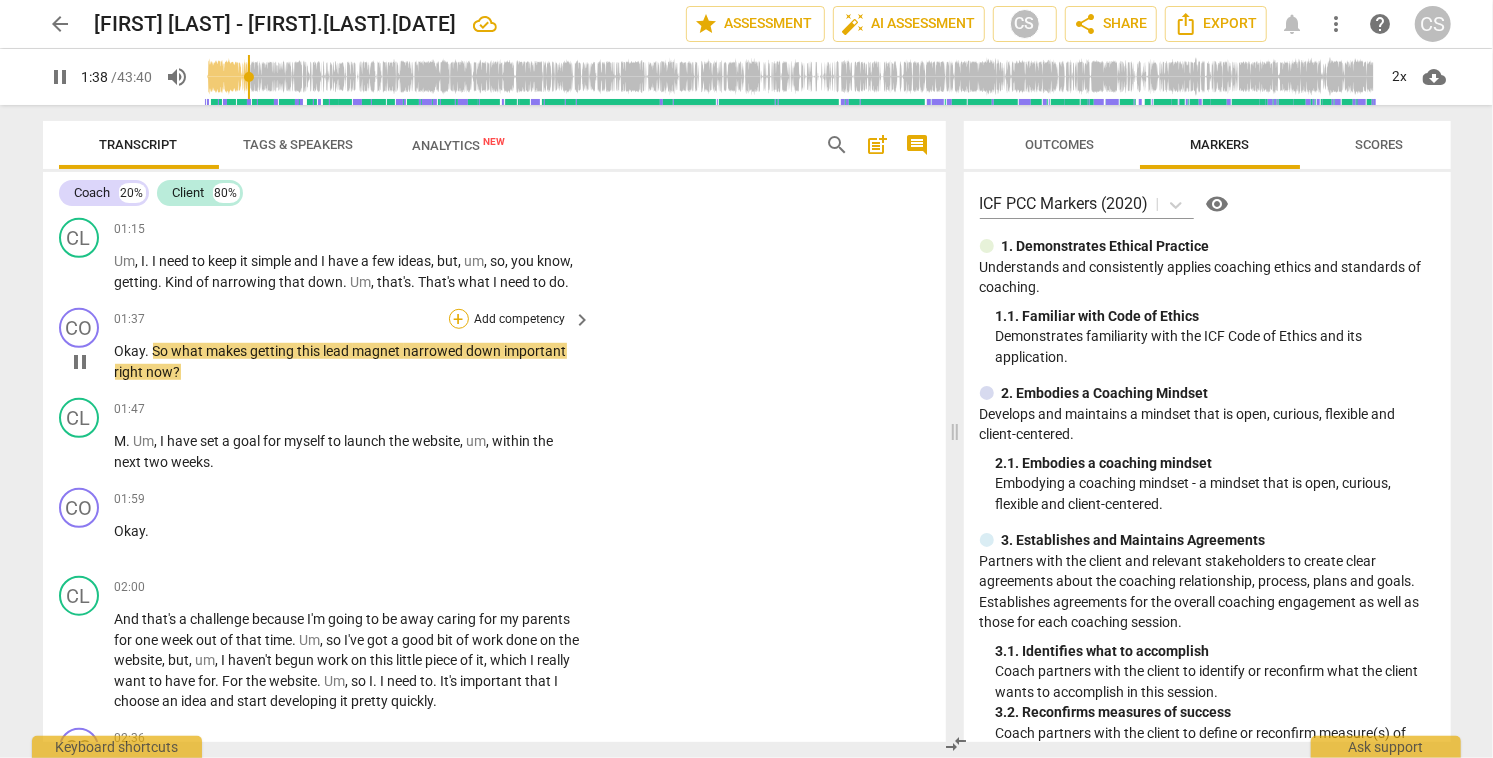 click on "+" at bounding box center [459, 319] 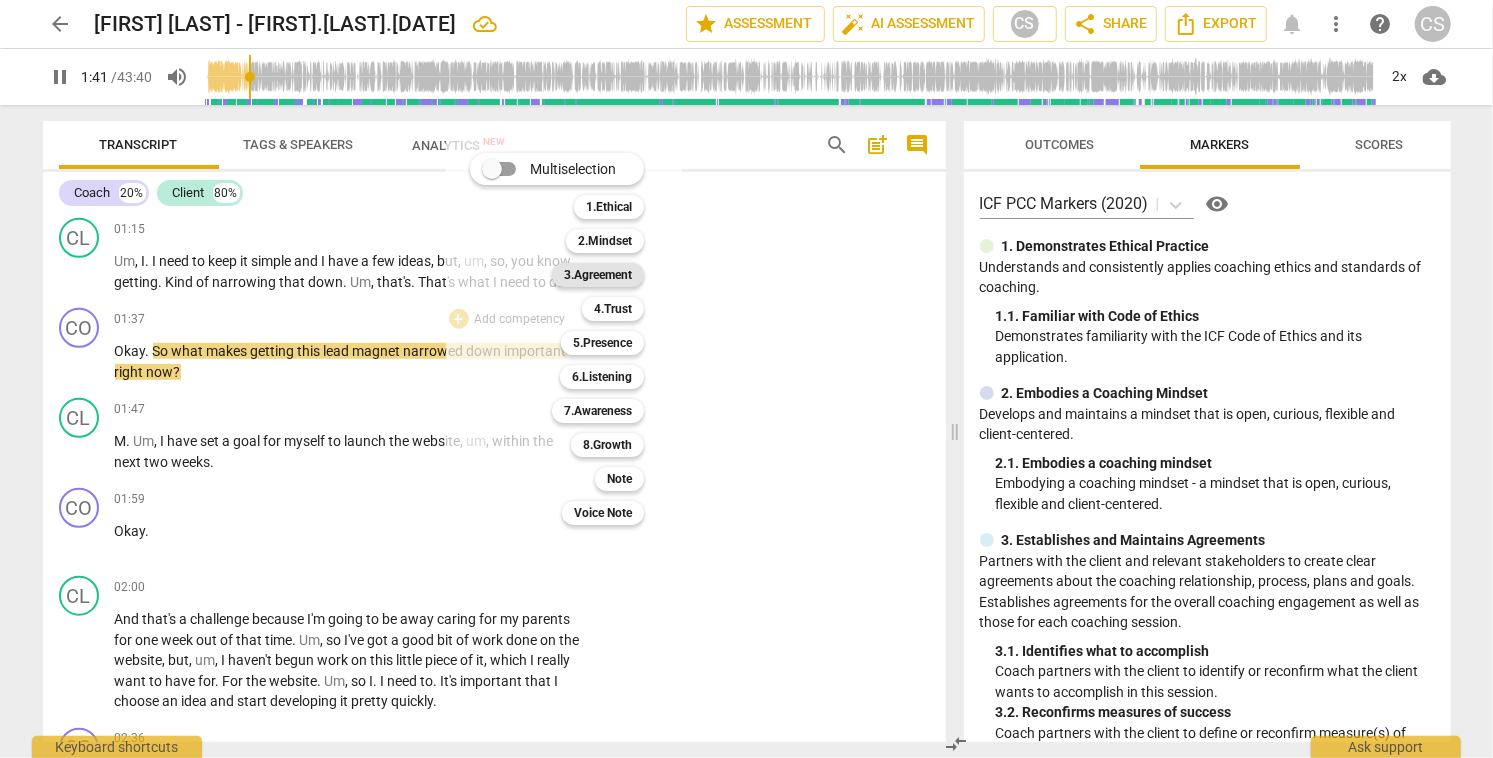click on "3.Agreement" at bounding box center [598, 275] 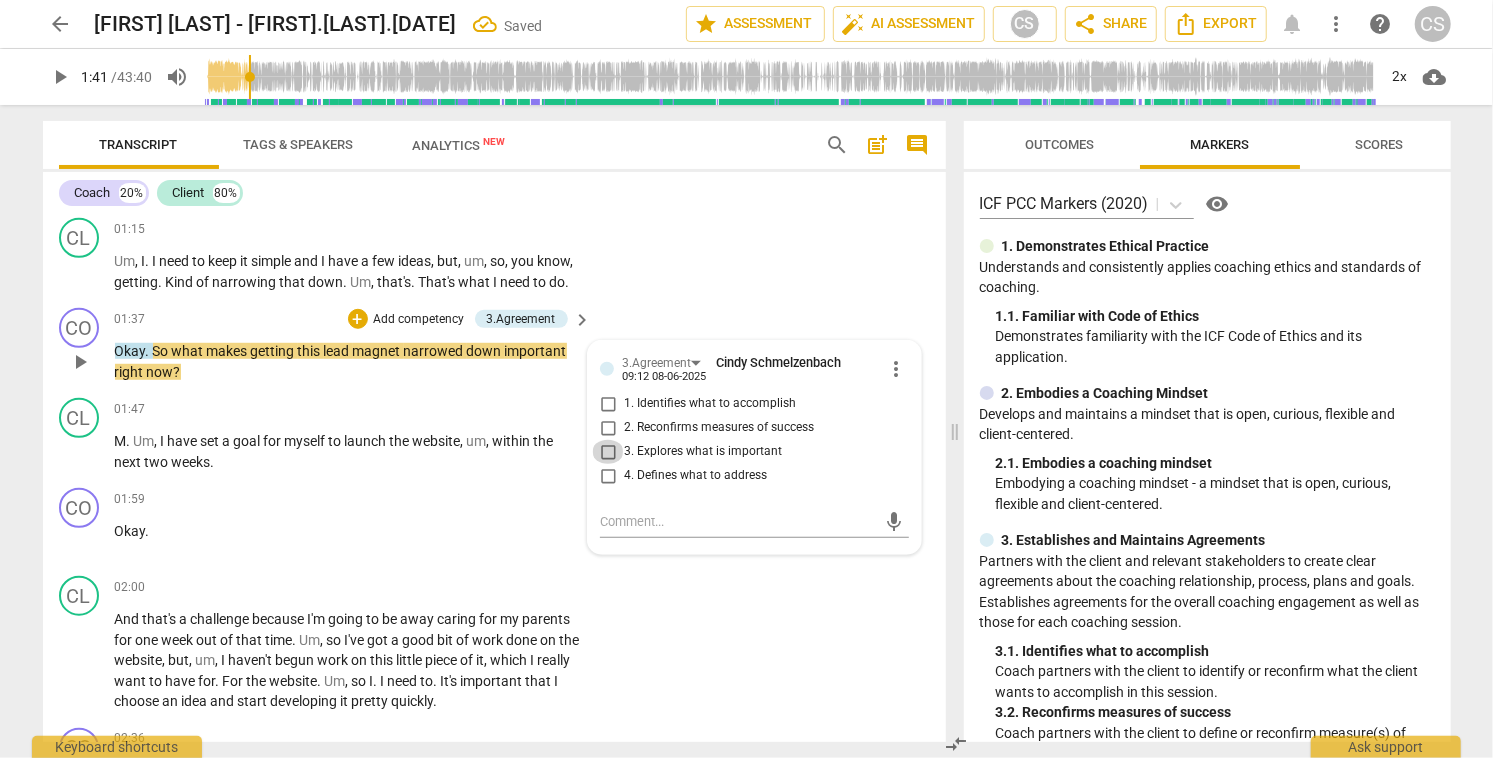 click on "3. Explores what is important" at bounding box center [608, 452] 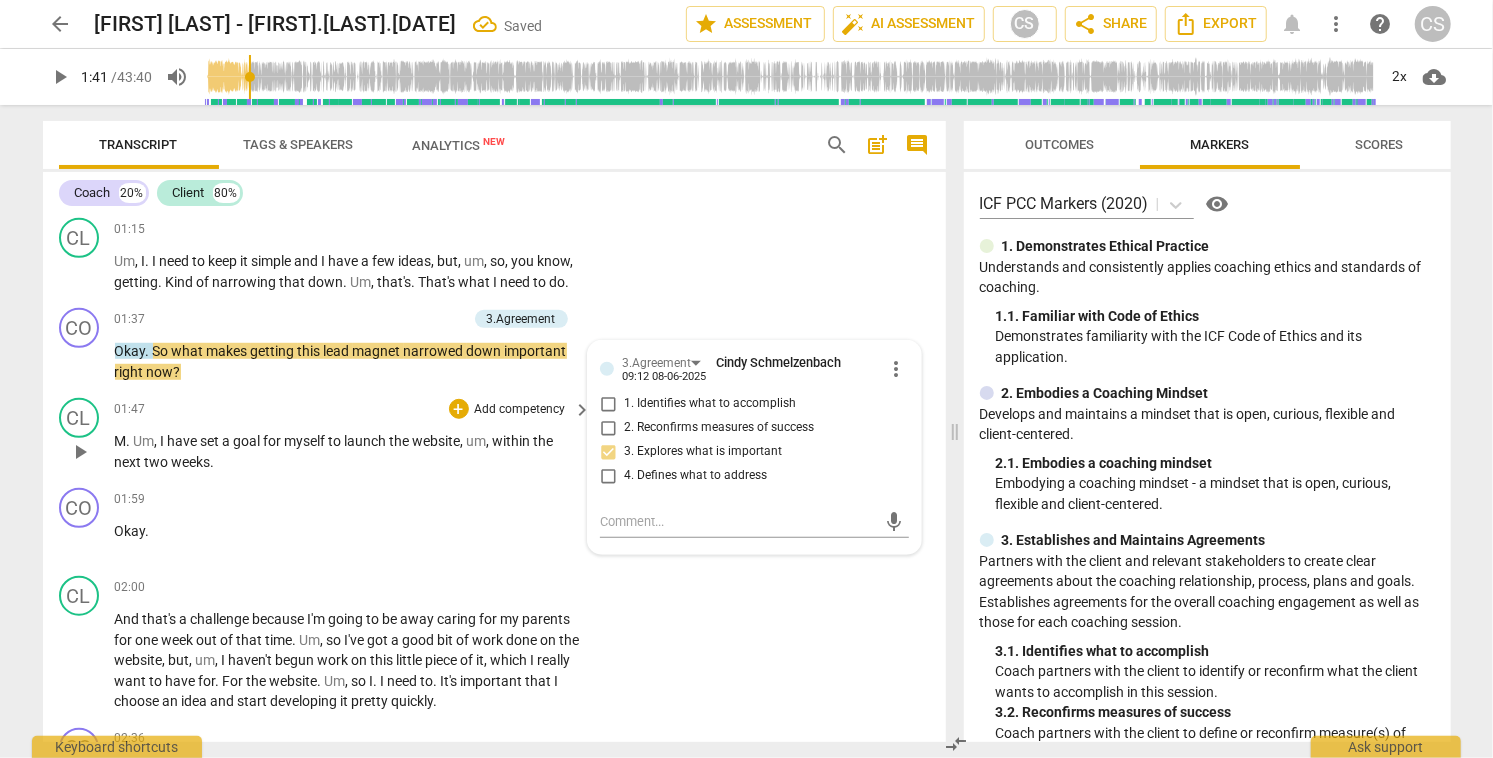 click on "play_arrow" at bounding box center [80, 452] 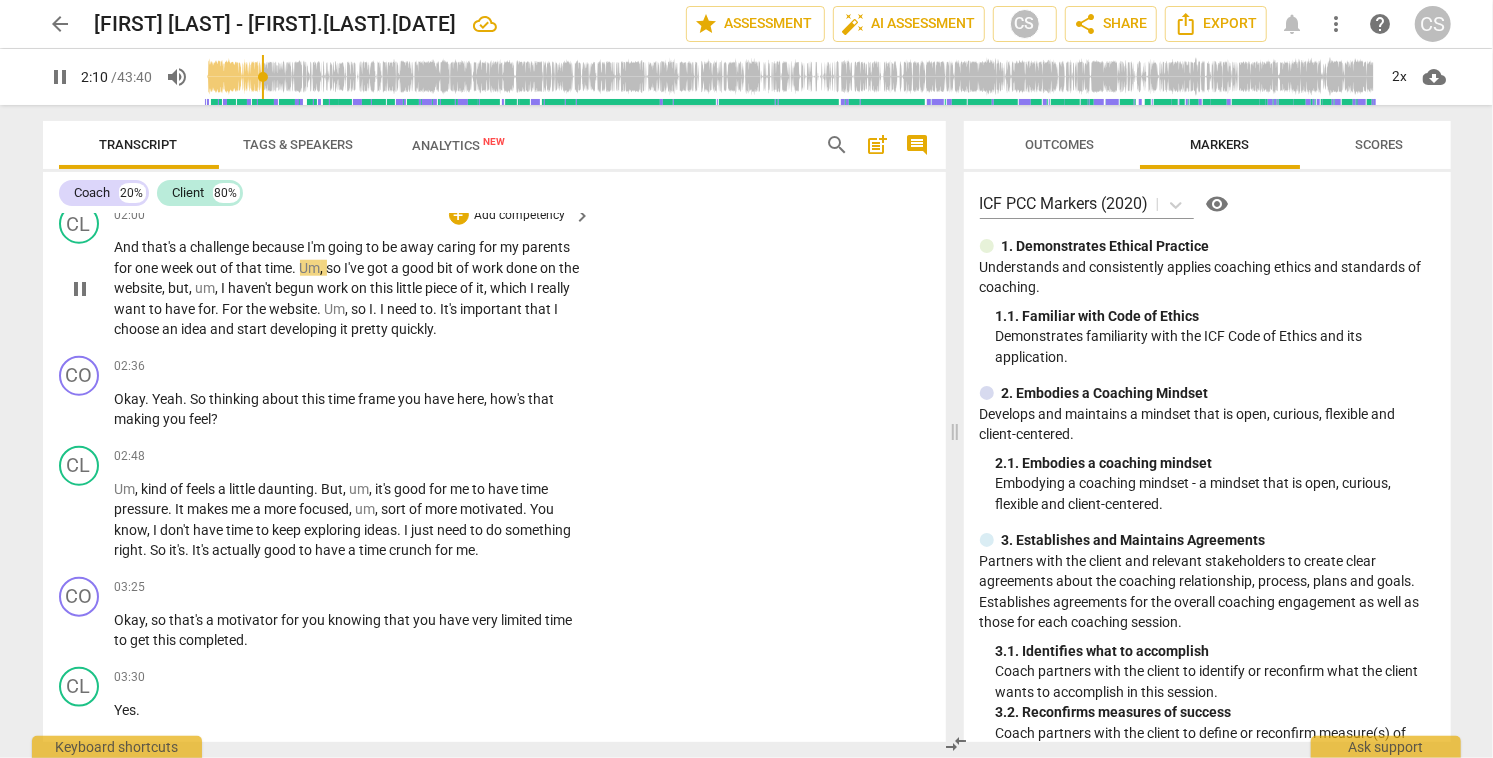 scroll, scrollTop: 1221, scrollLeft: 0, axis: vertical 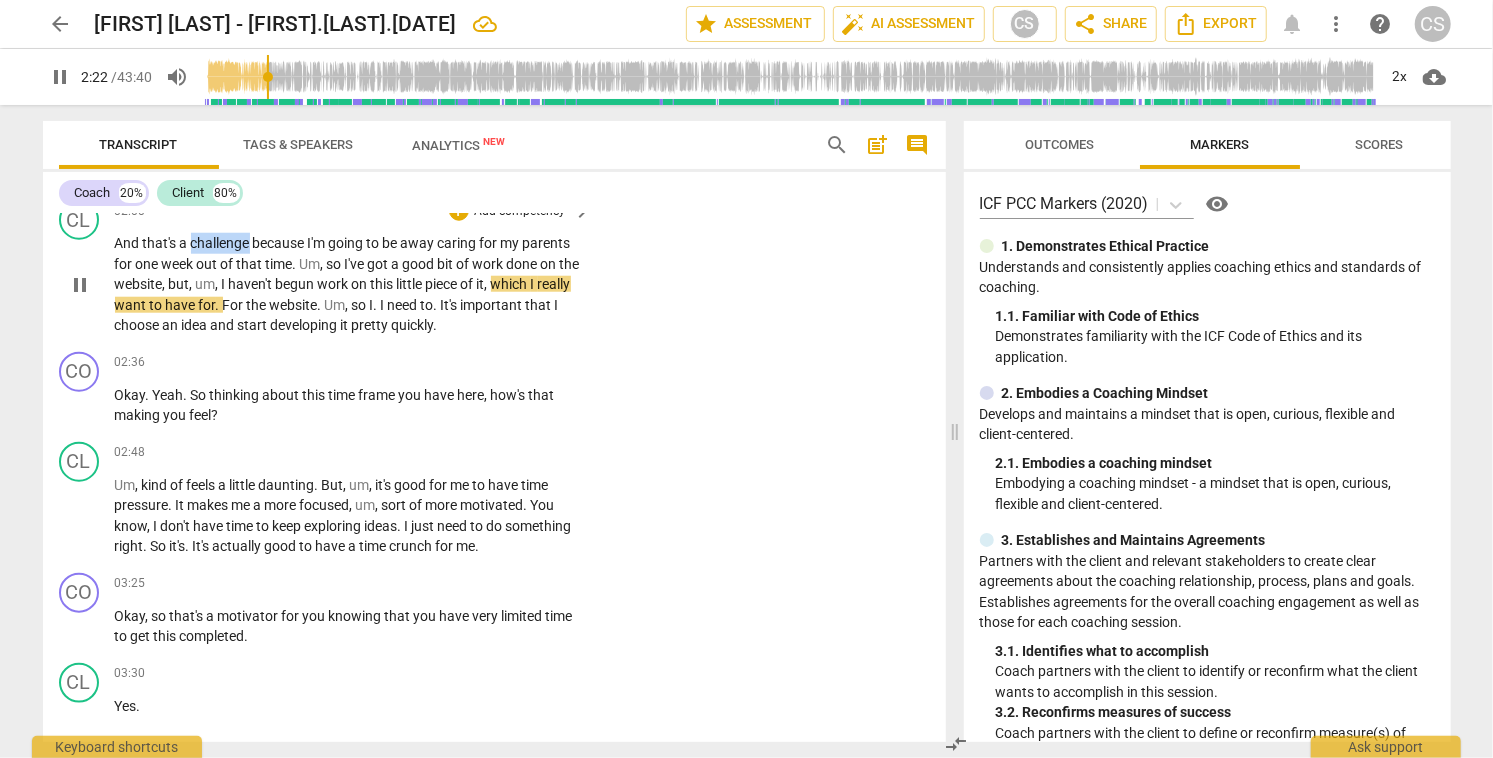 drag, startPoint x: 191, startPoint y: 263, endPoint x: 250, endPoint y: 261, distance: 59.03389 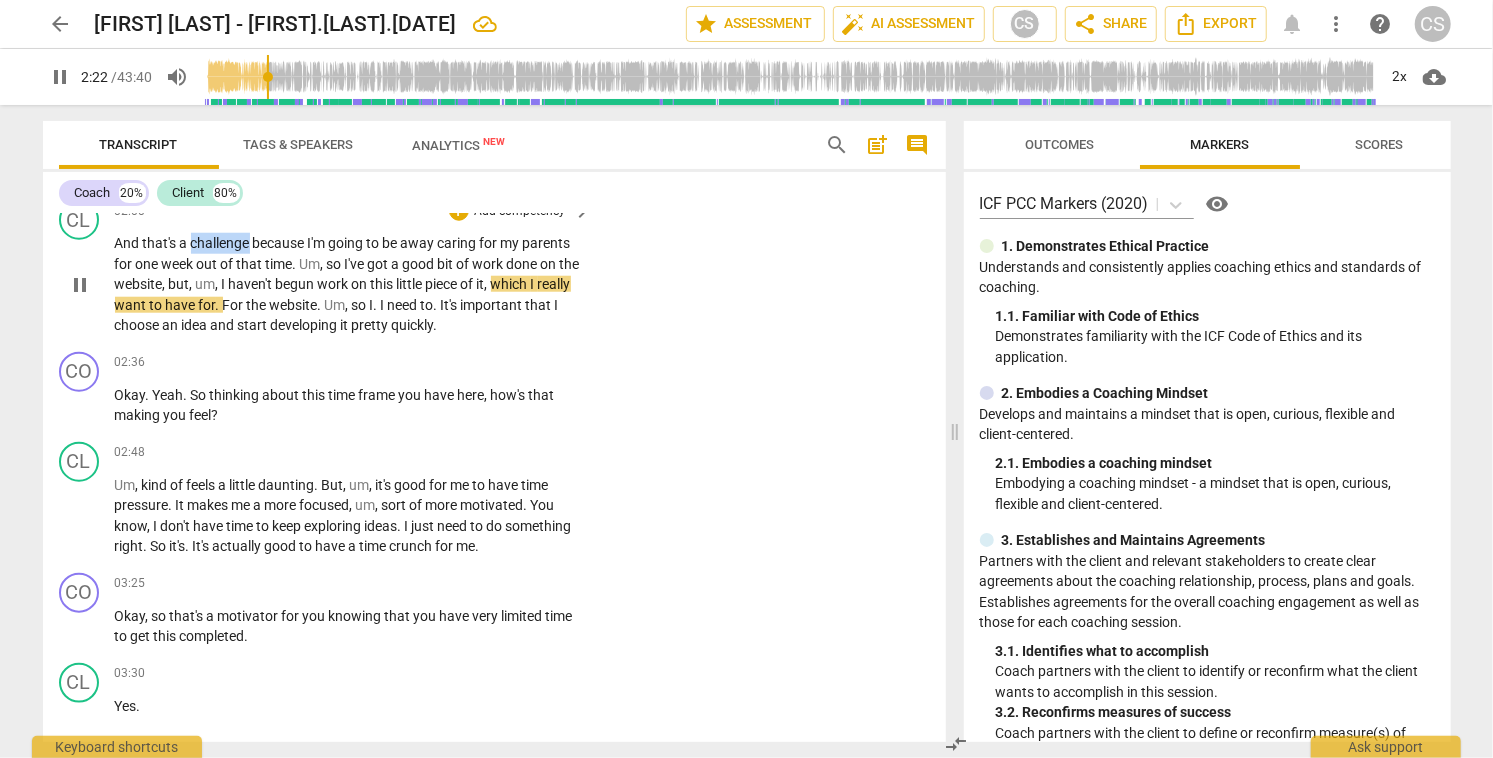 click on "challenge" at bounding box center (222, 243) 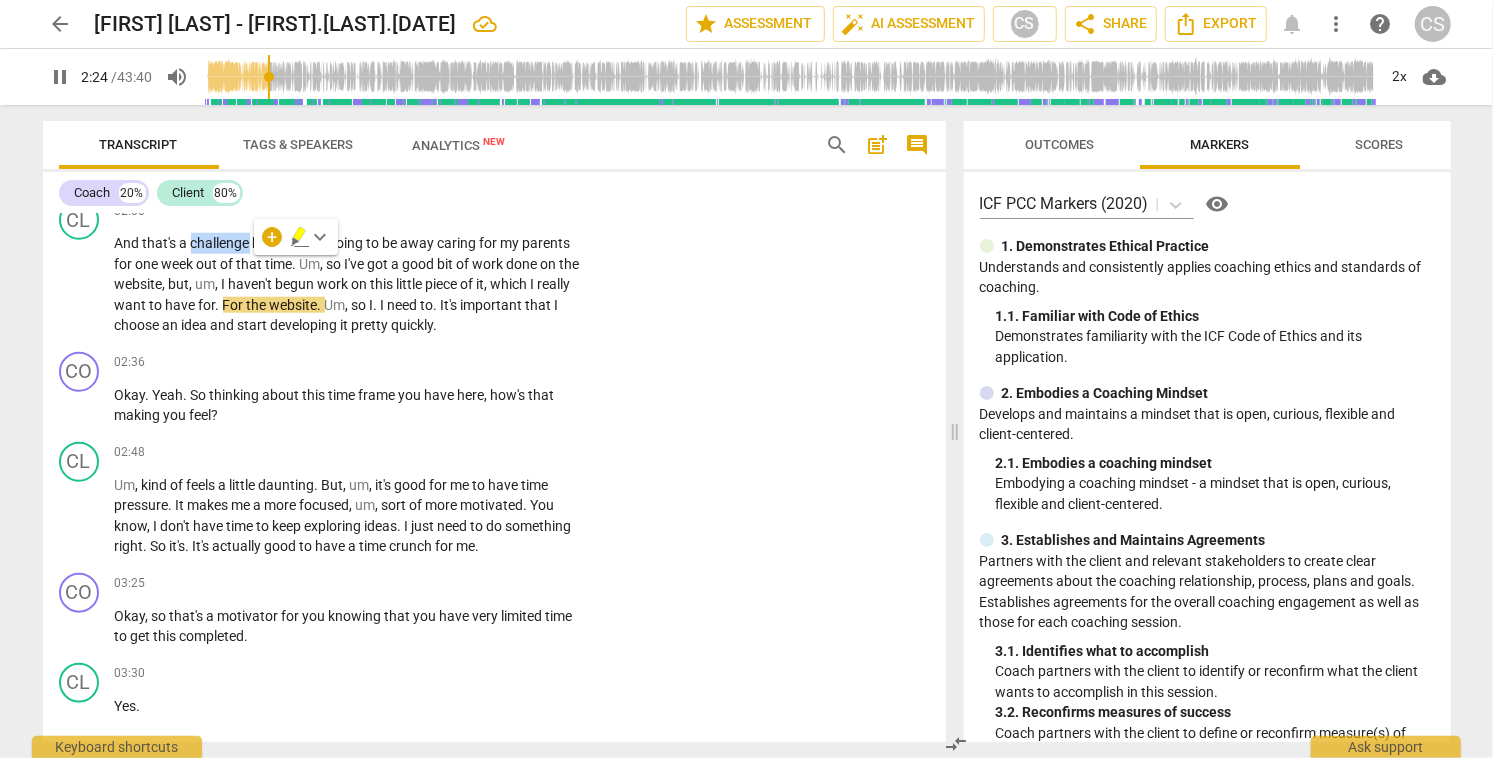 click 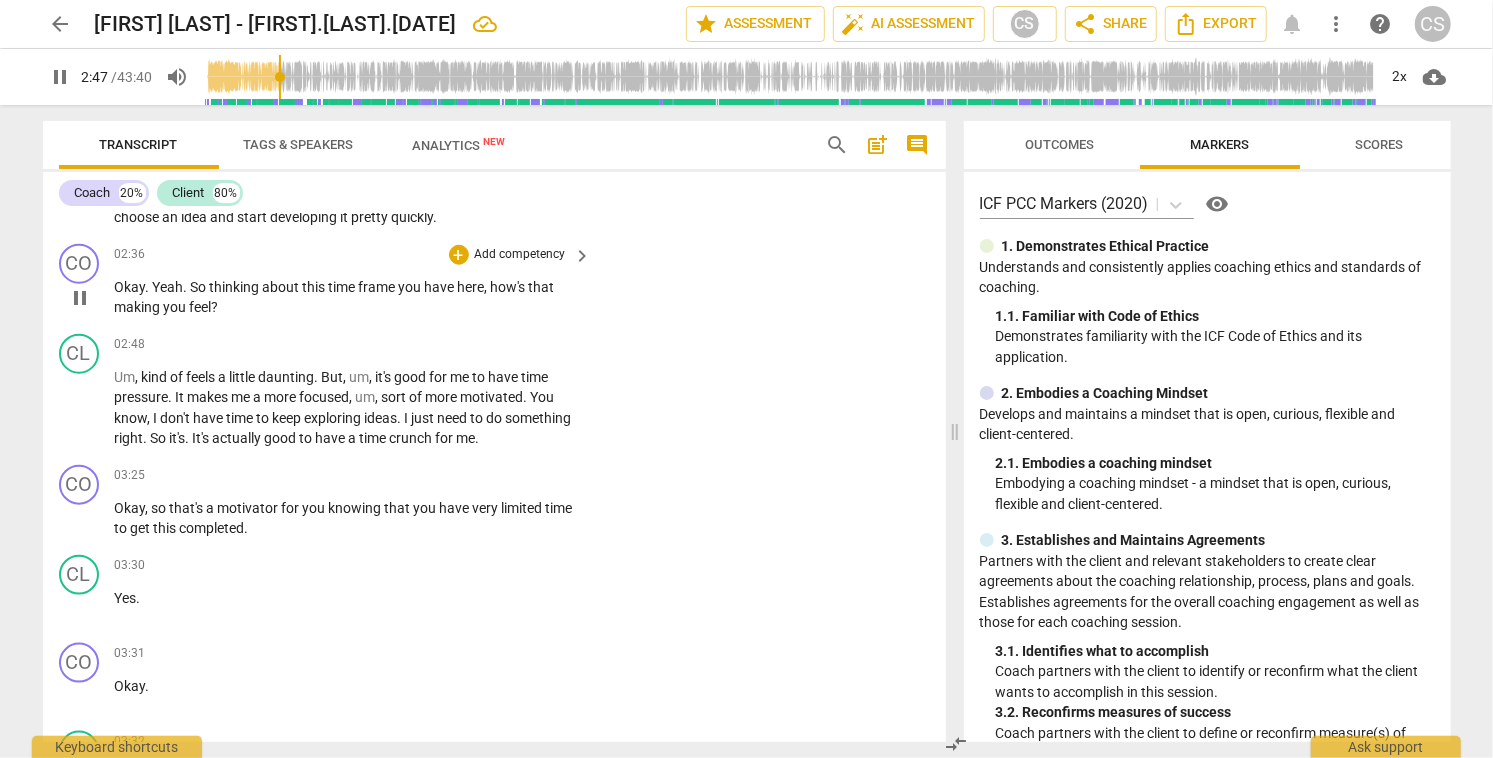 scroll, scrollTop: 1329, scrollLeft: 0, axis: vertical 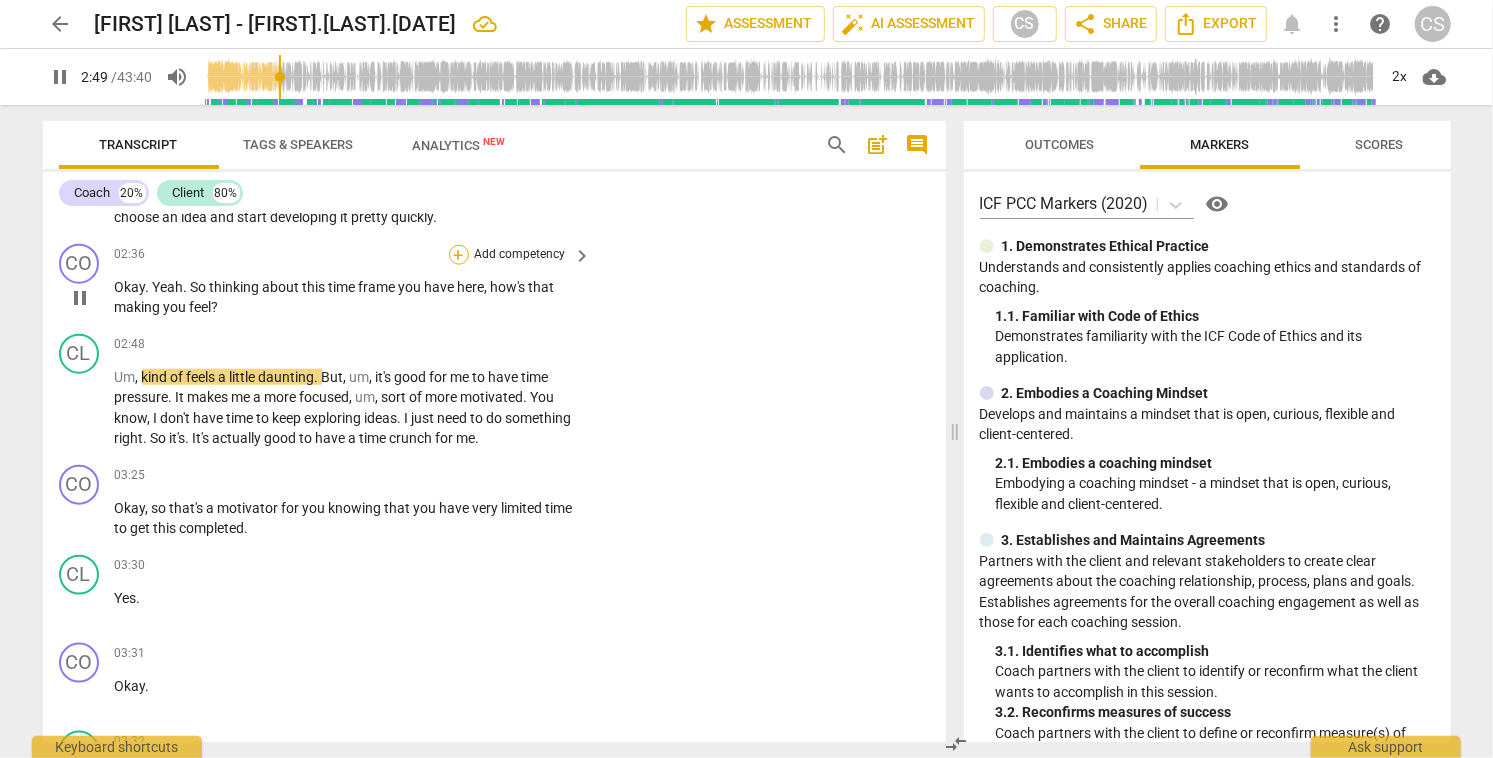 click on "+" at bounding box center [459, 255] 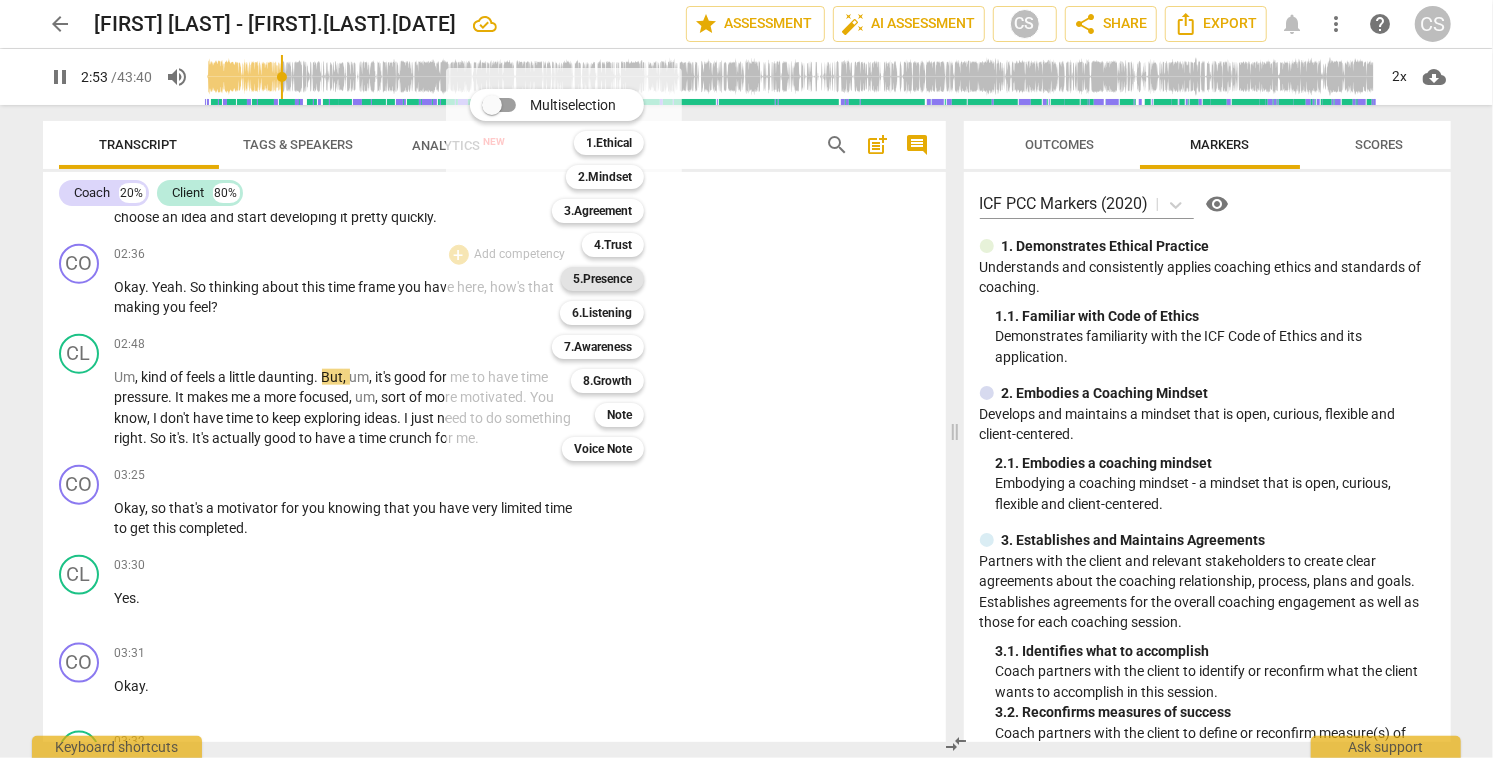 click on "5.Presence" at bounding box center [602, 279] 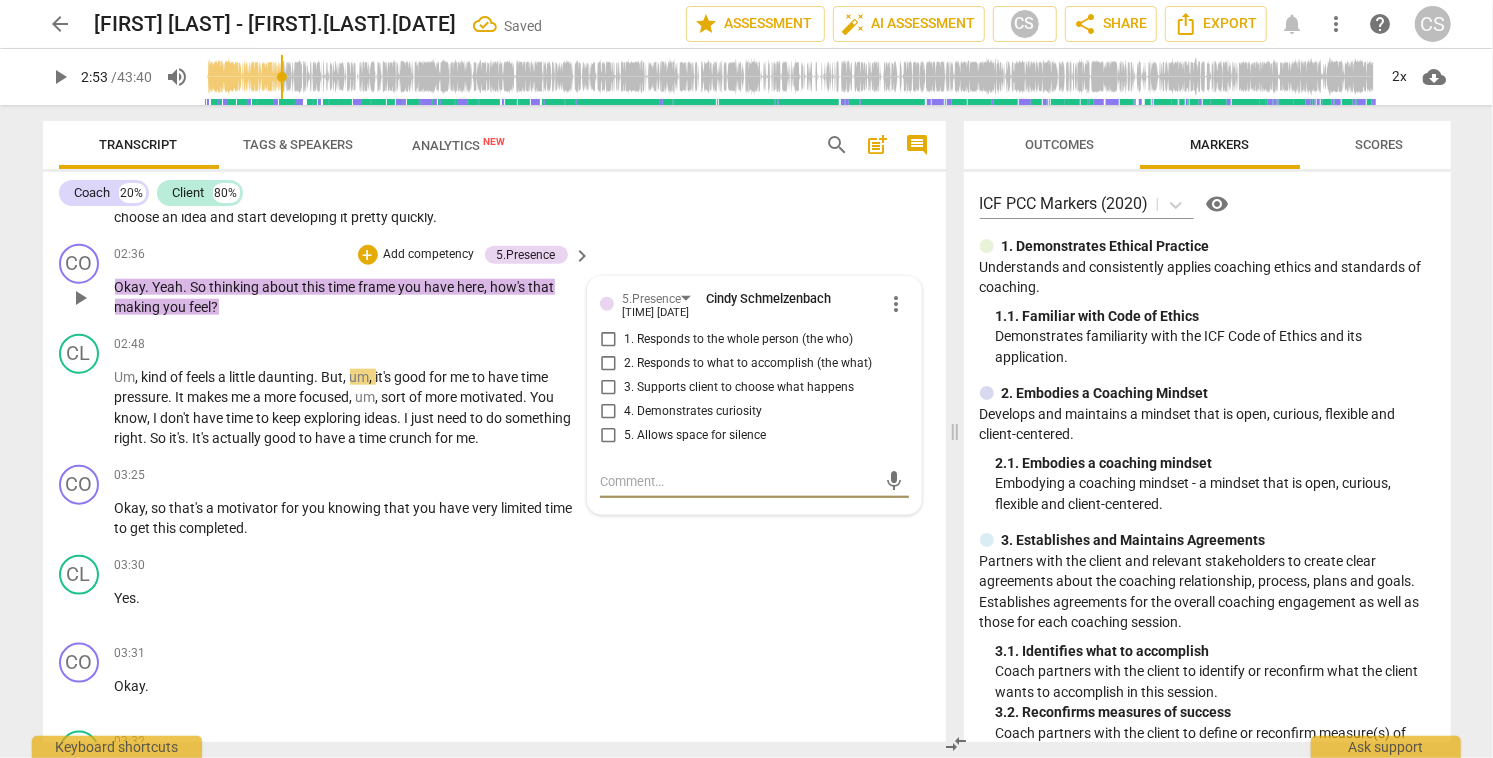 click on "1. Responds to the whole person (the who)" at bounding box center (608, 340) 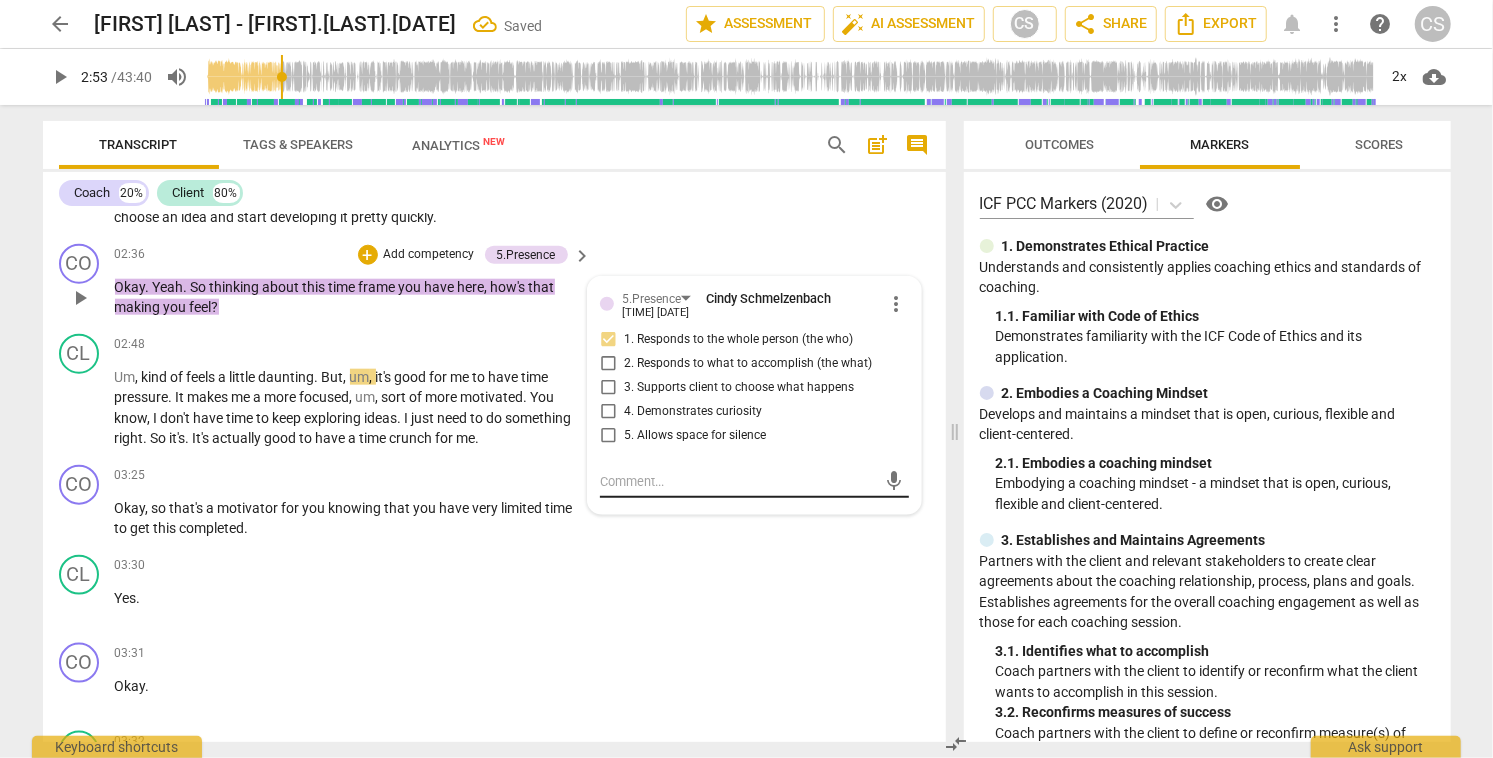 click at bounding box center [738, 481] 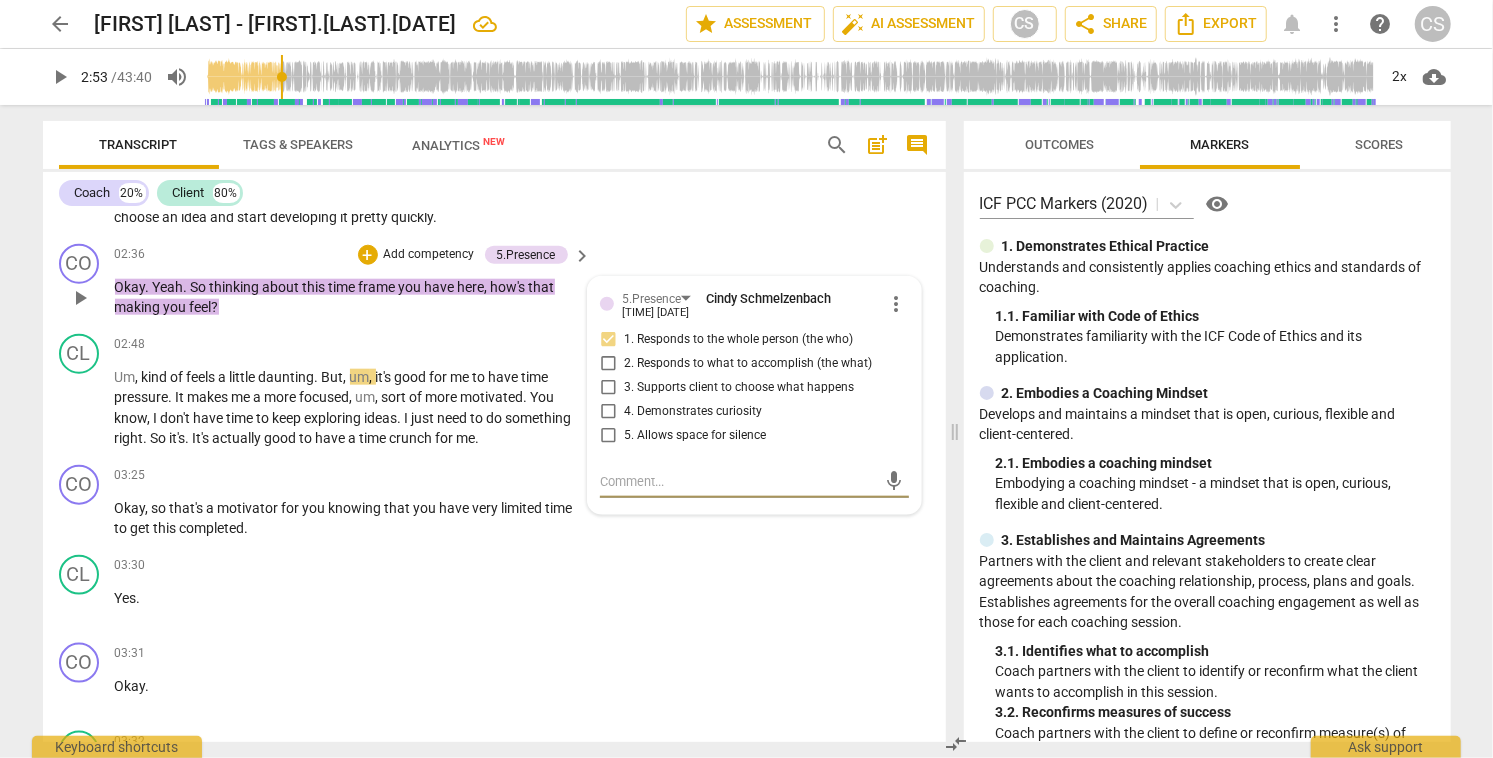 type on "I" 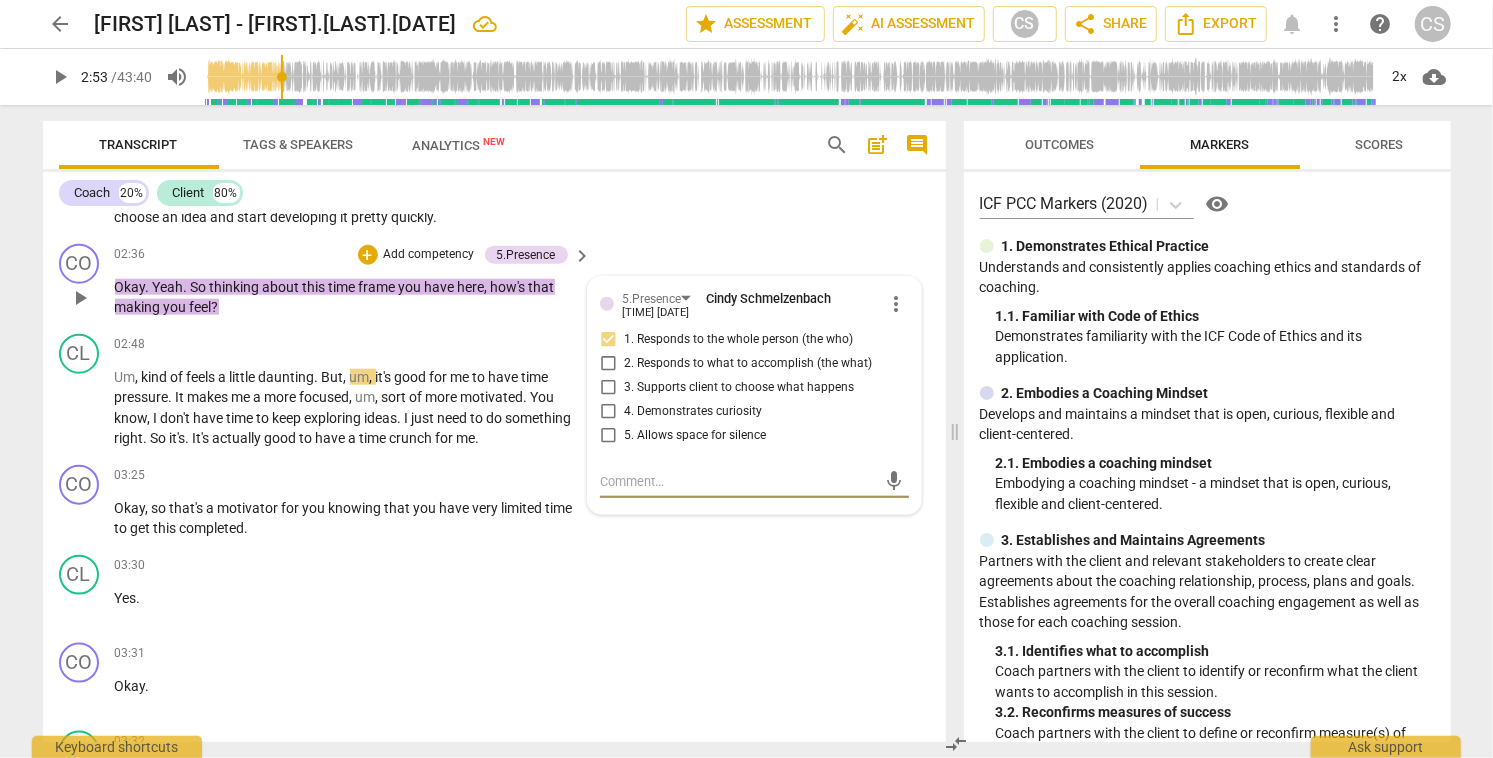 type on "I" 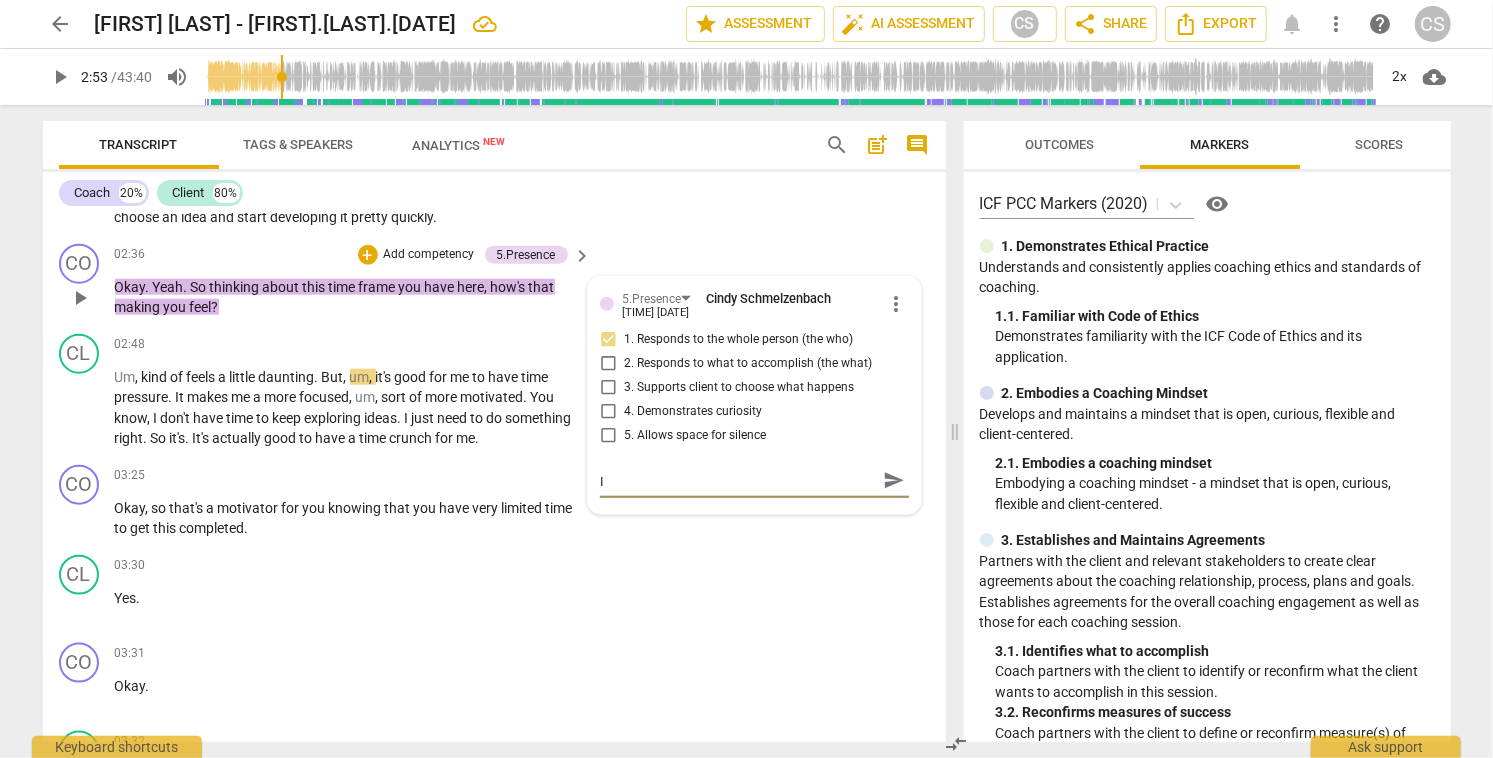 type on "Im" 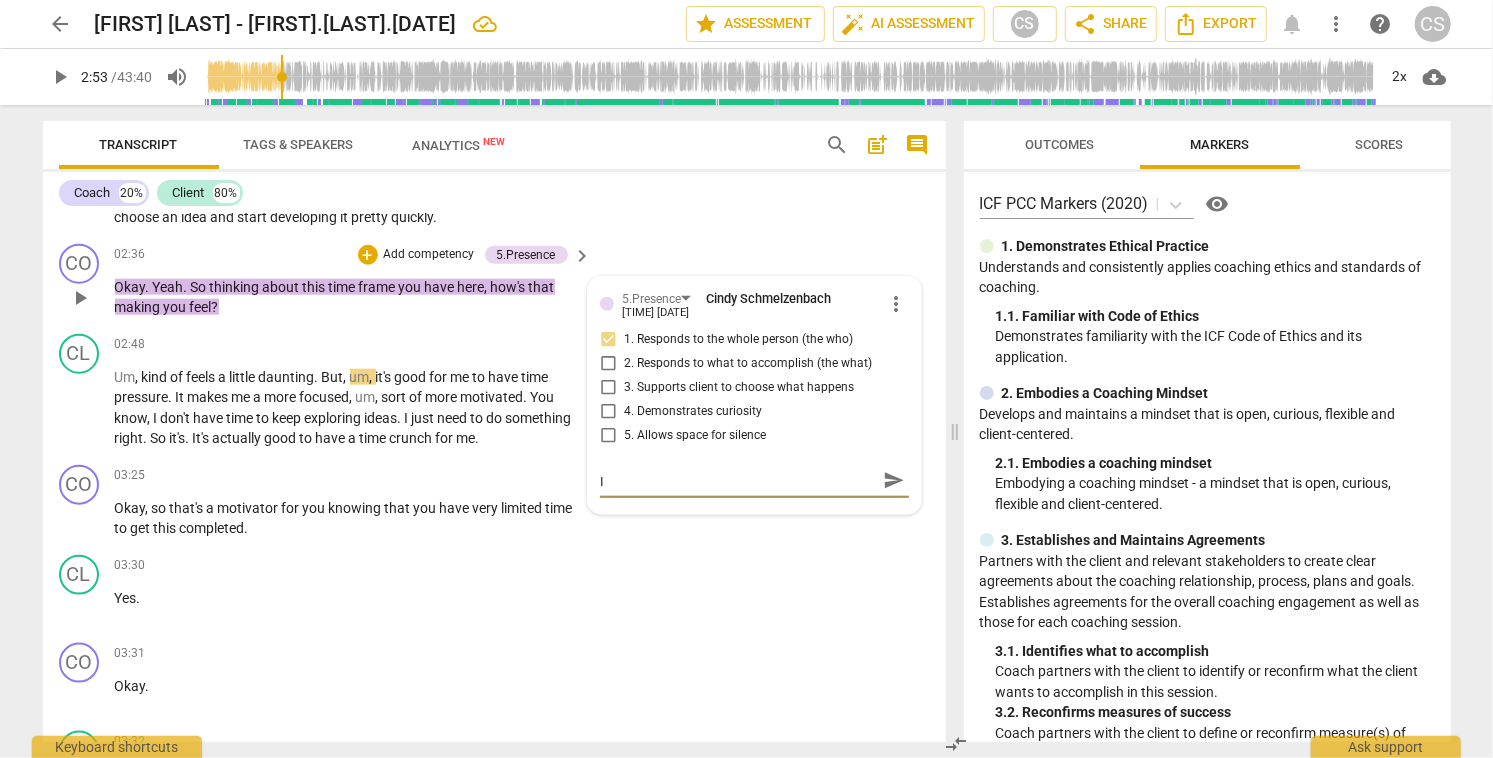 type on "Im" 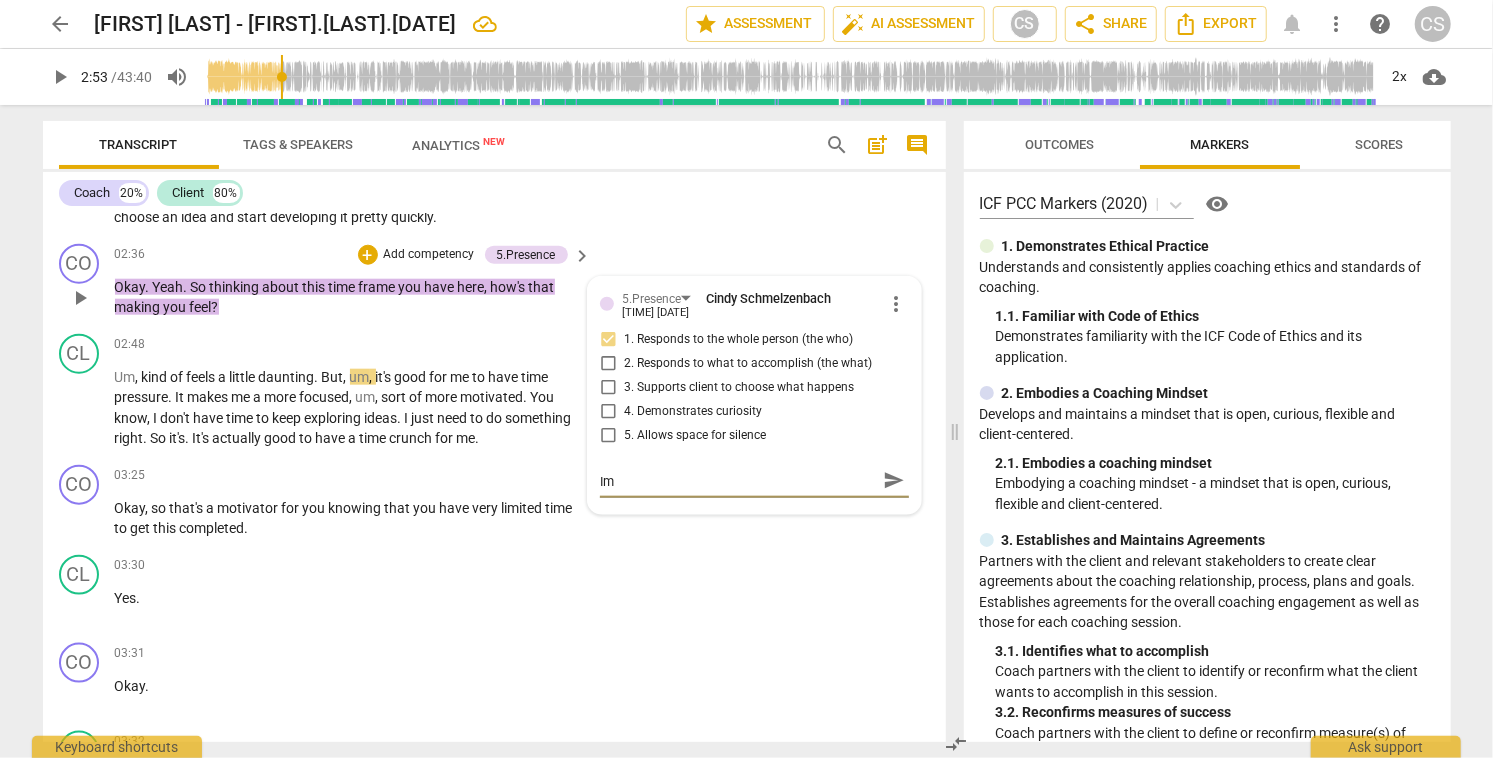 type on "Imp" 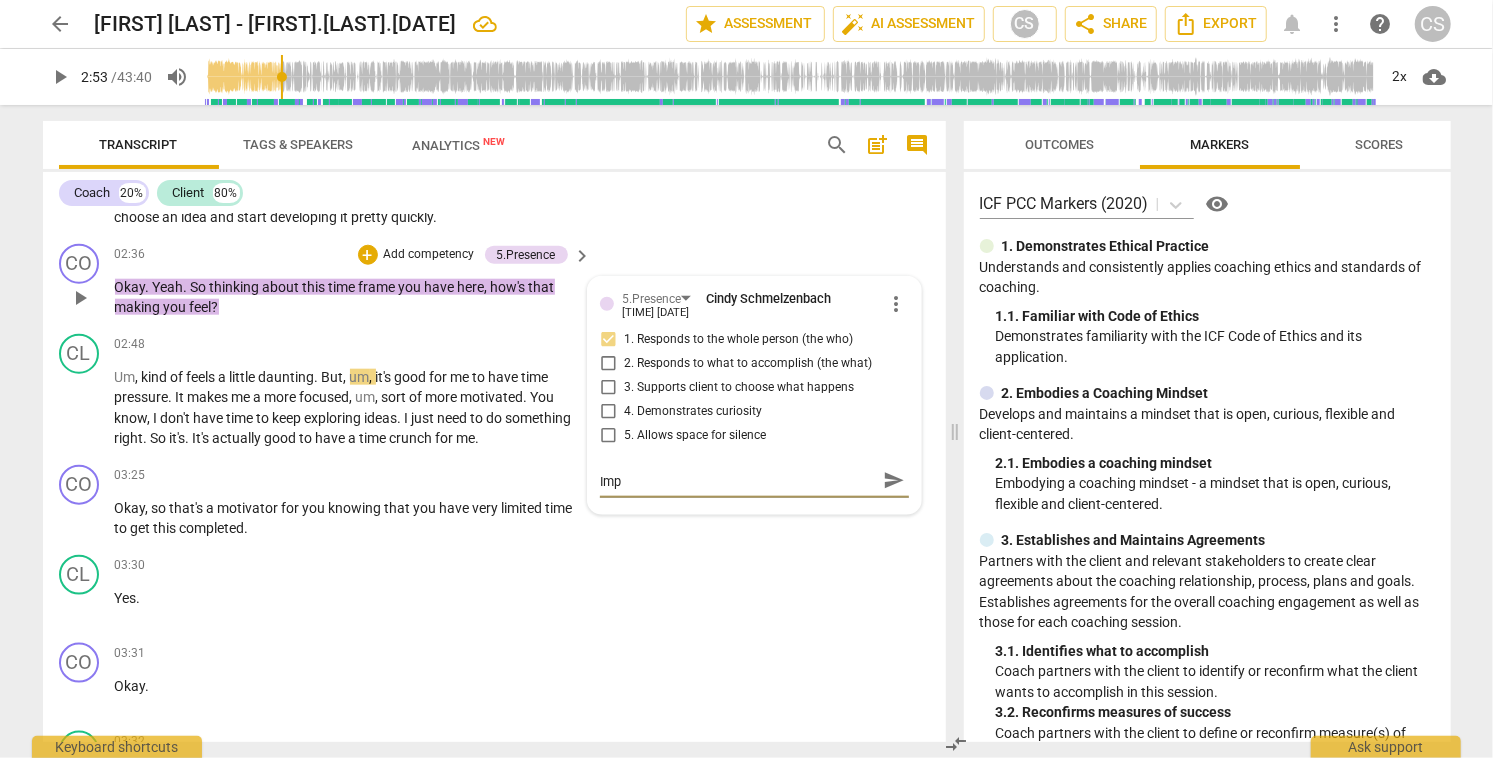 type on "Impo" 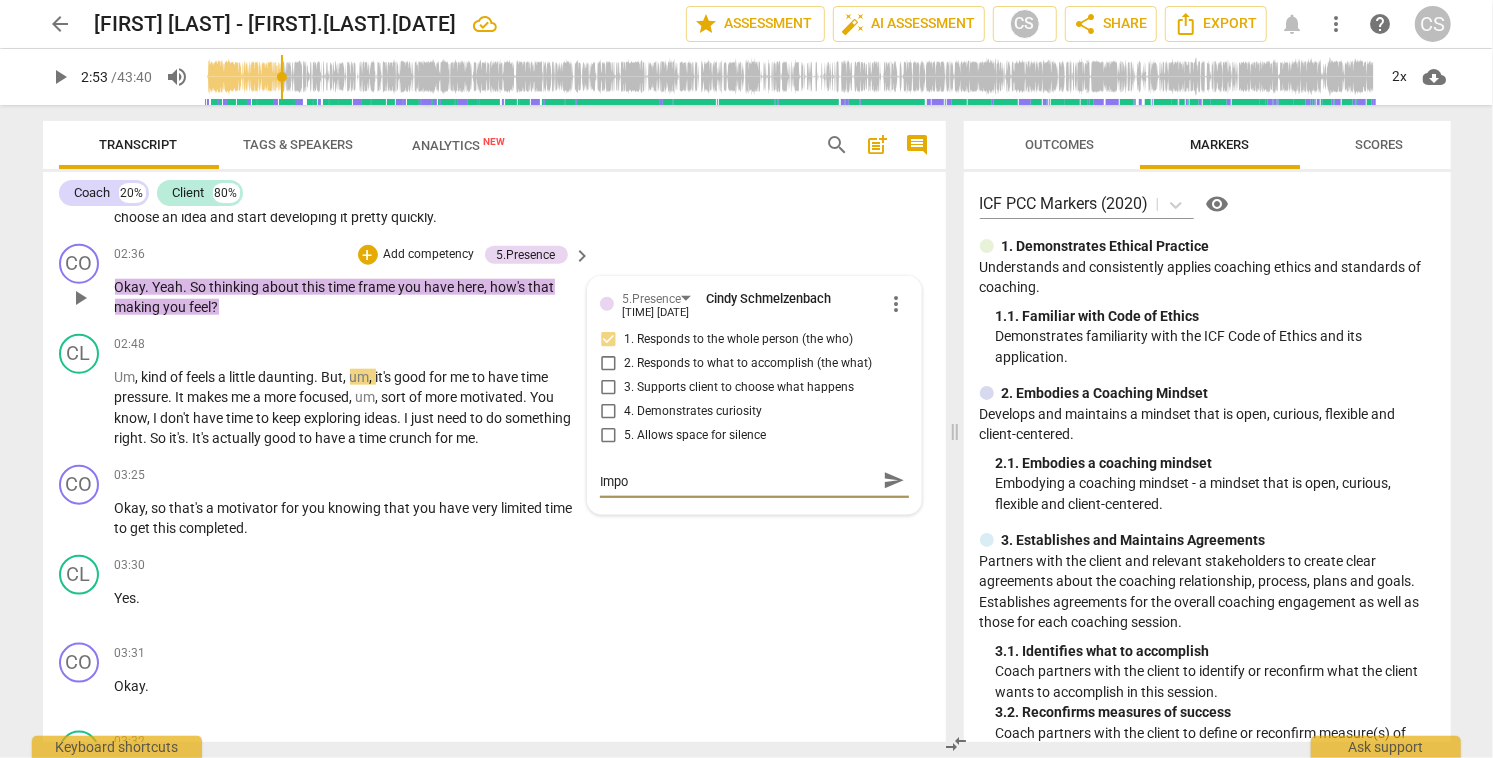type on "Impor" 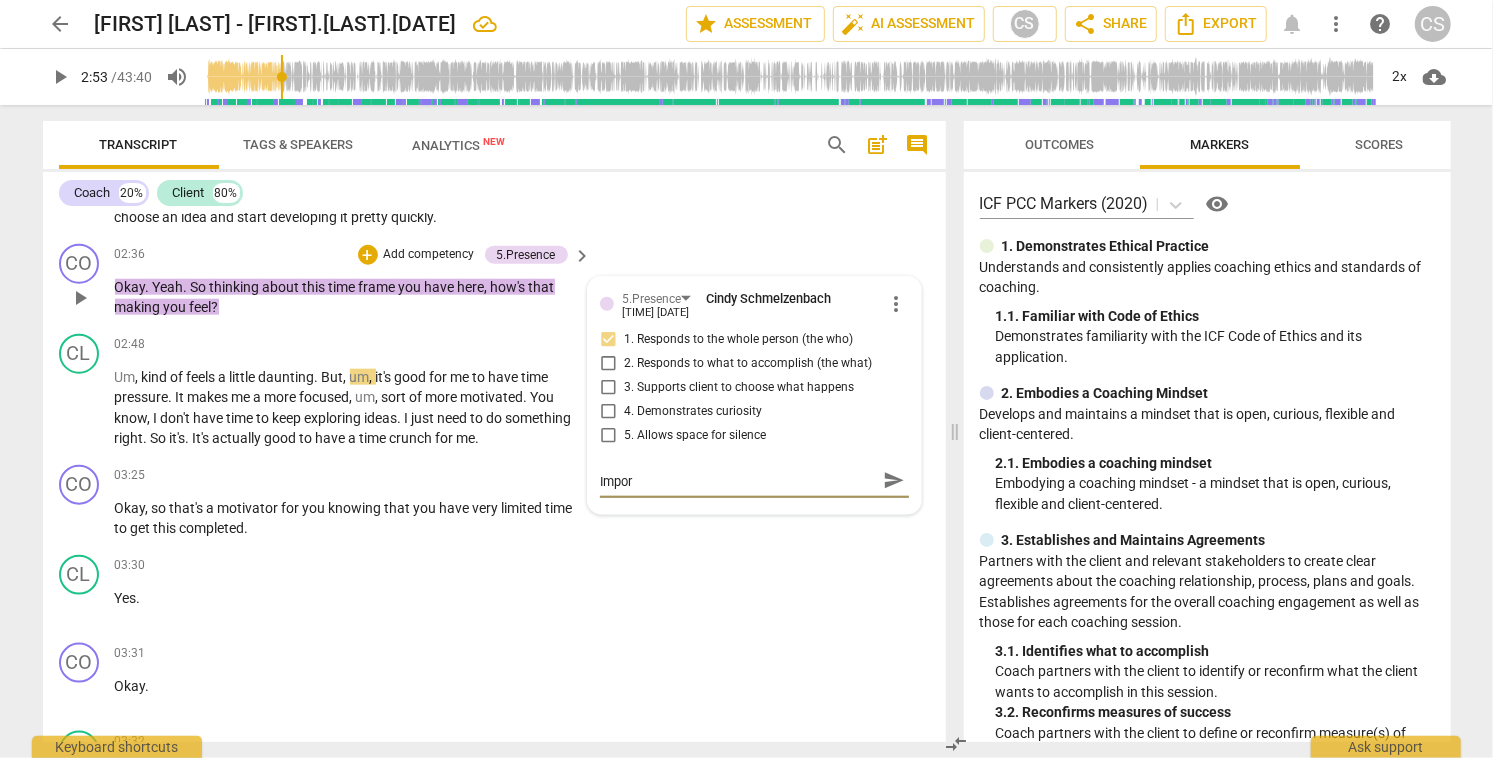 type on "Import" 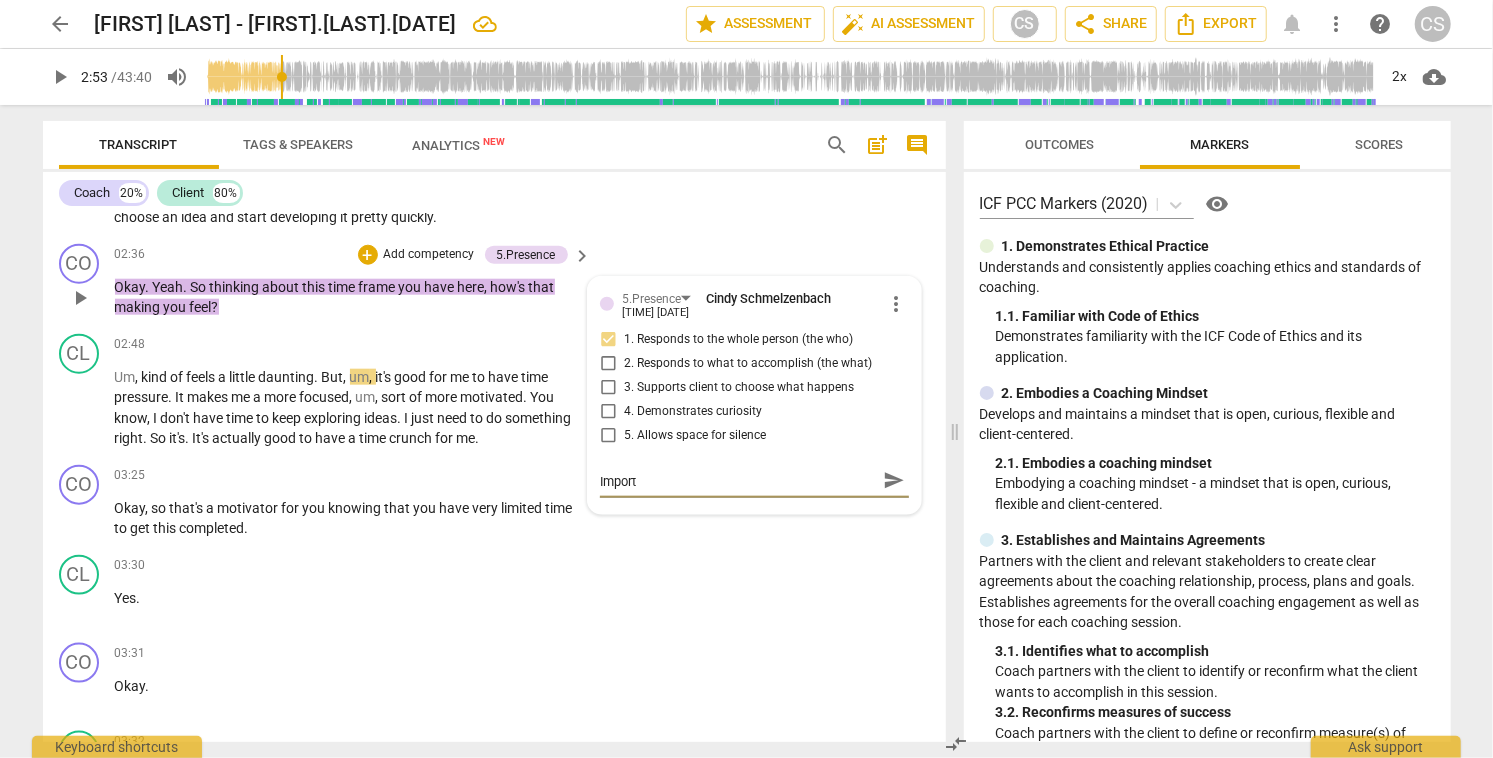 type on "Importn" 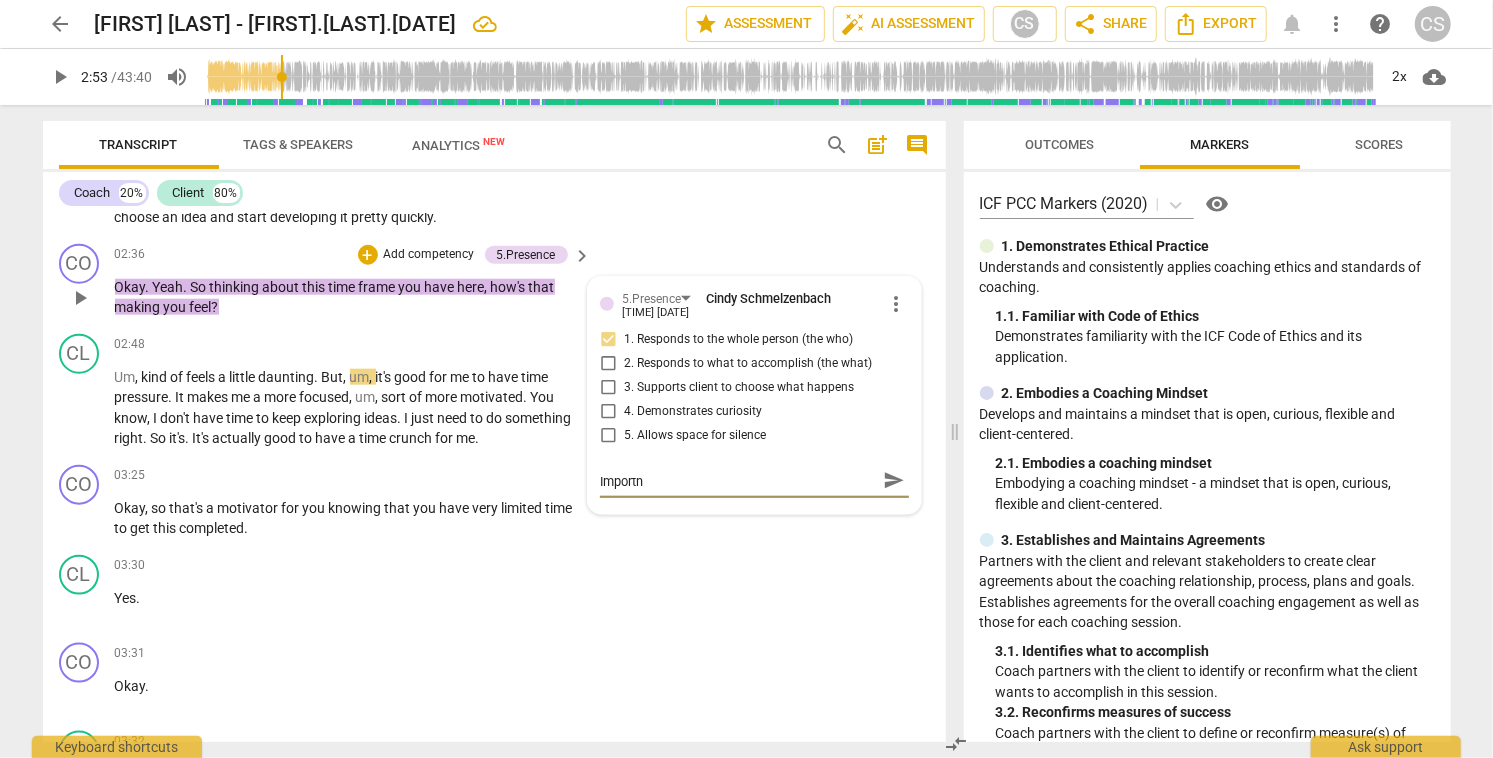 type on "Importnt" 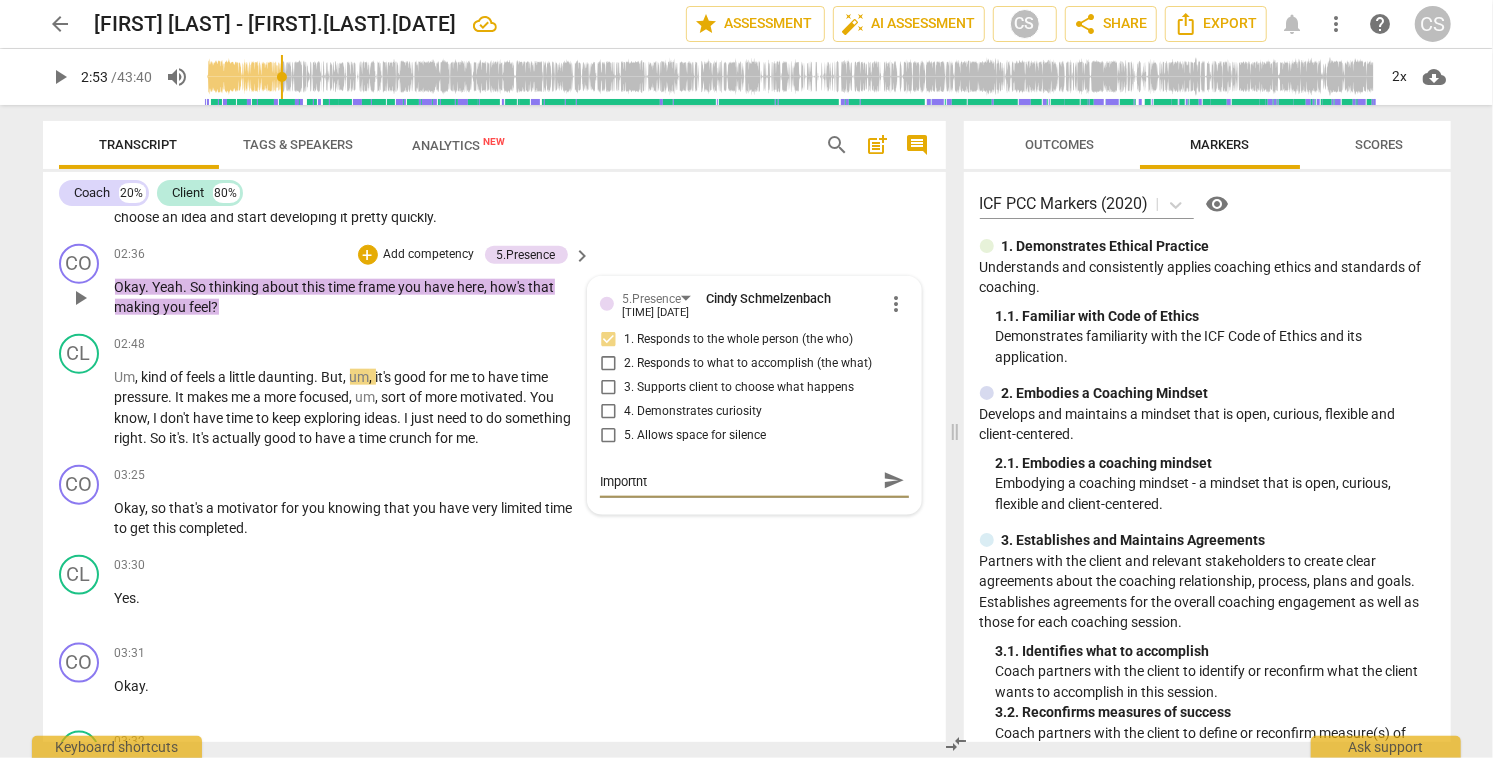 type on "Importnt" 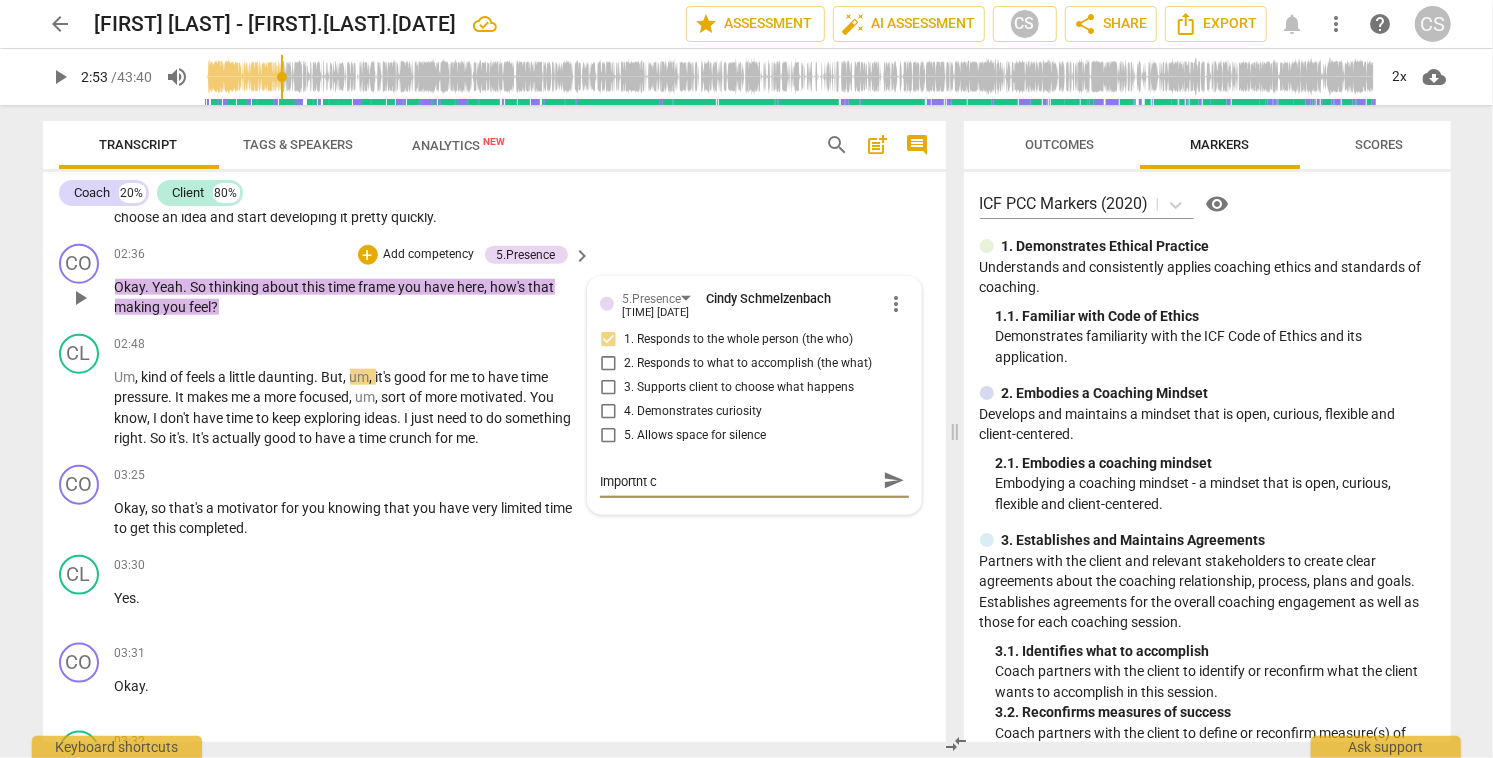 type on "Importnt ch" 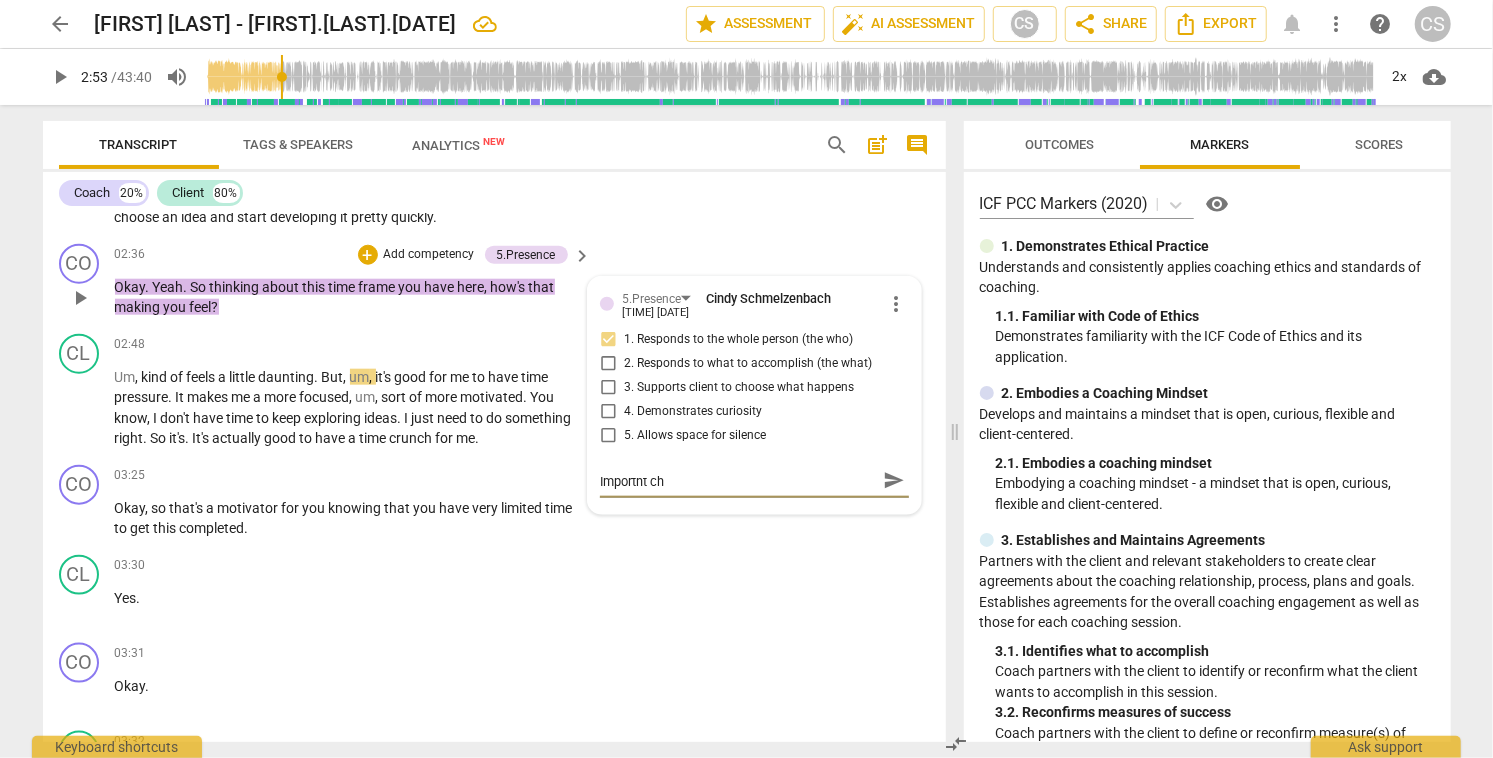 type on "Importnt che" 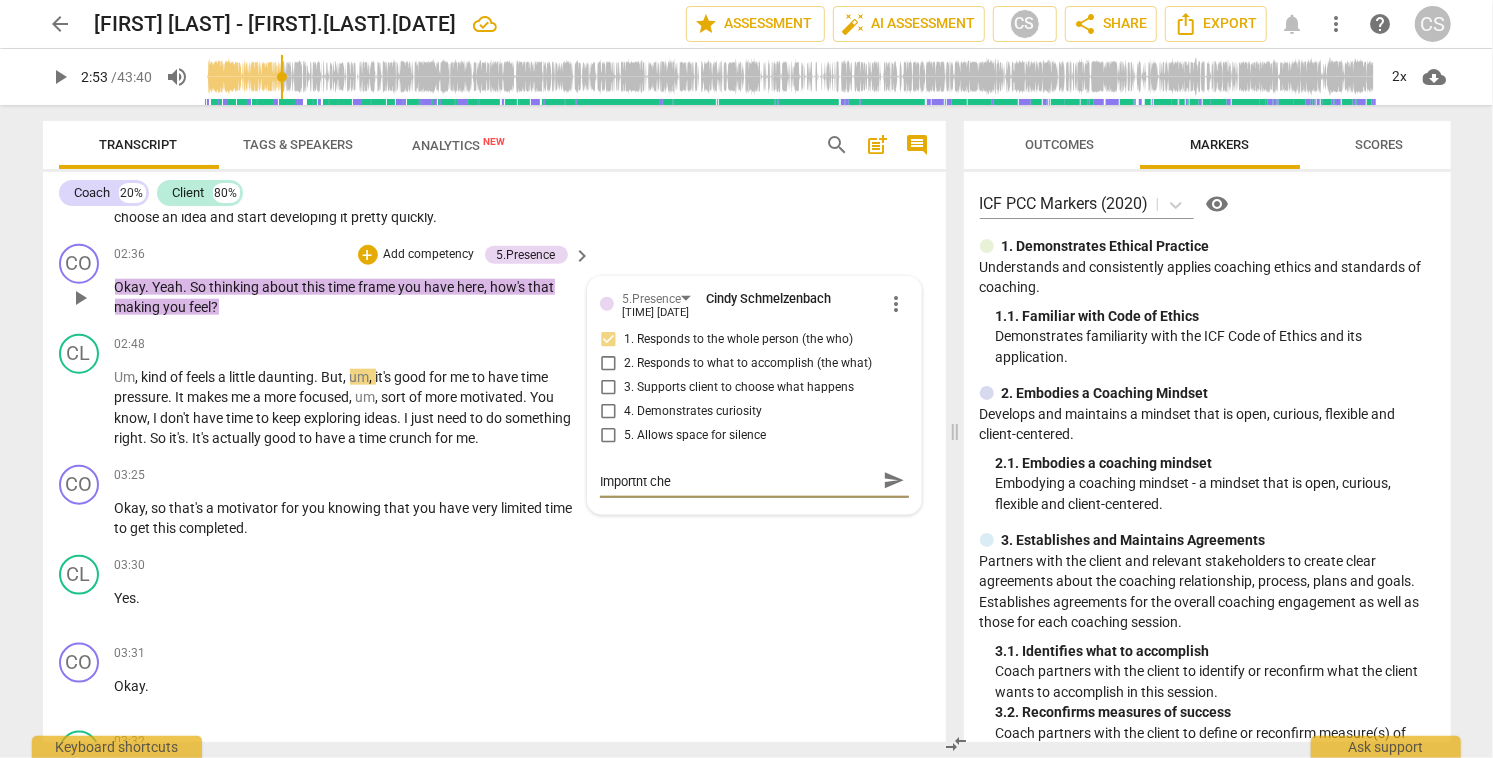 type on "Importnt ch" 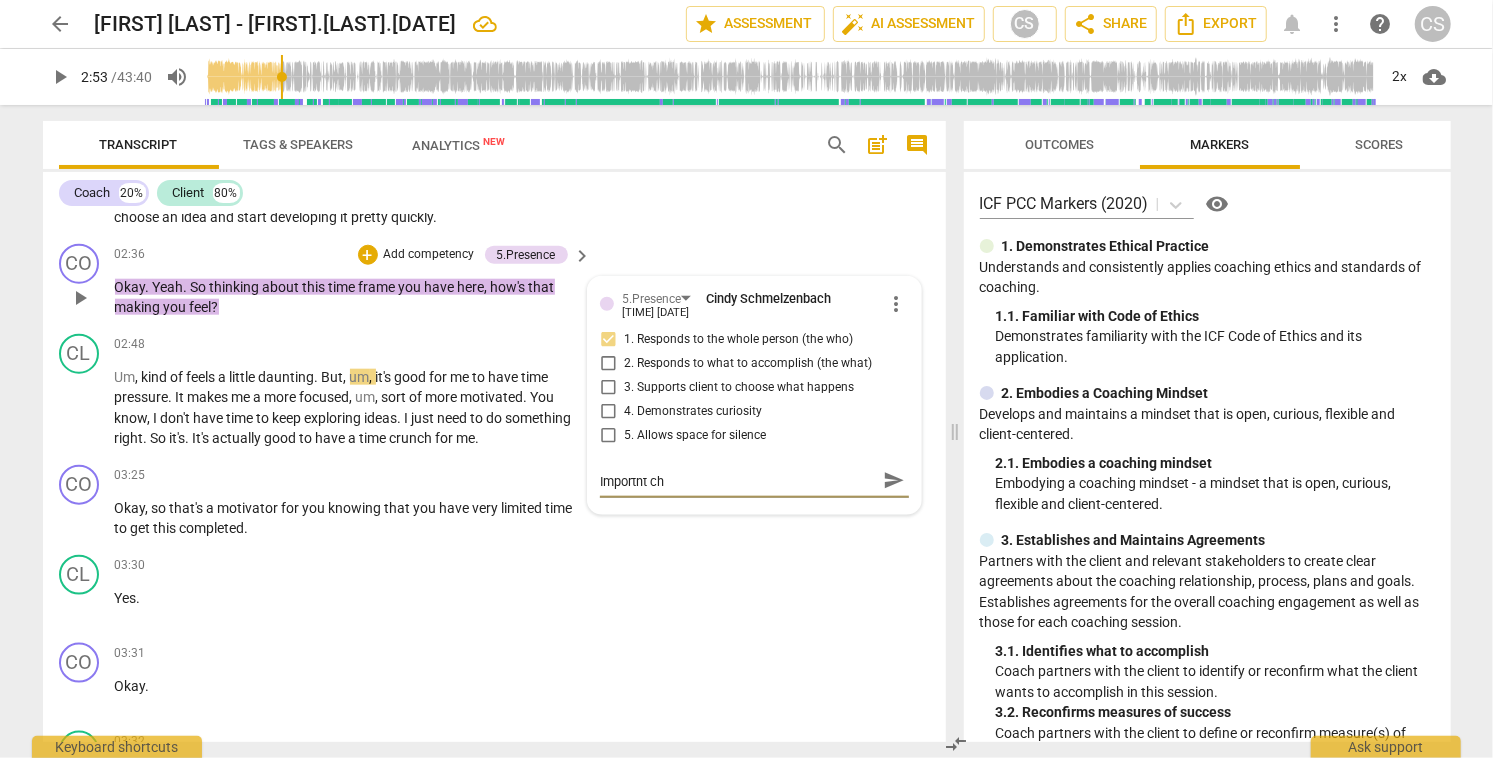 type on "Importnt c" 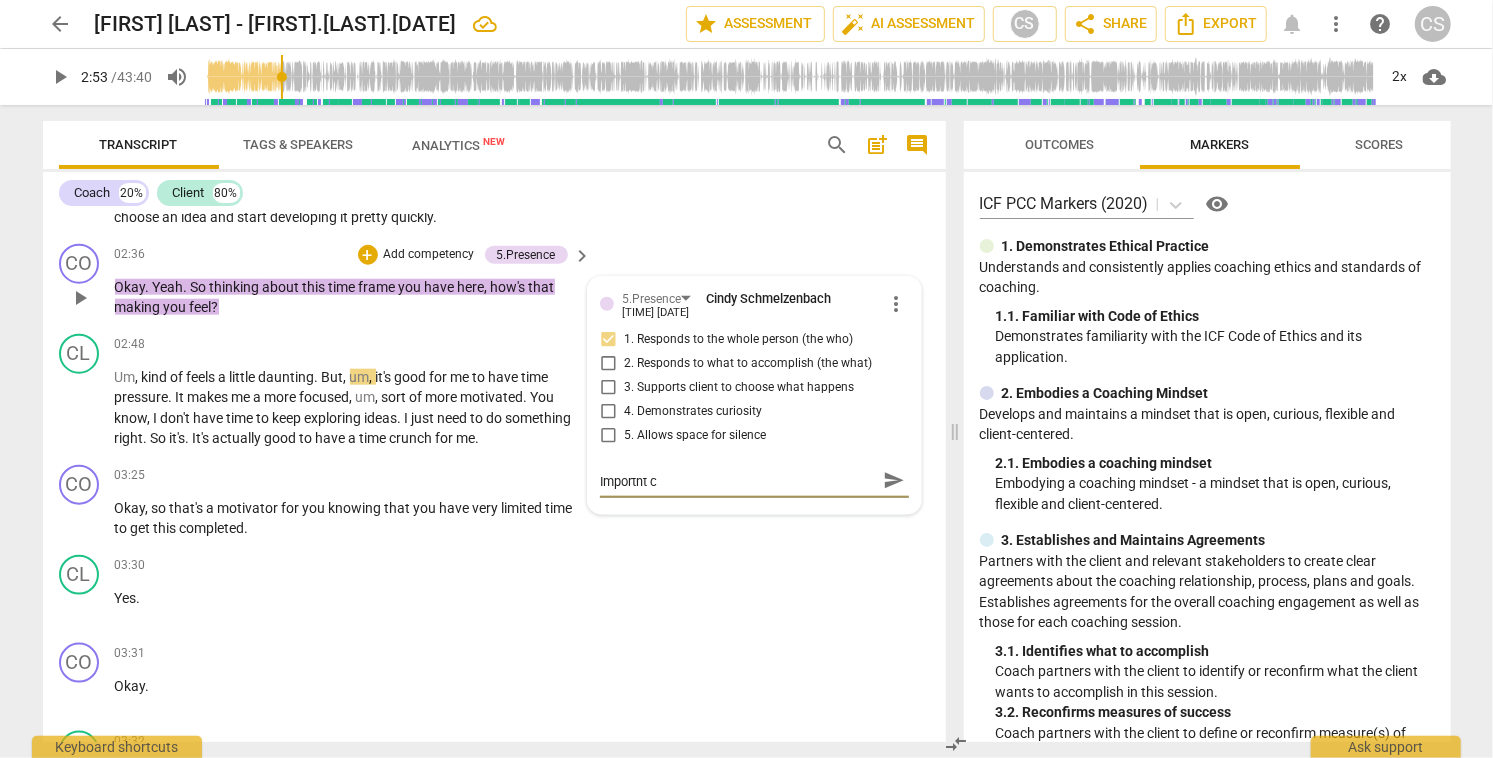 type on "Importnt" 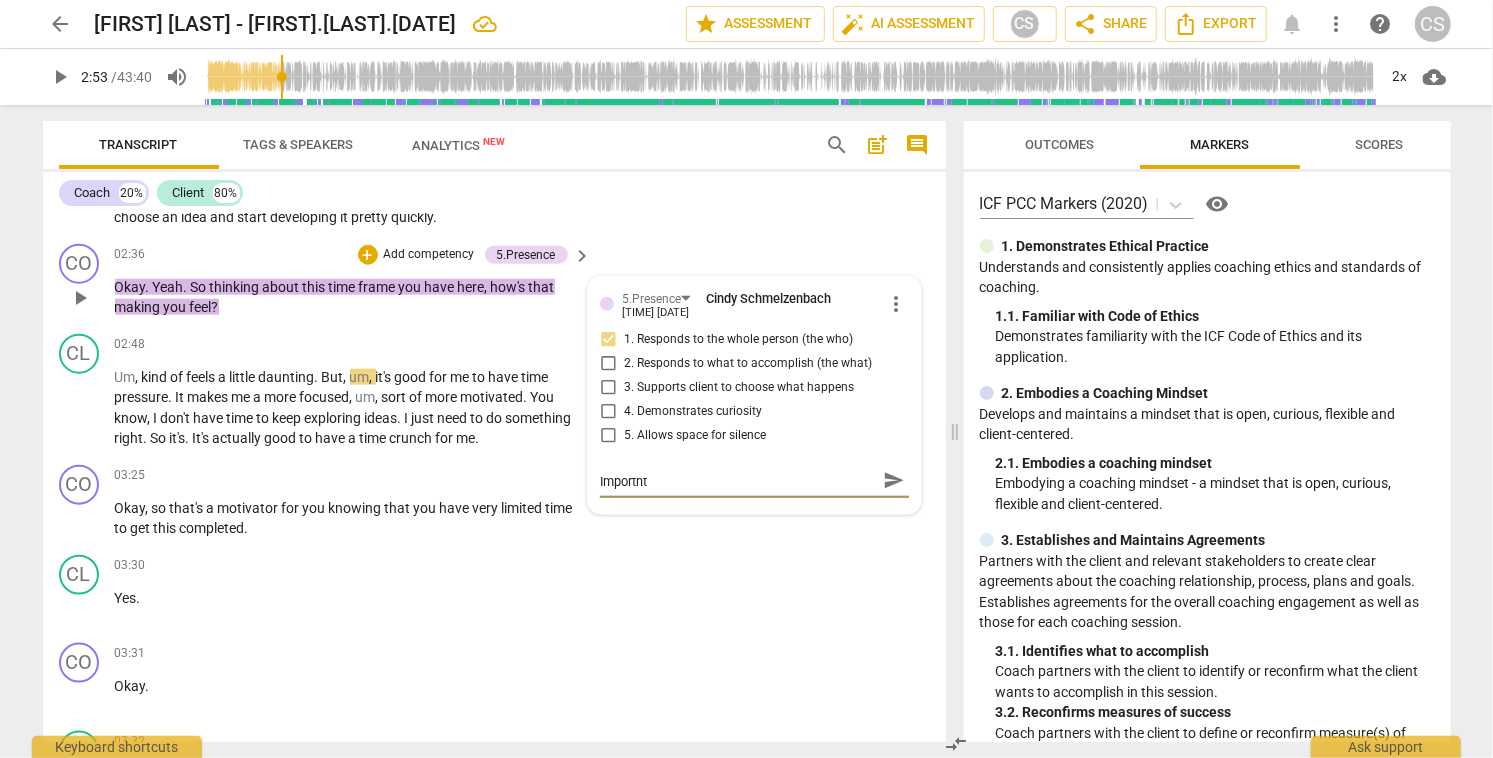 type on "Importnt" 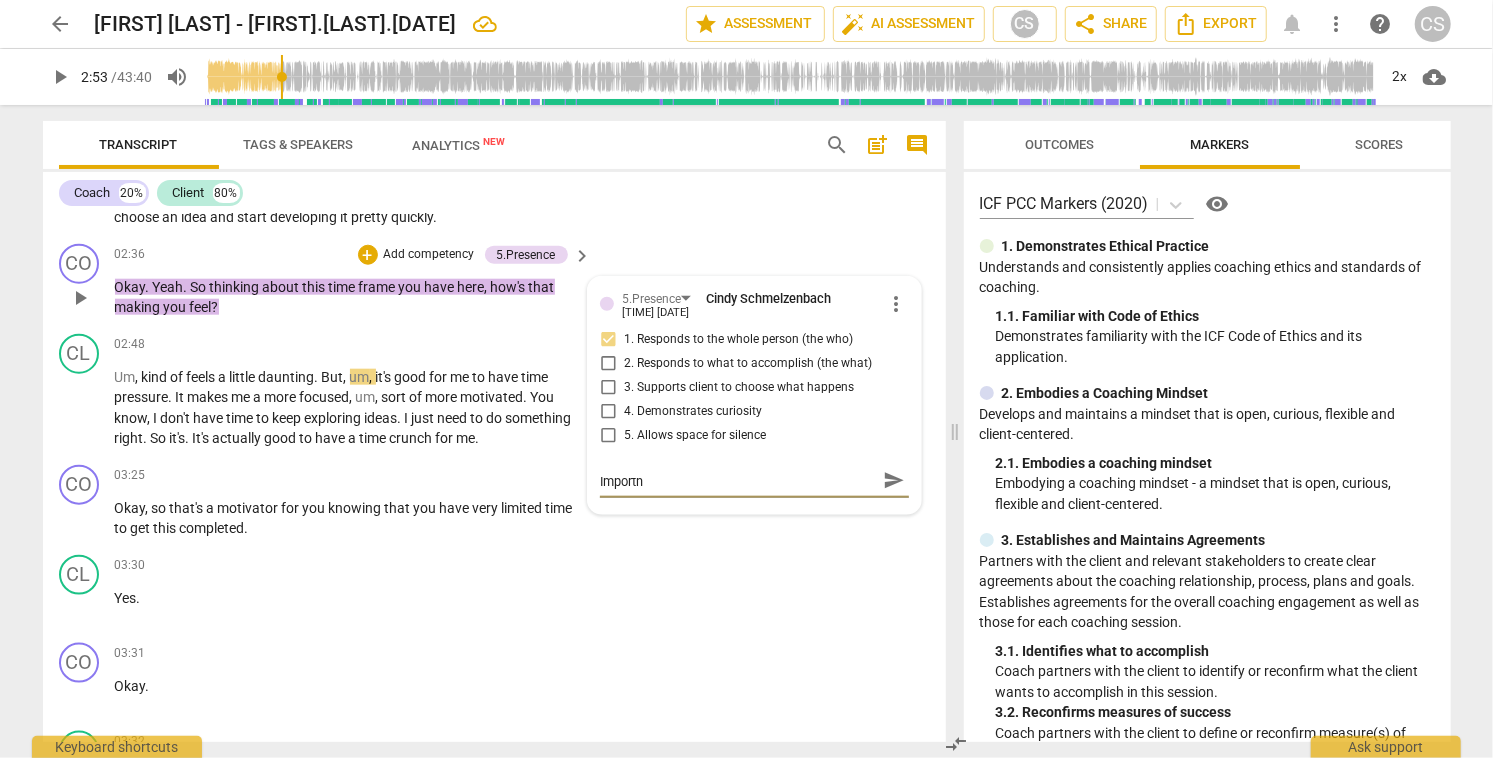 type on "Import" 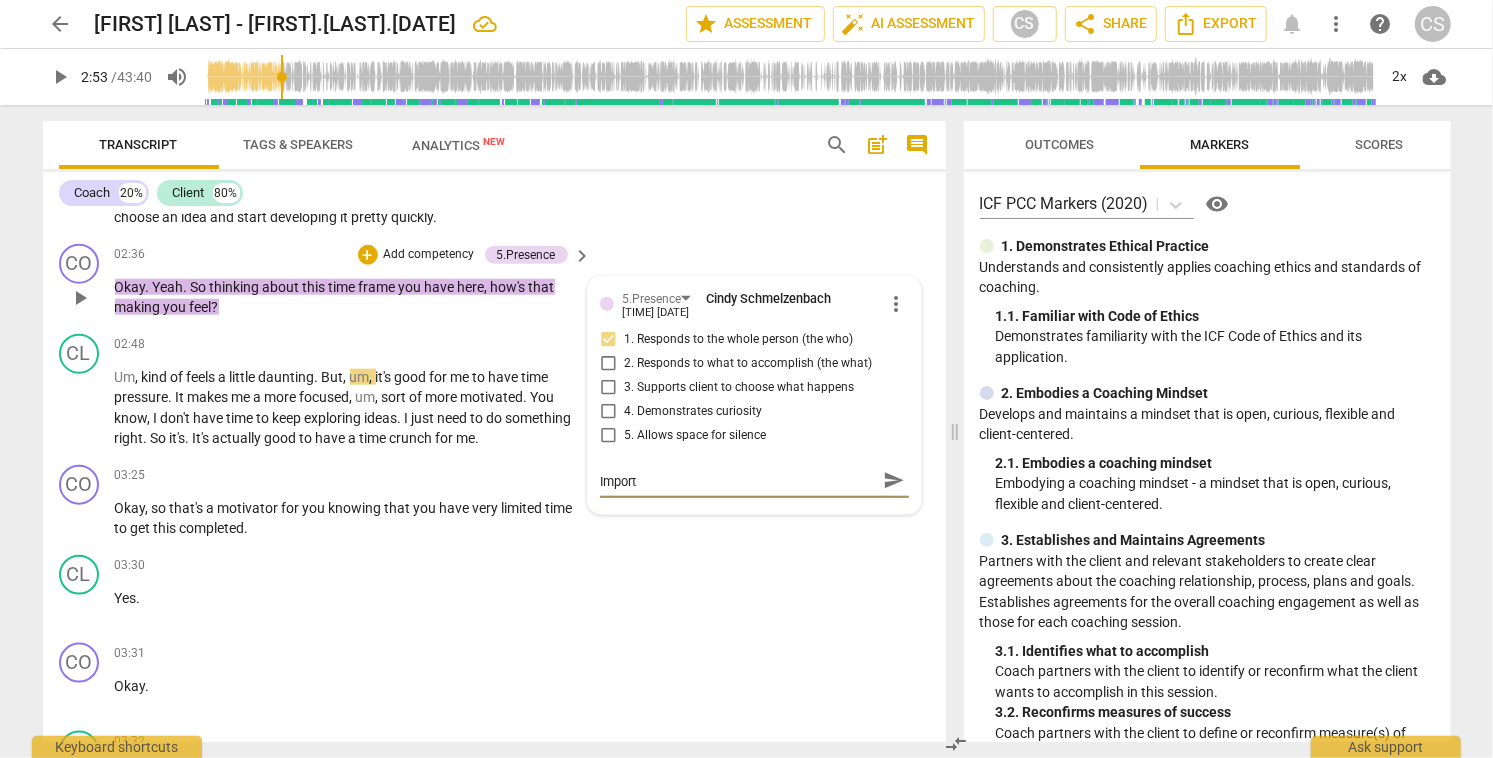 type on "Importa" 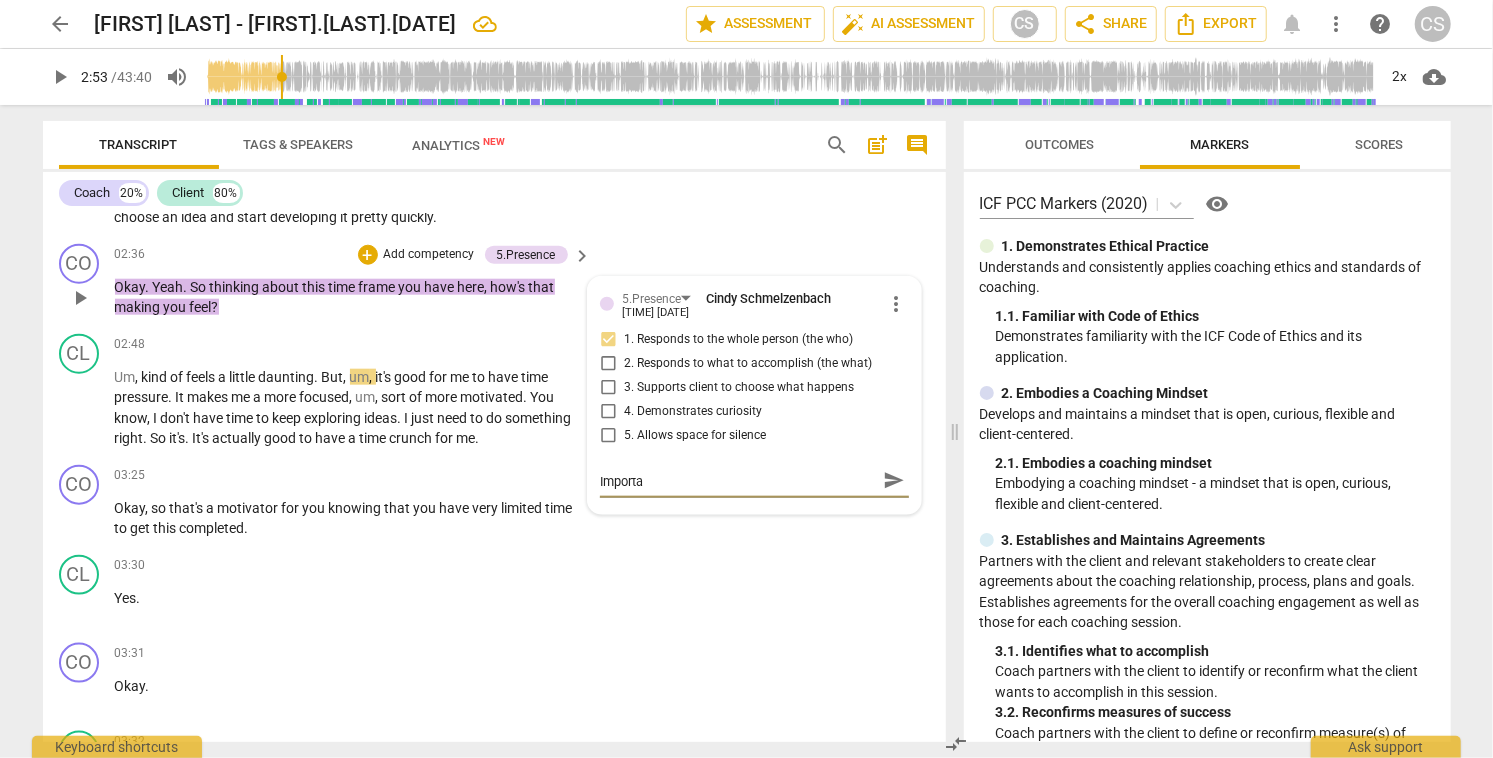 type on "Importan" 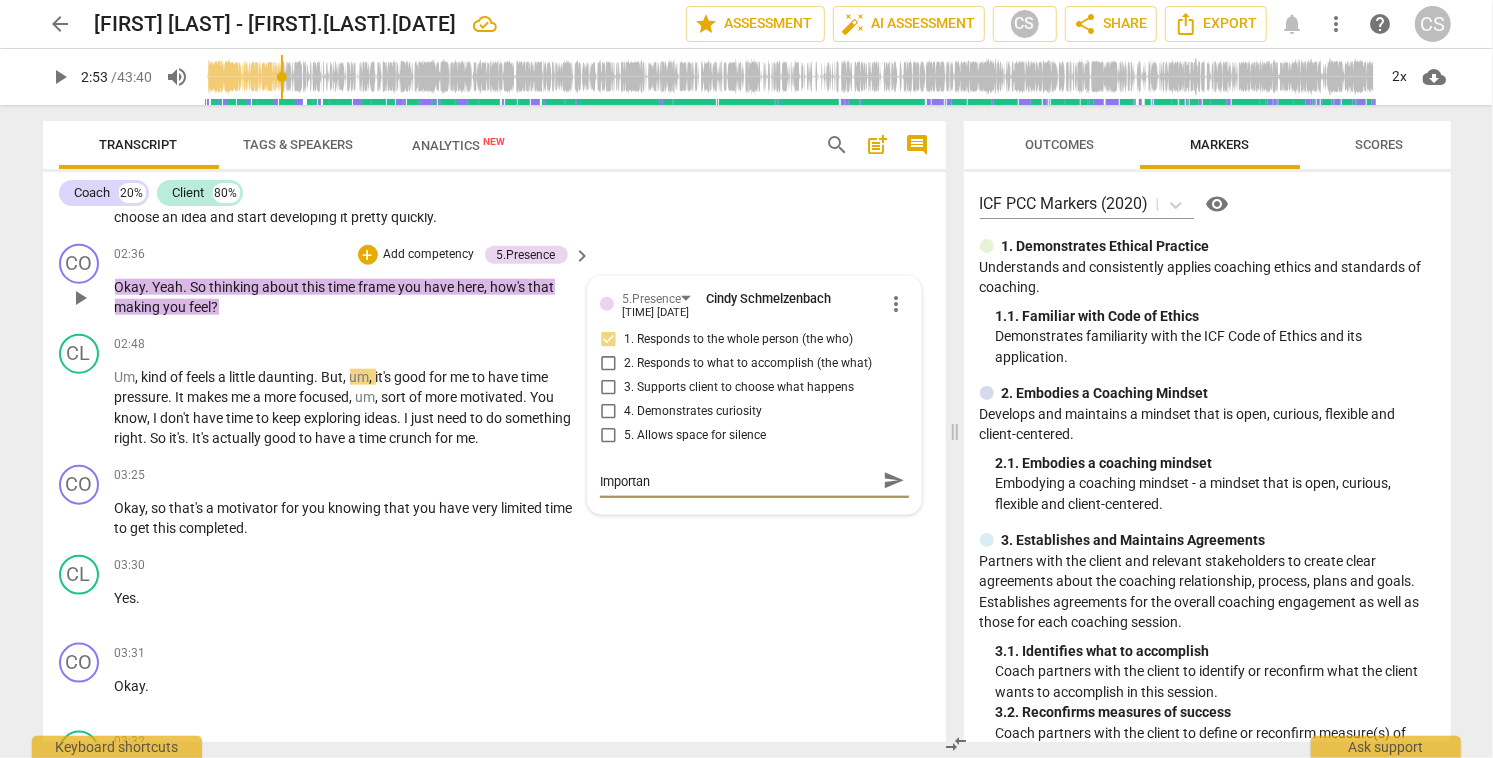 type on "Important" 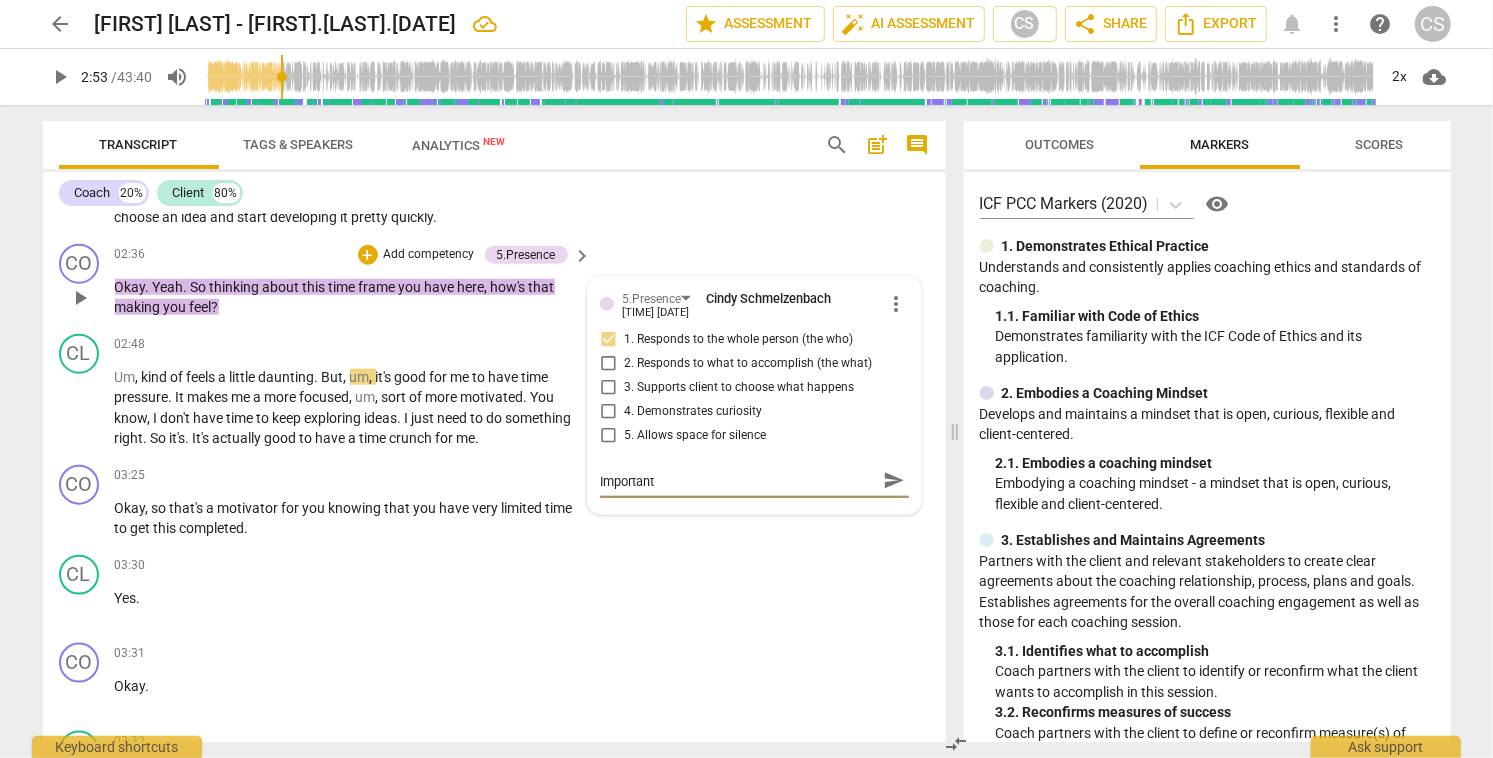 type on "Important" 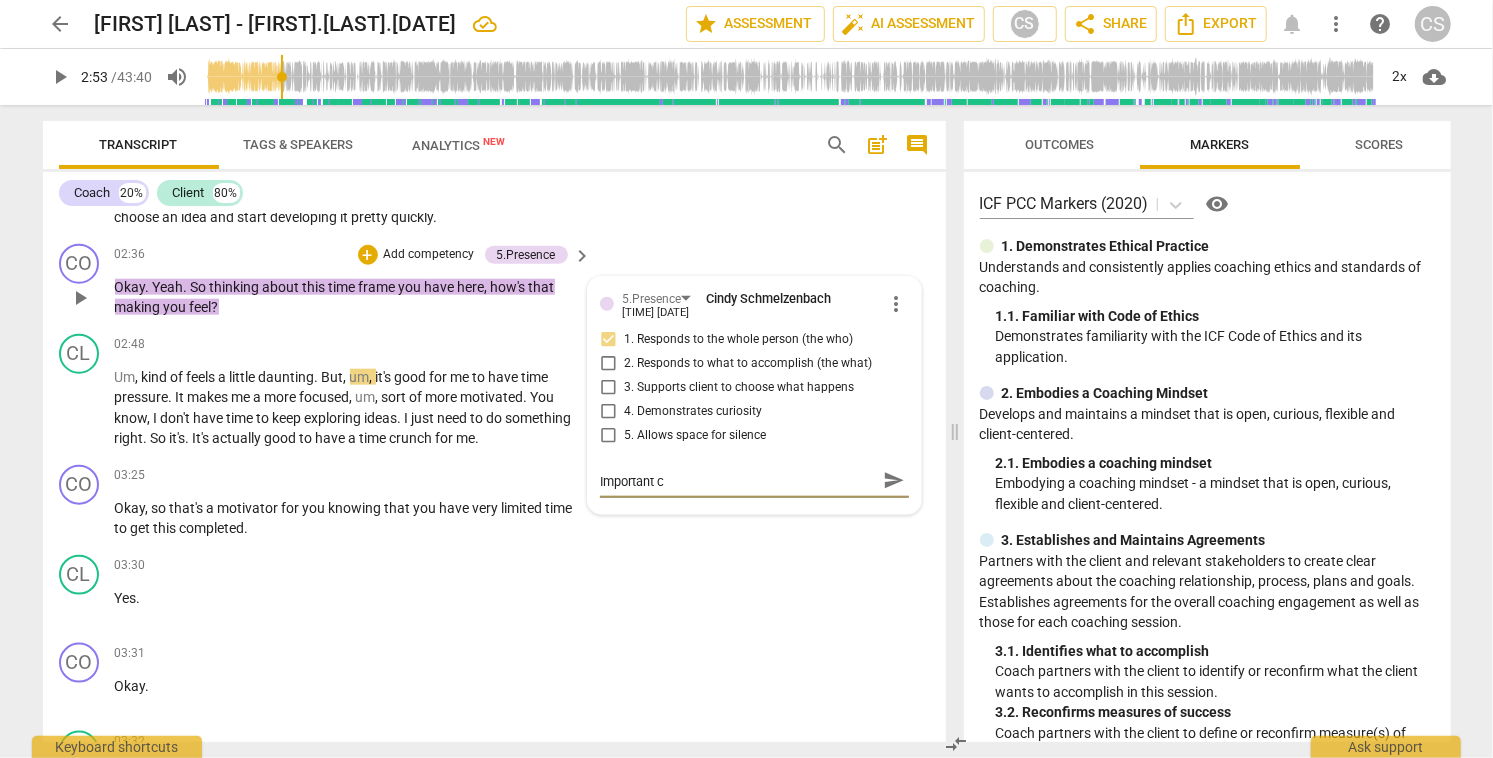 type on "Important ch" 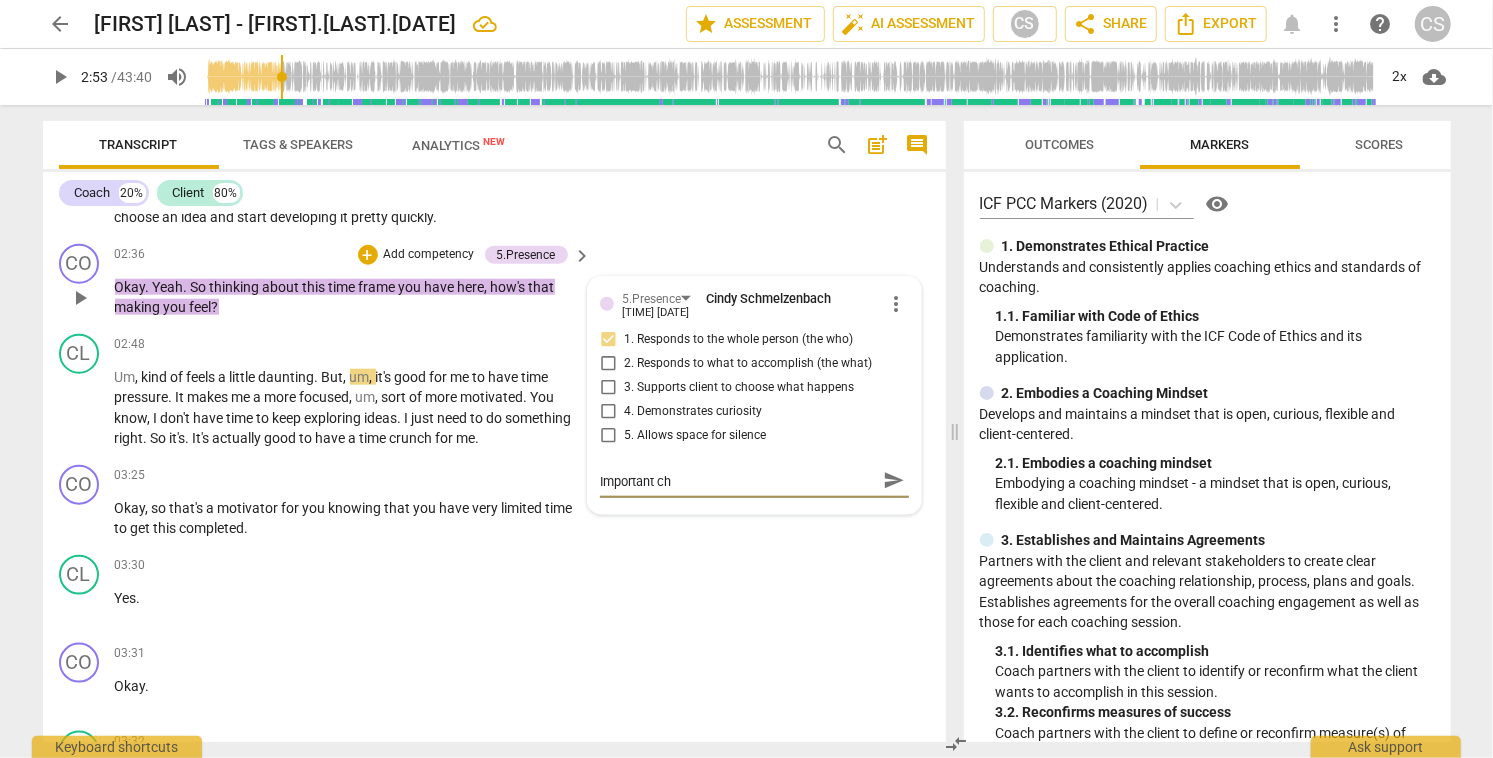 type on "Important che" 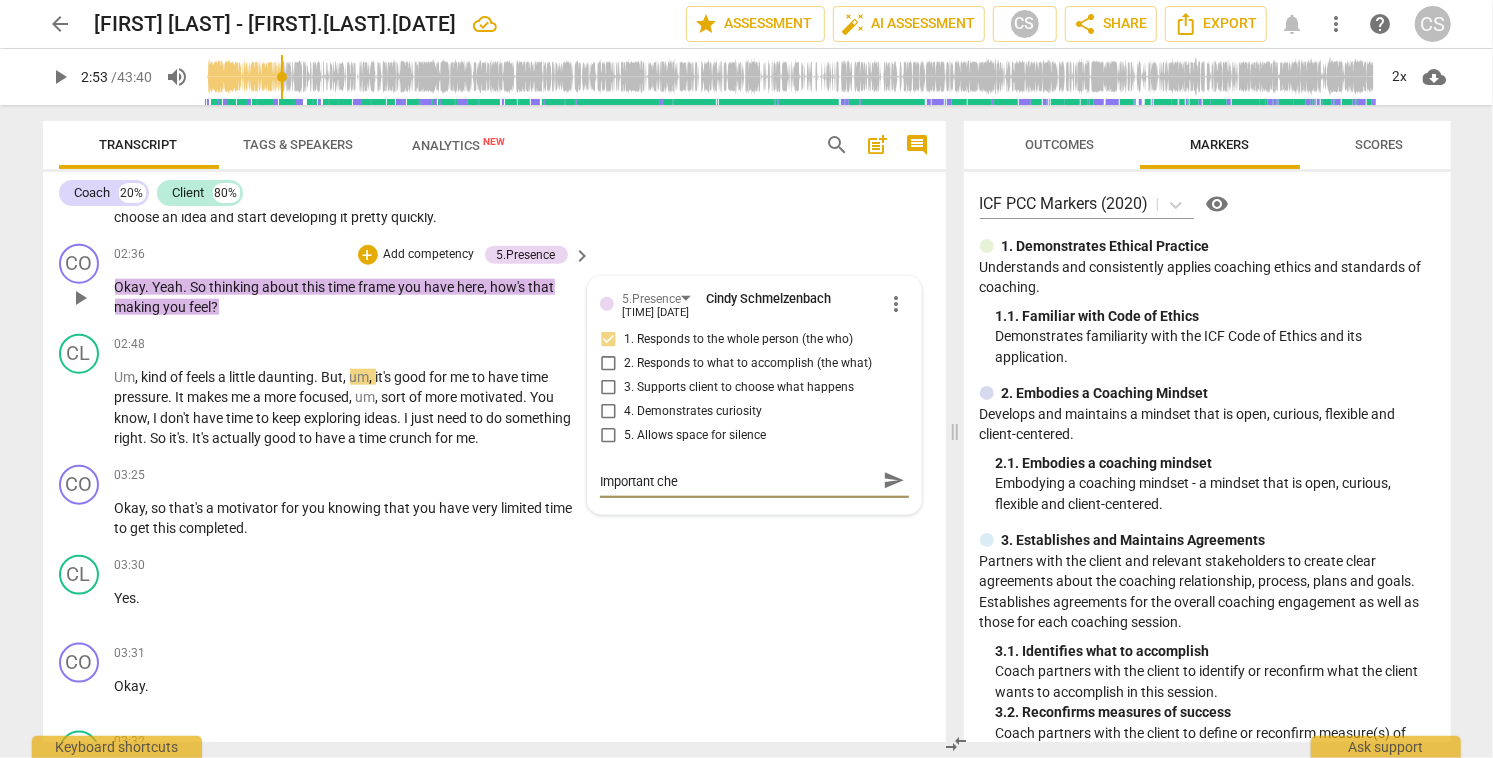 type on "Important chec" 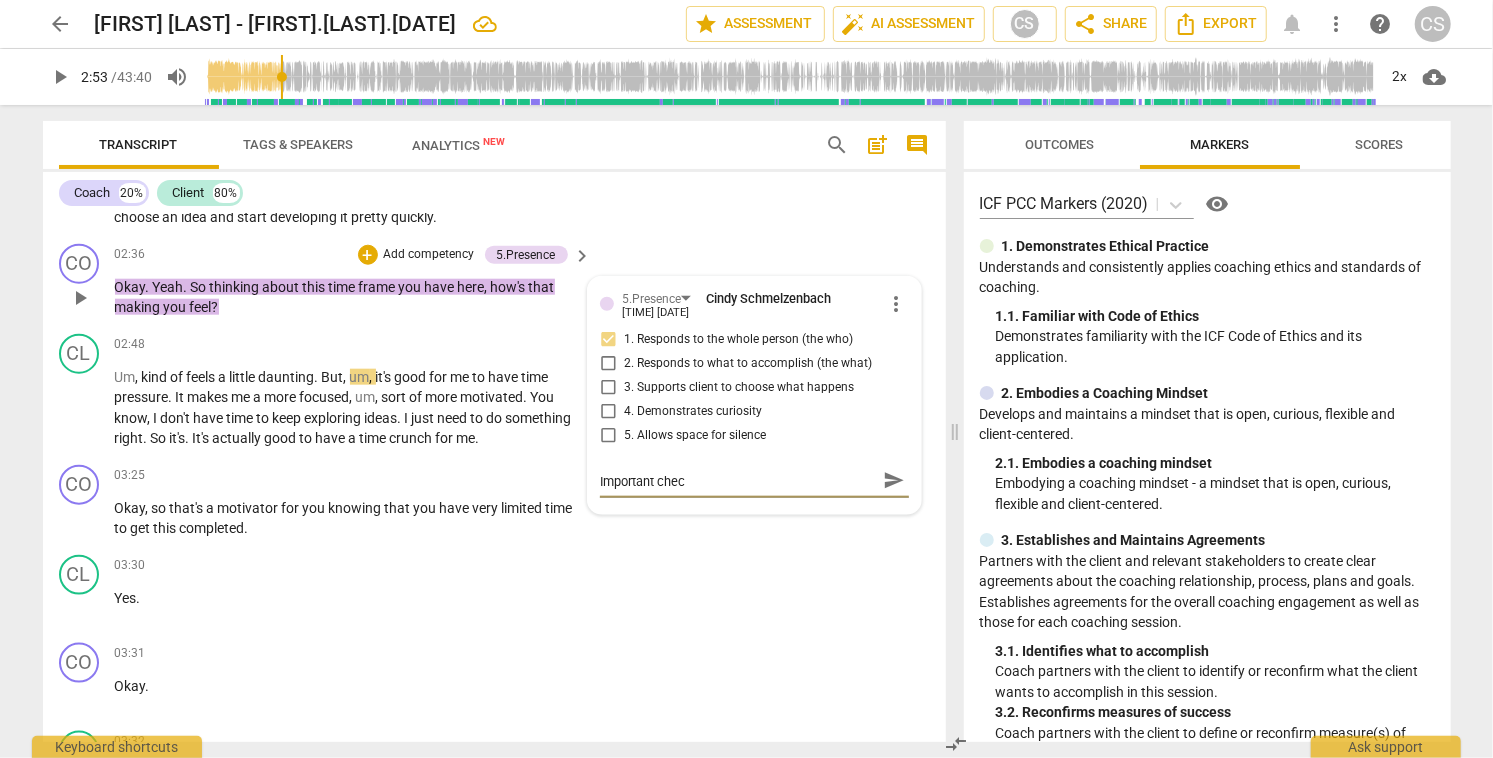 type on "Important check" 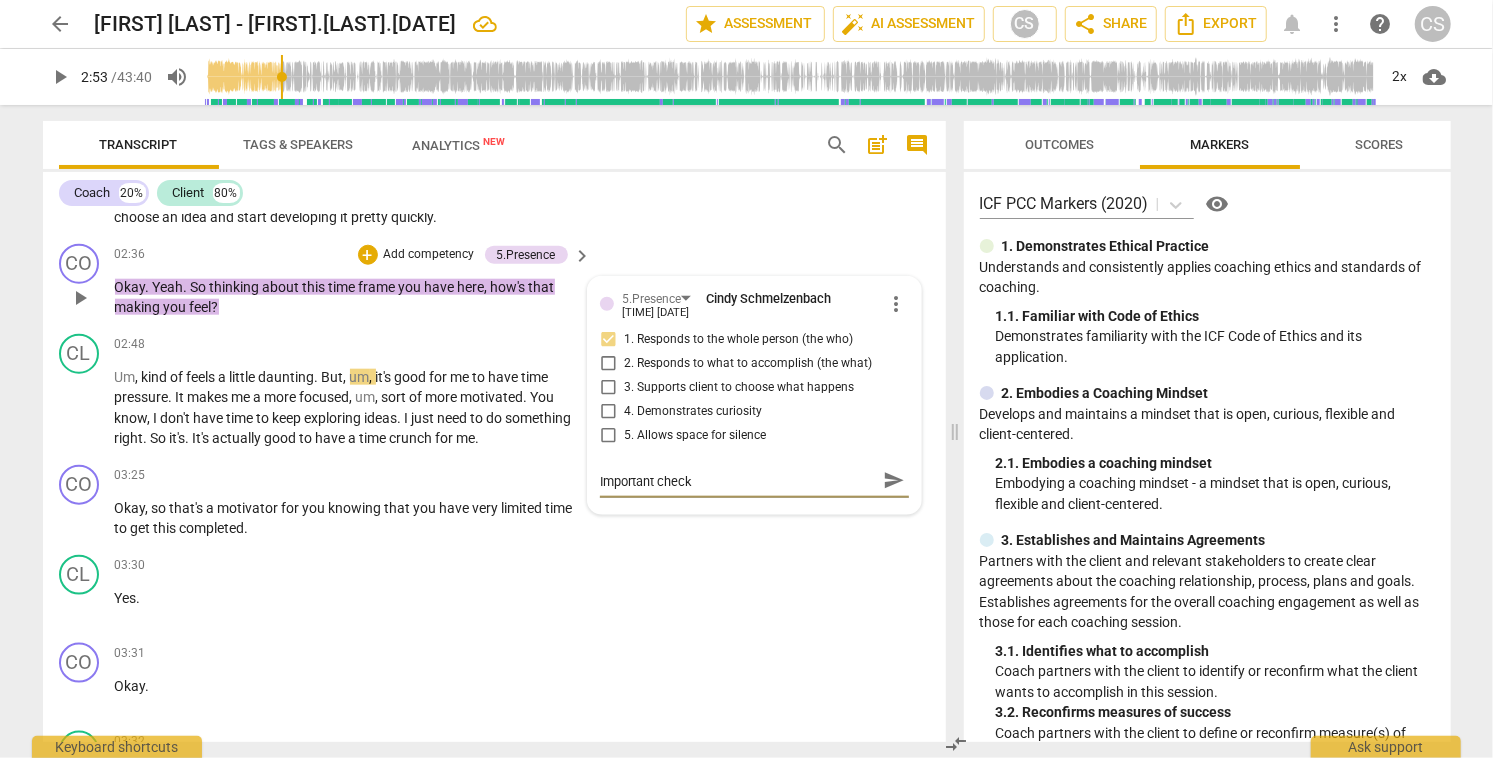 type on "Important check-" 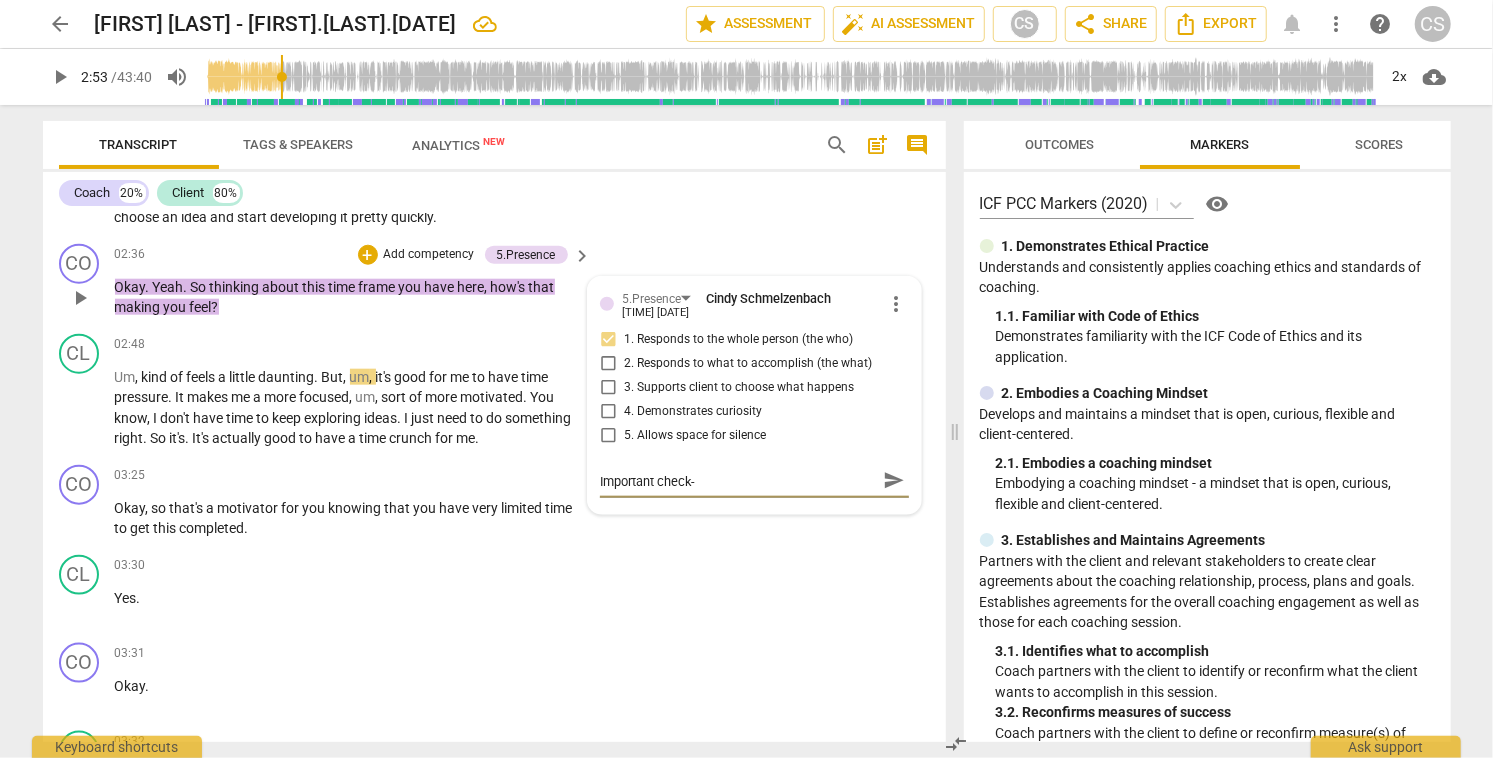 type on "Important check-i" 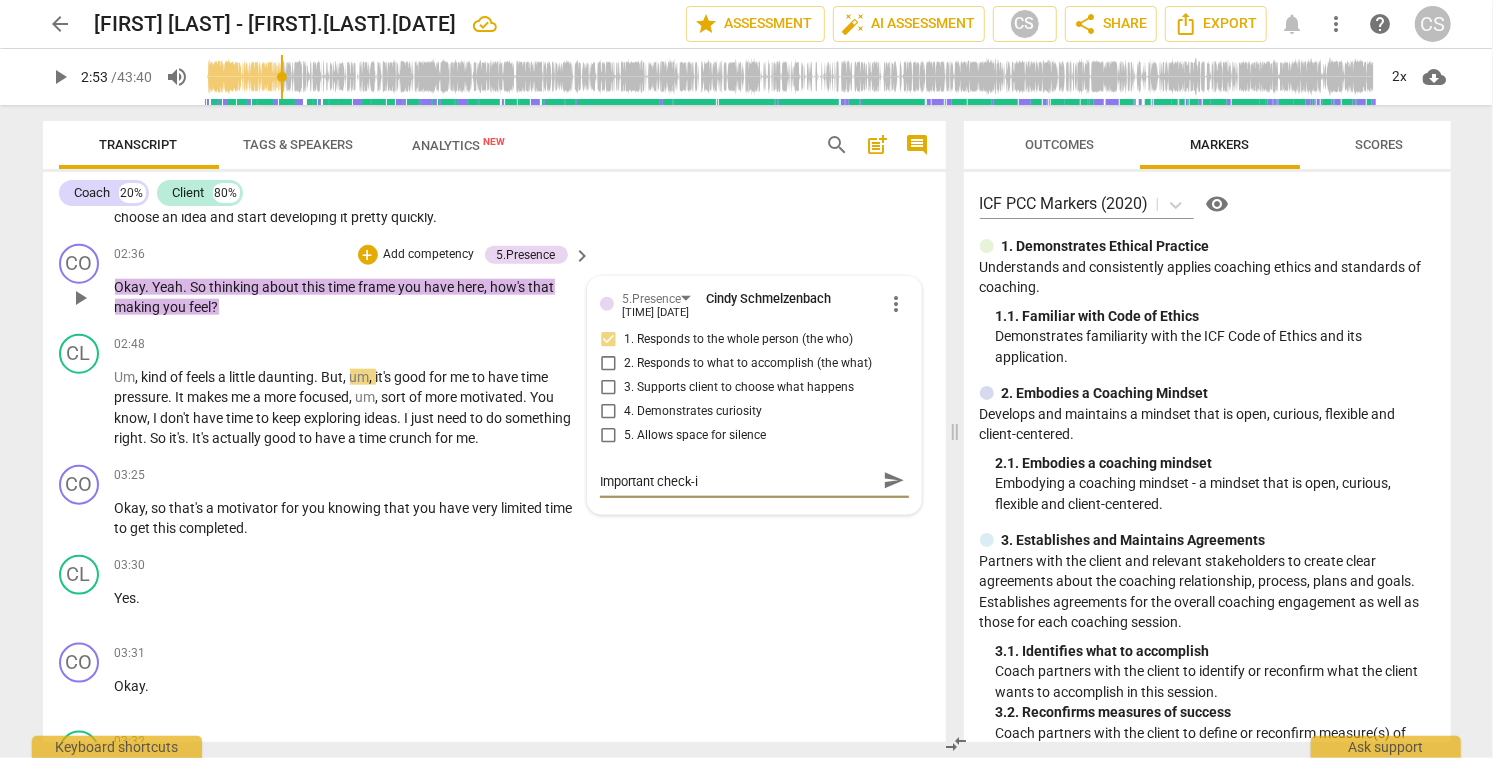 type on "Important check-in" 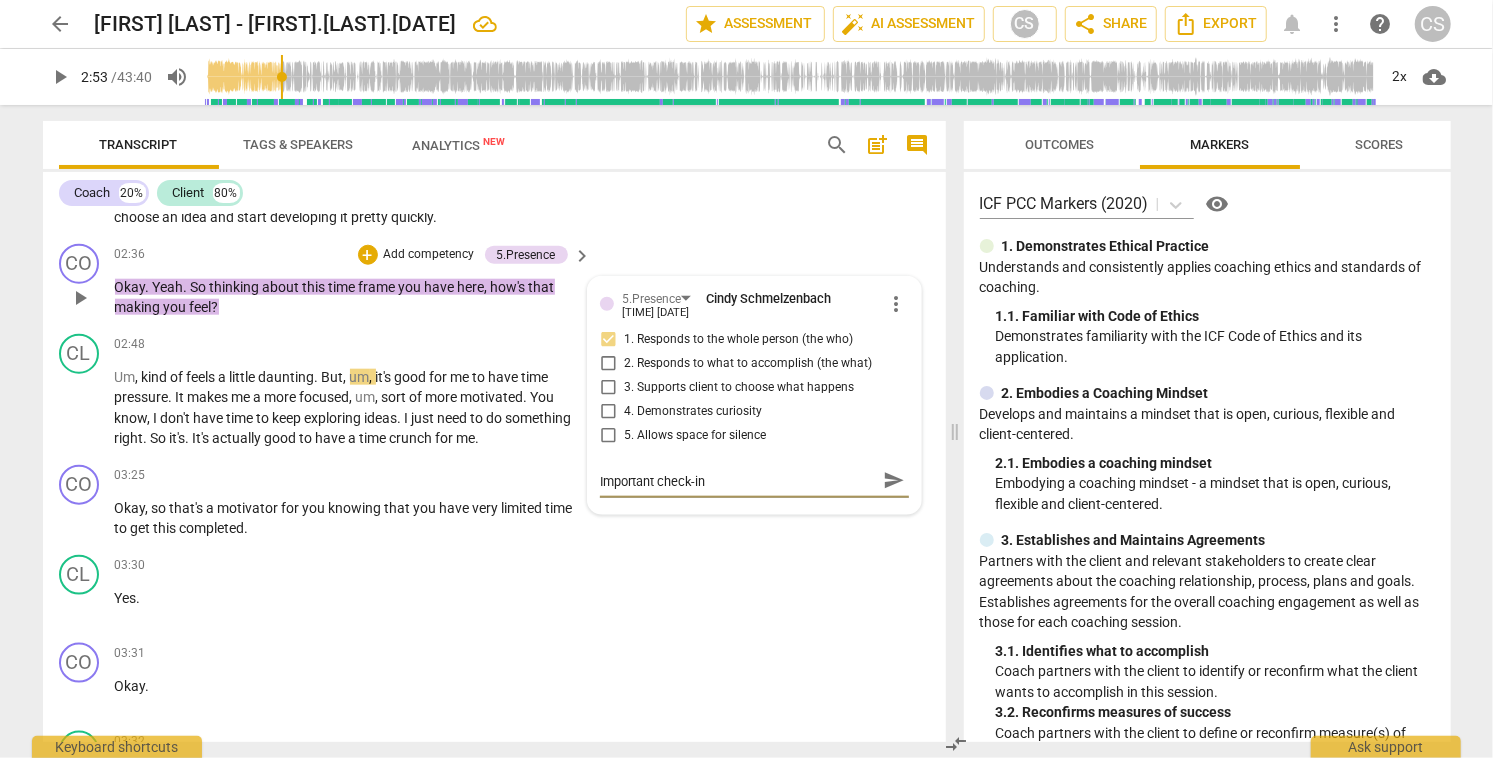 type on "Important check-in" 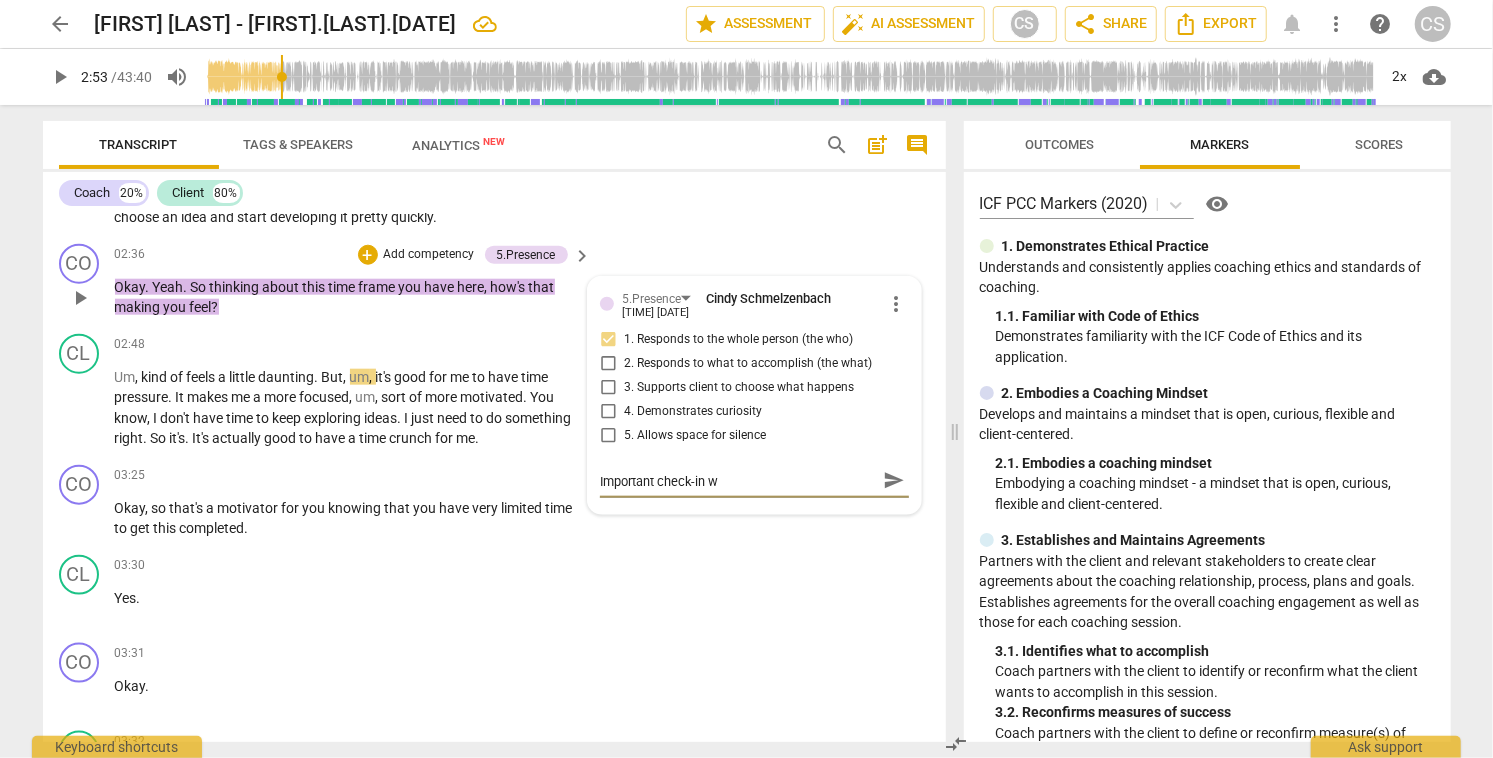 type on "Important check-in wi" 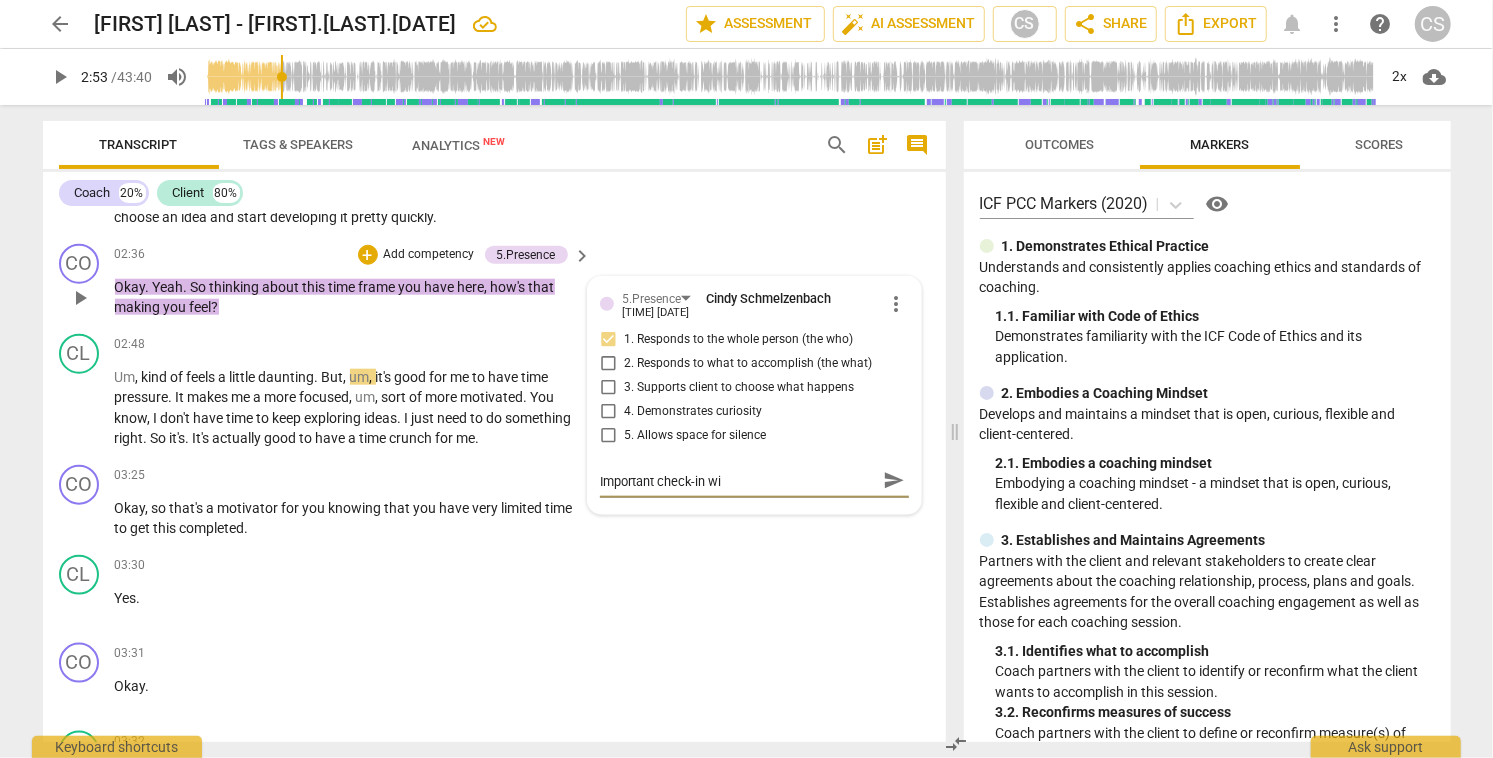 type on "Important check-in wit" 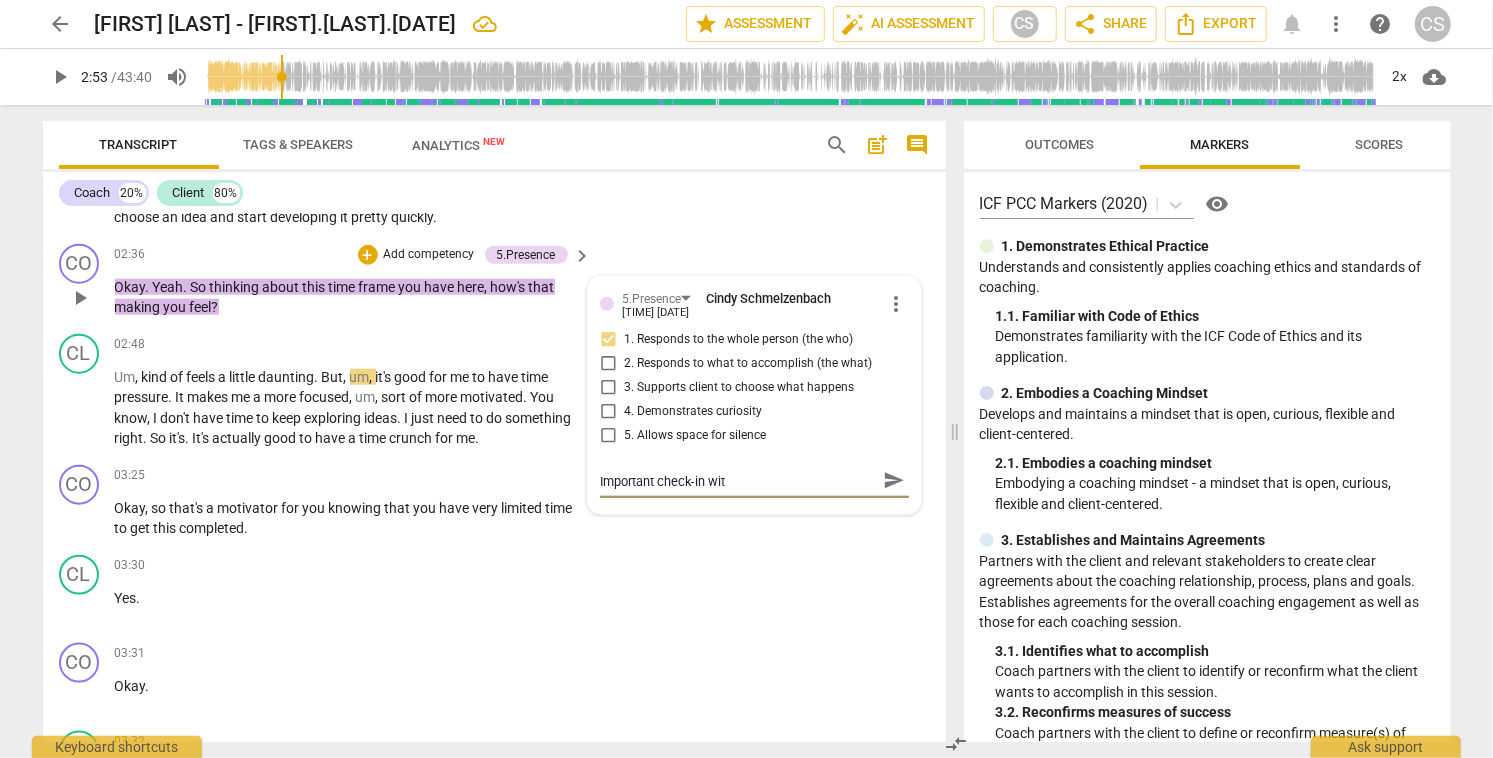 type on "Important check-in with" 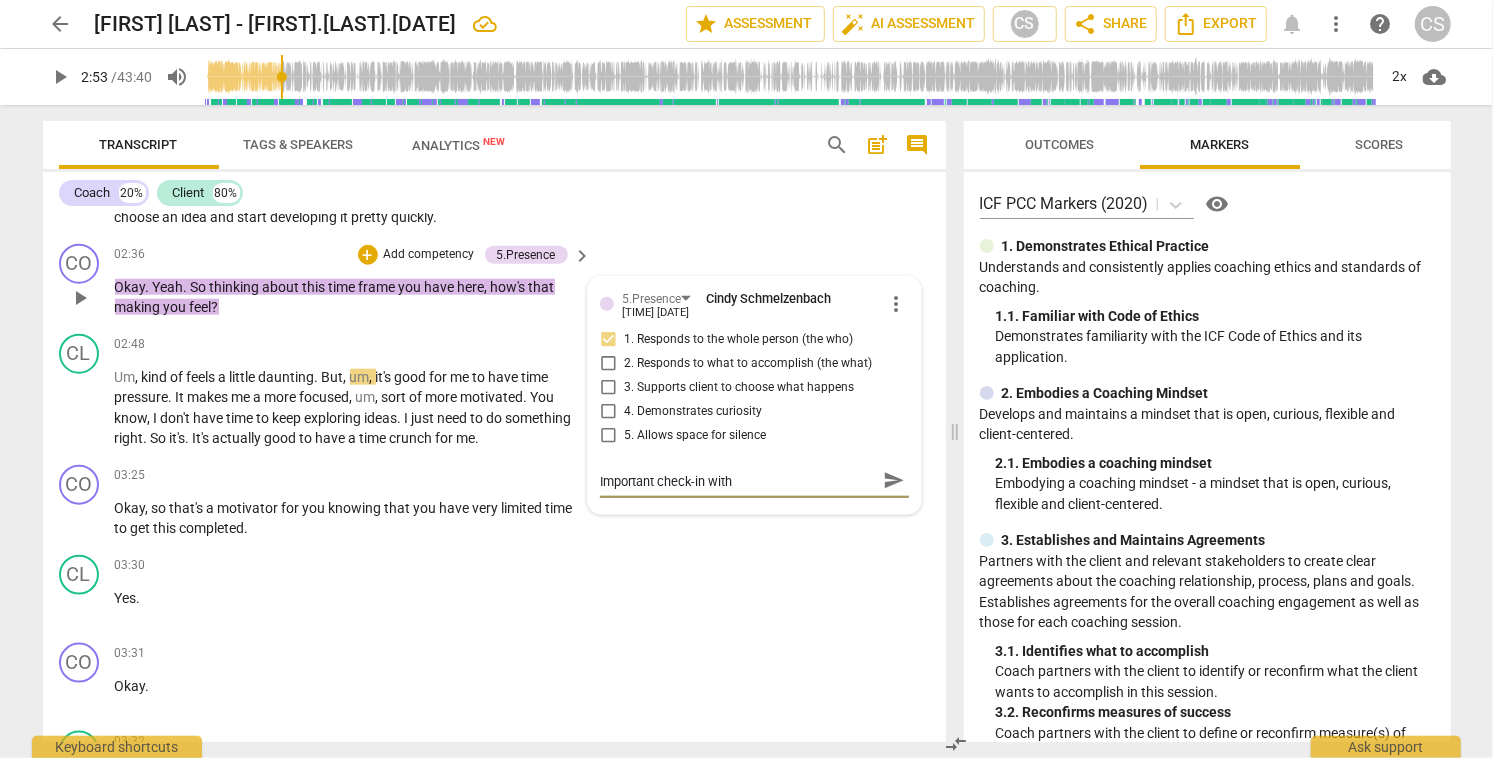 type on "Important check-in with" 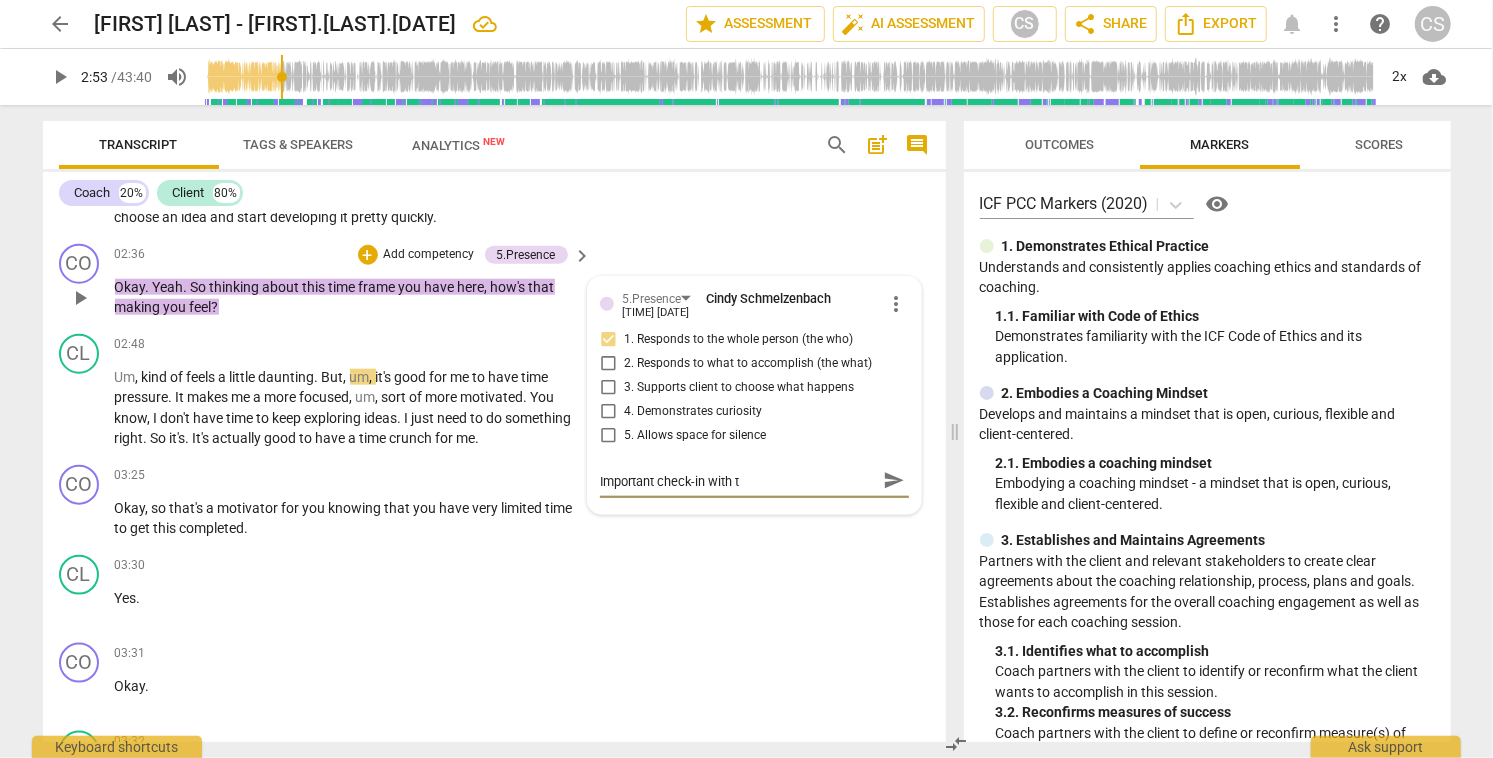 type on "Important check-in with th" 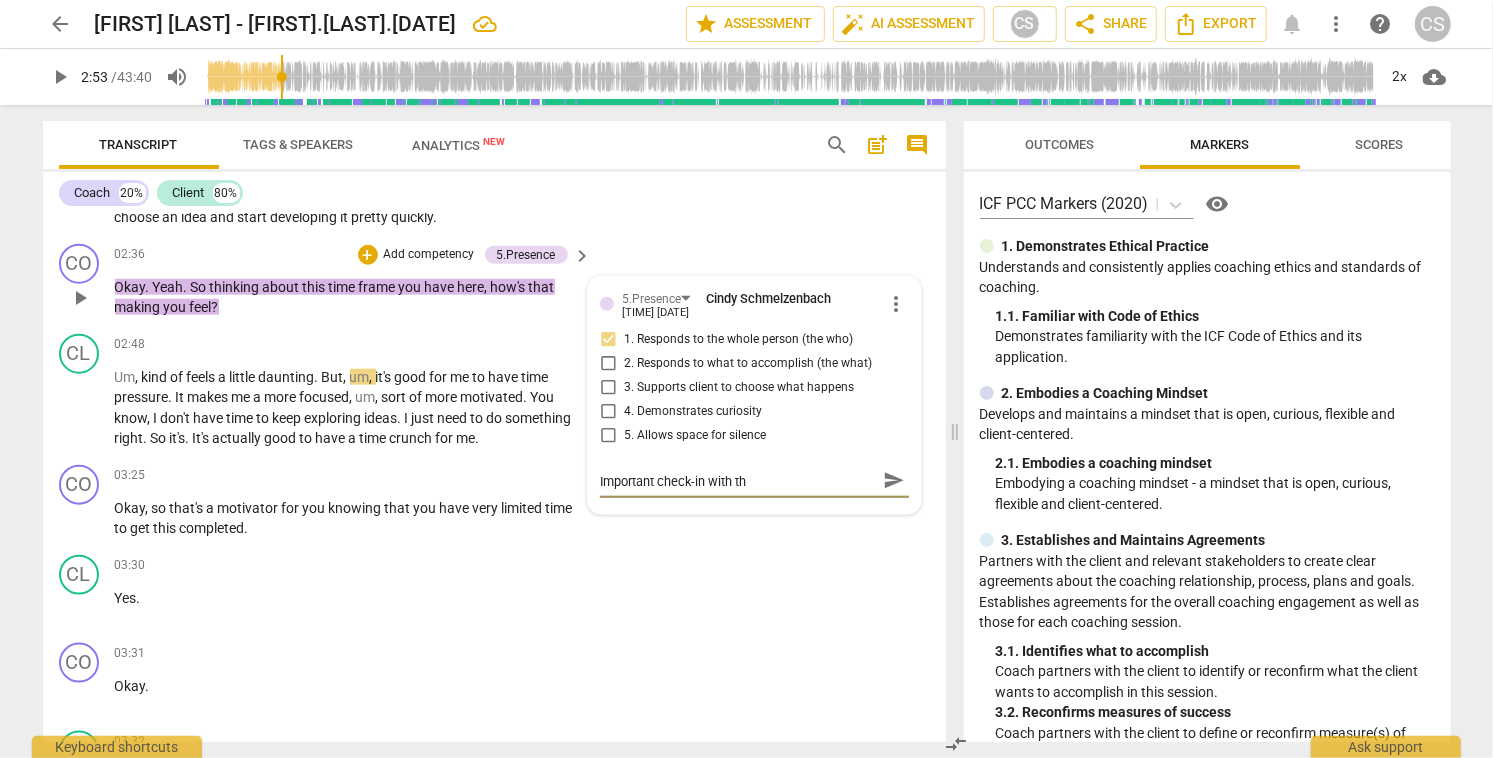 type on "Important check-in with the" 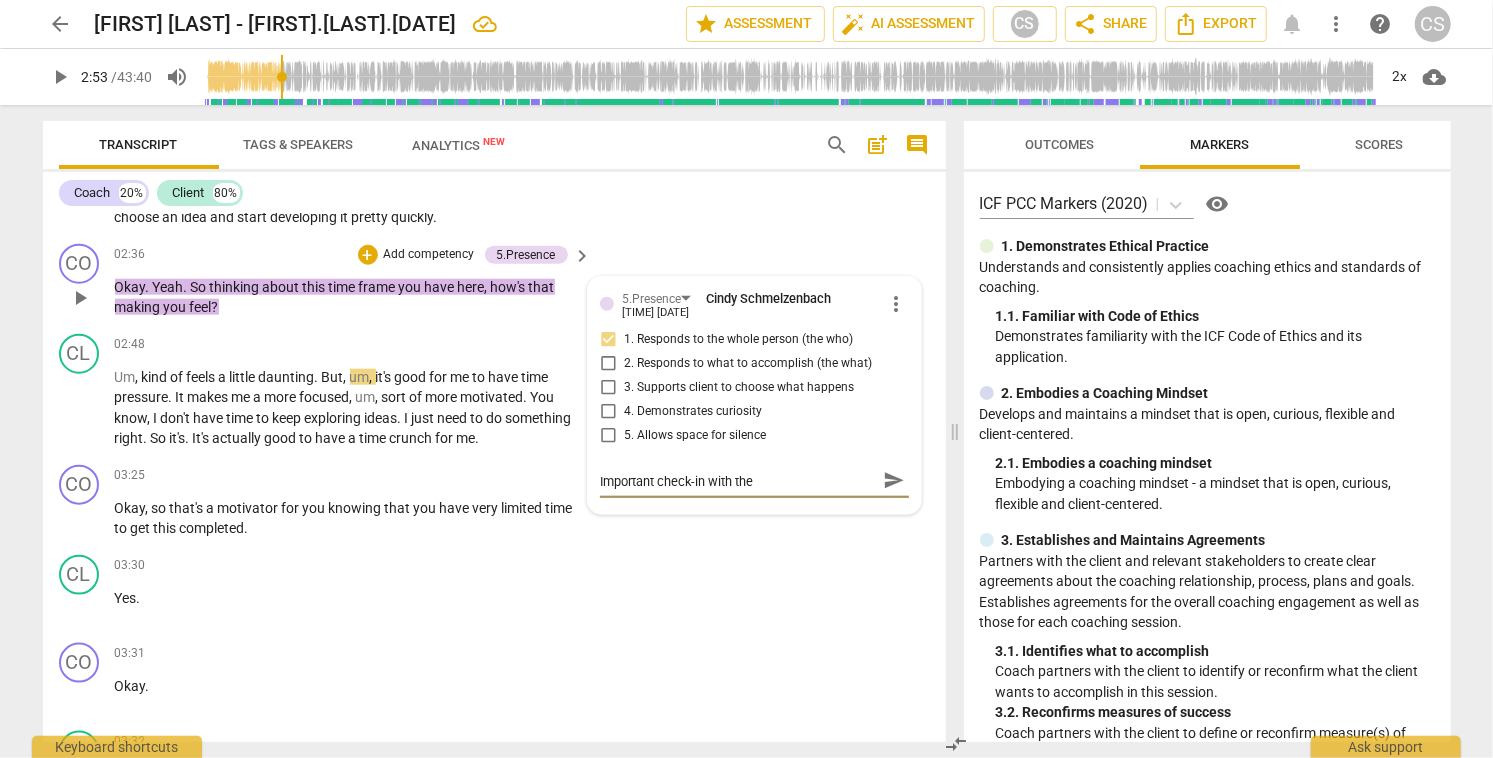 type on "Important check-in with the" 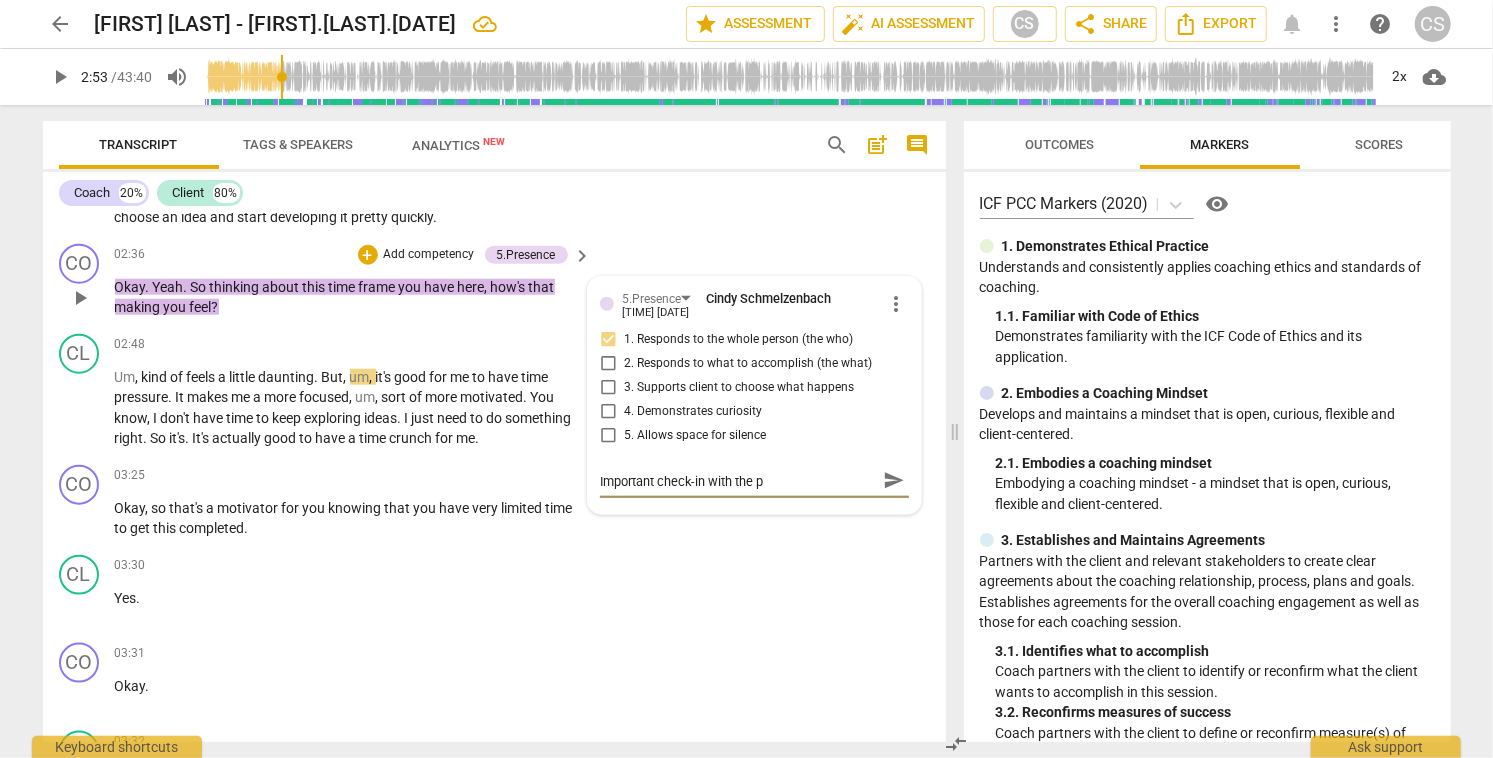 type on "Important check-in with the pe" 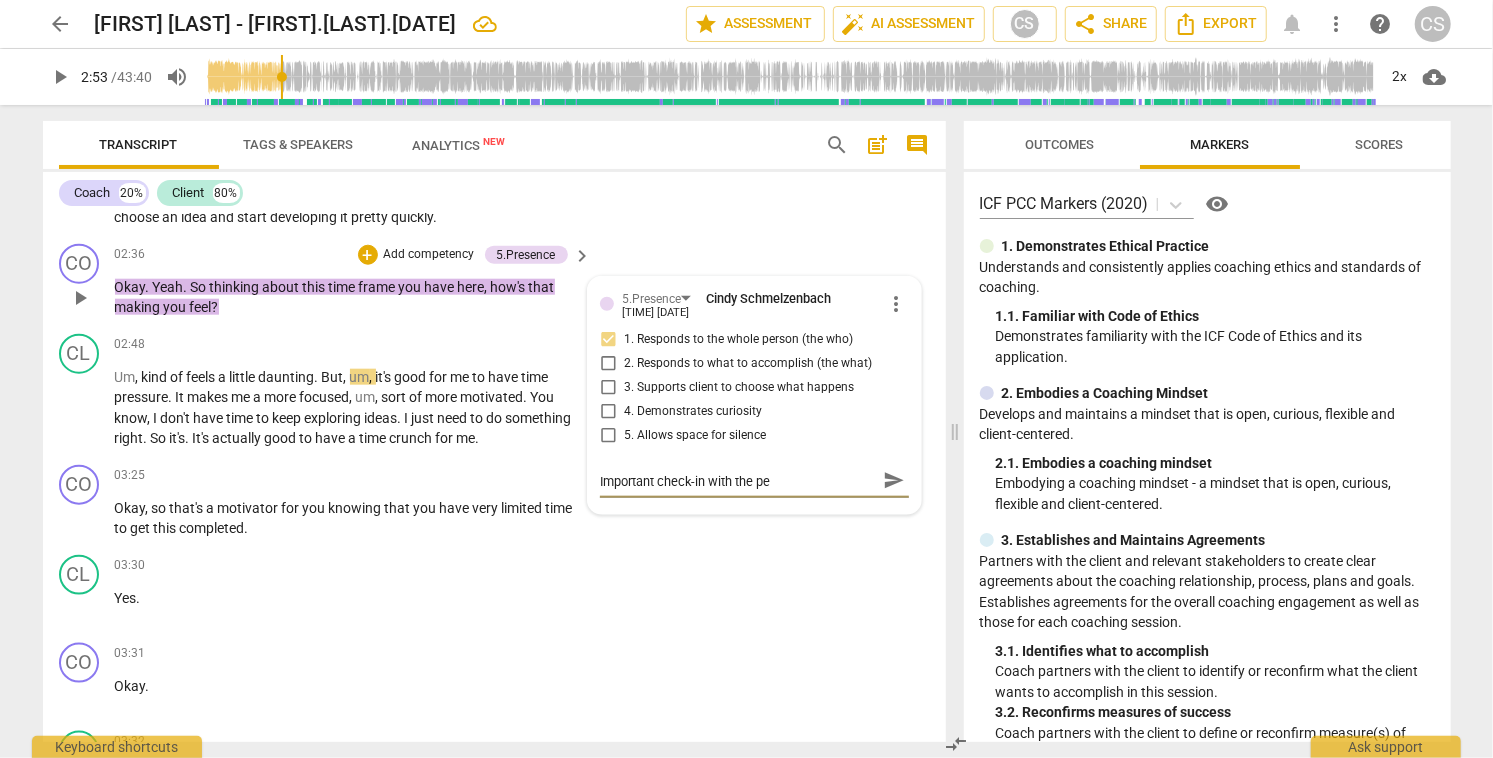 type on "Important check-in with the per" 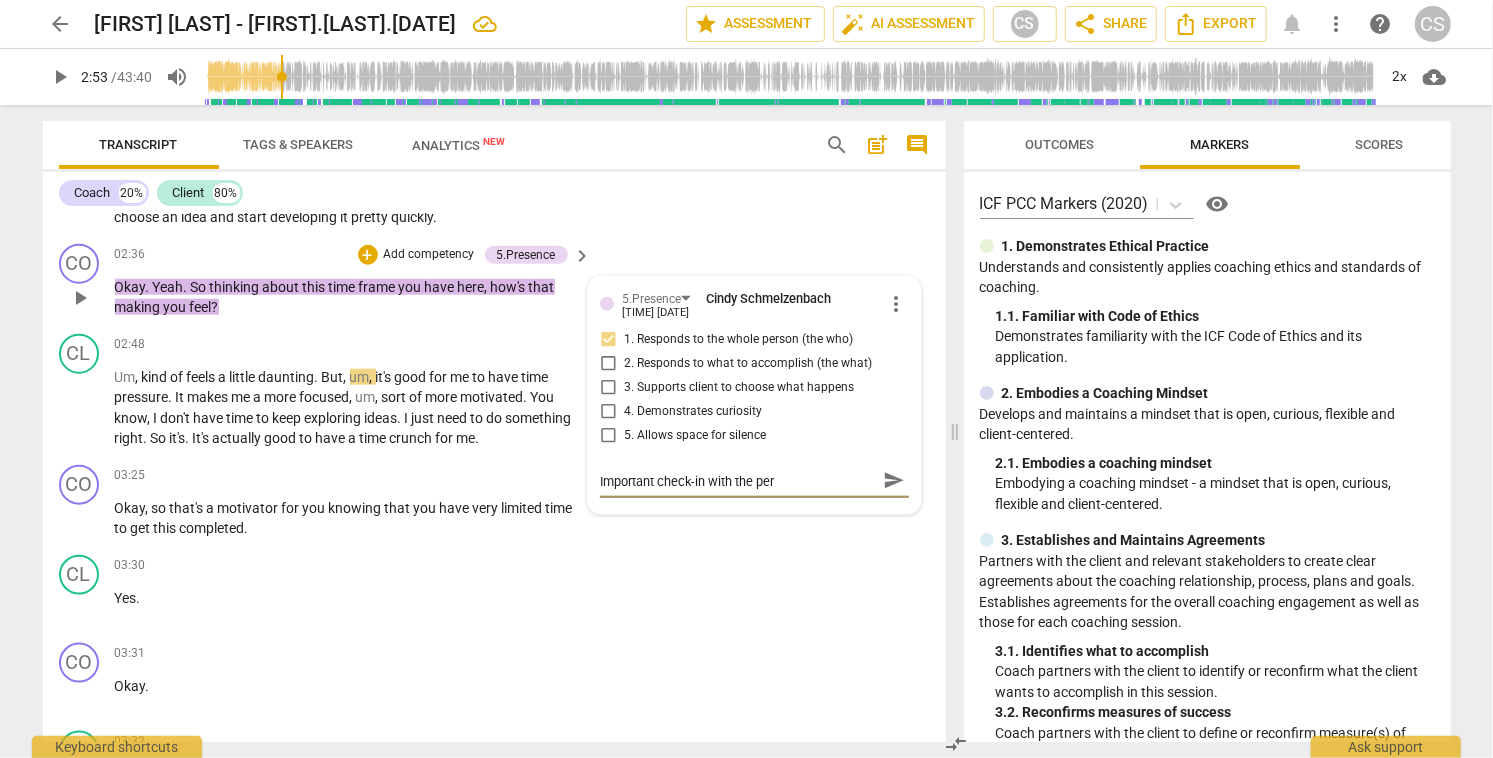 type on "Important check-in with the pers" 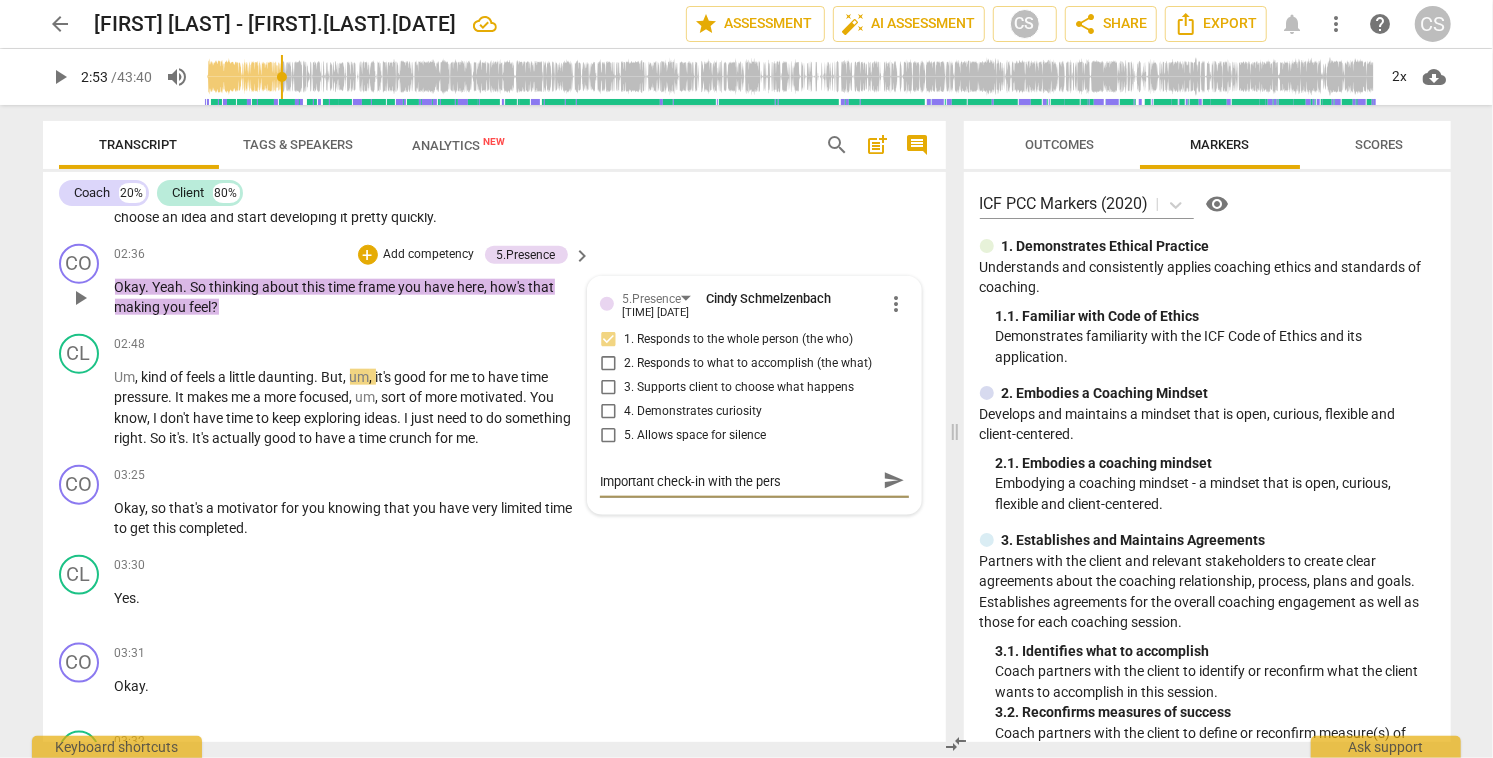 type on "Important check-in with the perso" 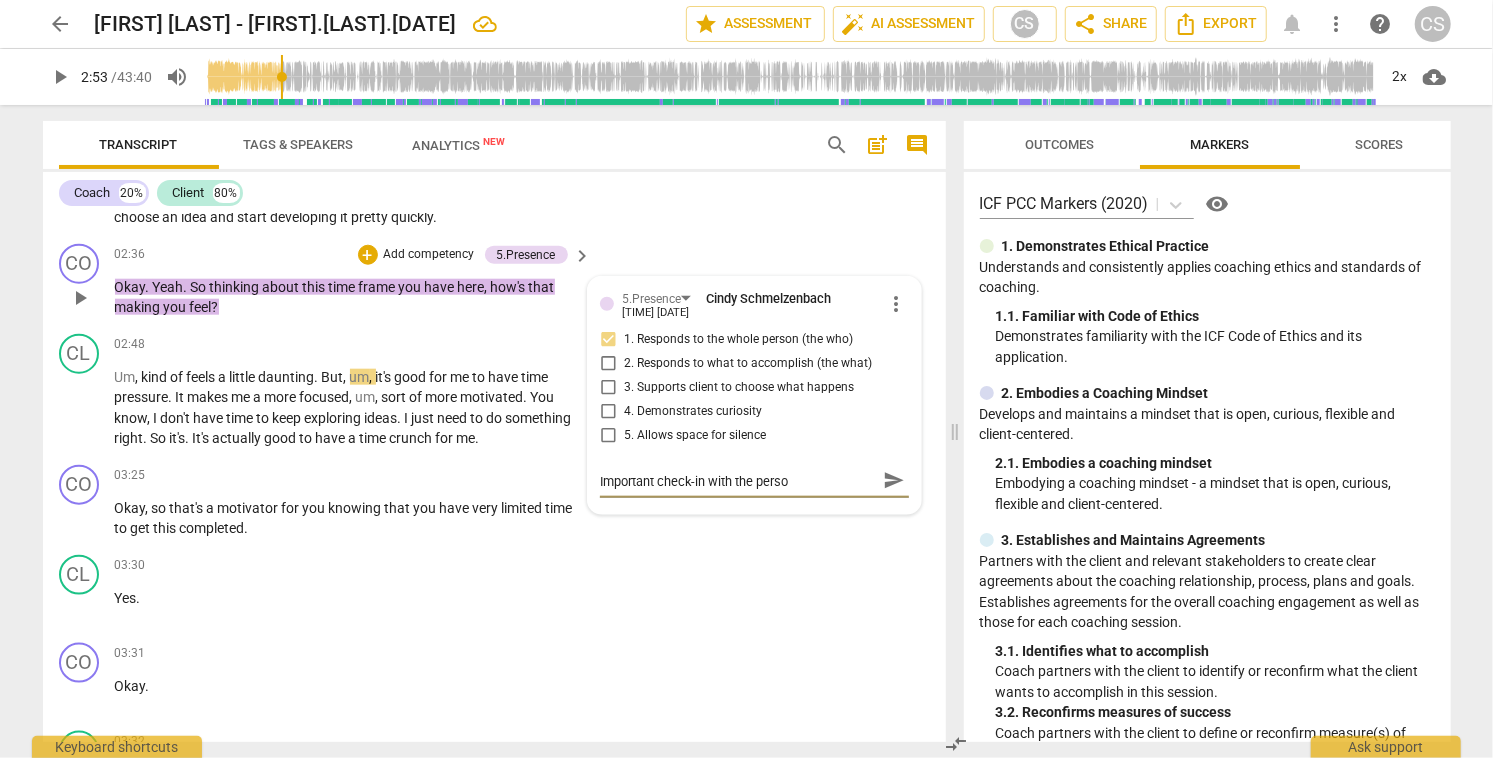 type on "Important check-in with the person" 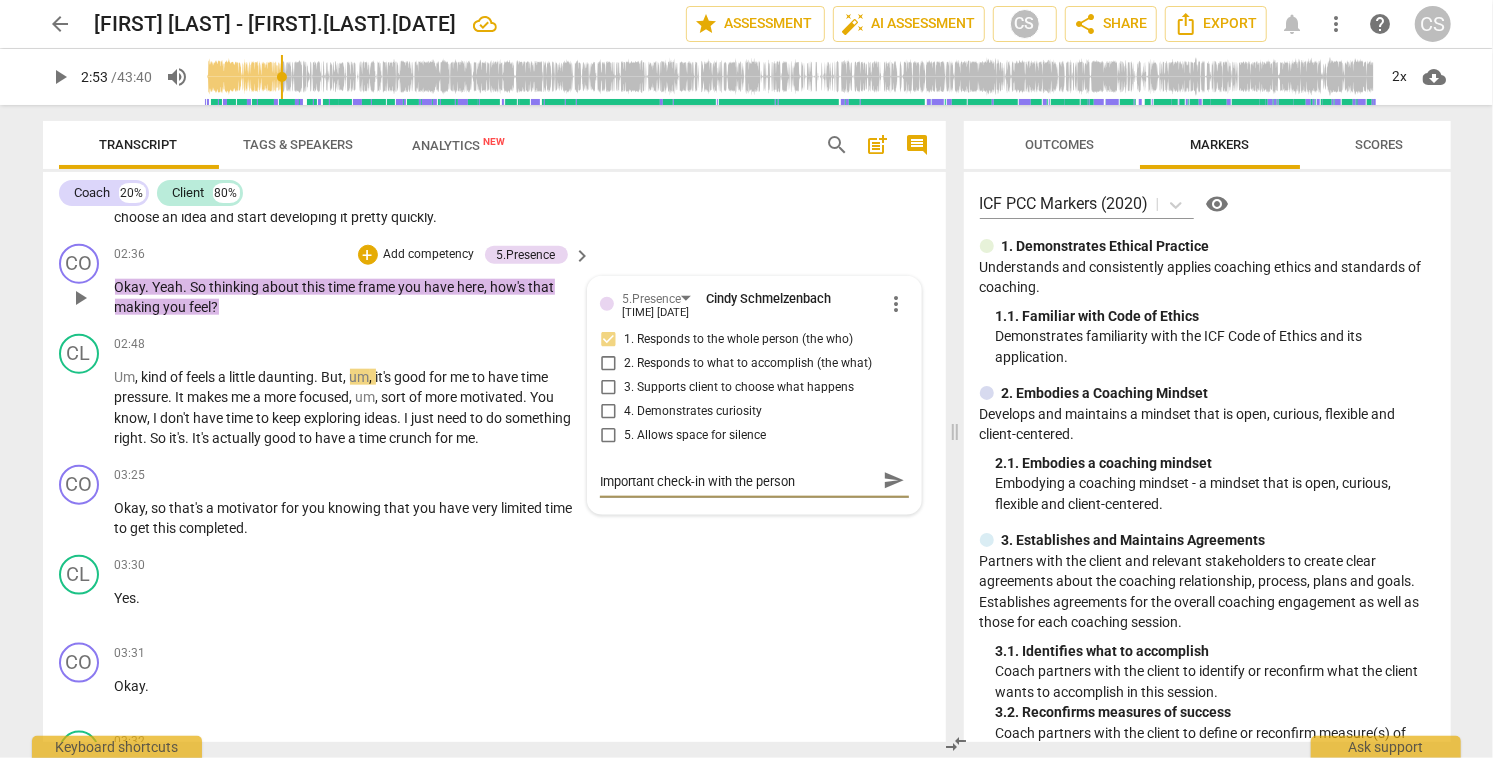 type on "Important check-in with the person" 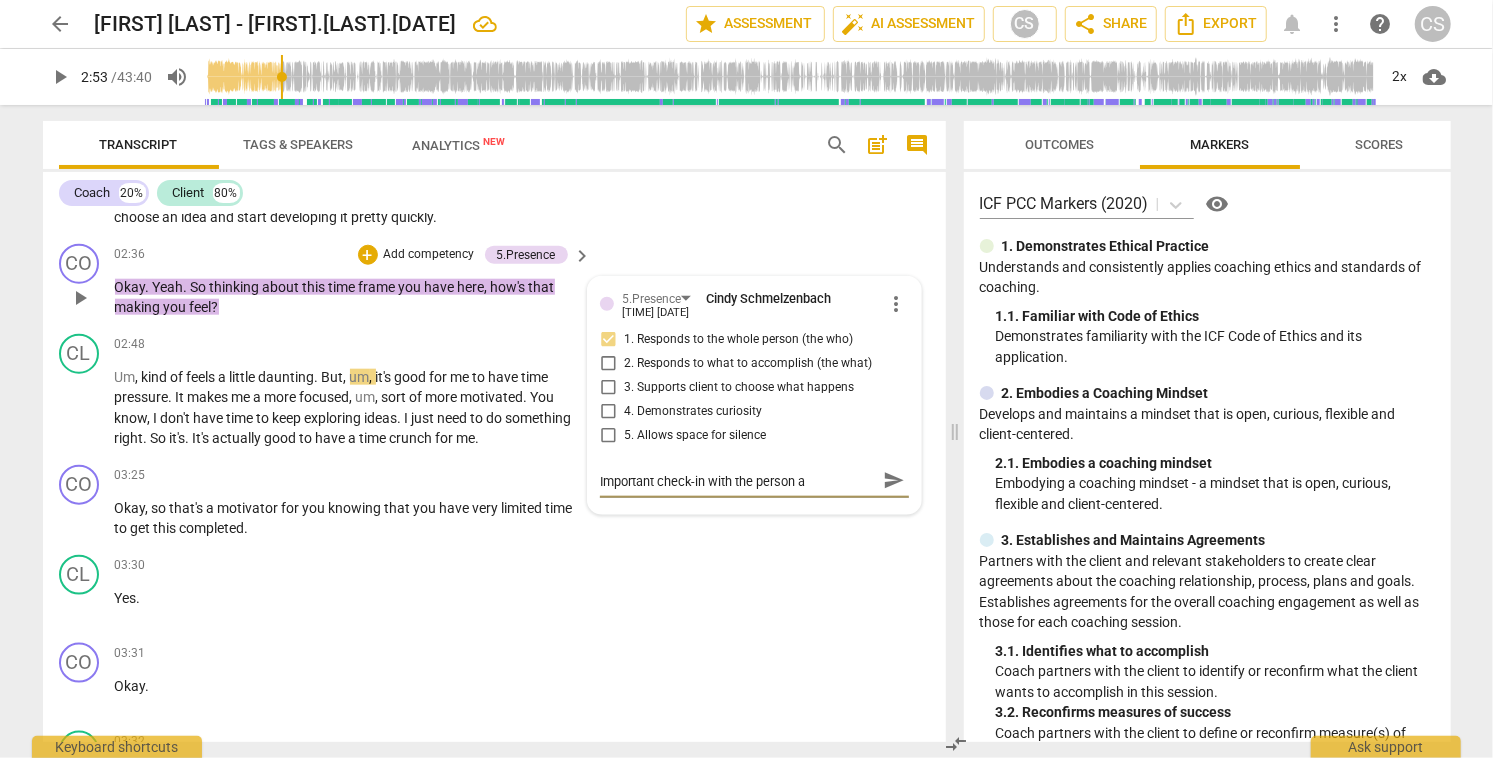type on "Important check-in with the person at" 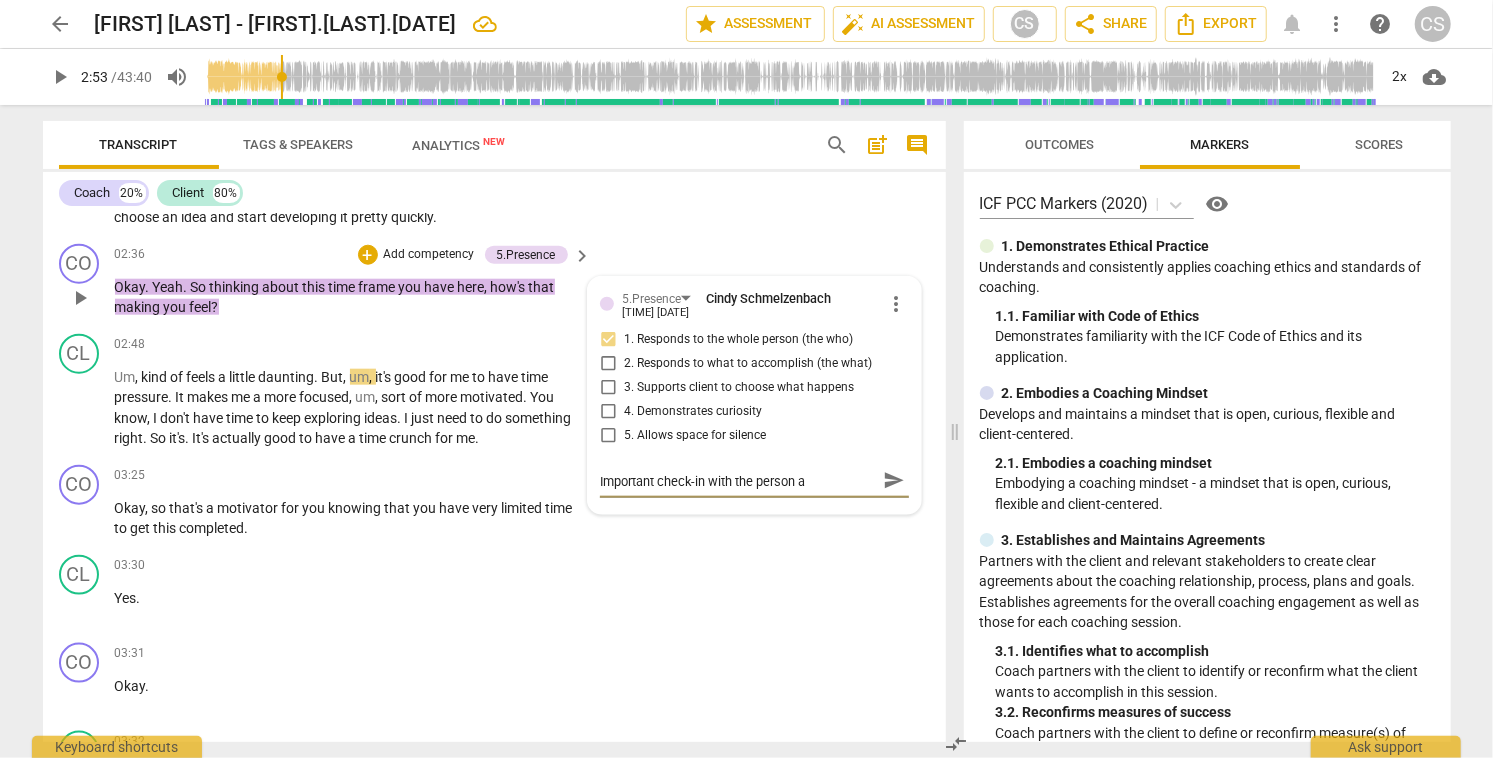type on "Important check-in with the person at" 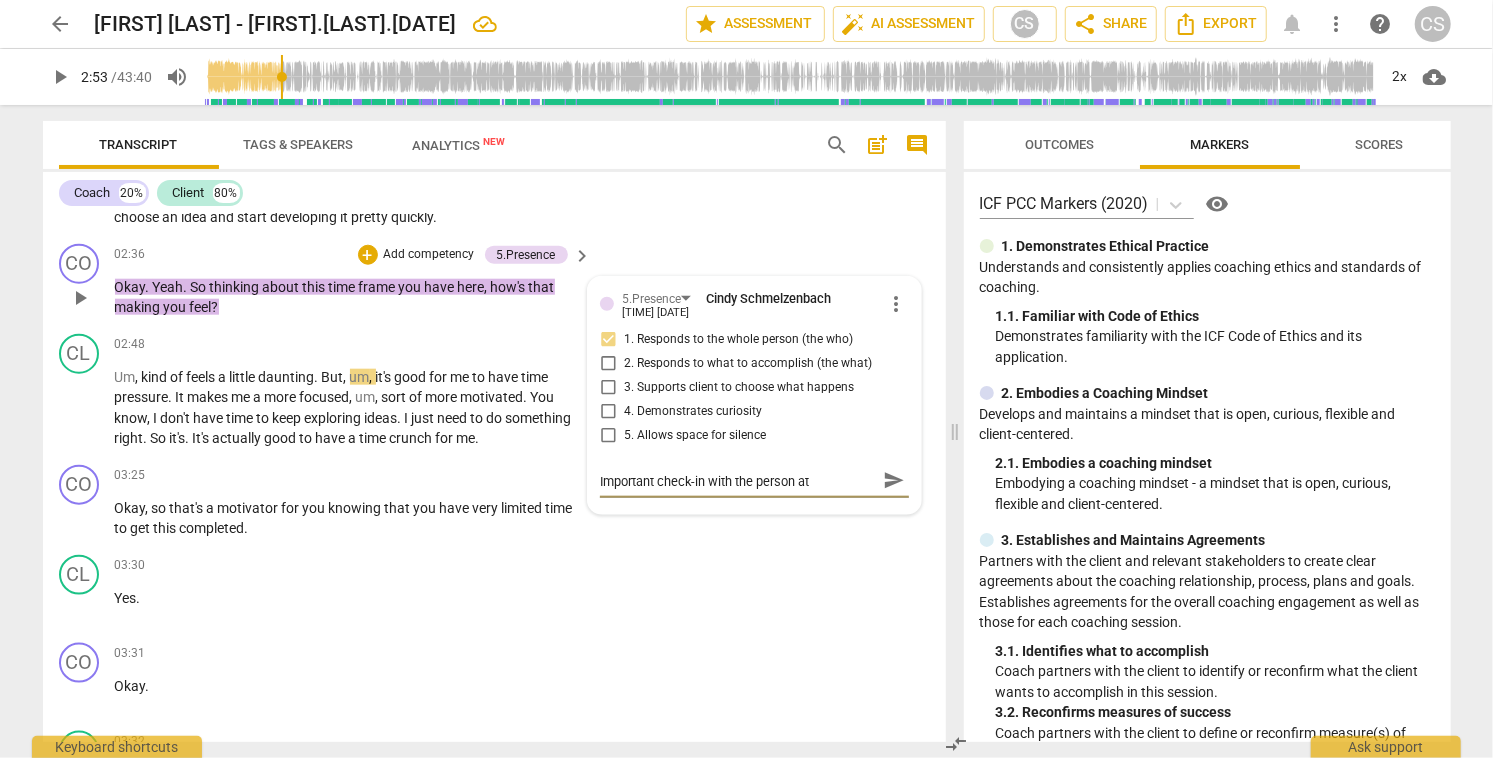 type on "Important check-in with the person at" 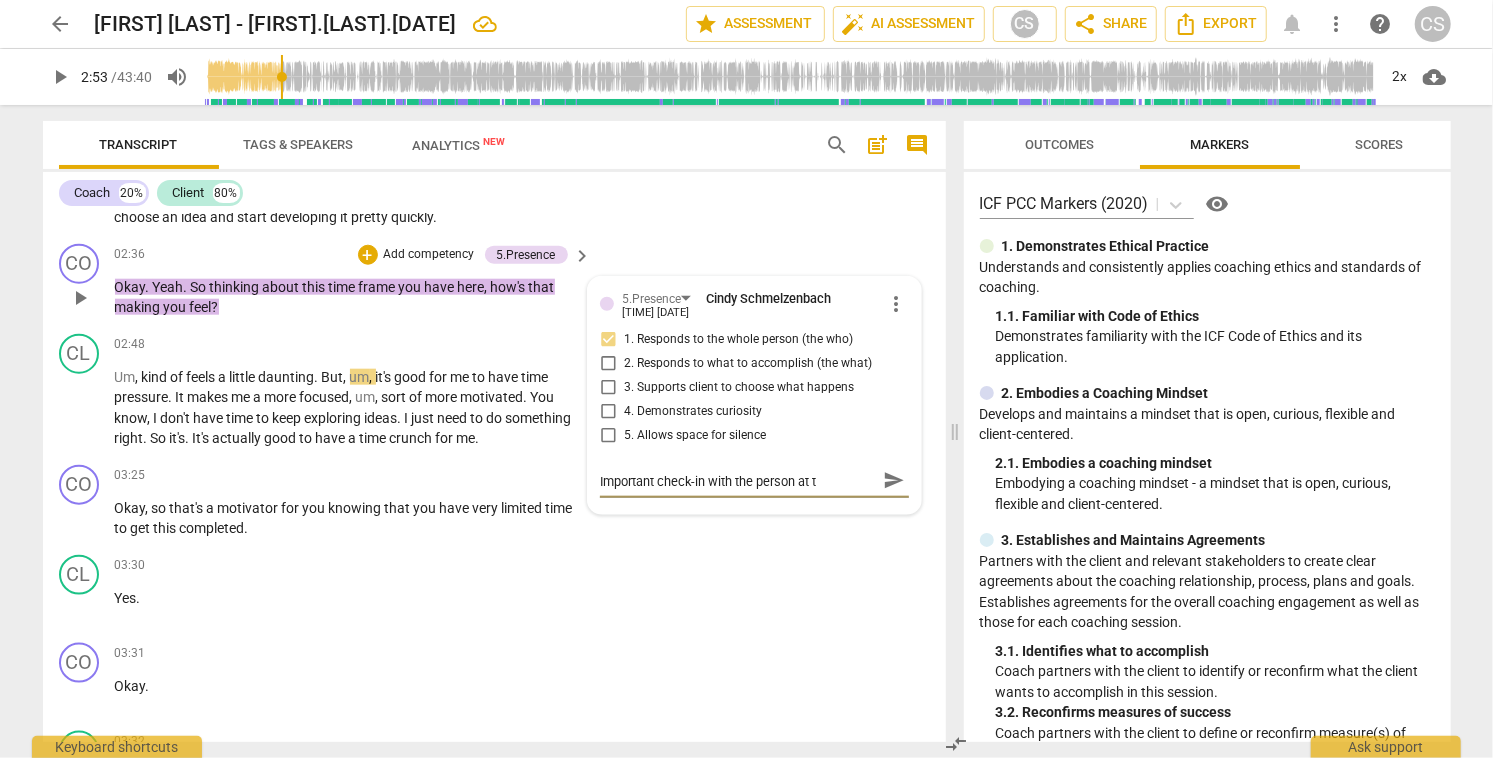 type on "Important check-in with the person at th" 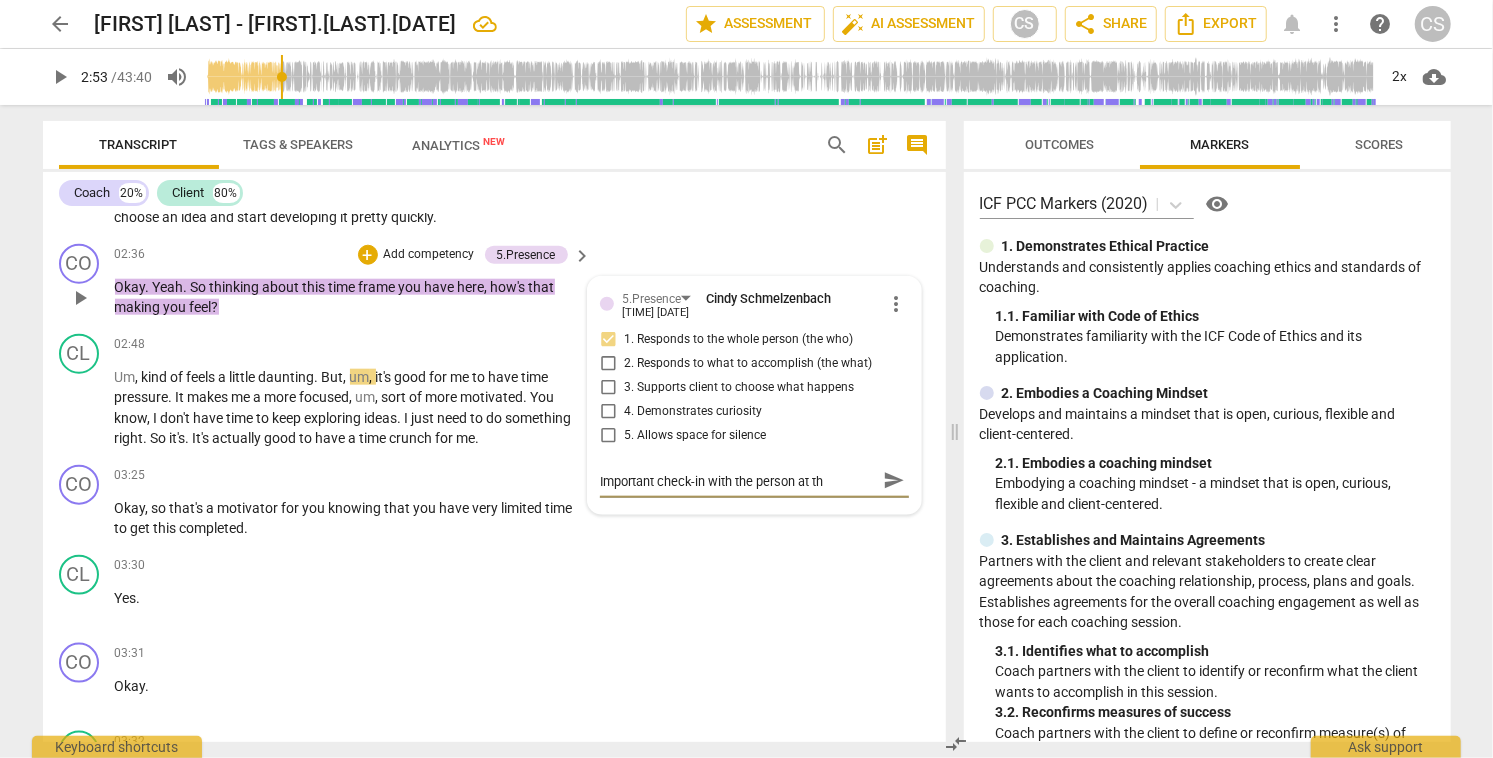 type on "Important check-in with the person at ths" 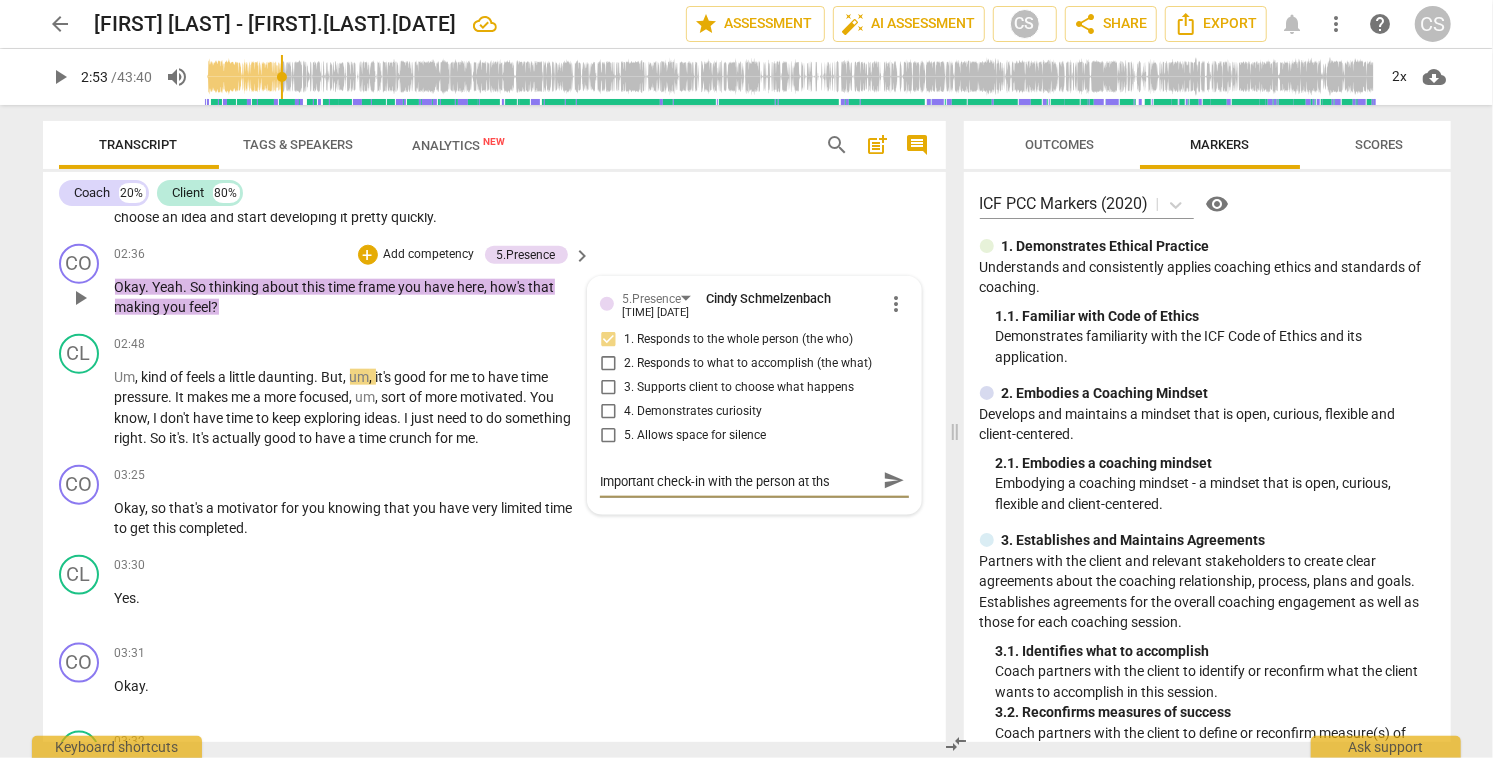 type on "Important check-in with the person at th" 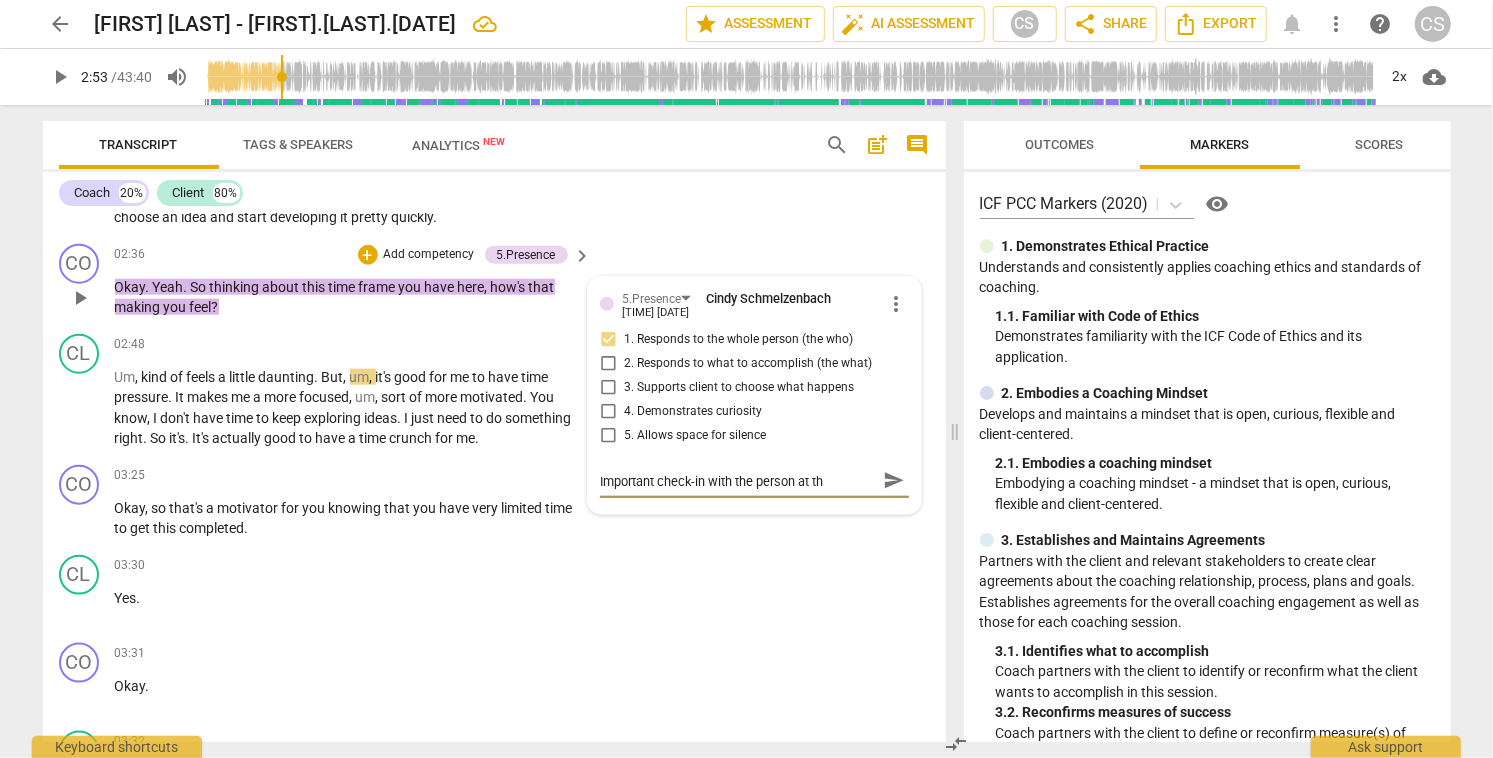 type on "Important check-in with the person at thi" 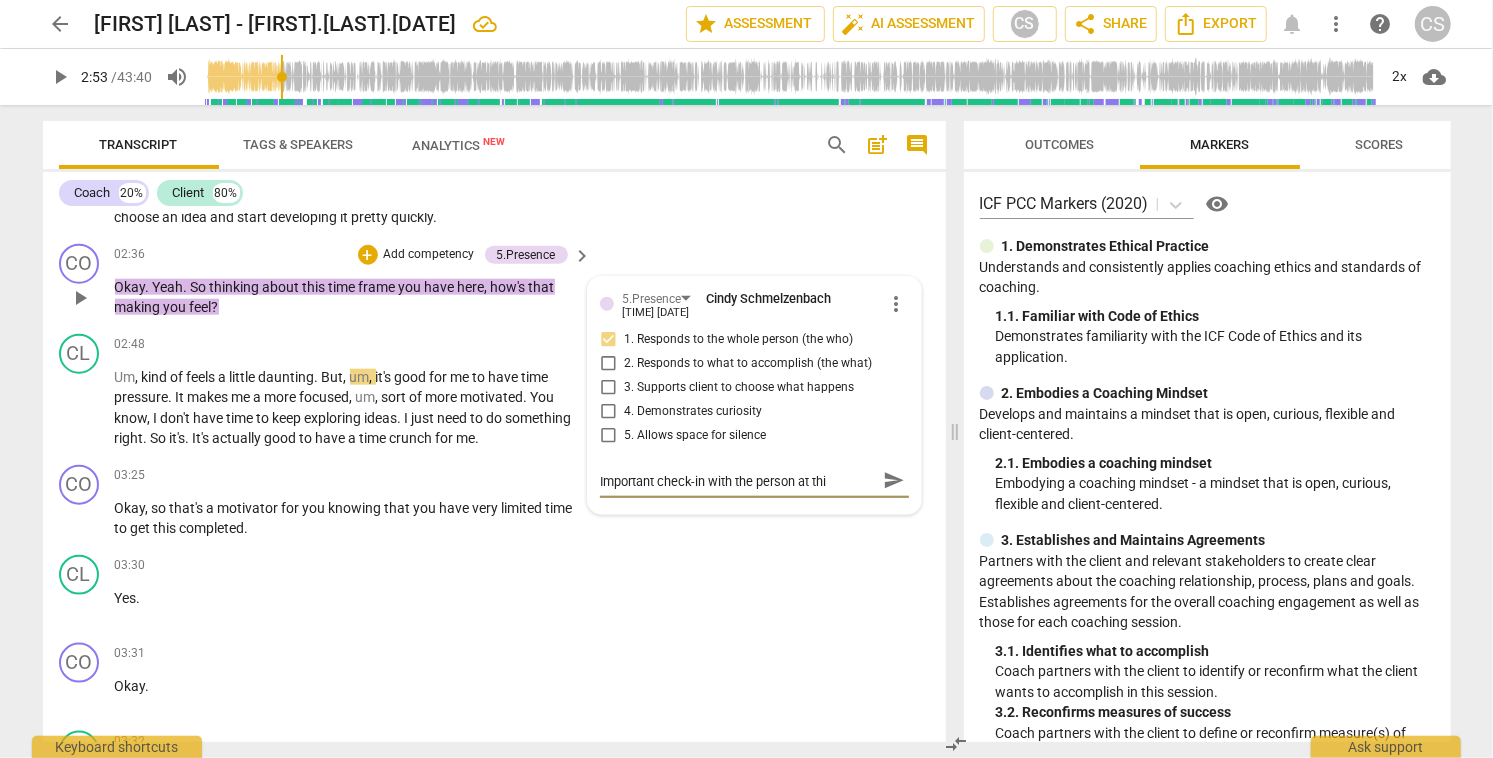 type on "Important check-in with the person at this" 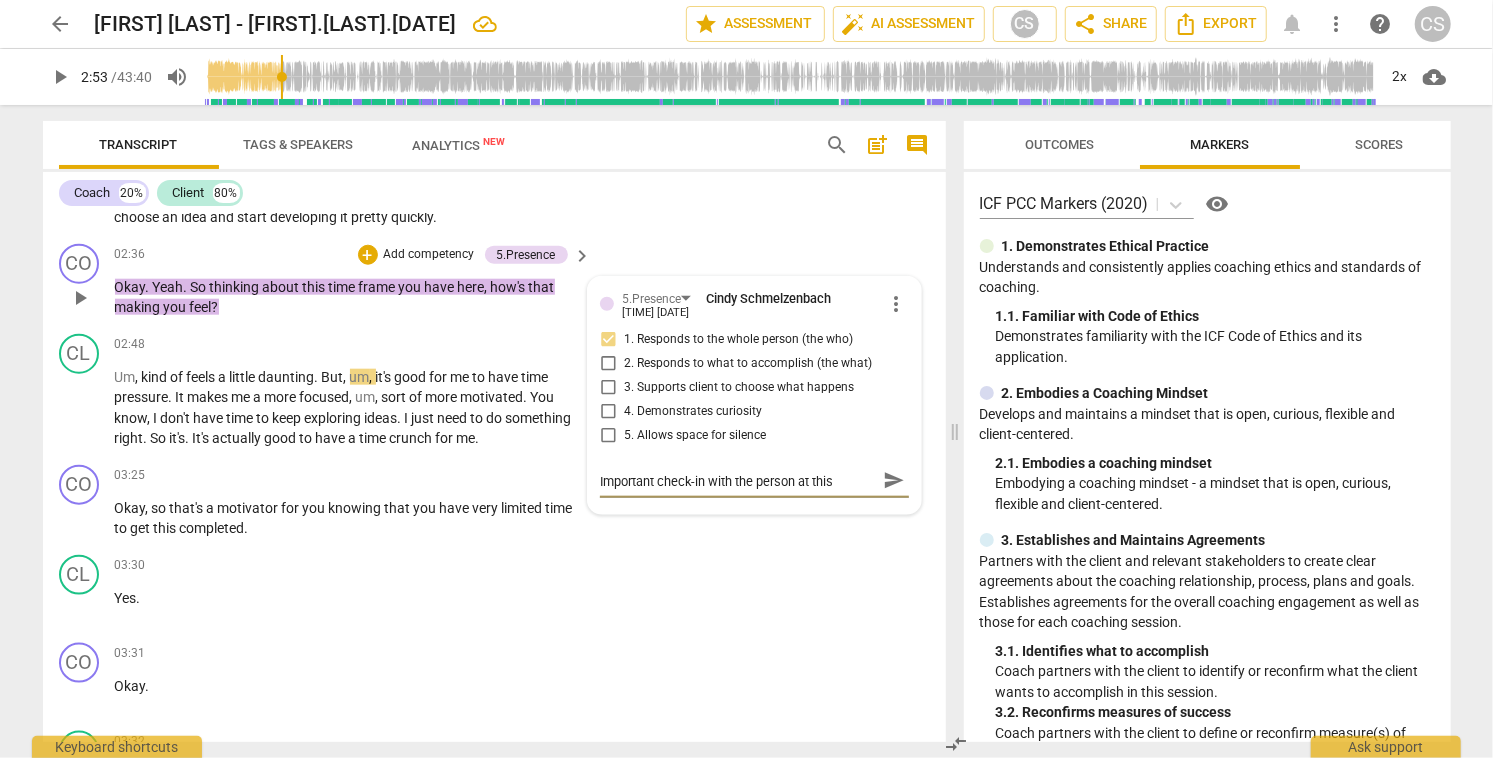 type on "Important check-in with the person at this" 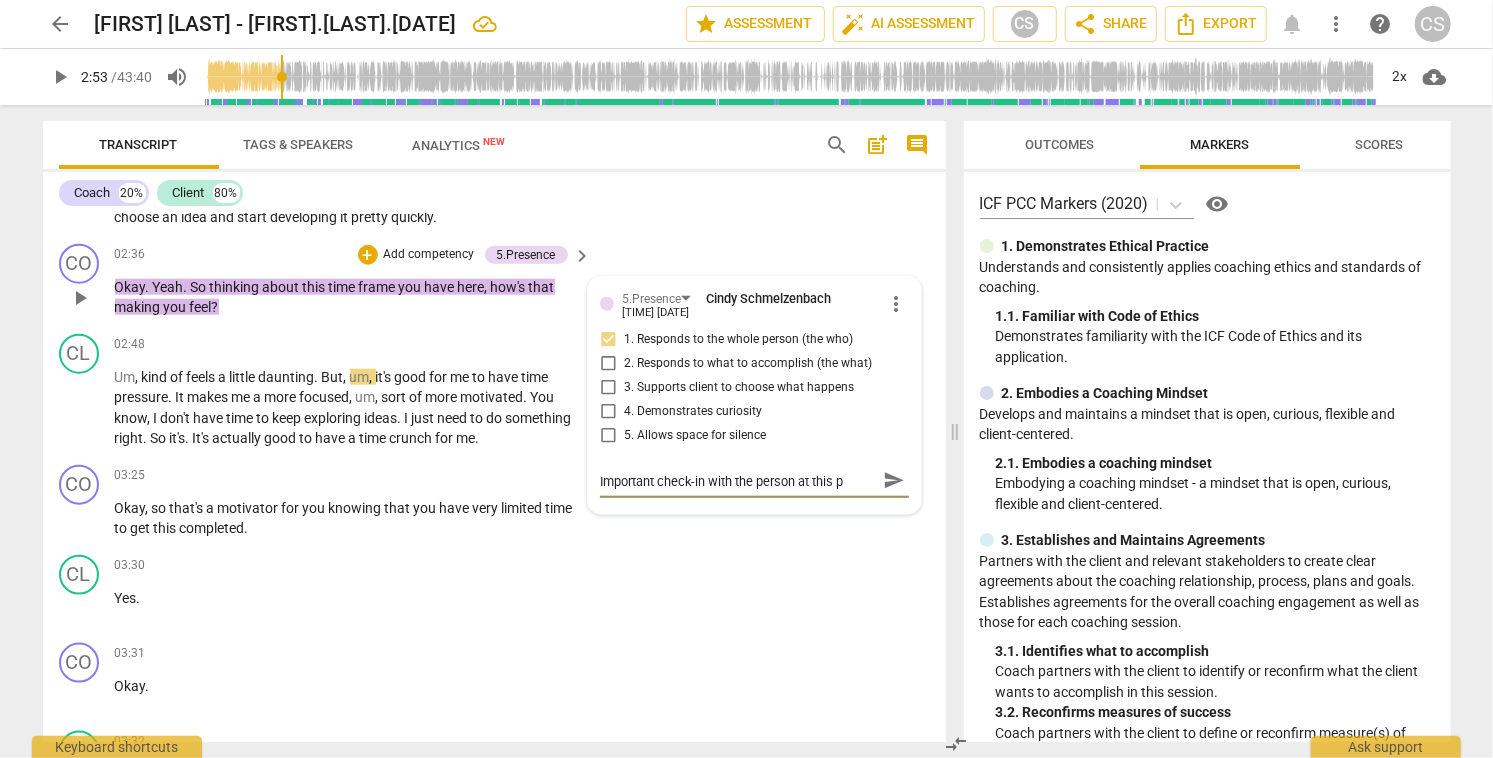 type on "Important check-in with the person at this po" 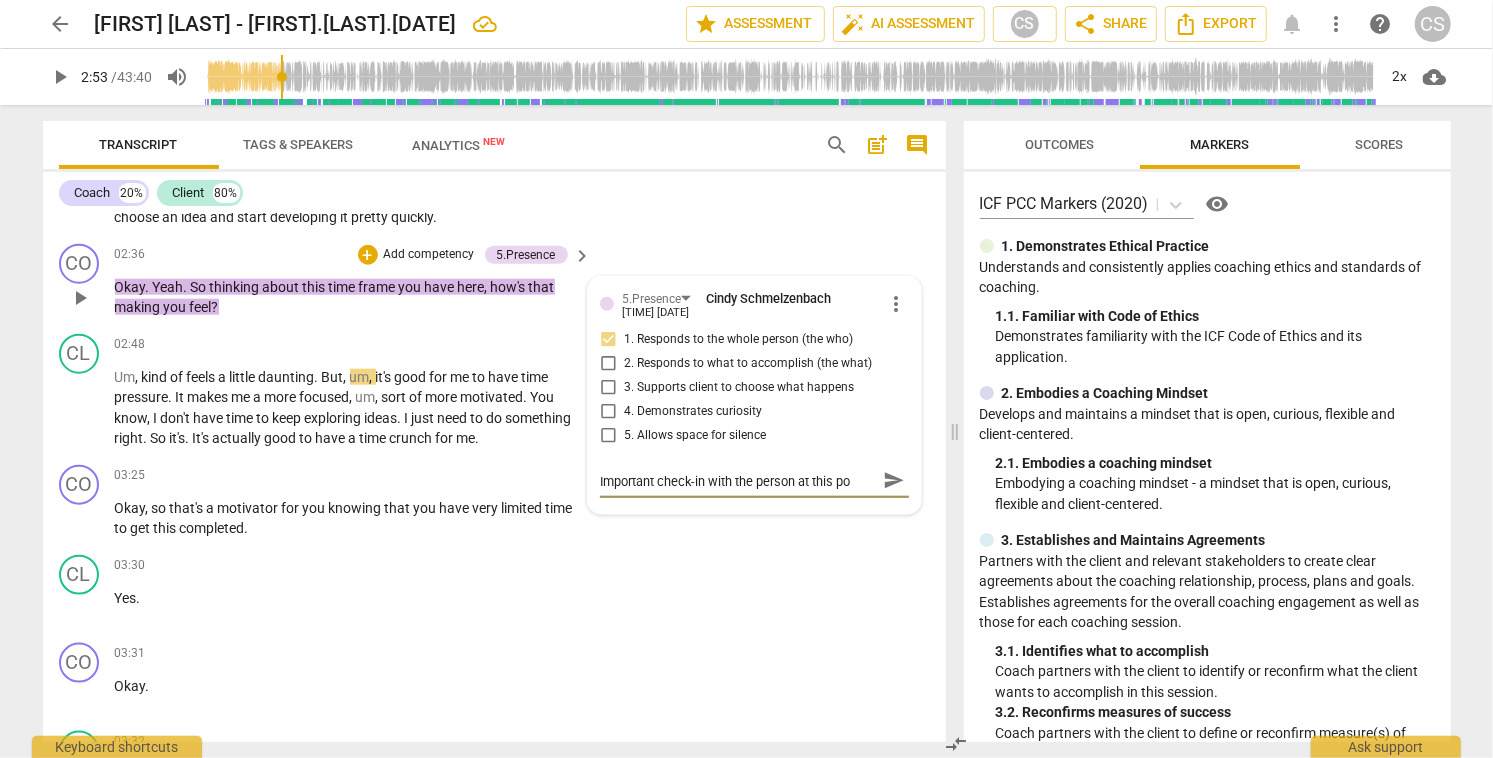 type on "Important check-in with the person at this poi" 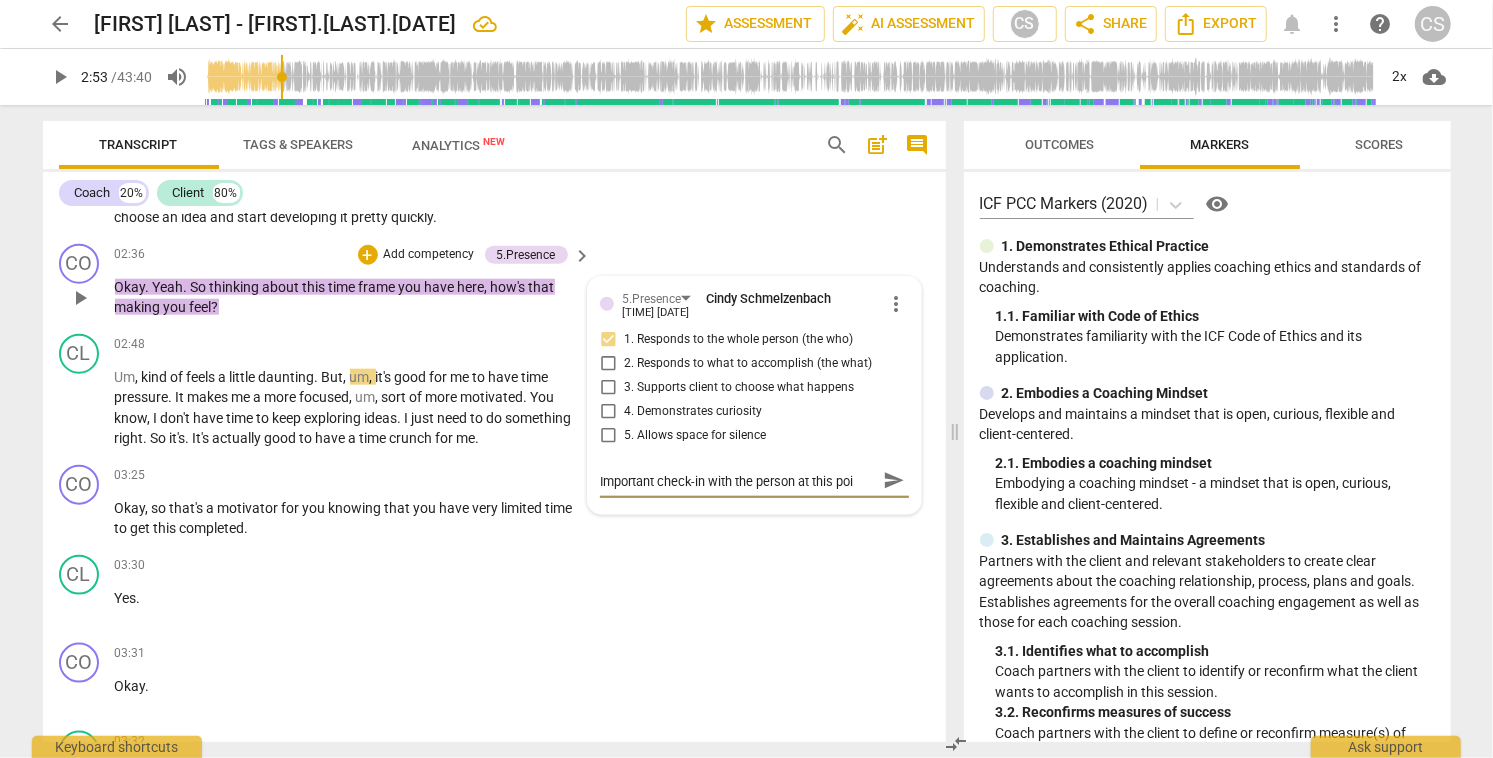 type on "Important check-in with the person at this poin" 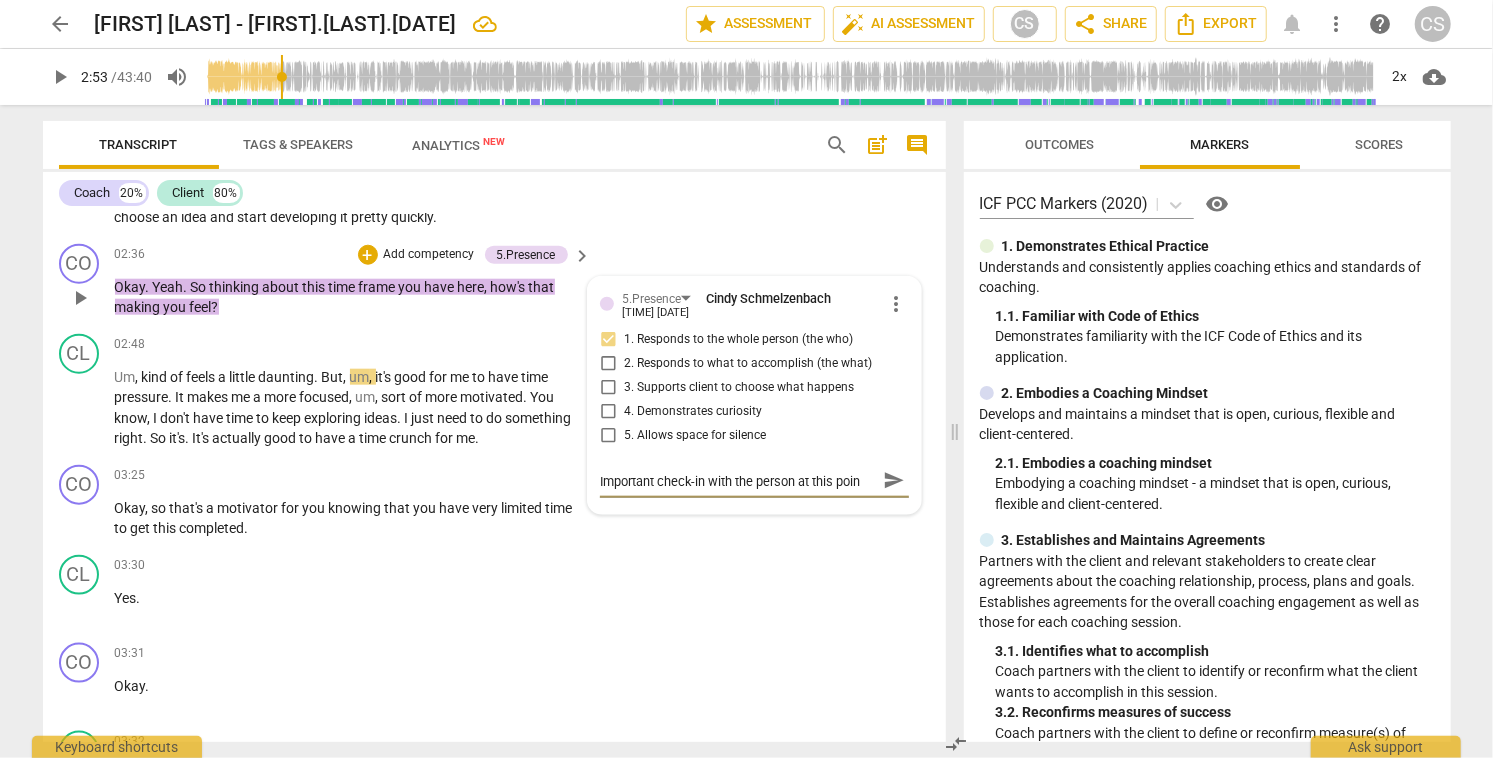 type on "Important check-in with the person at this point" 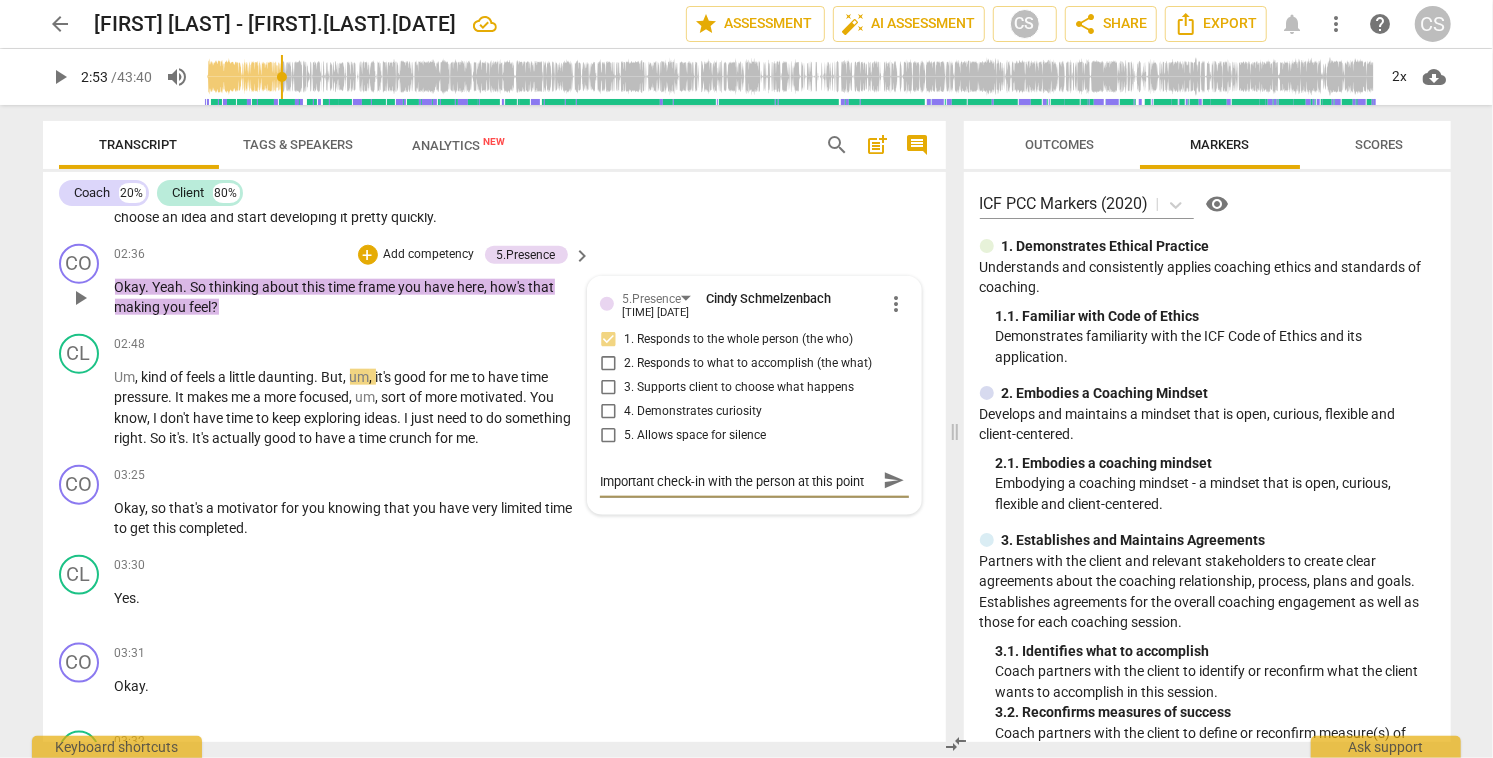 type on "Important check-in with the person at this point" 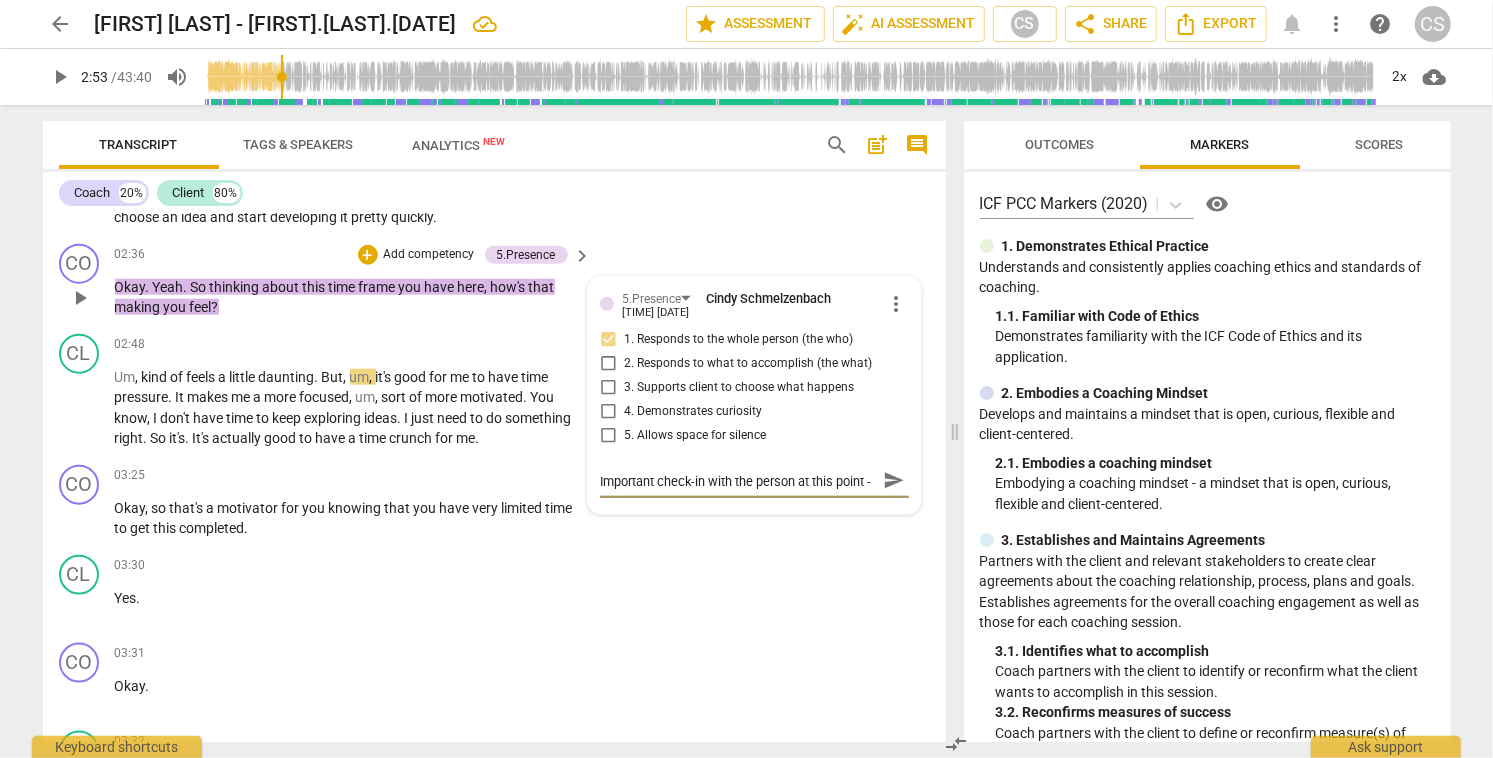 type on "Important check-in with the person at this point -" 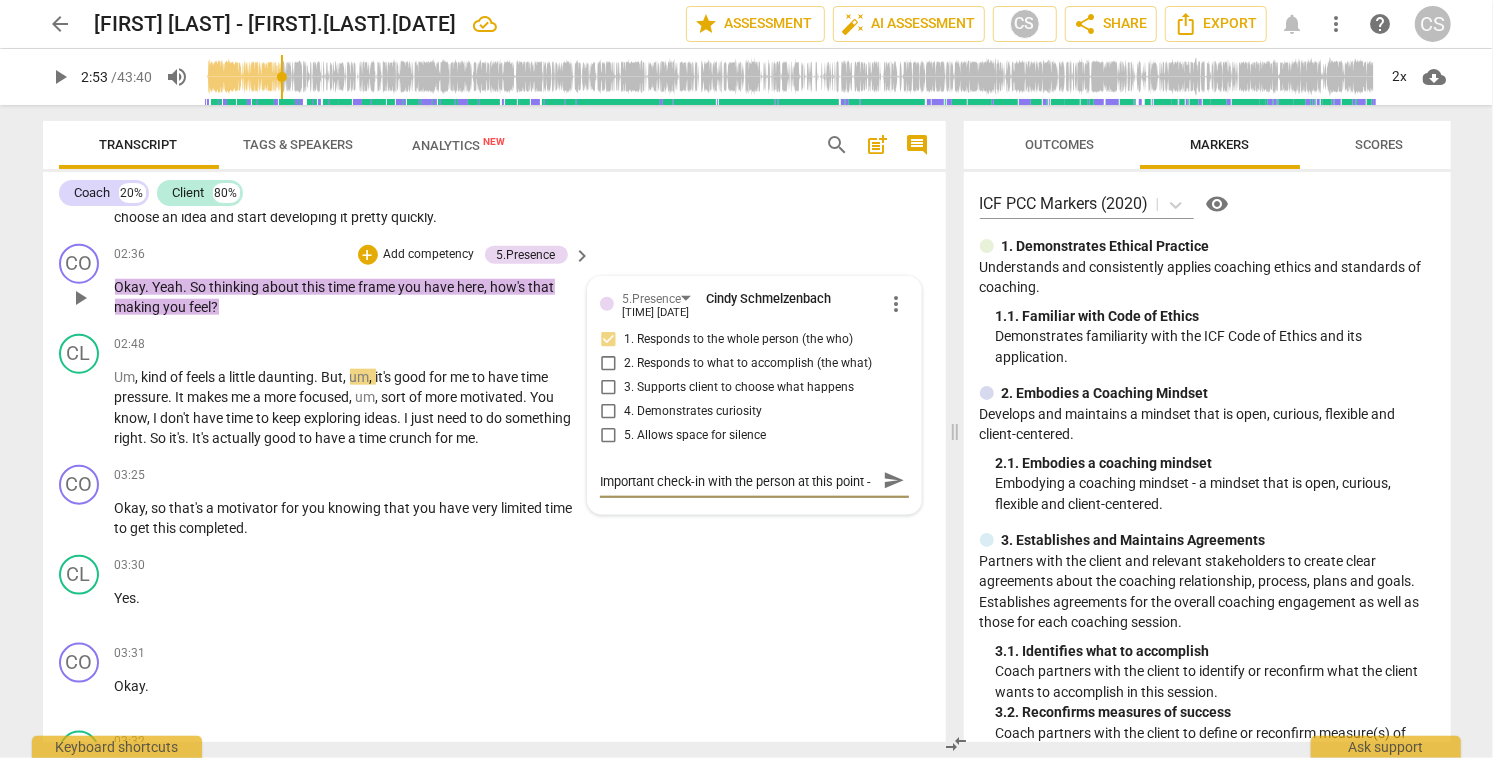 type on "Important check-in with the person at this point - d" 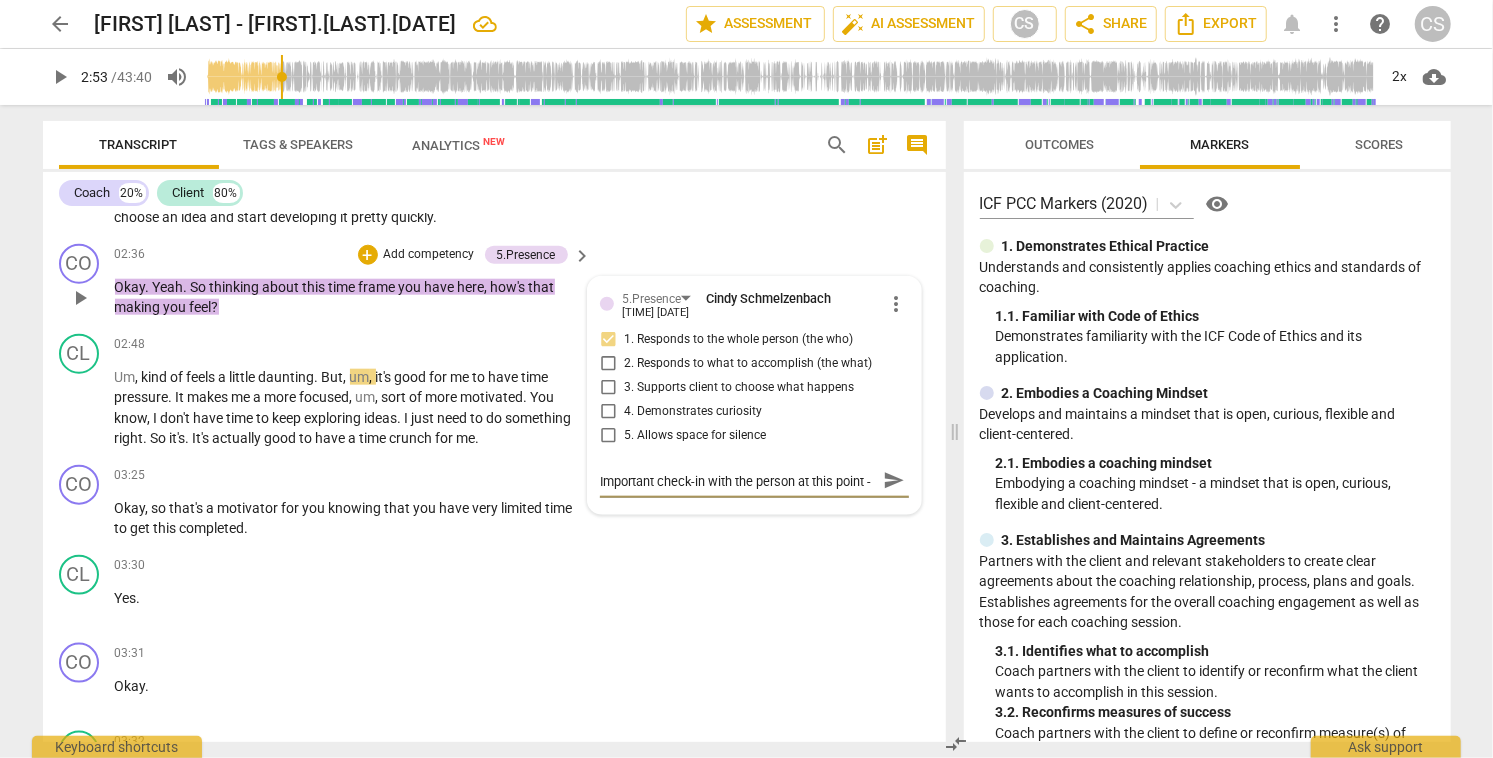 type on "Important check-in with the person at this point - d" 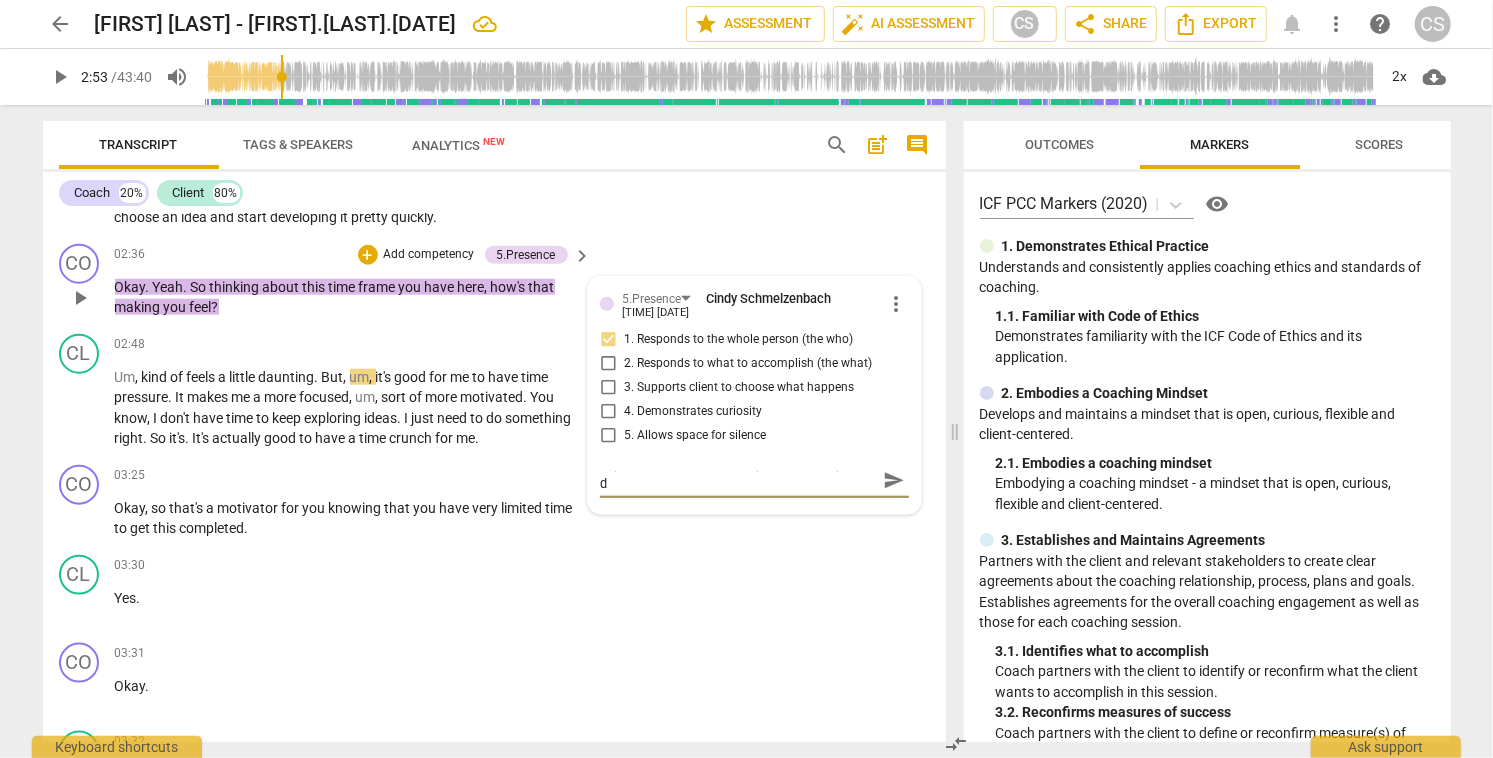 type on "Important check-in with the person at this point - de" 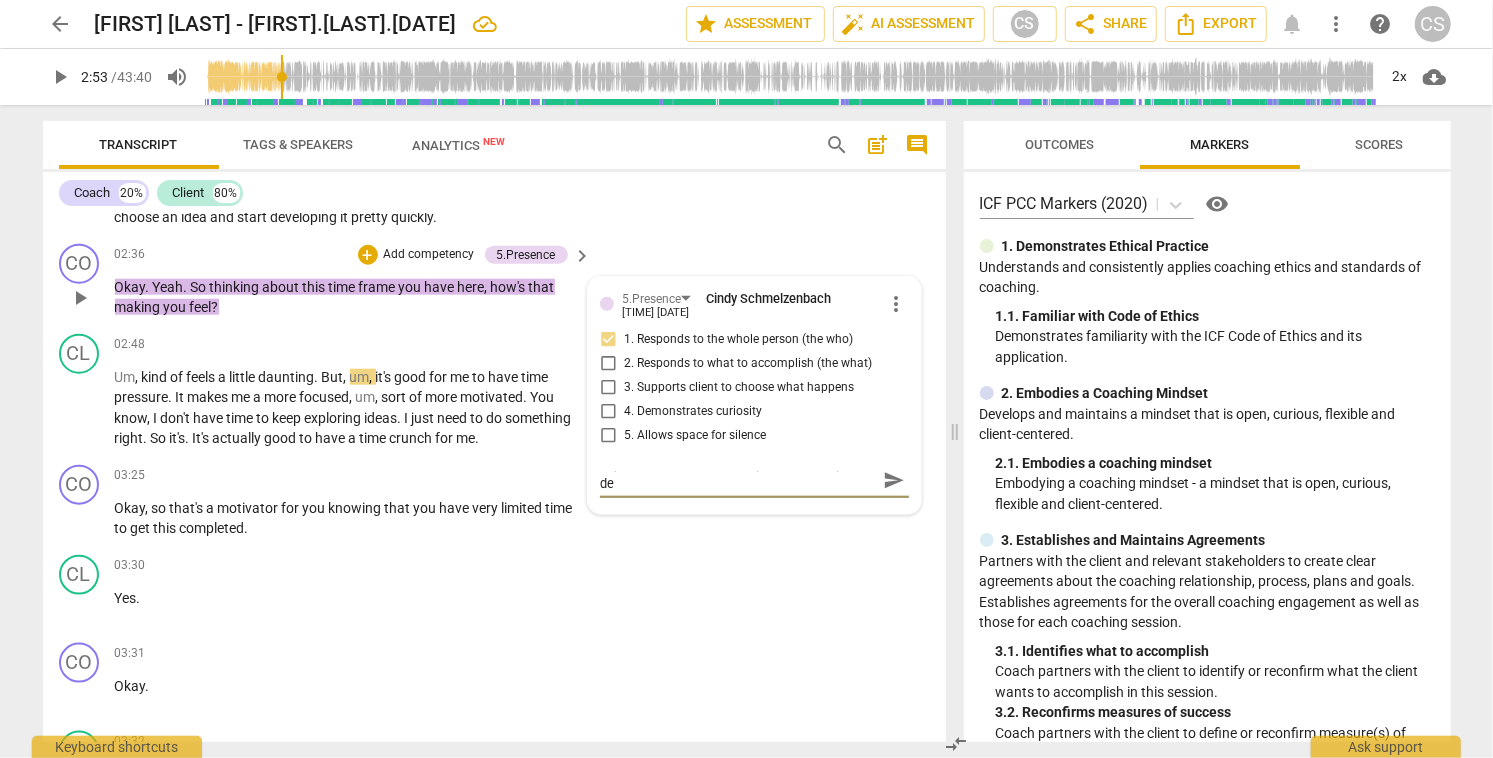 type on "Important check-in with the person at this point - dev" 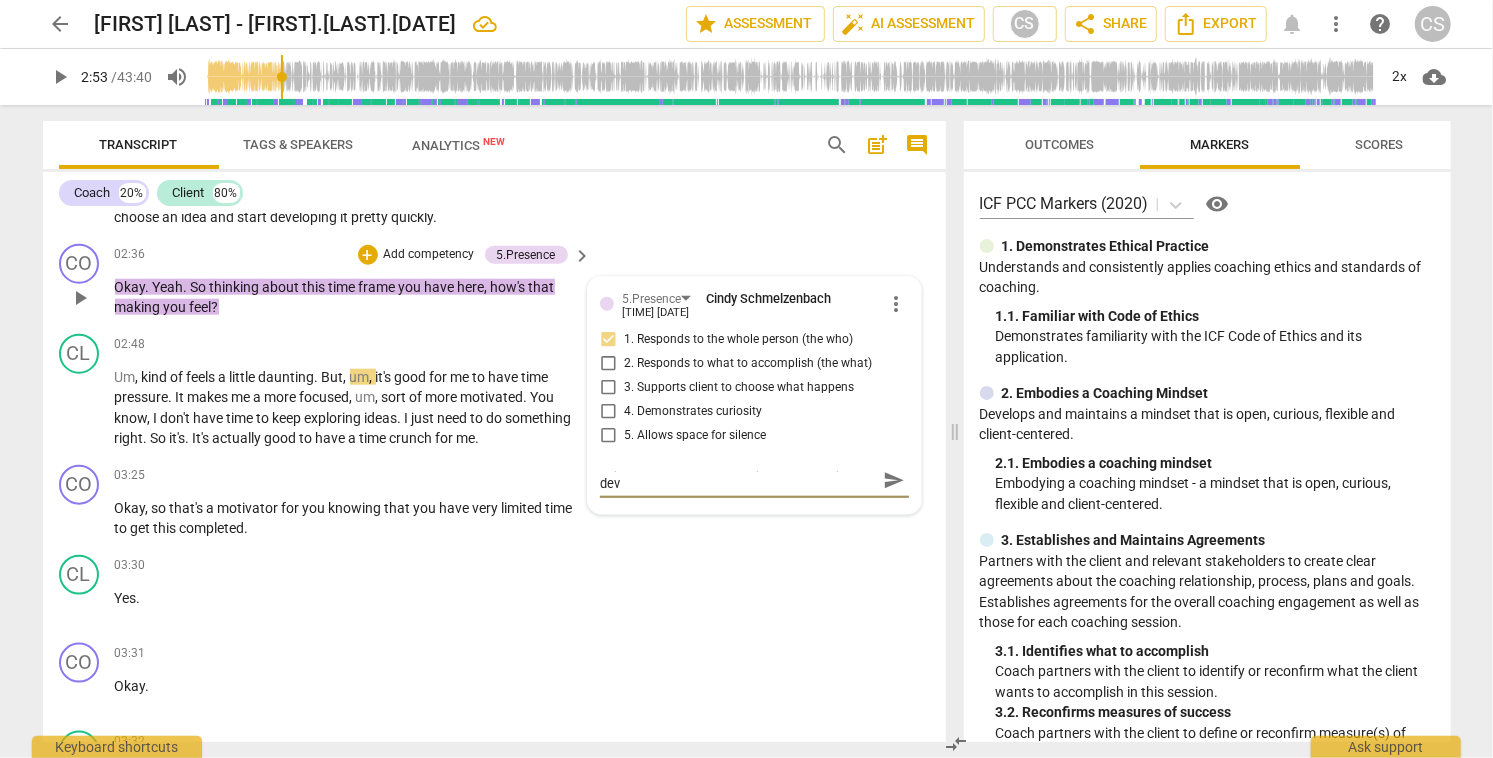 type on "Important check-in with the person at this point - deve" 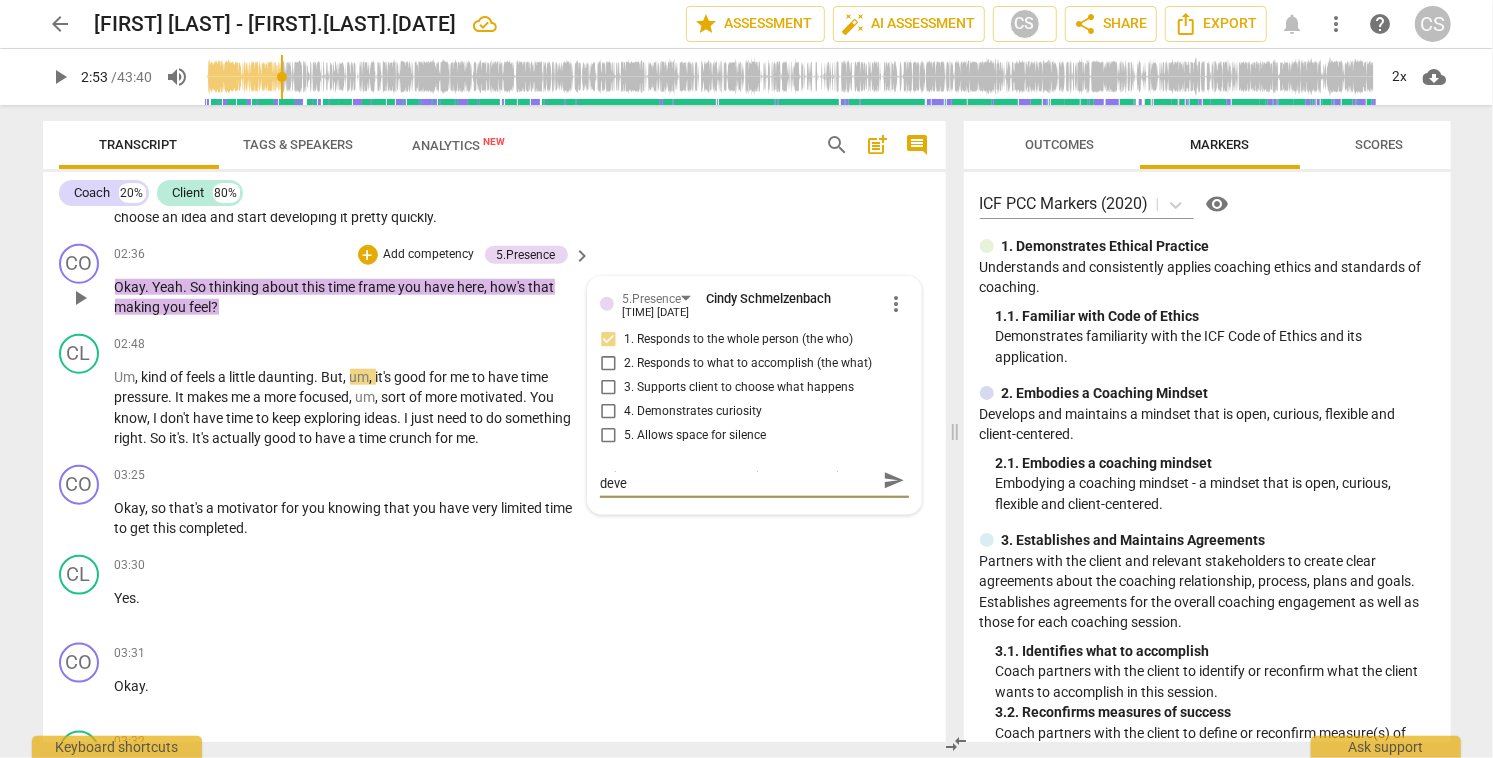 type on "Important check-in with the person at this point - devel" 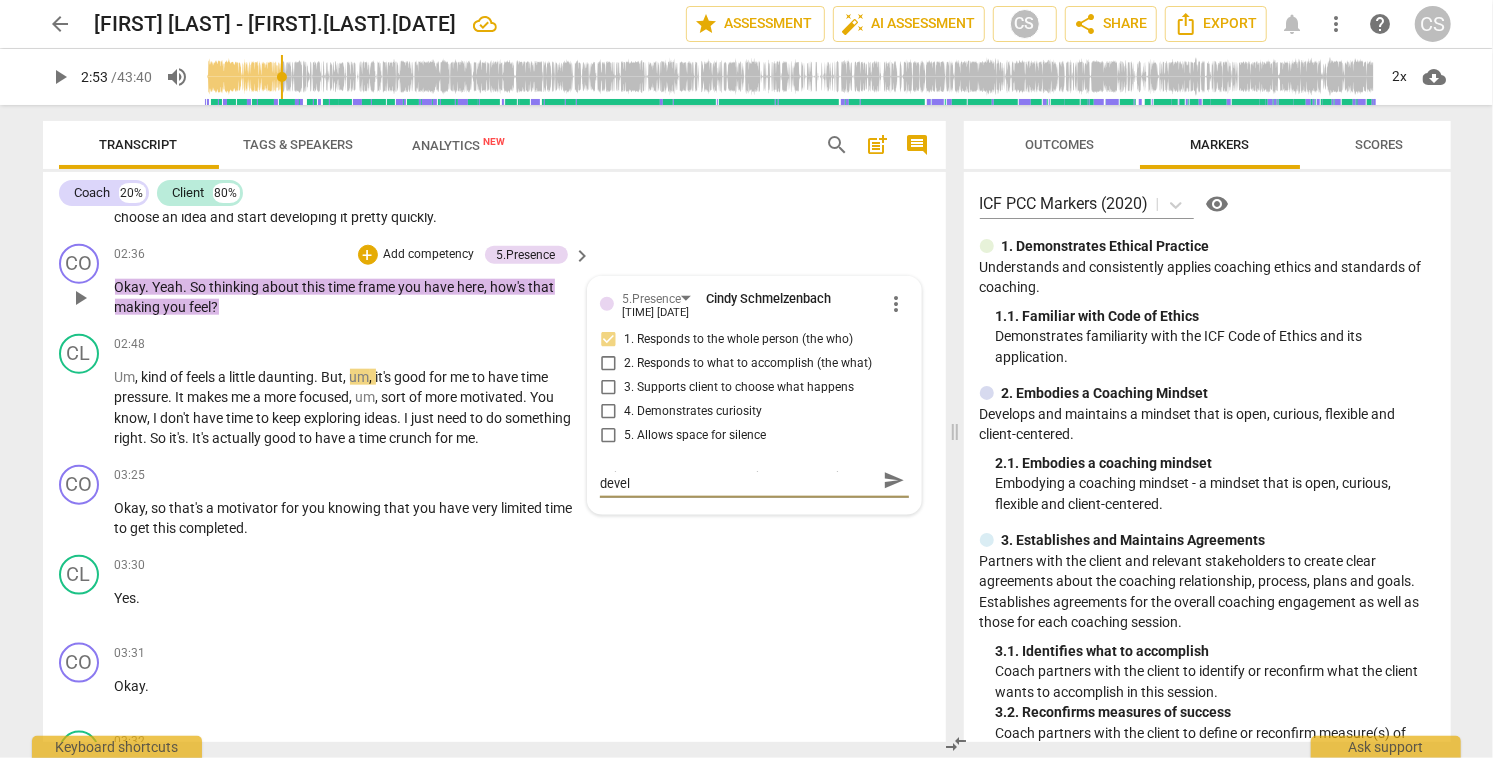 scroll, scrollTop: 0, scrollLeft: 0, axis: both 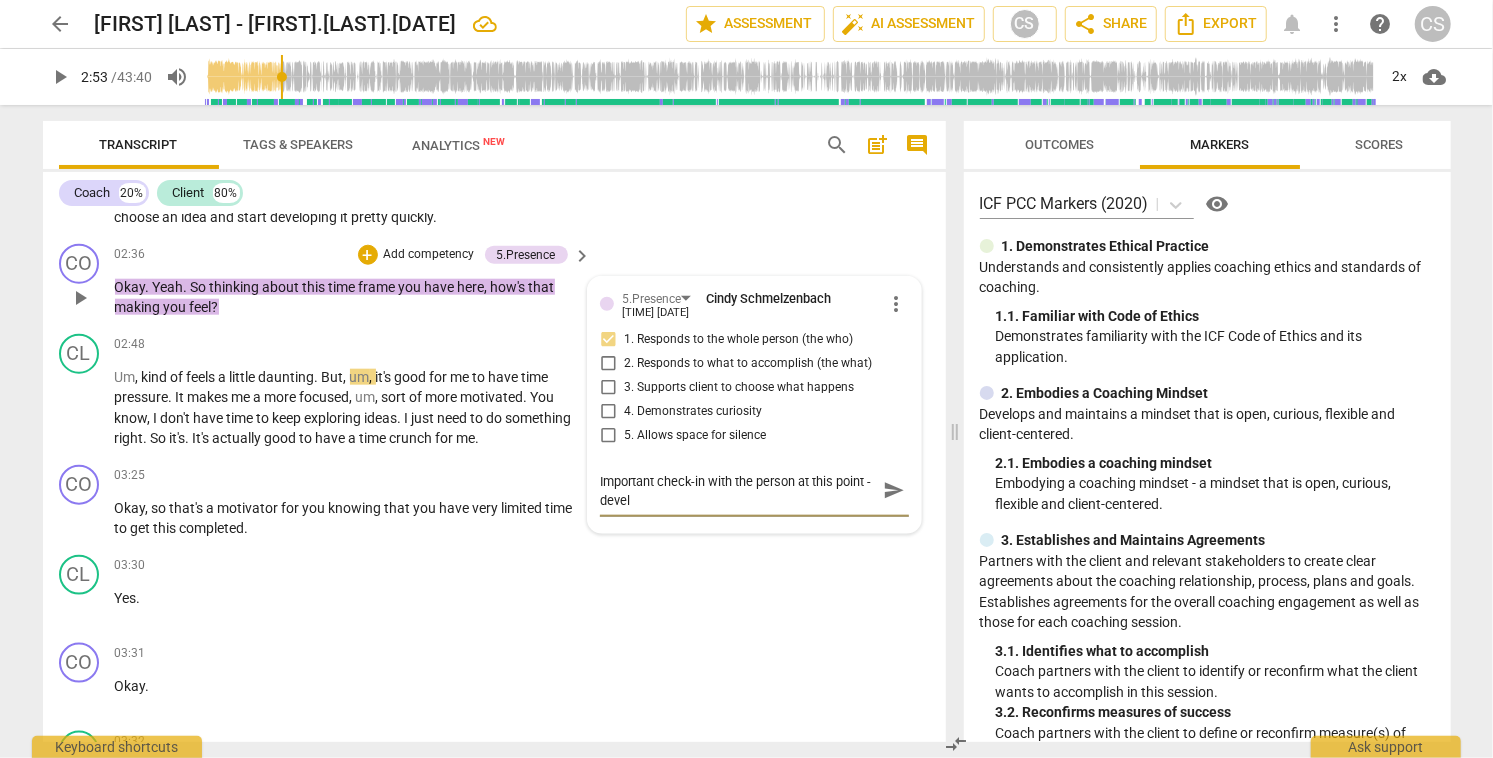 type on "Important check-in with the person at this point - develo" 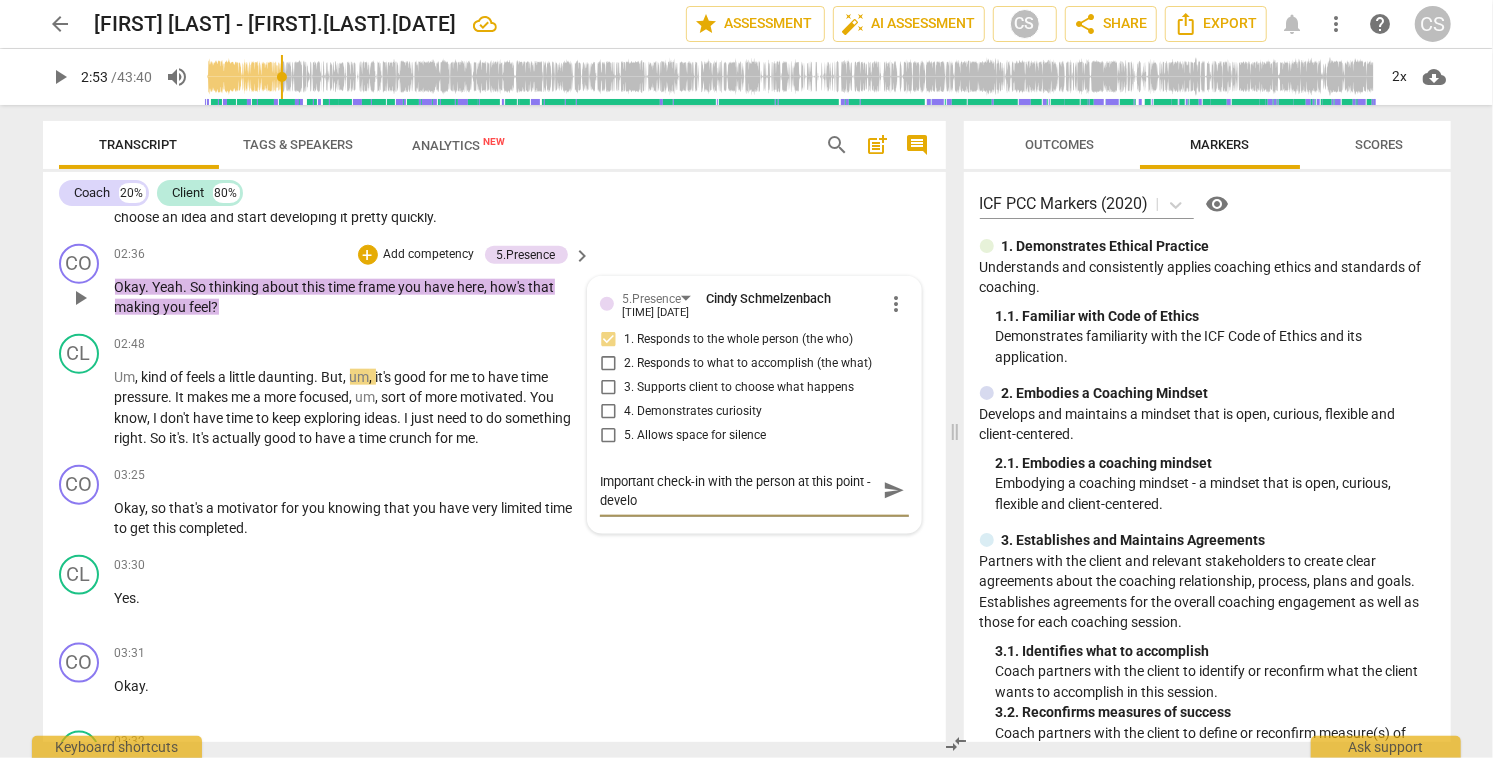 type on "Important check-in with the person at this point - develop" 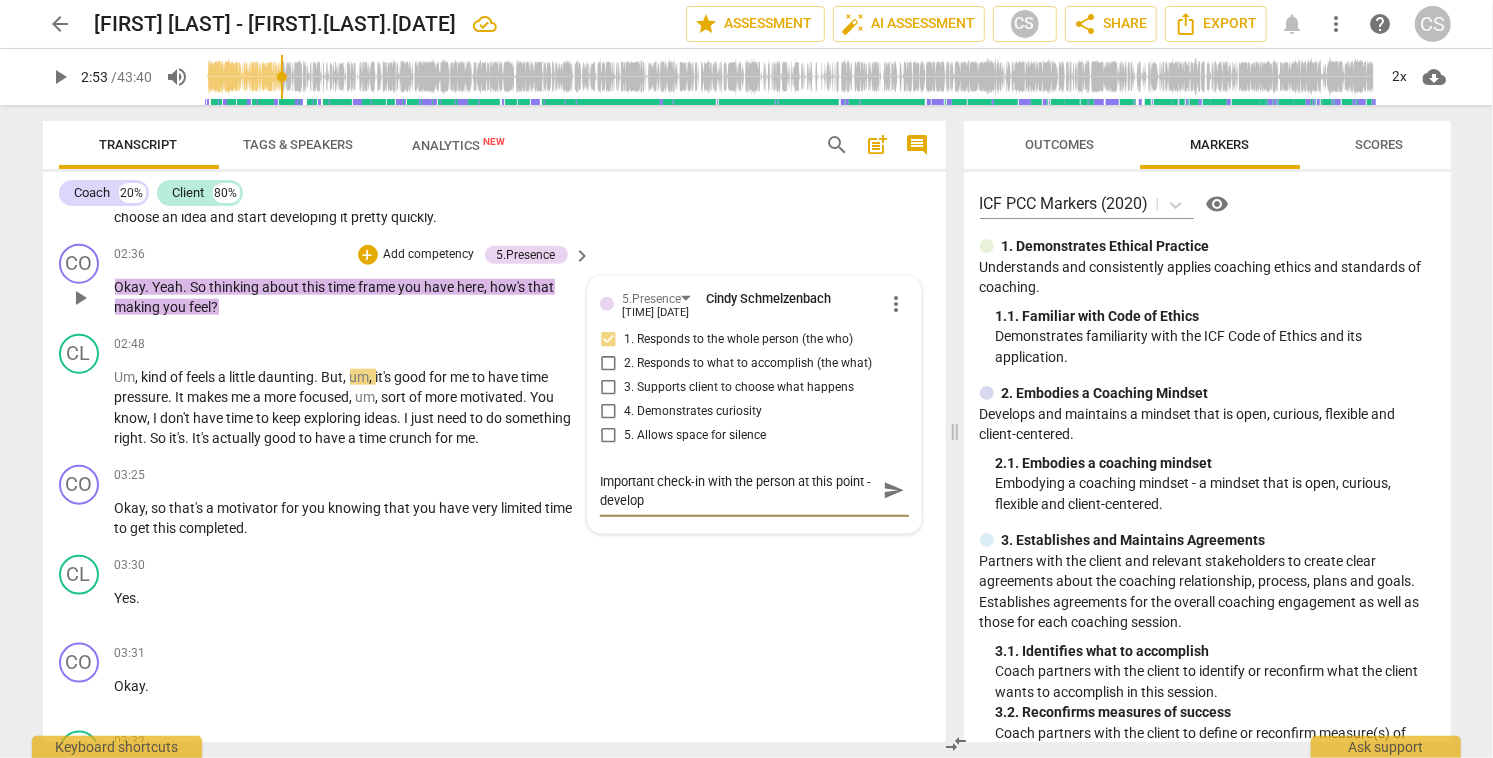 type on "Important check-in with the person at this point - develop" 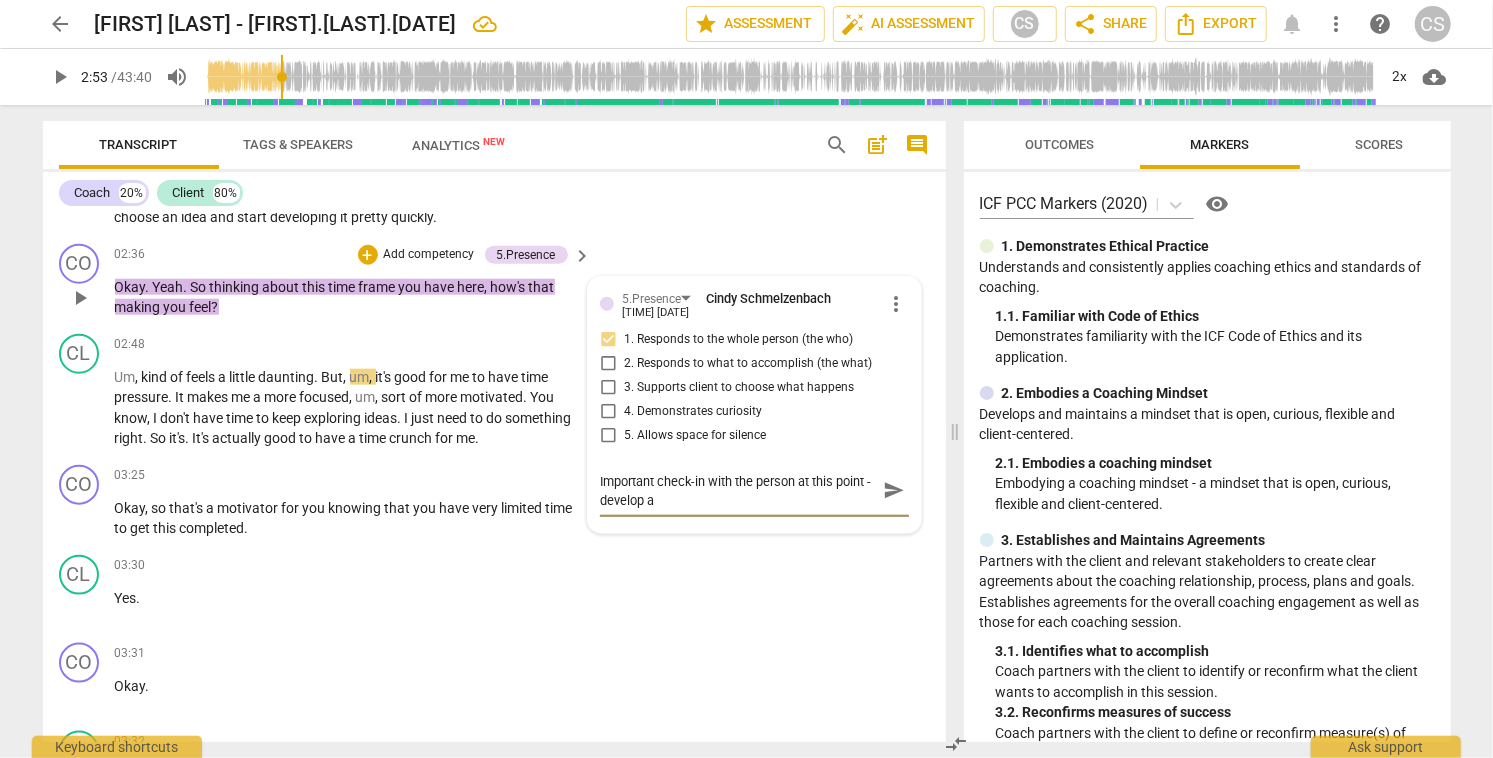 type on "Important check-in with the person at this point - develop al" 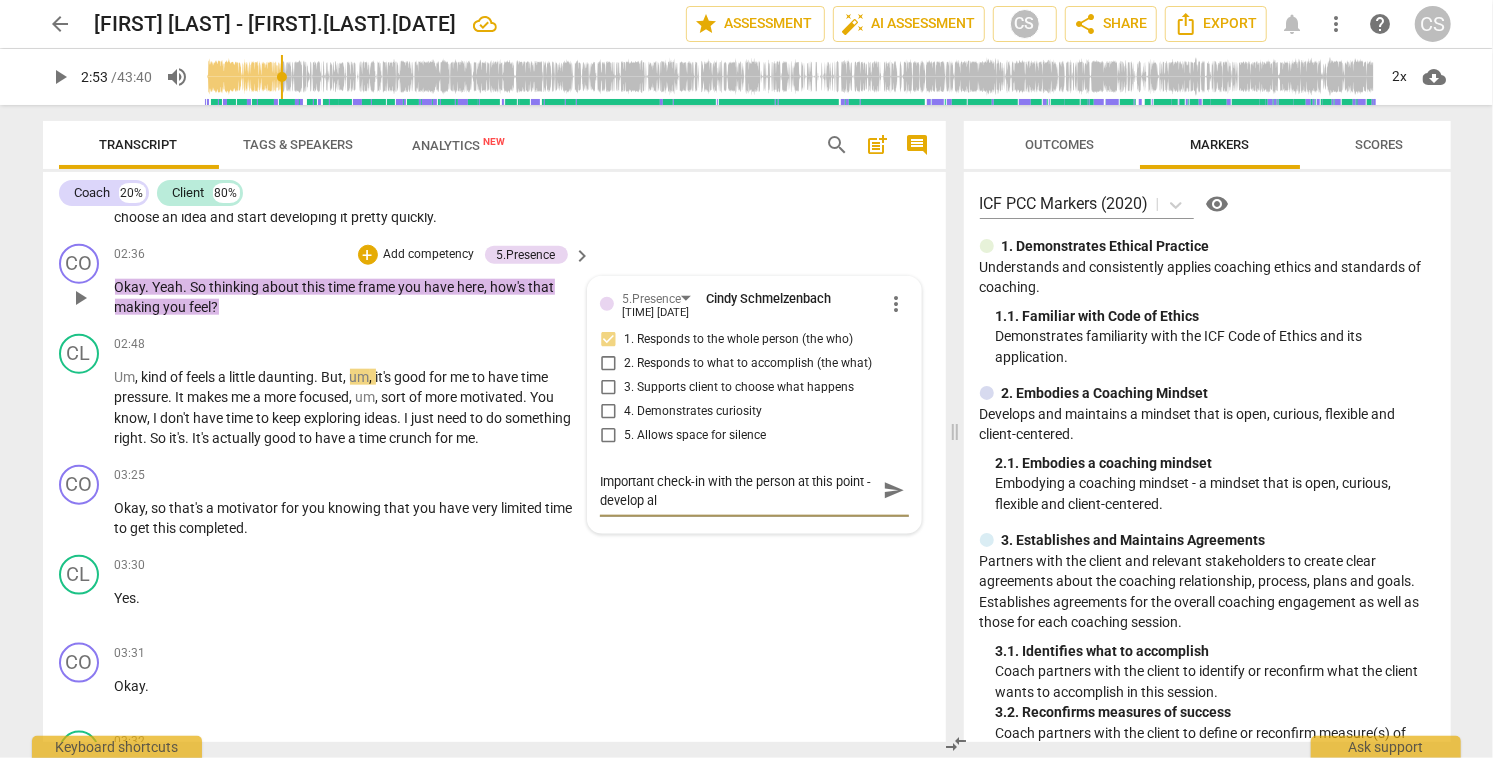 type on "Important check-in with the person at this point - develop alt" 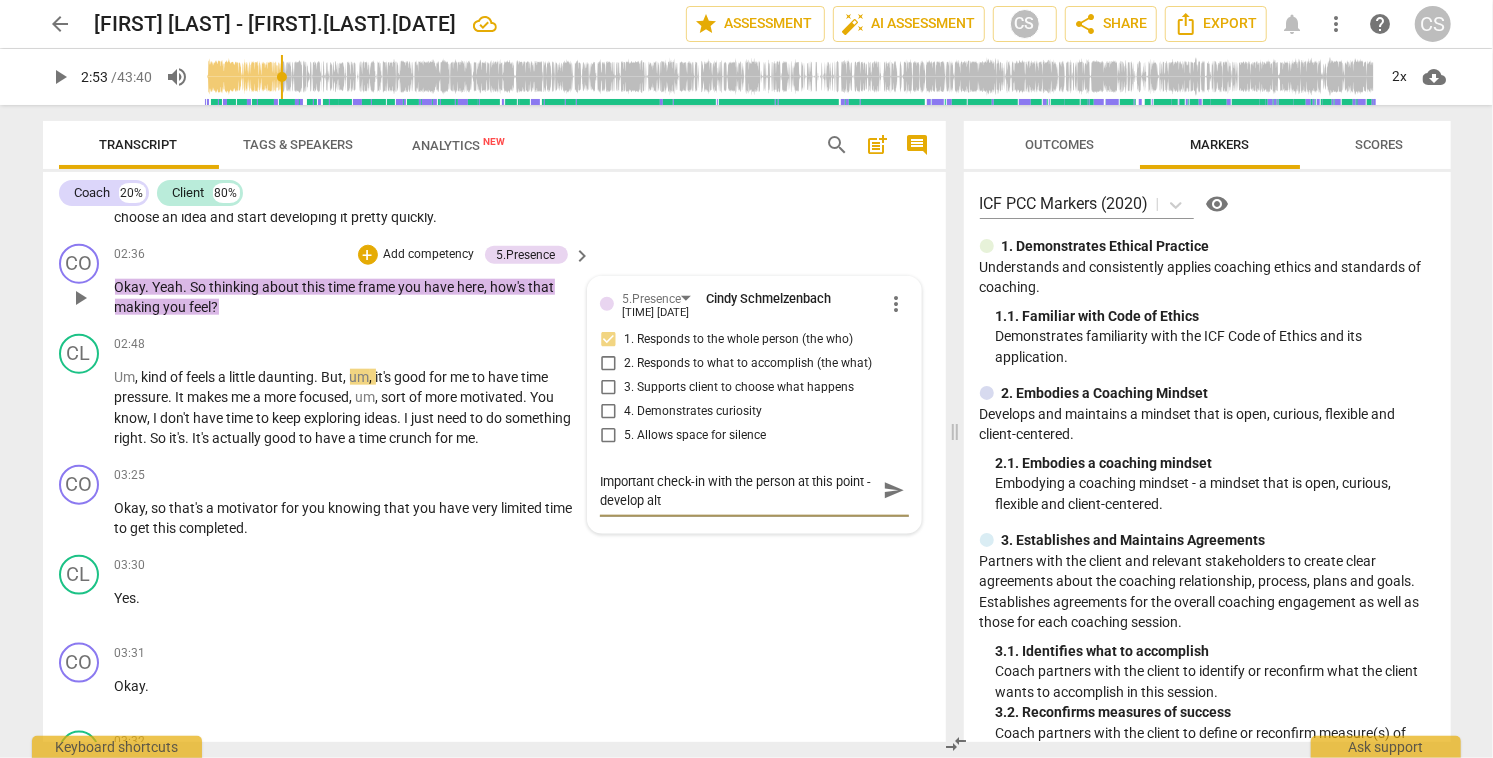 type on "Important check-in with the person at this point - develop alte" 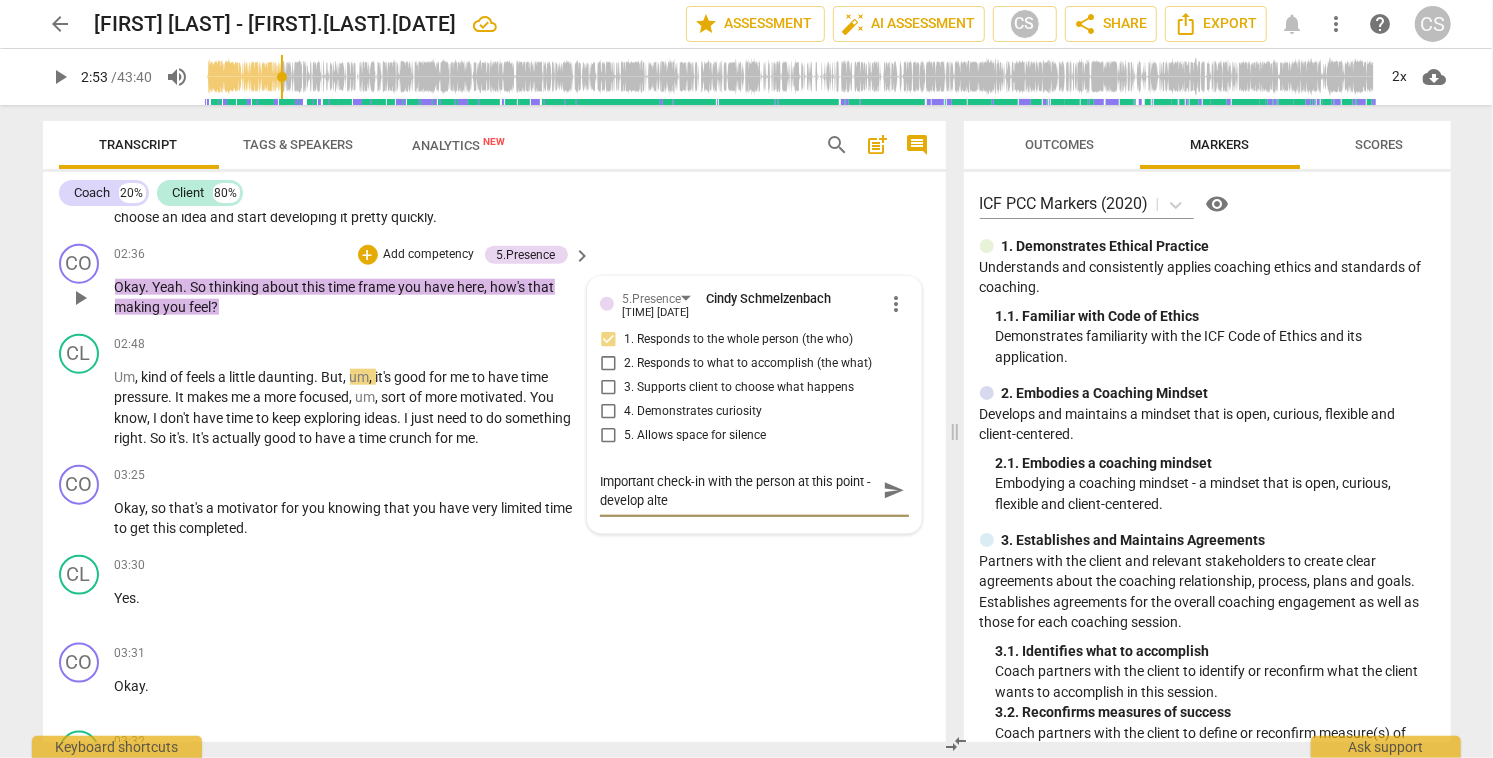 type on "Important check-in with the person at this point - develop alter" 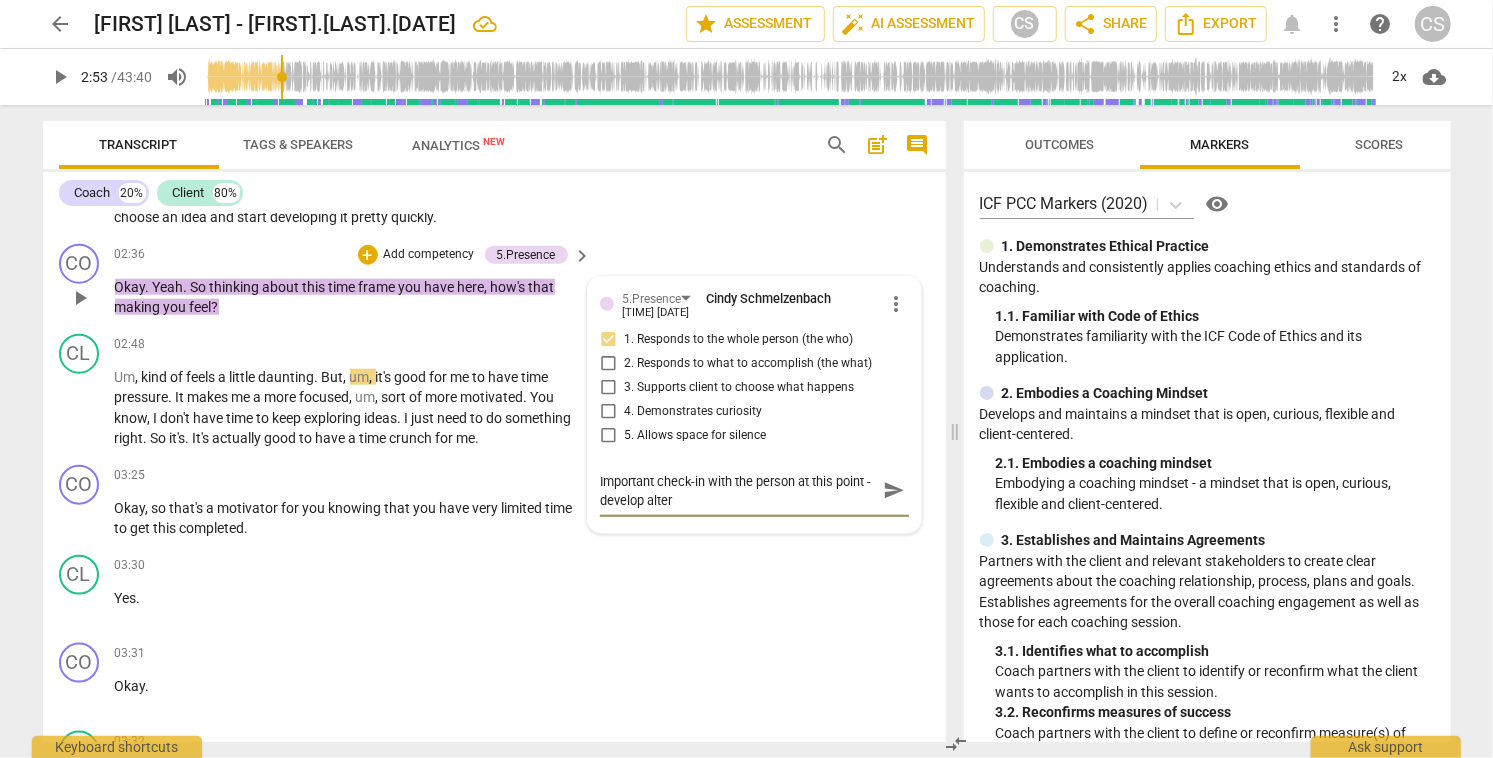 type on "Important check-in with the person at this point - develop altern" 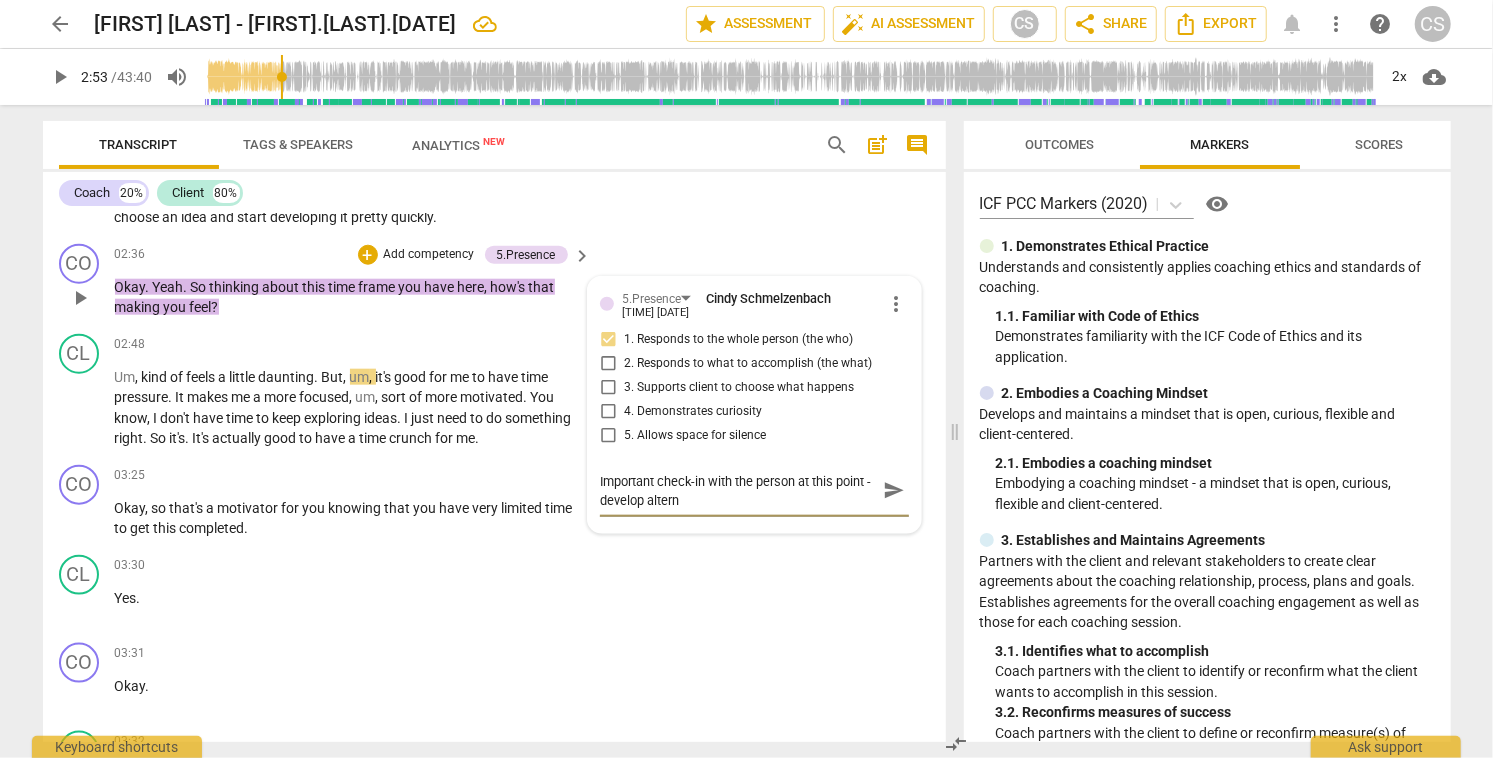 type on "Important check-in with the person at this point - develop alterna" 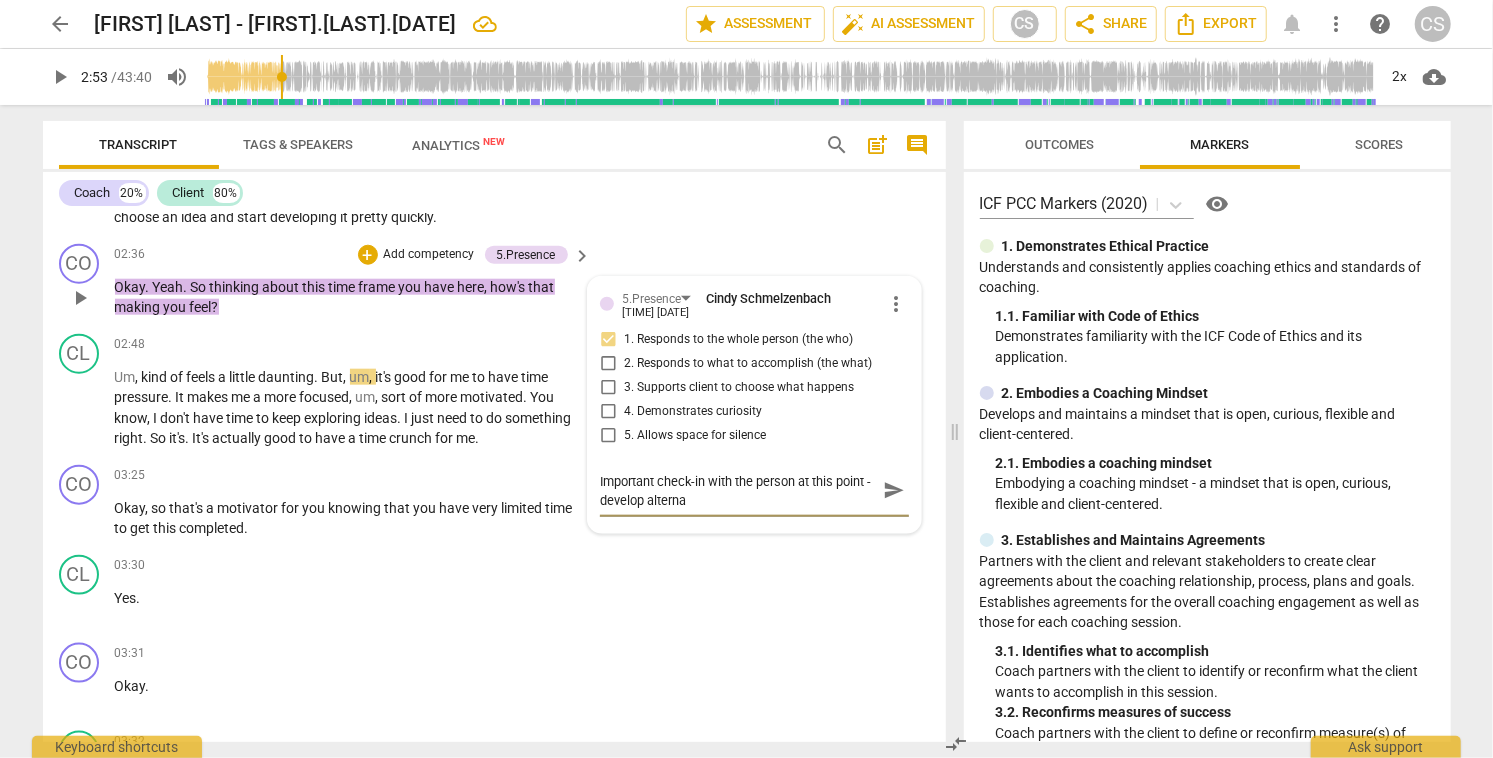 type on "Important check-in with the person at this point - develop alternat" 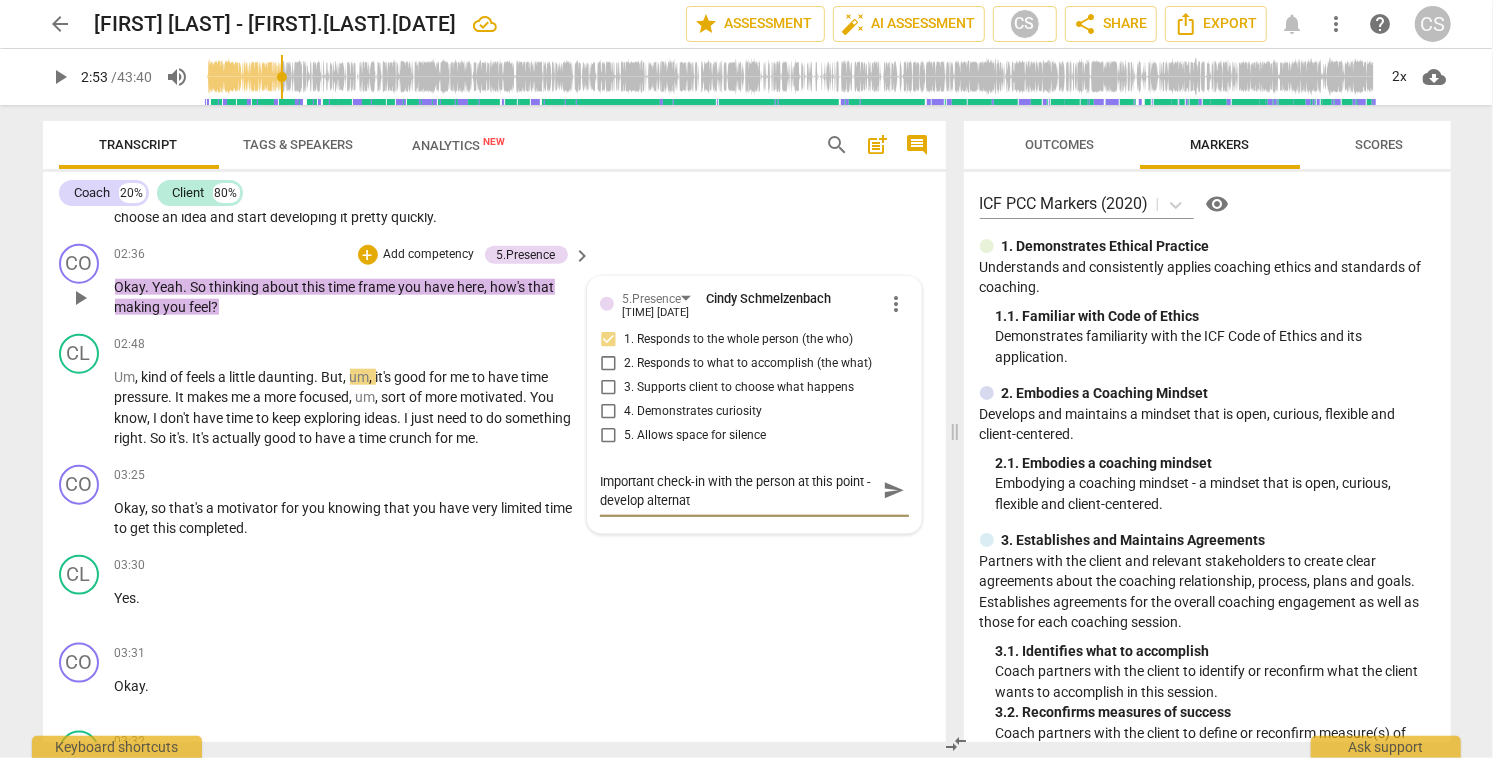 type on "Important check-in with the person at this point - develop alternati" 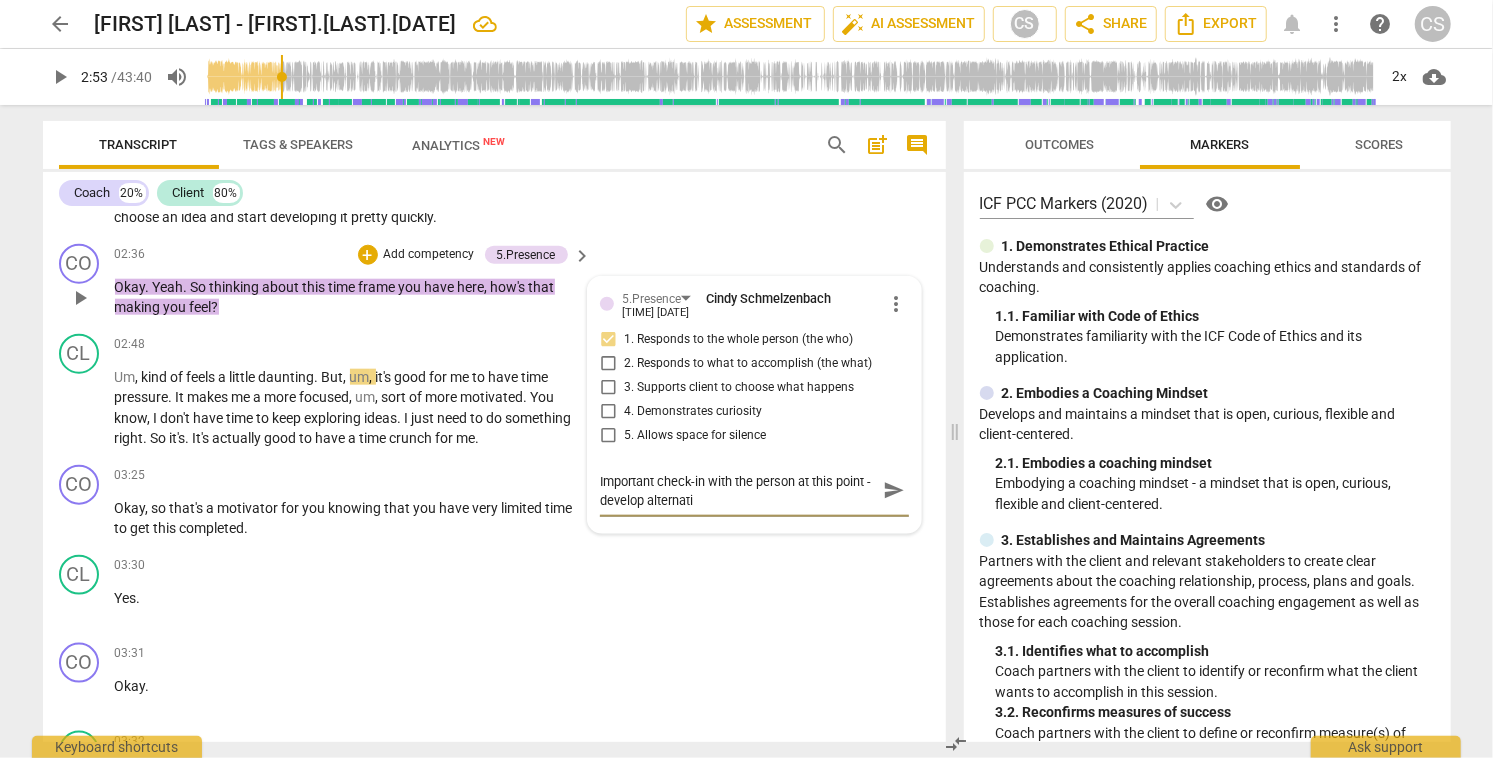type on "Important check-in with the person at this point - develop alternativ" 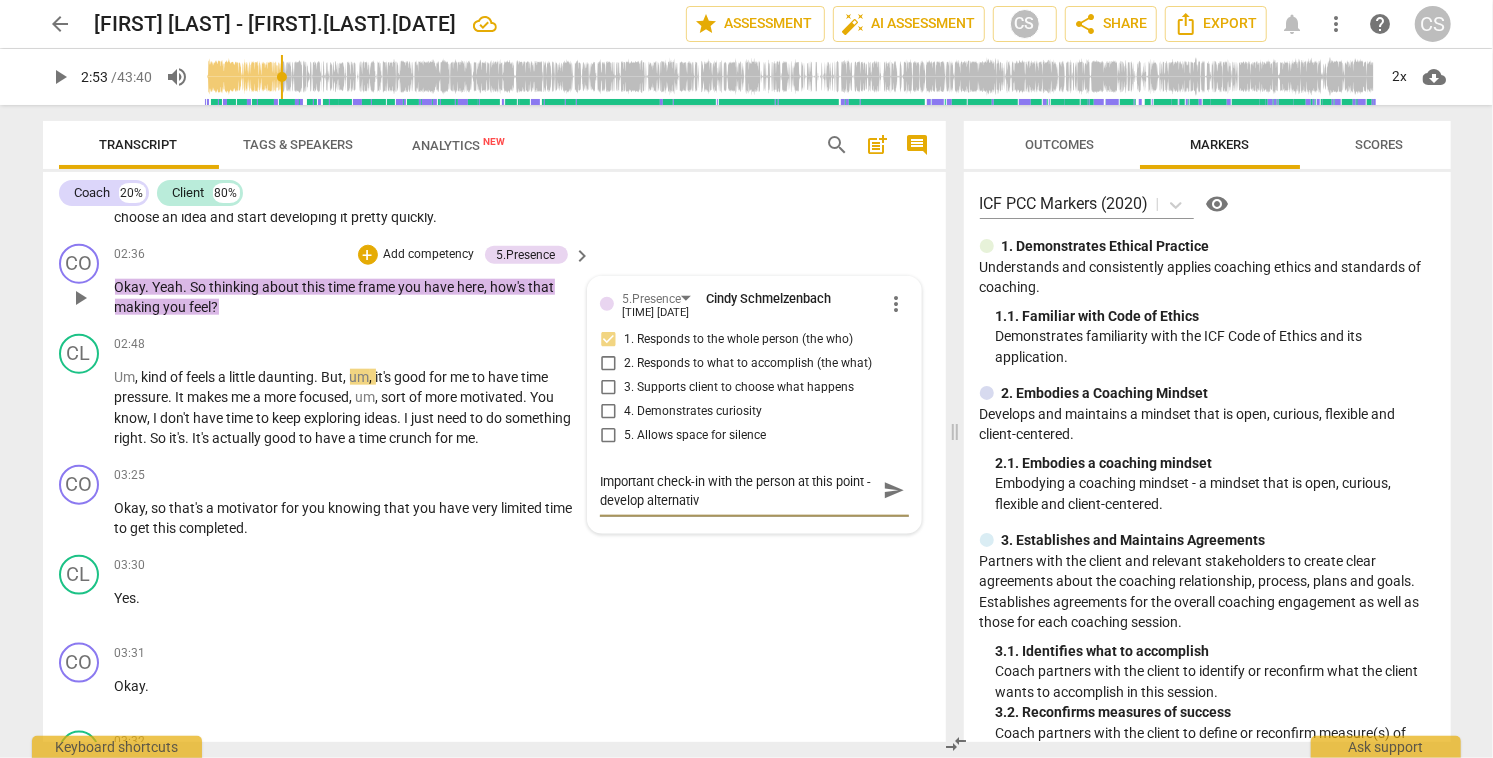 type on "Important check-in with the person at this point - develop alternative" 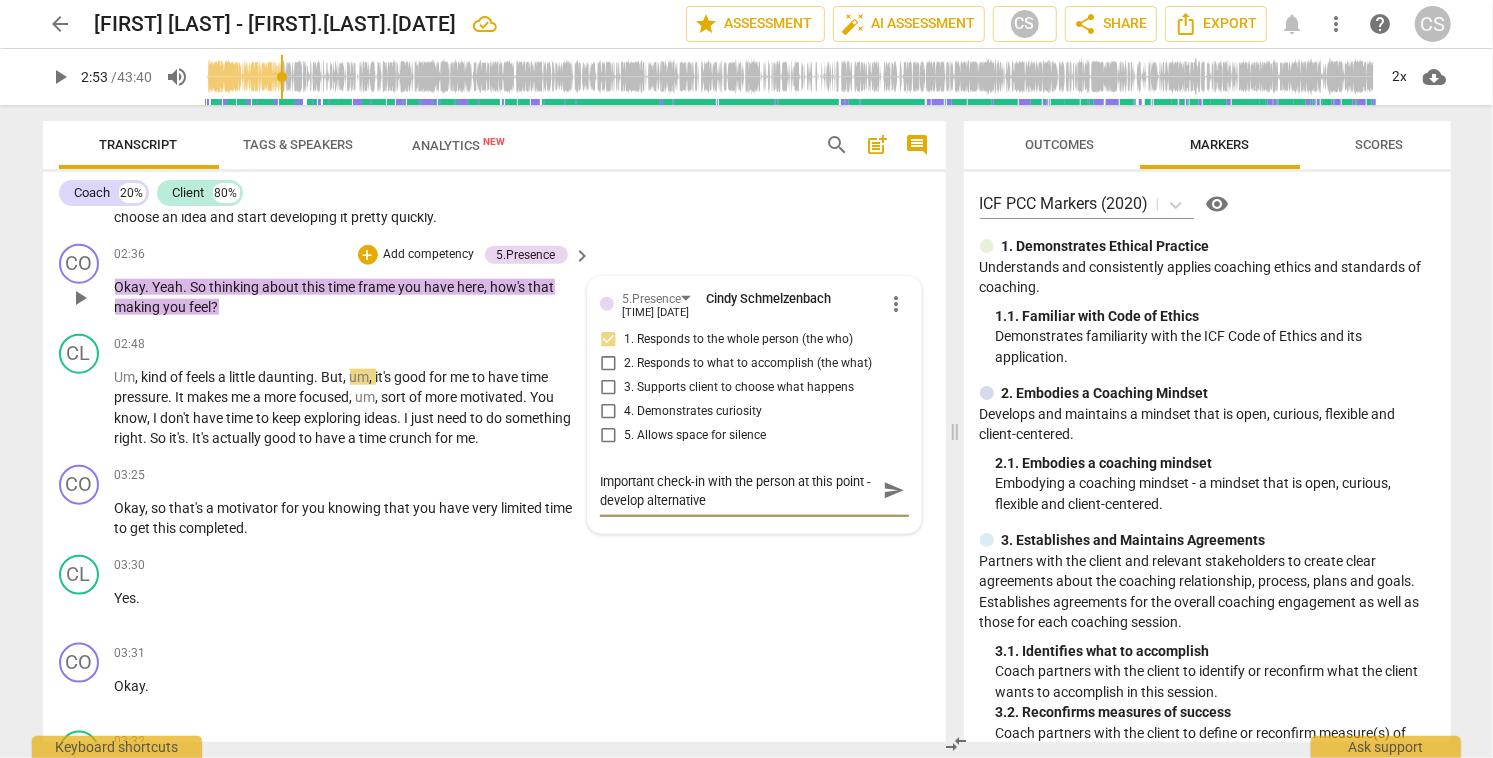 type on "Important check-in with the person at this point - develop alternatives" 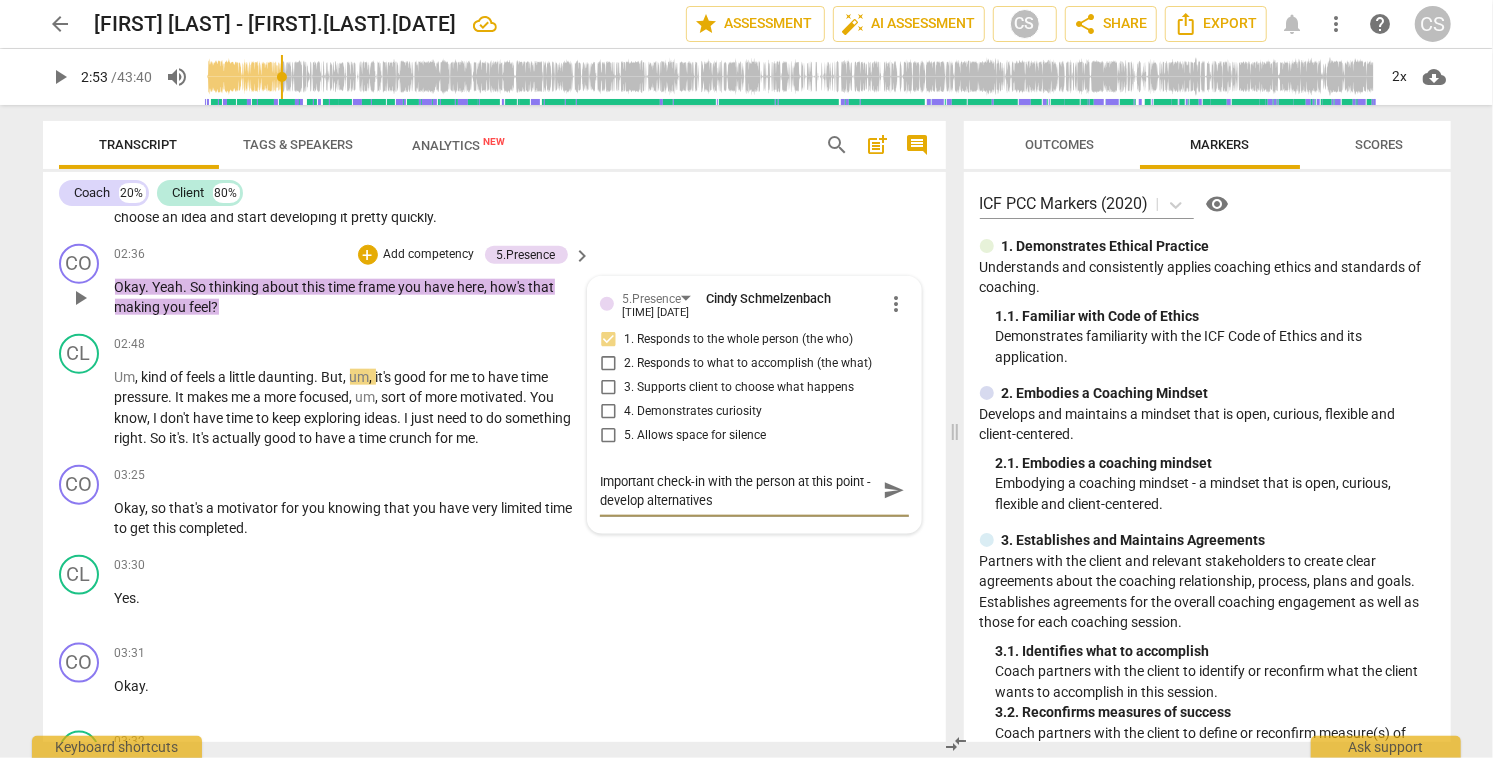 type on "Important check-in with the person at this point - develop alternatives" 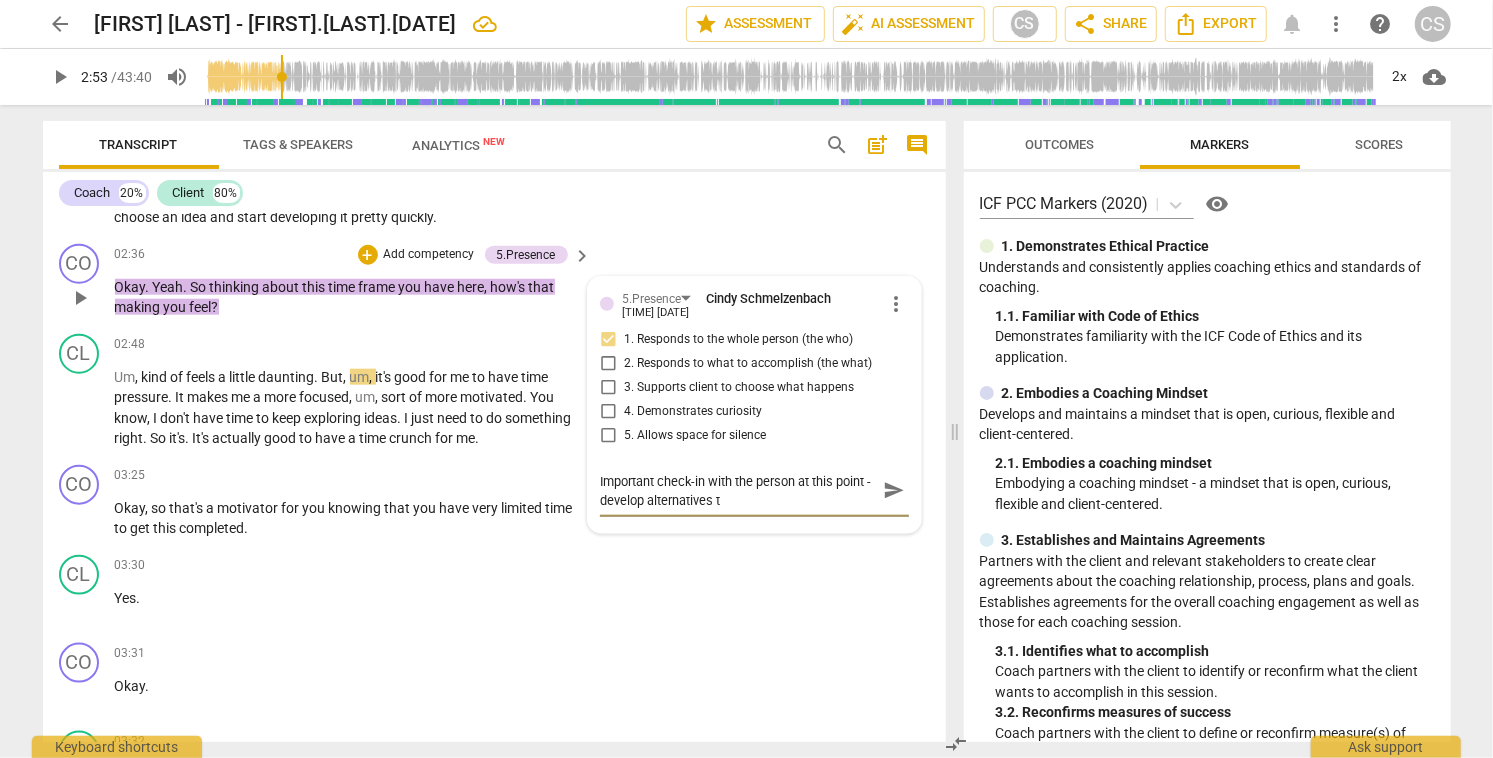 type on "Important check-in with the person at this point - develop alternatives to" 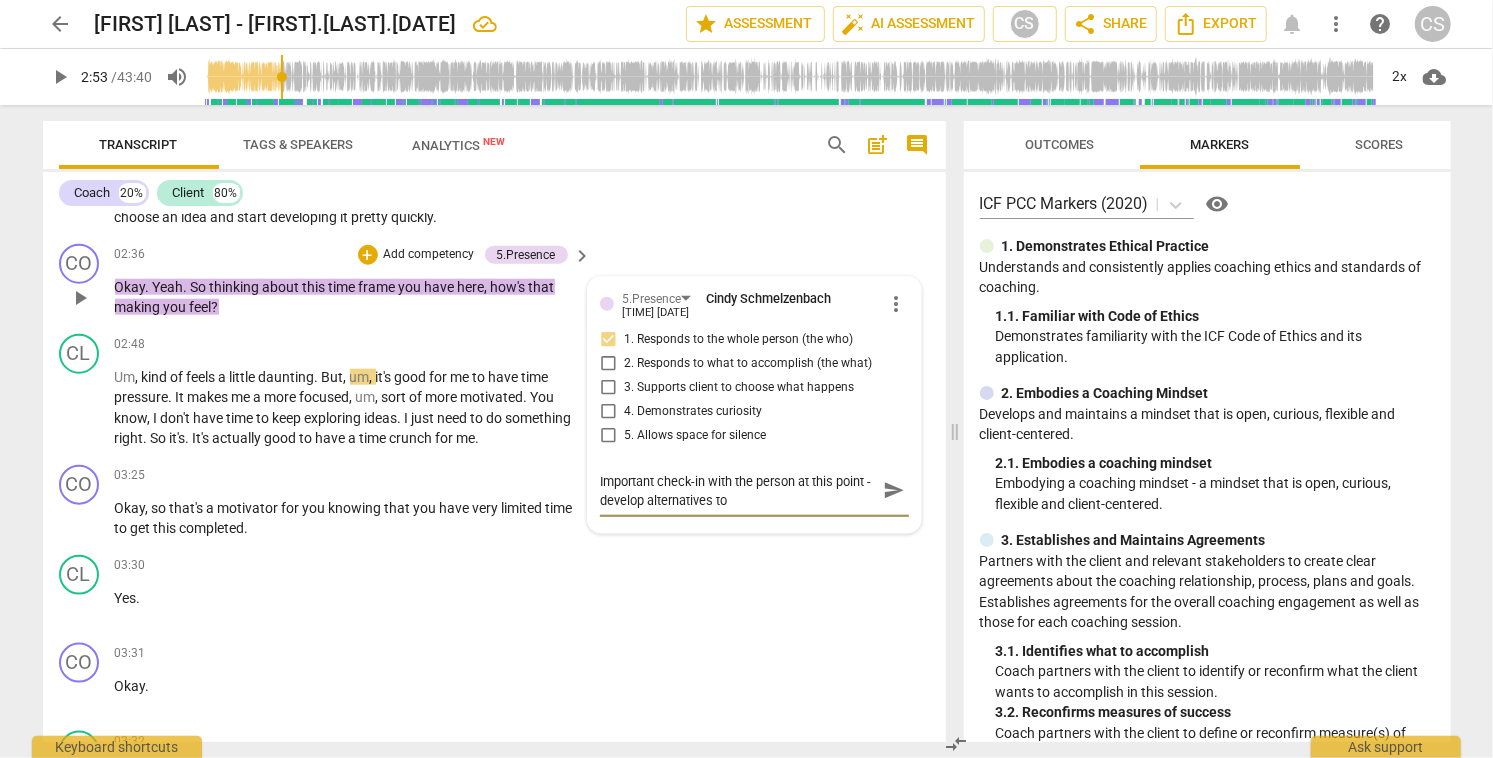 type on "Important check-in with the person at this point - develop alternatives to" 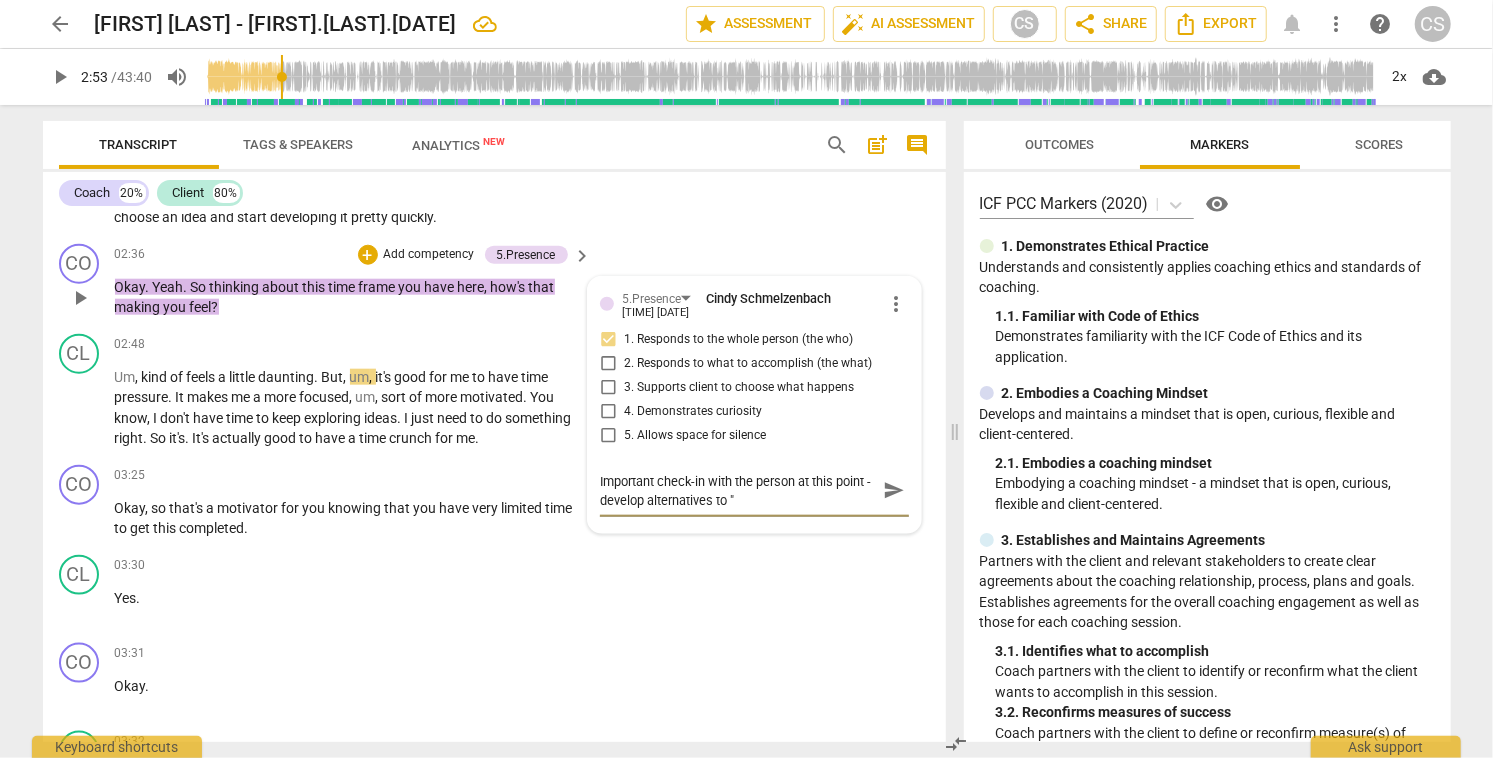 type on "Important check-in with the person at this point - develop alternatives to "h" 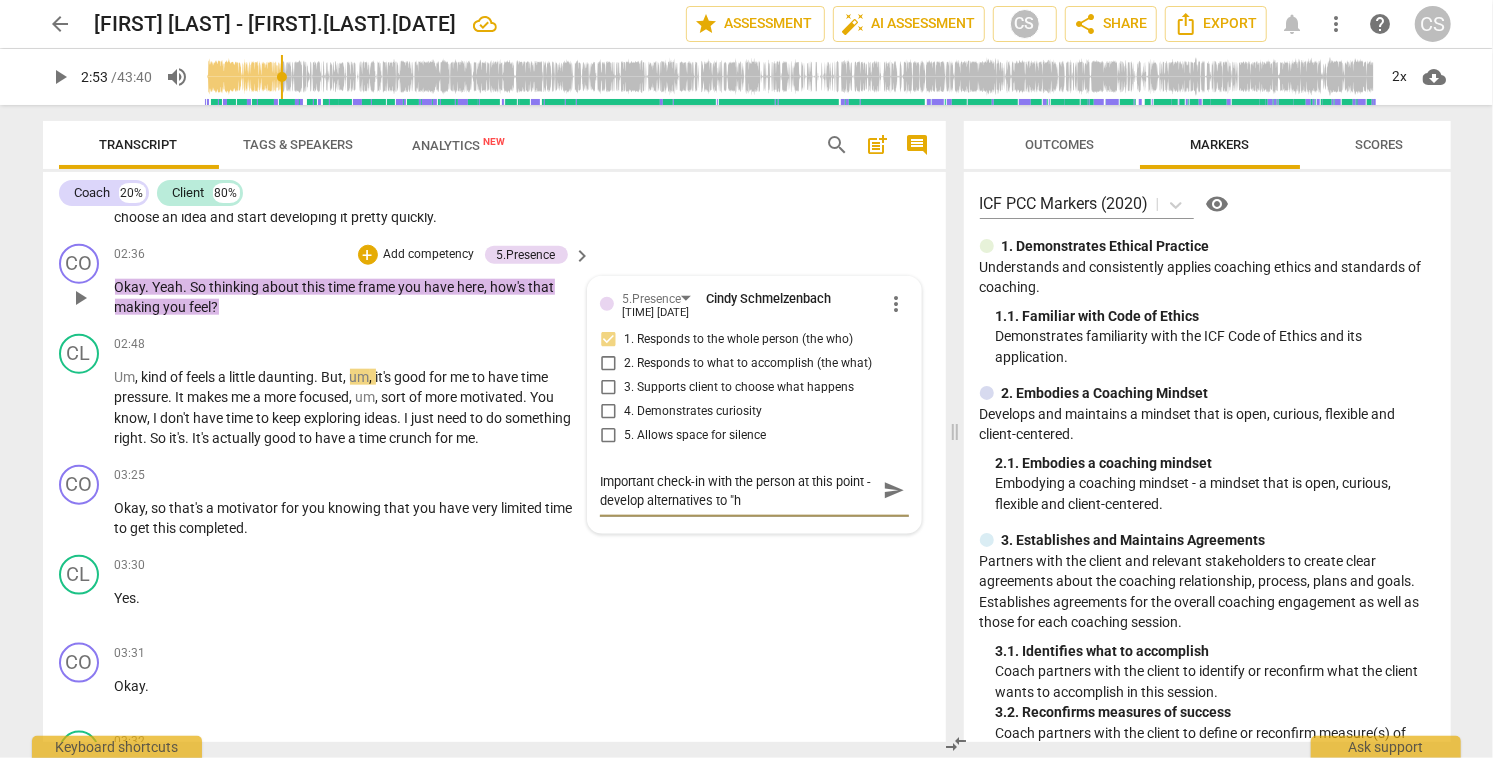 type on "Important check-in with the person at this point - develop alternatives to "ho" 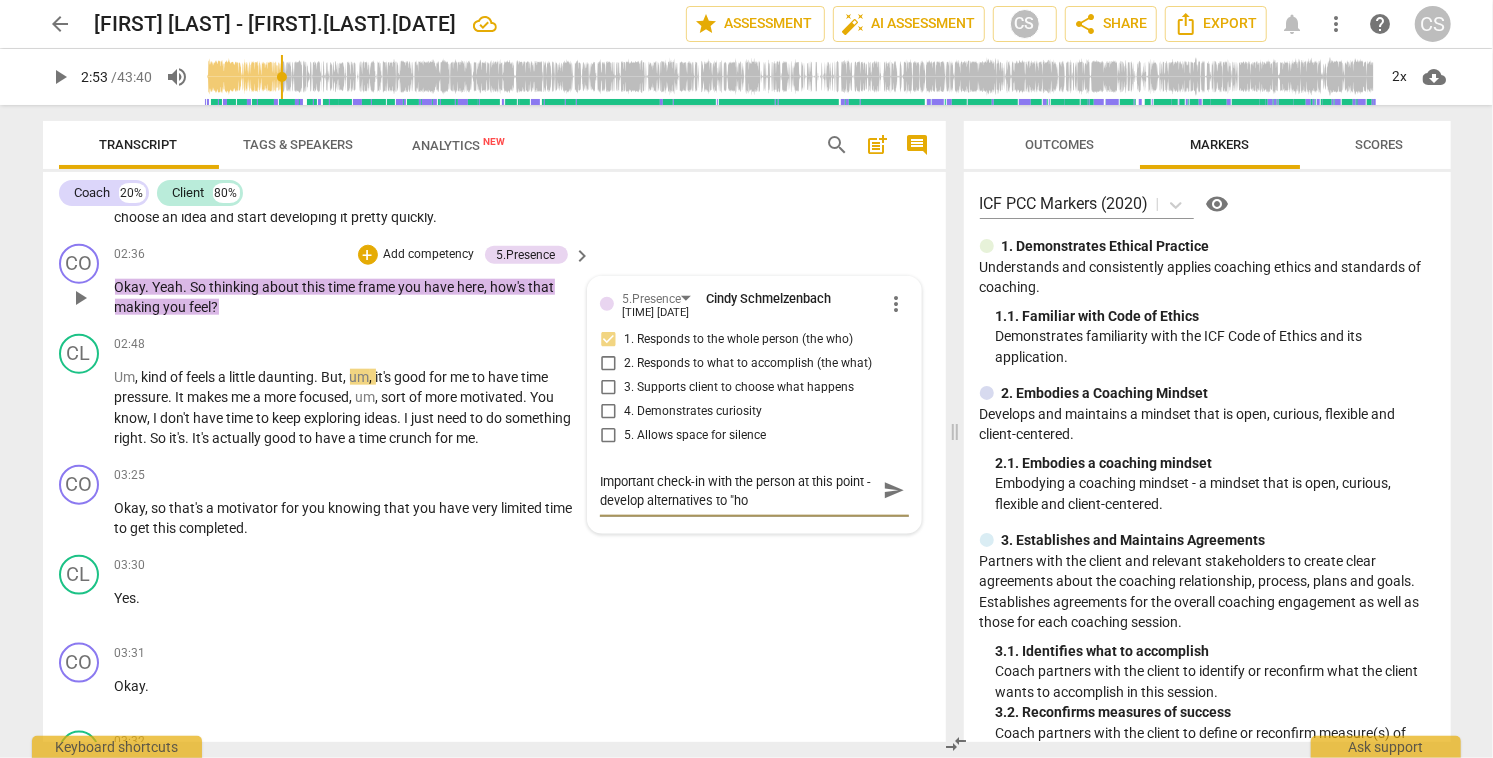 type on "Important check-in with the person at this point - develop alternatives to "how" 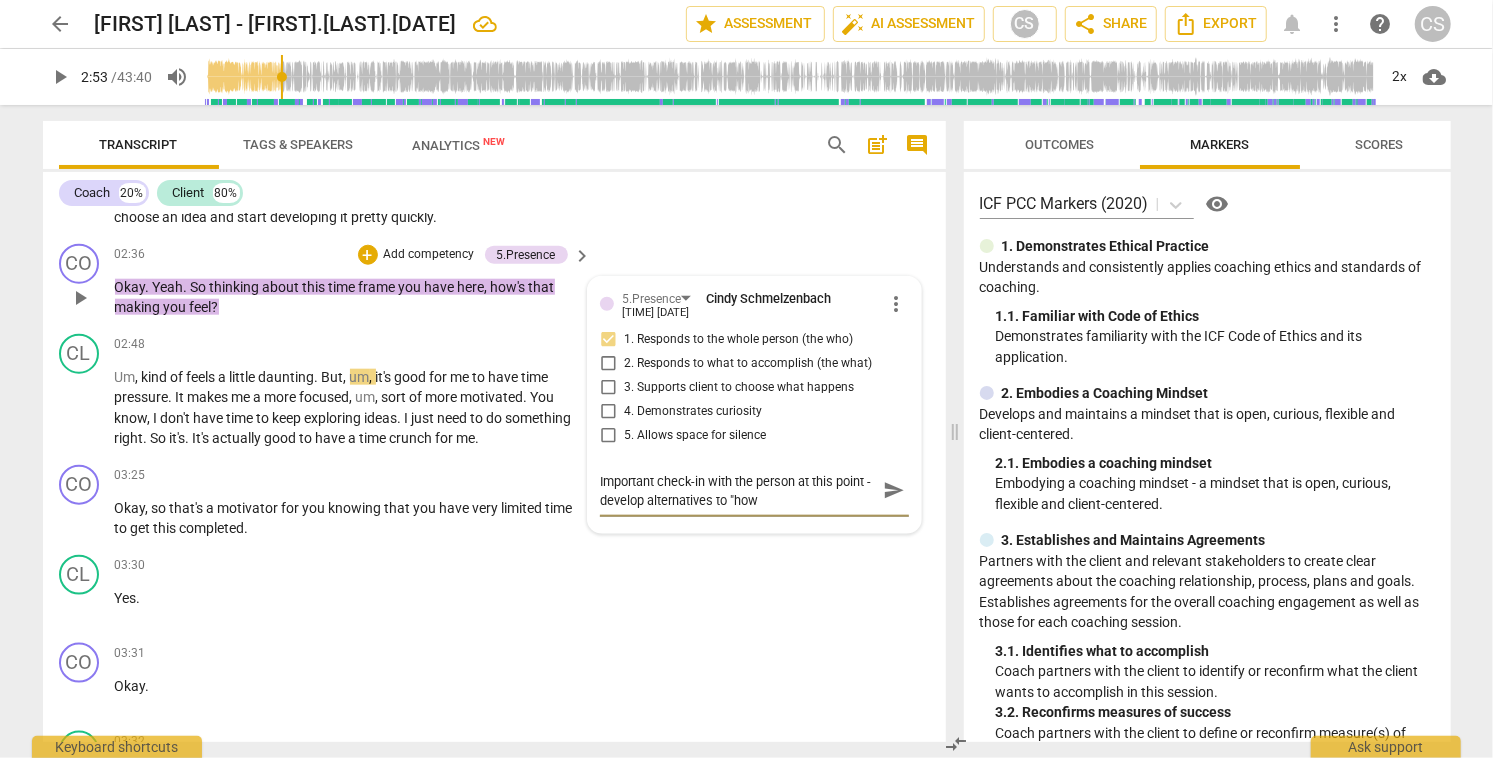 type on "Important check-in with the person at this point - develop alternatives to "how'" 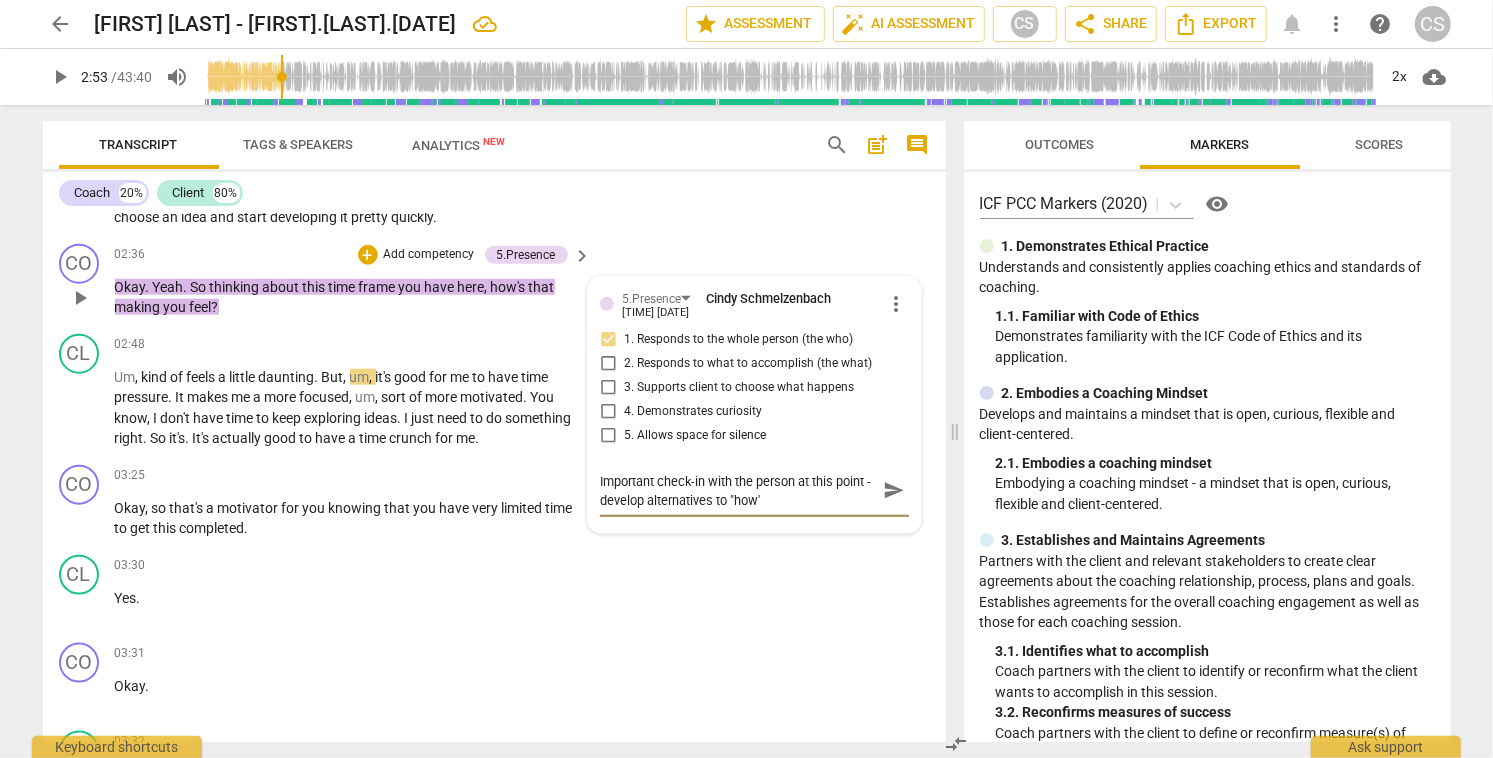 type on "Important check-in with the person at this point - develop alternatives to "how's" 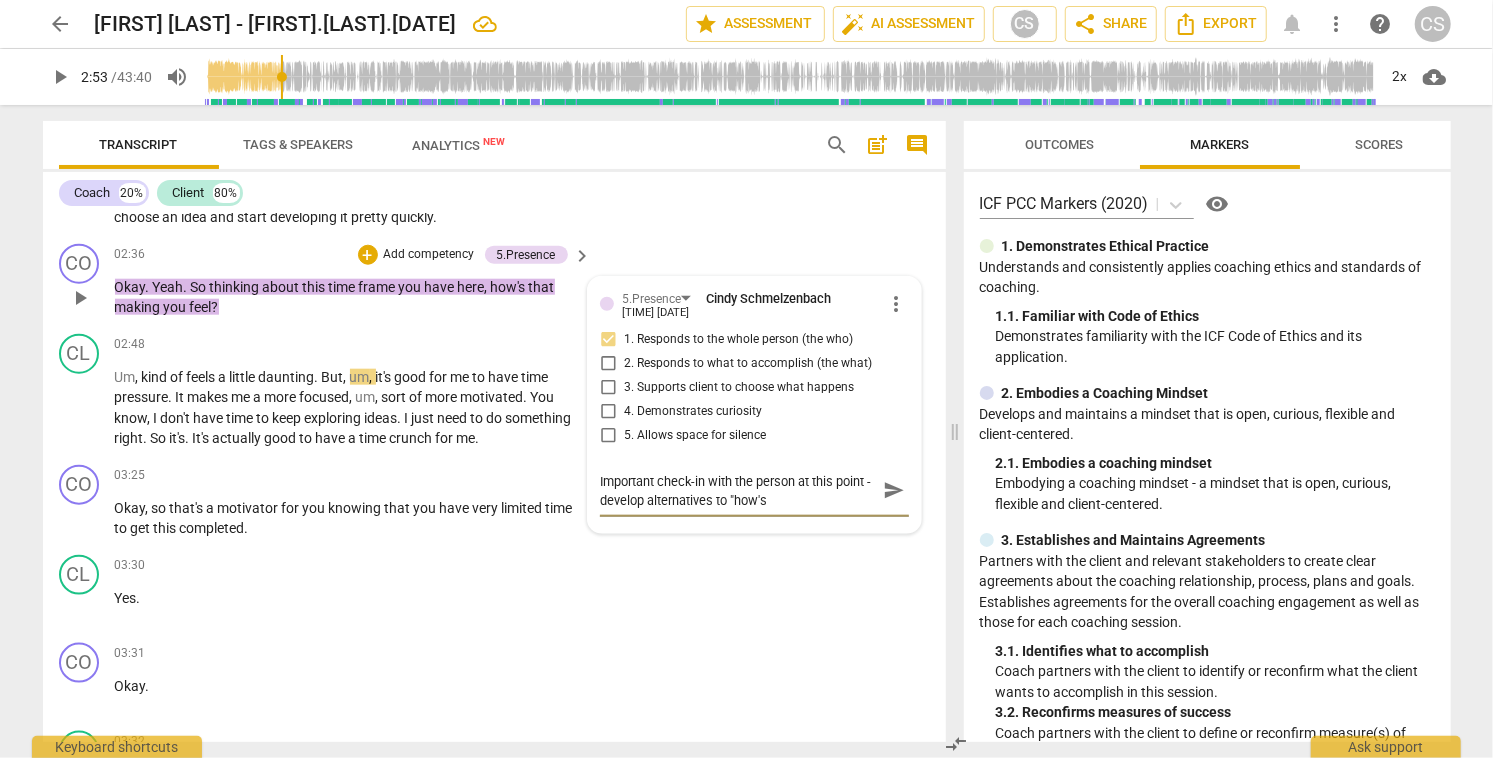 type on "Important check-in with the person at this point - develop alternatives to "how's" 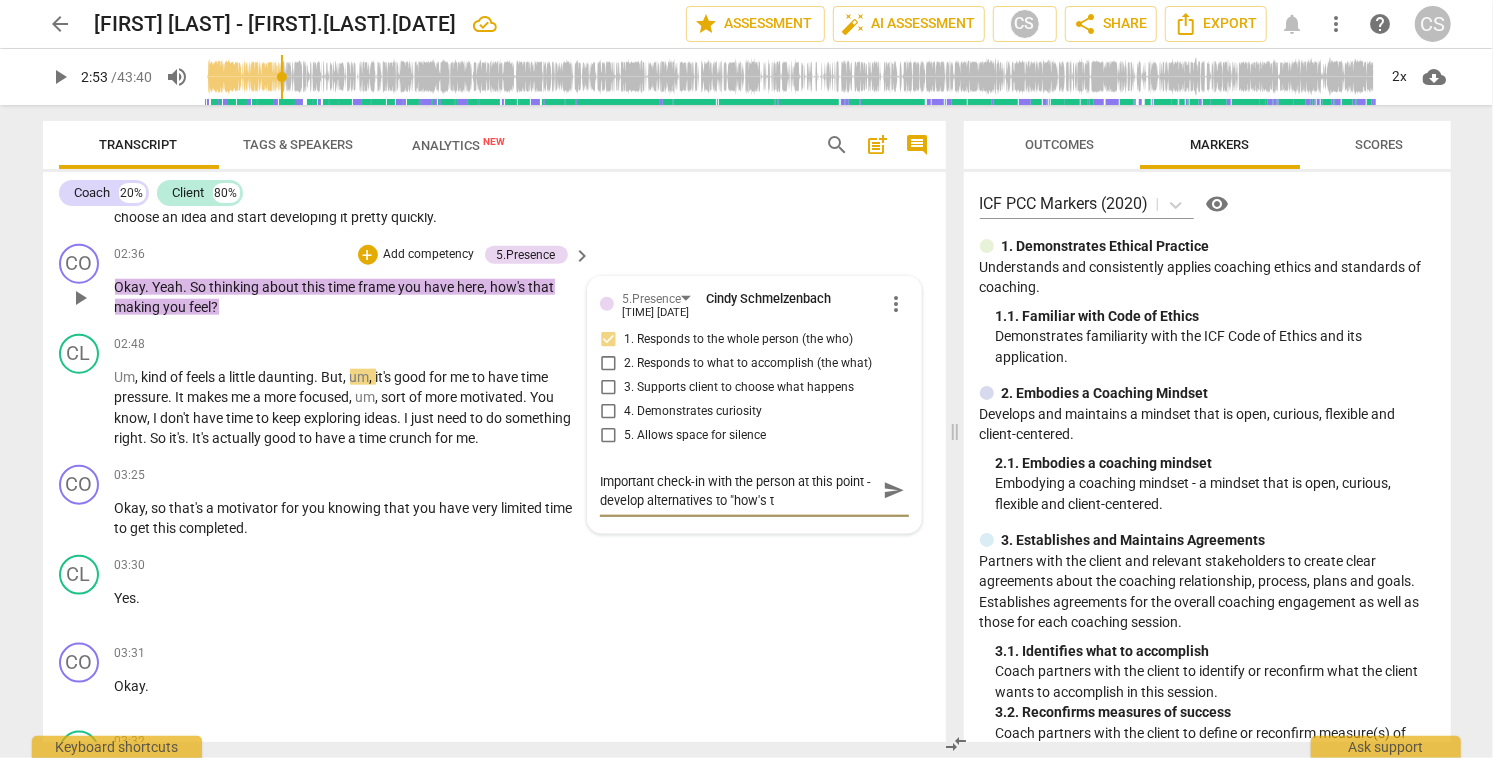 type on "Important check-in with the person at this point - develop alternatives to "how's th" 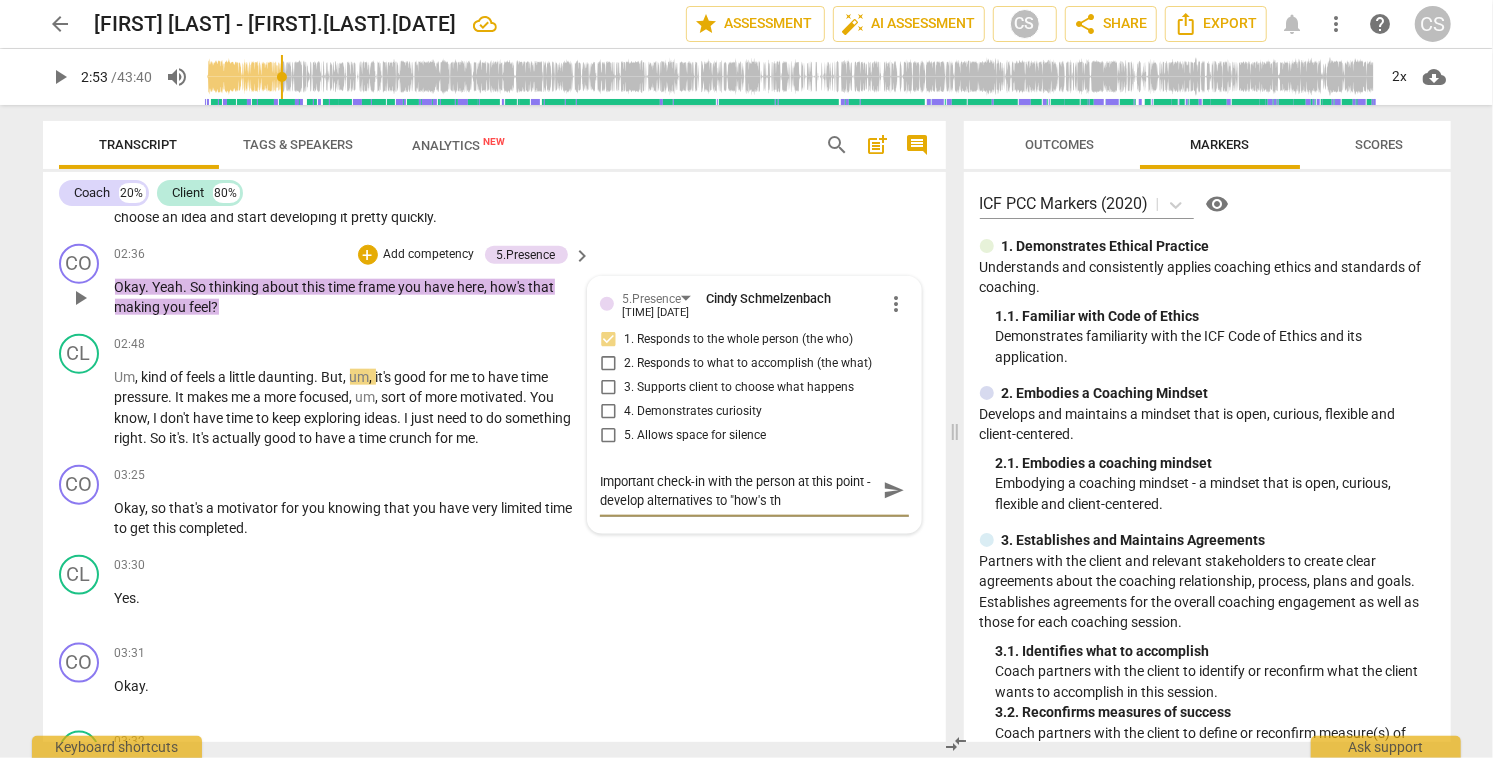 type on "Important check-in with the person at this point - develop alternatives to "how's tha" 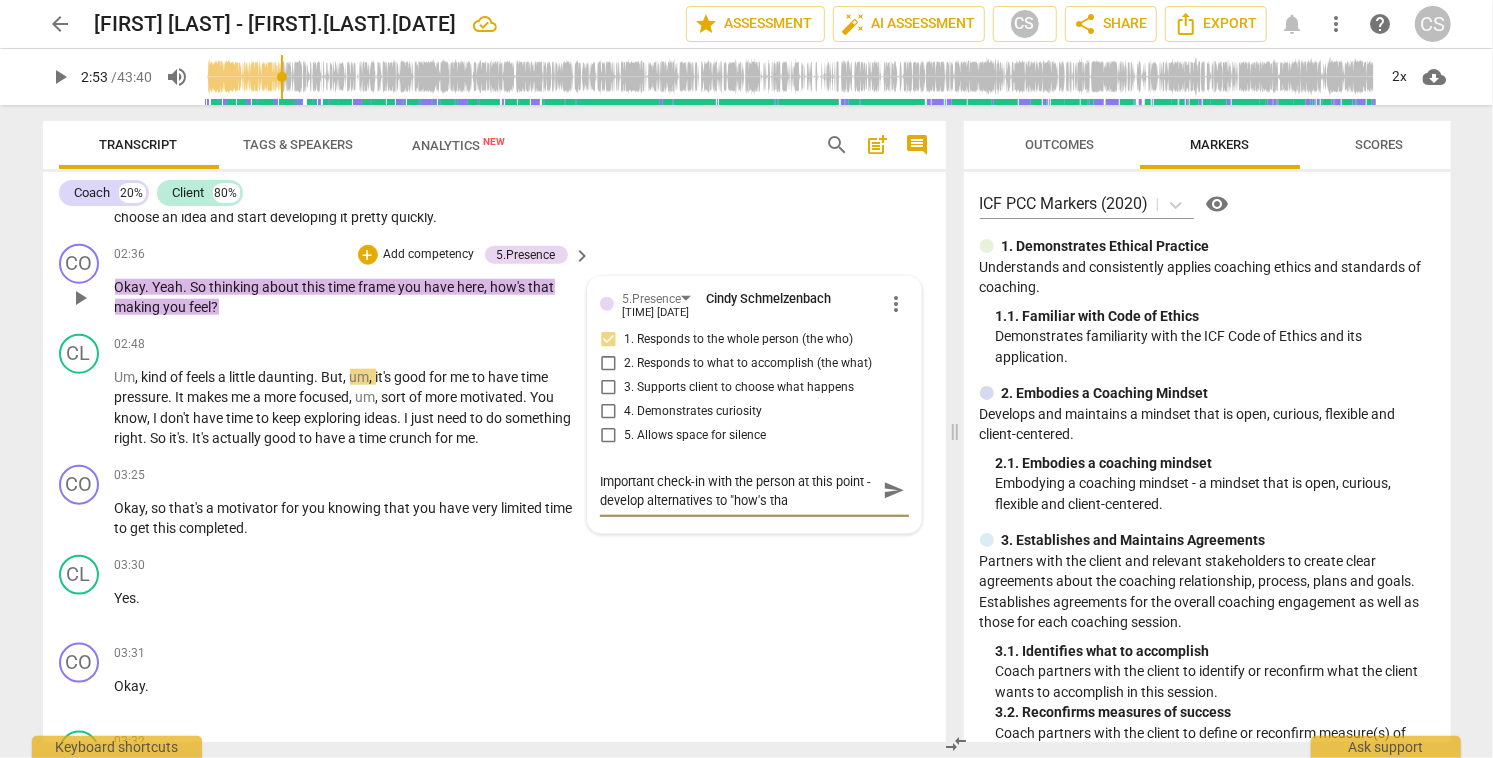 type 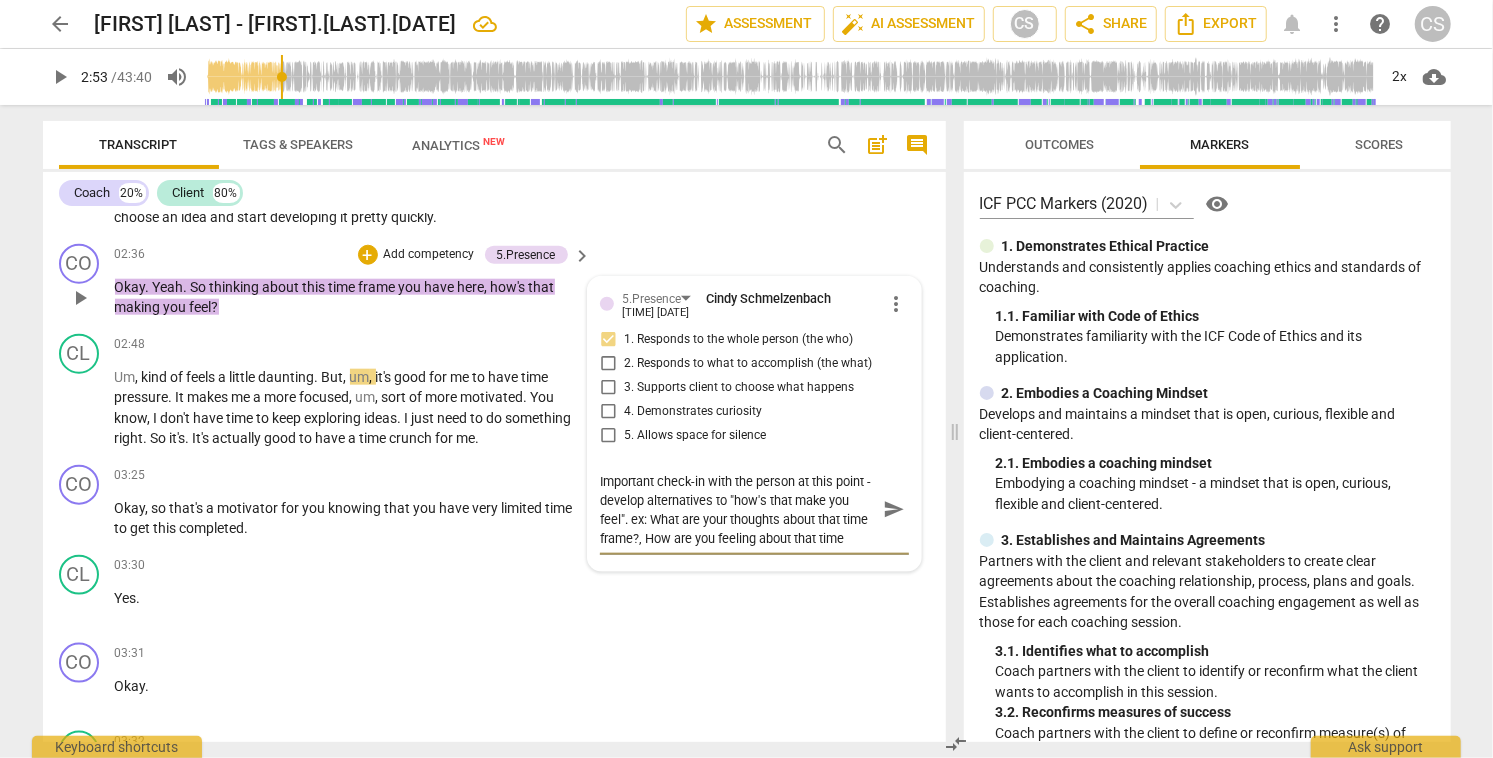 scroll, scrollTop: 17, scrollLeft: 0, axis: vertical 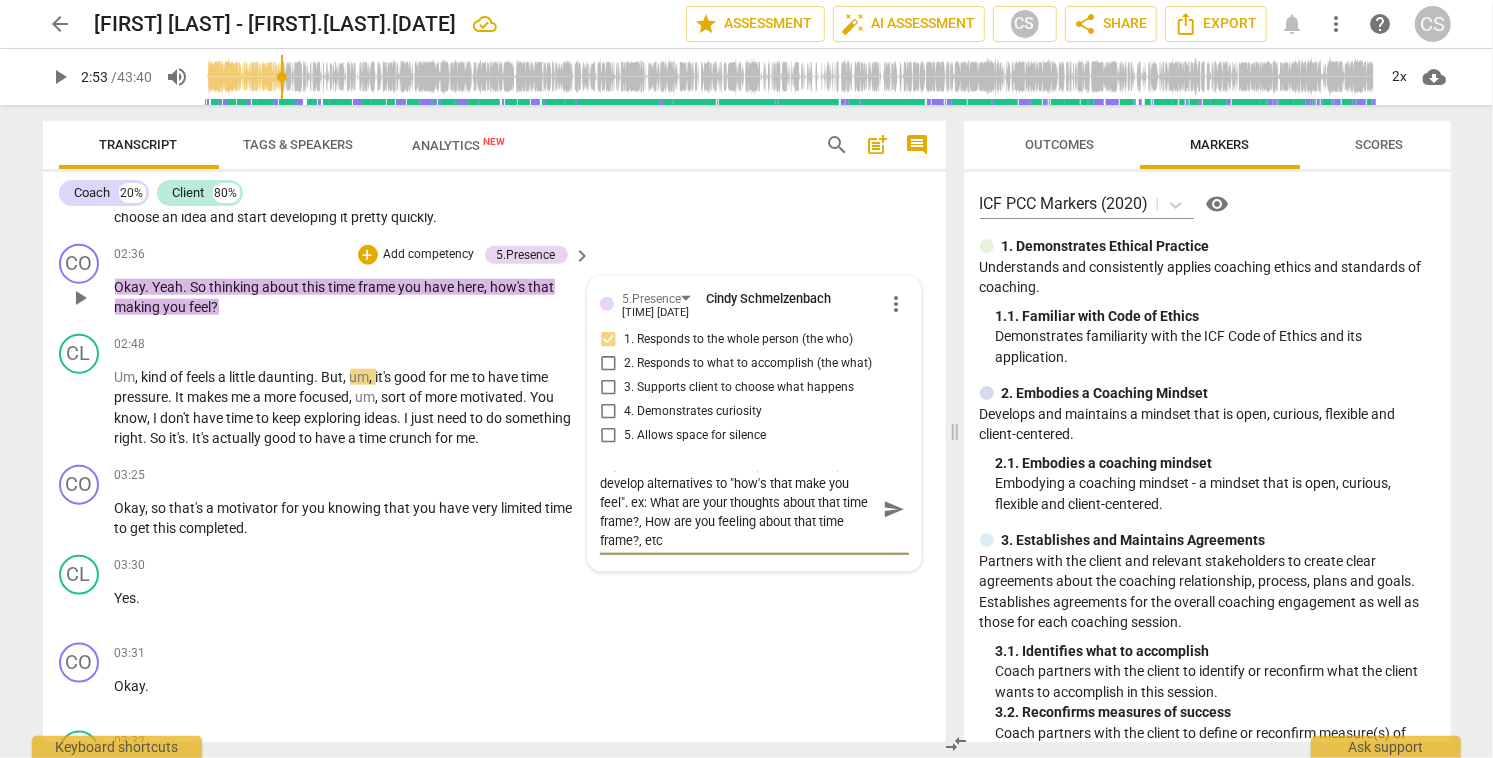 click on "send" at bounding box center (894, 510) 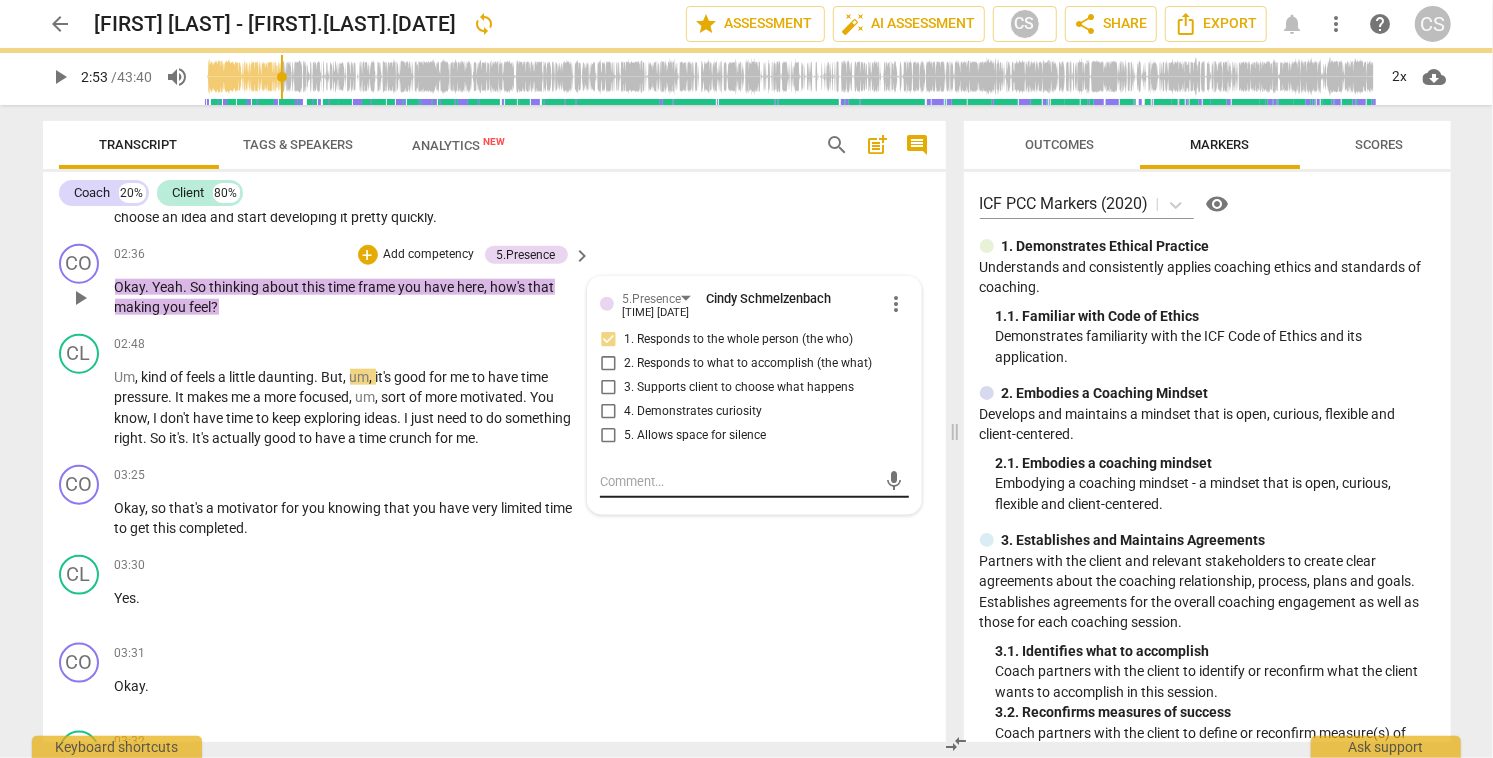 scroll, scrollTop: 0, scrollLeft: 0, axis: both 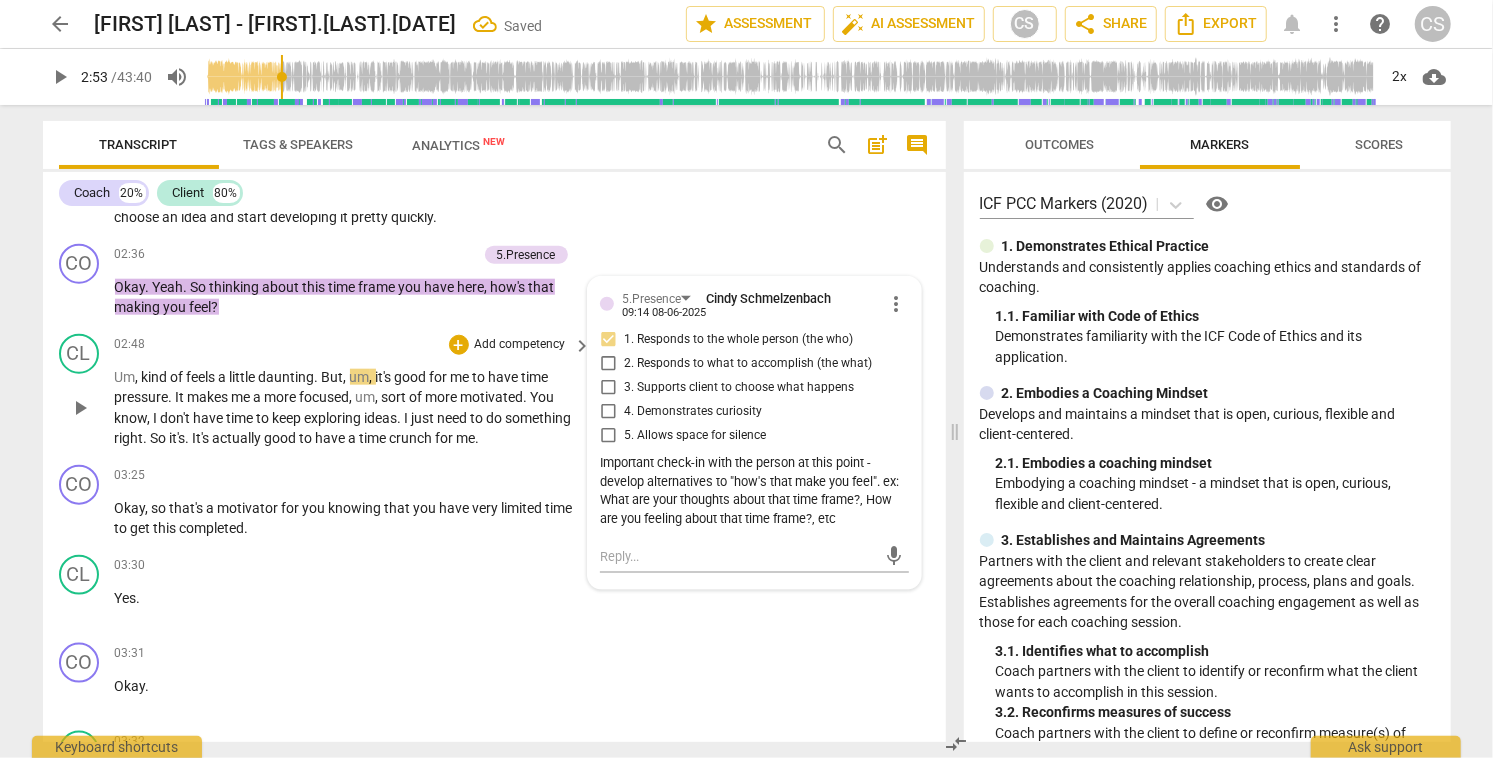 click on "play_arrow" at bounding box center (80, 408) 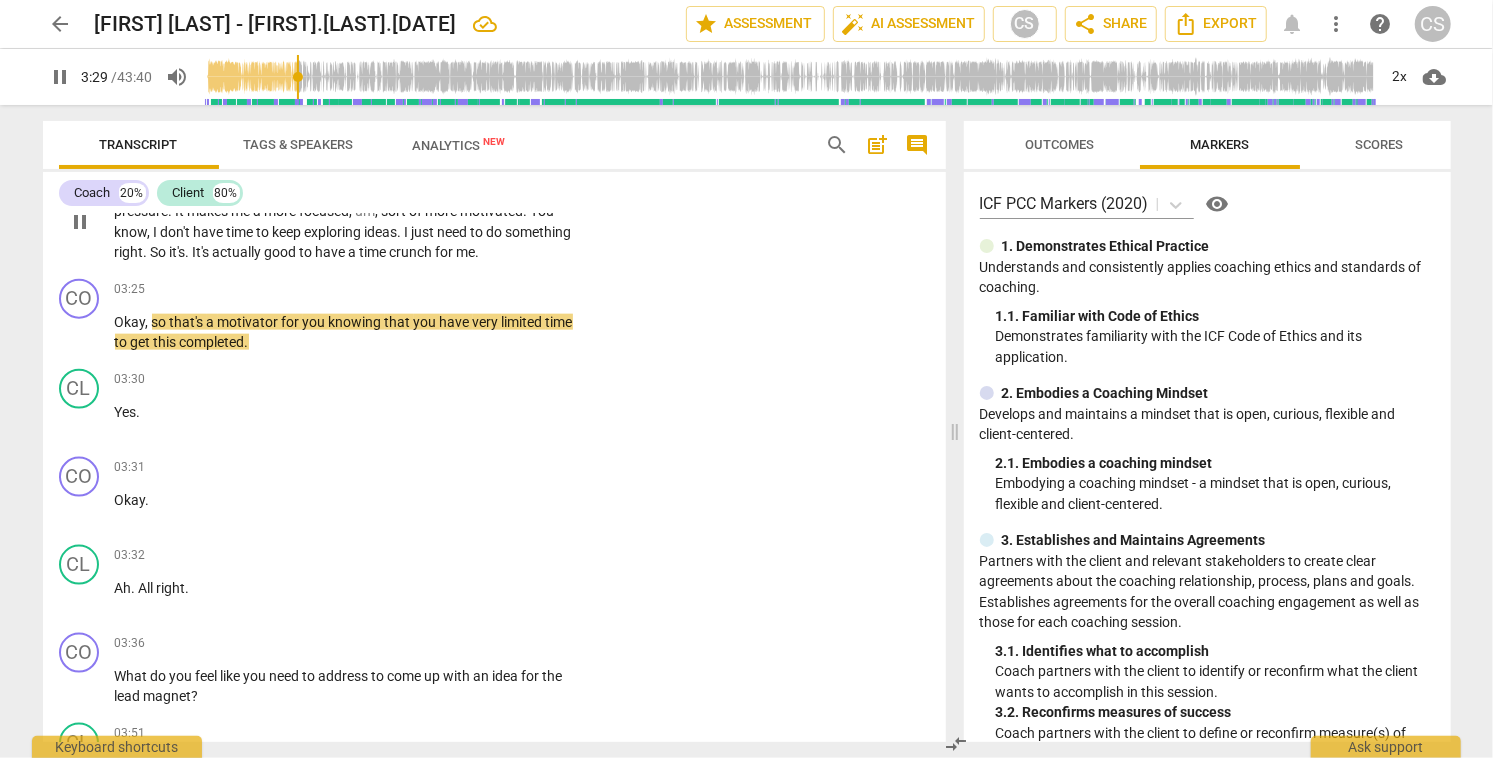 scroll, scrollTop: 1491, scrollLeft: 0, axis: vertical 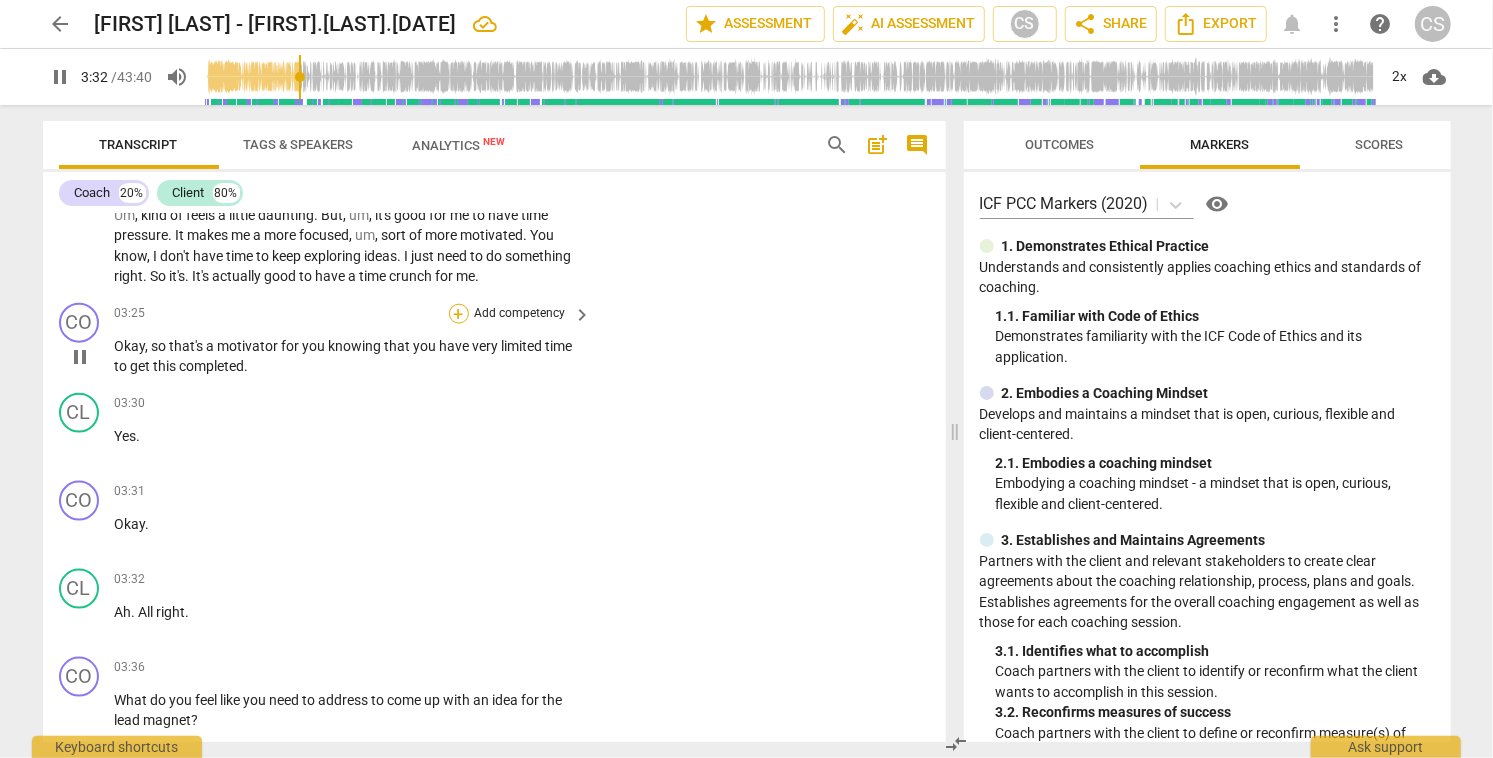 click on "+" at bounding box center (459, 314) 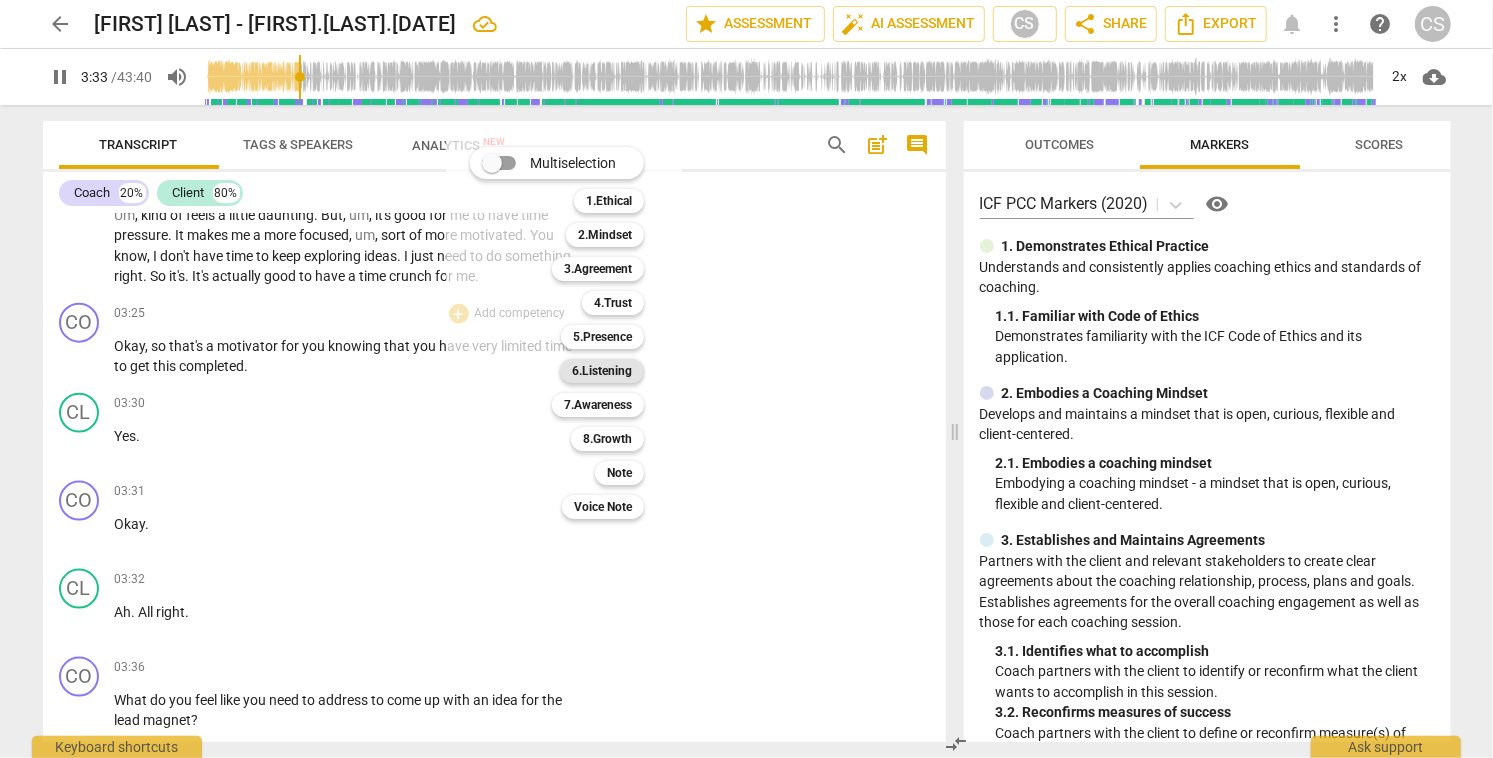 click on "6.Listening" at bounding box center [602, 371] 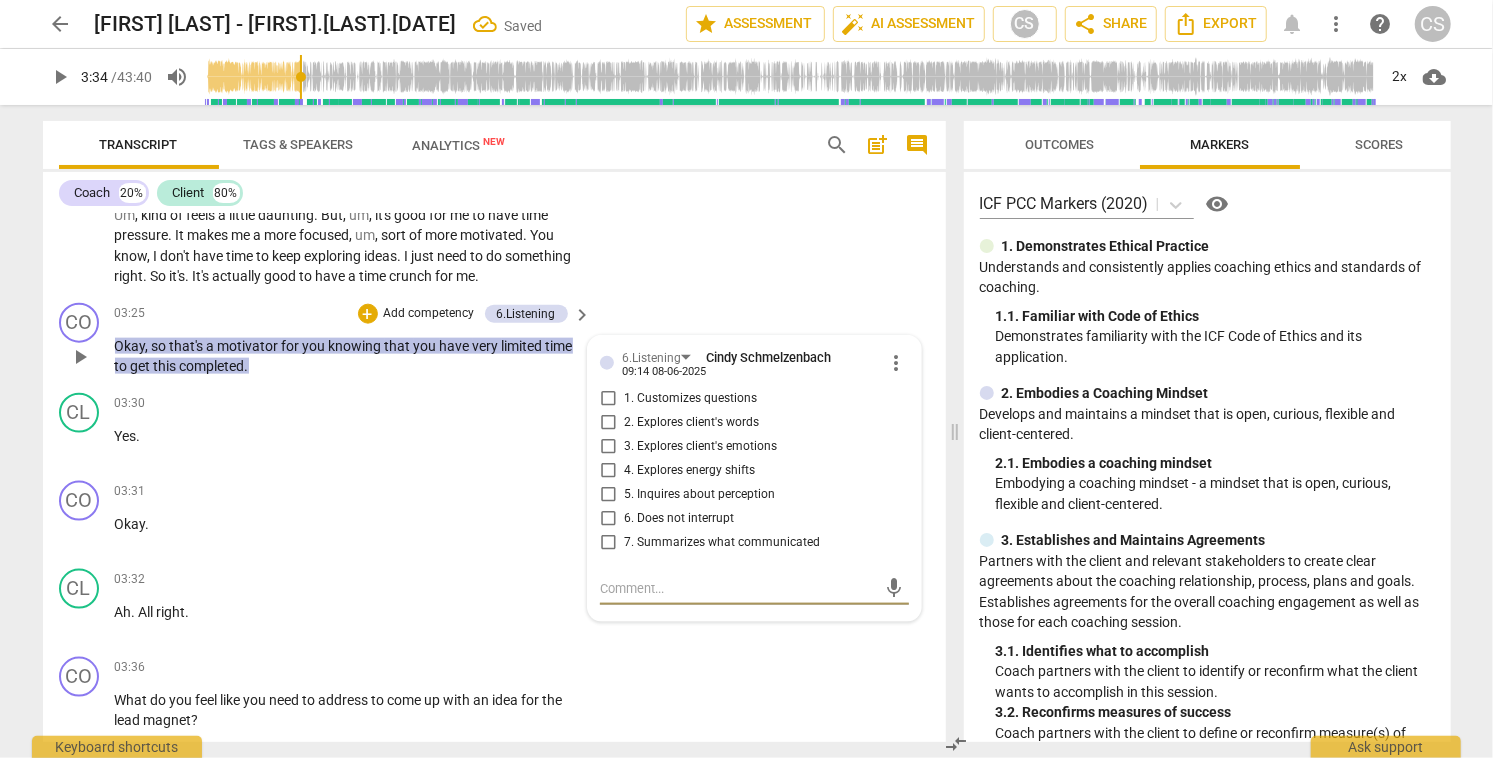 click on "7. Summarizes what communicated" at bounding box center [608, 543] 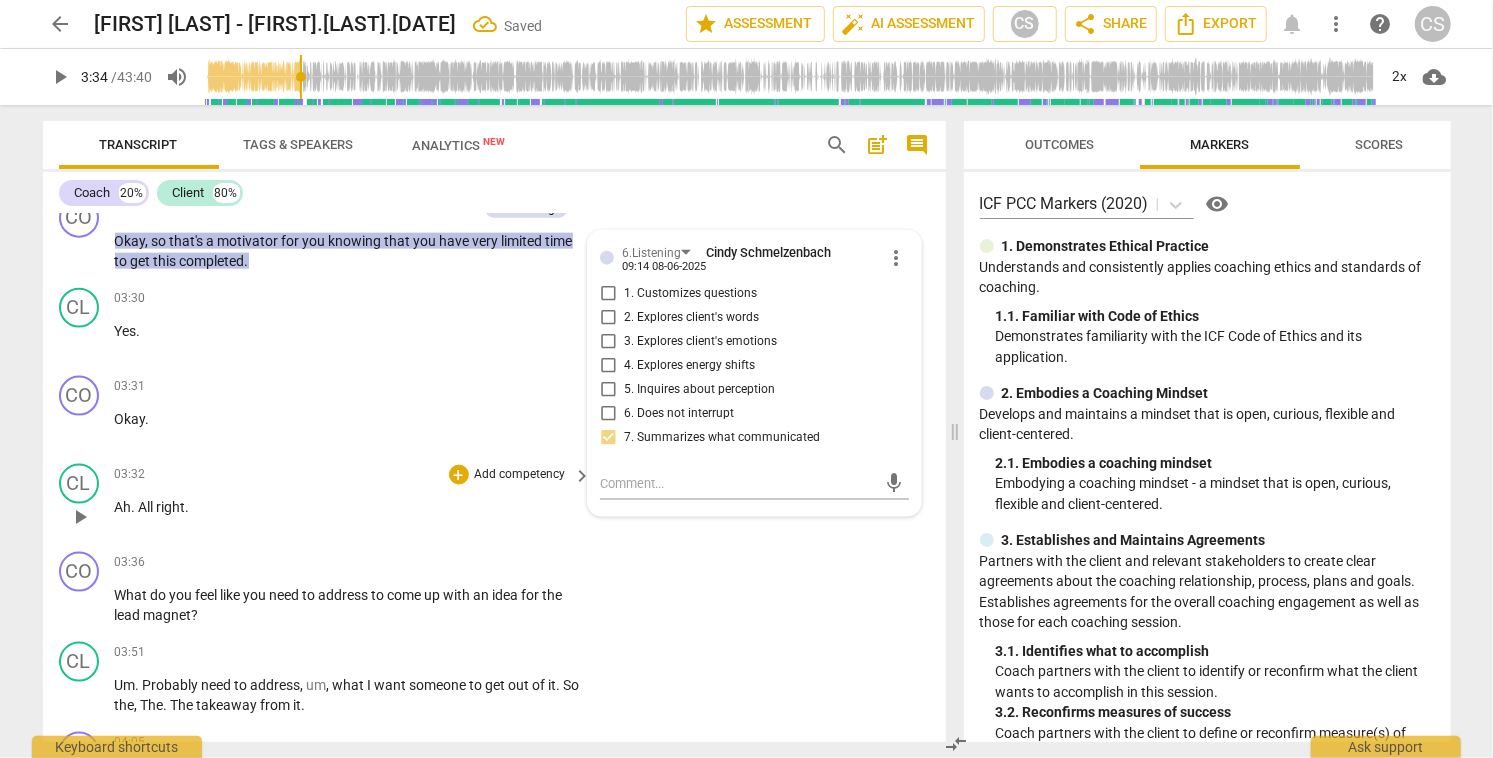 scroll, scrollTop: 1607, scrollLeft: 0, axis: vertical 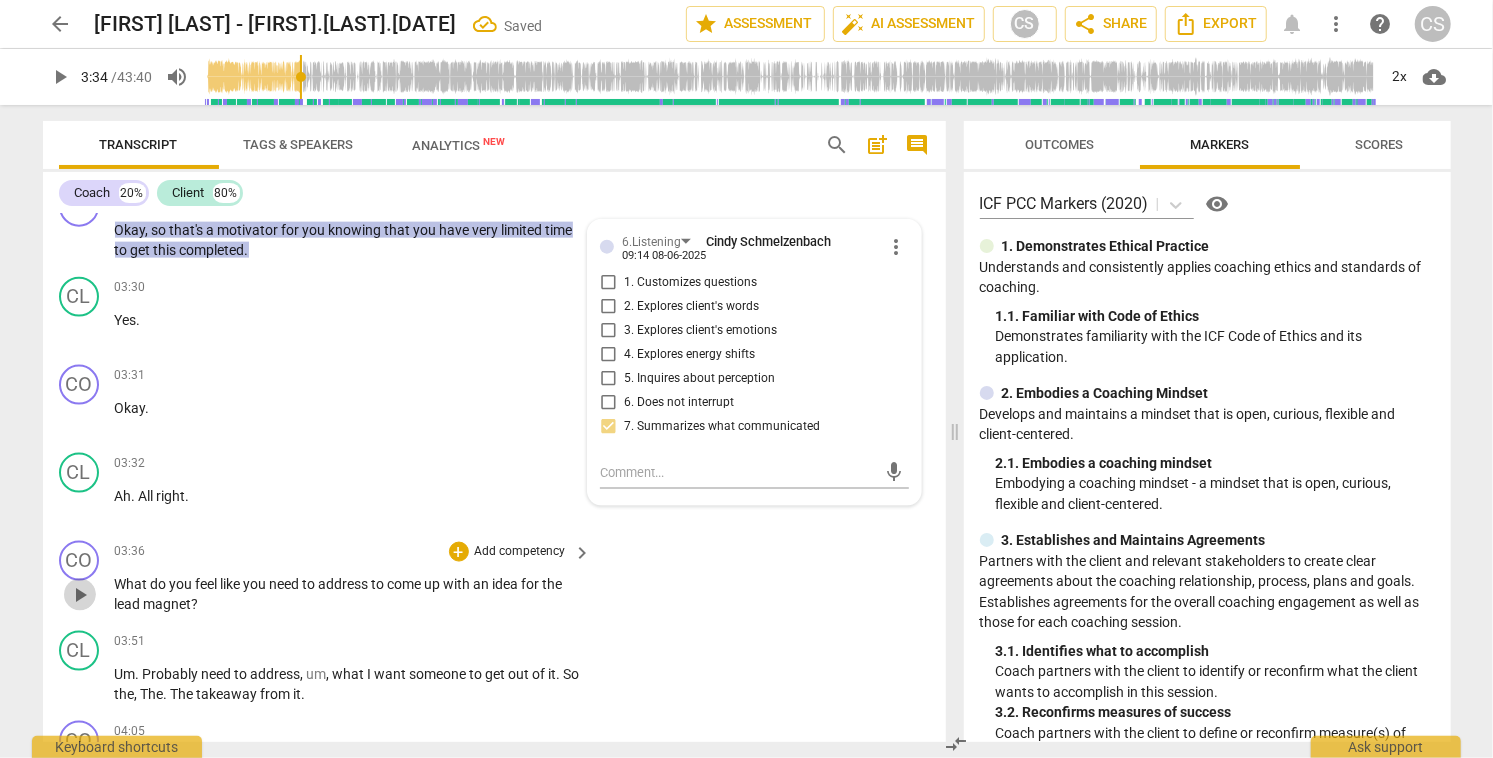 click on "play_arrow" at bounding box center [80, 595] 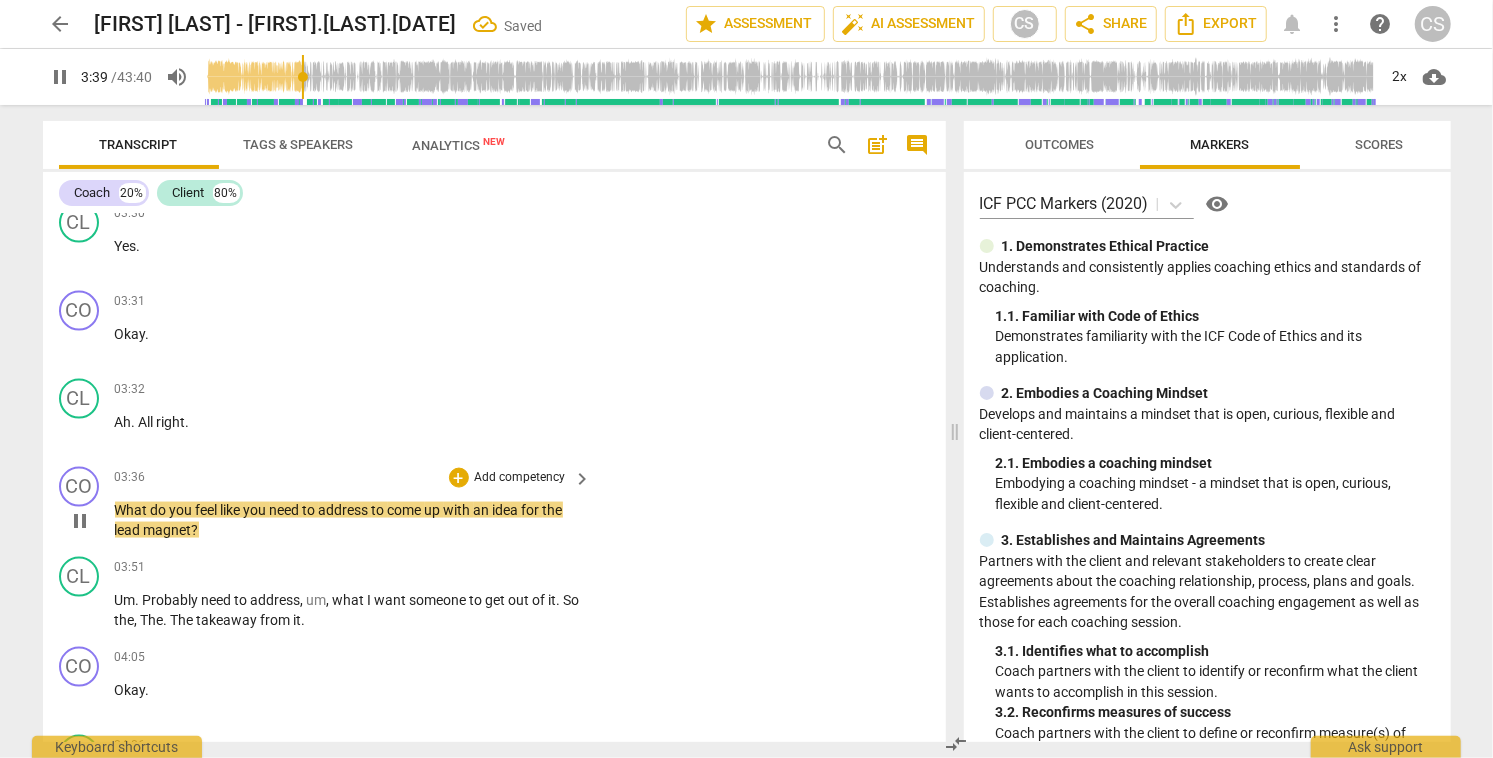 scroll, scrollTop: 1689, scrollLeft: 0, axis: vertical 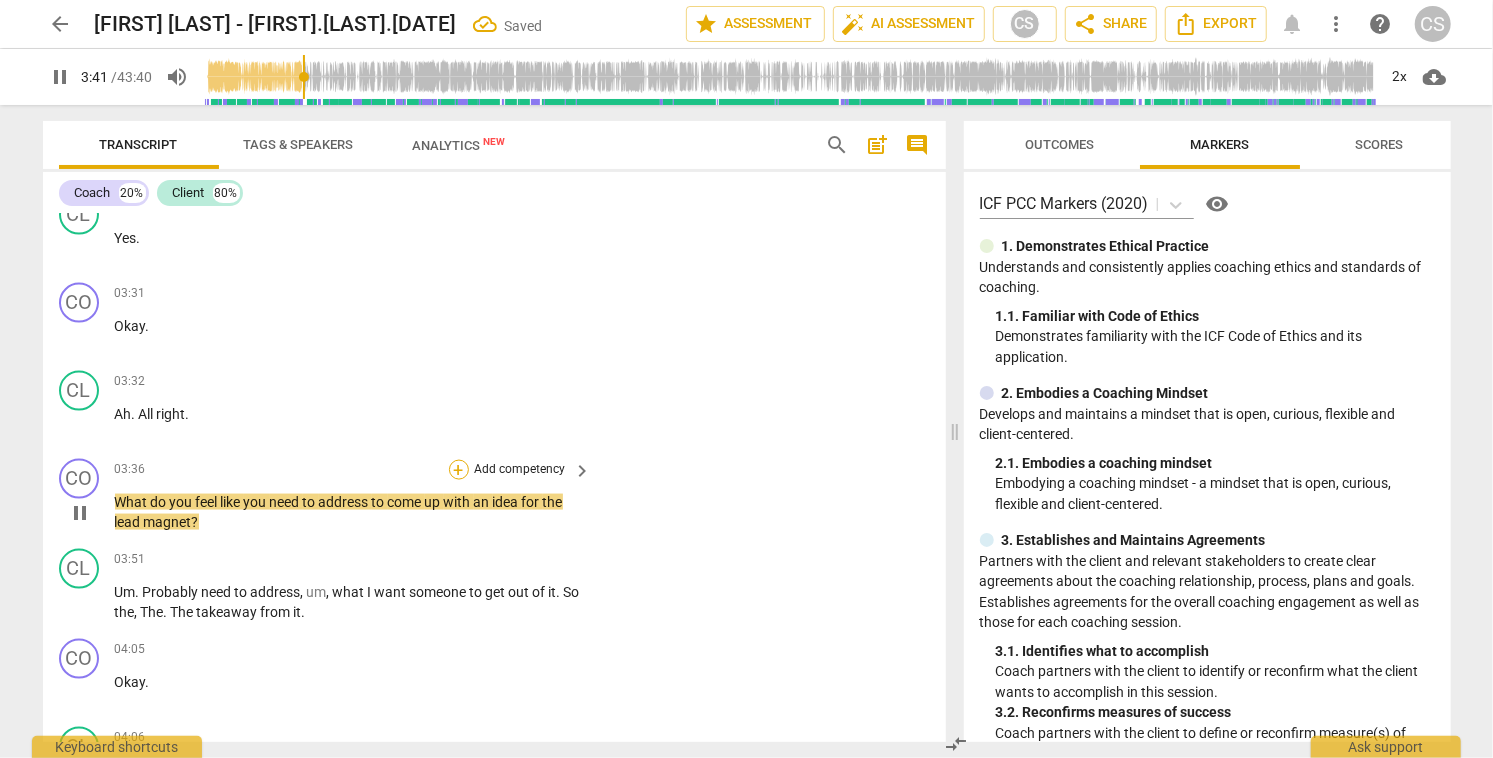 click on "+" at bounding box center [459, 470] 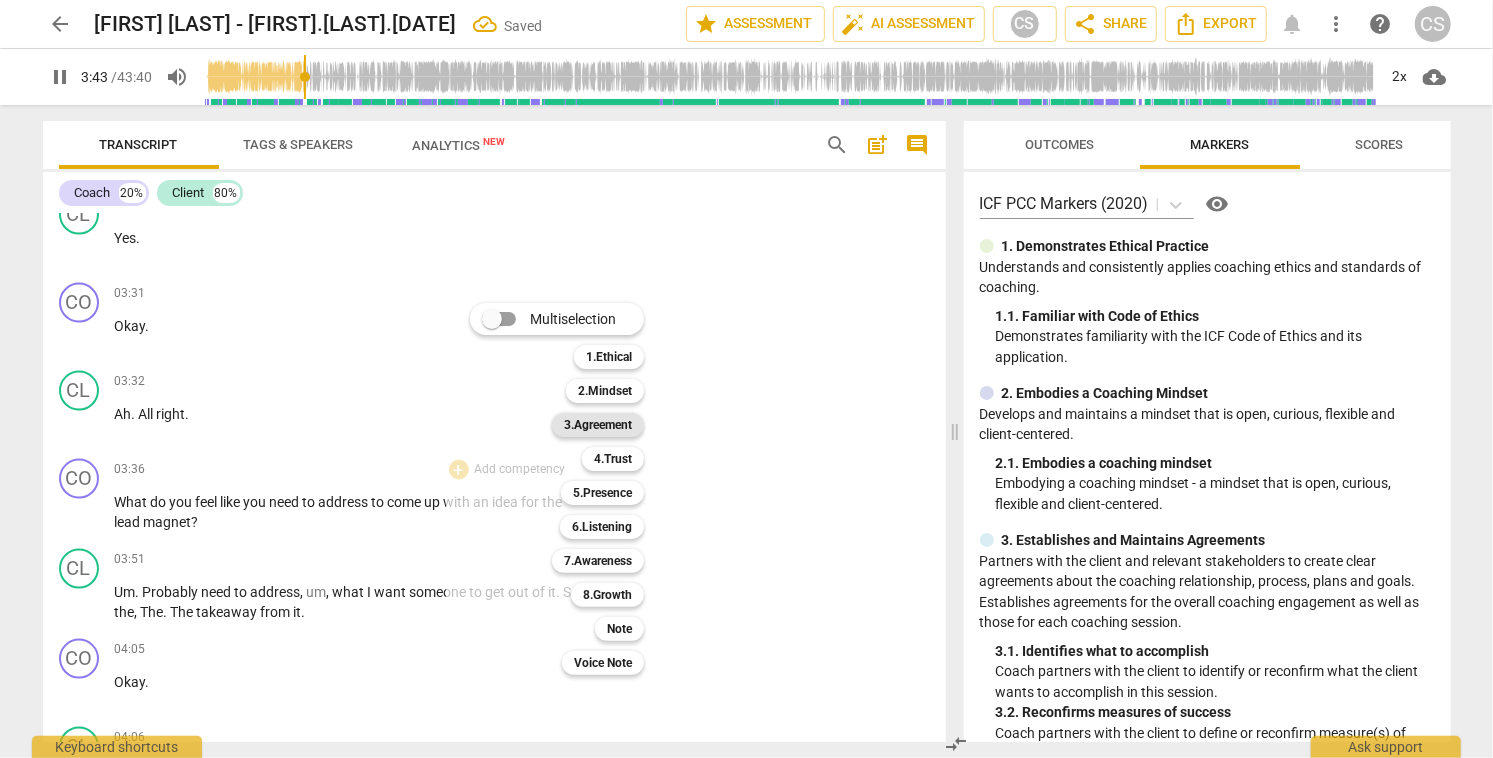 click on "3.Agreement" at bounding box center [598, 425] 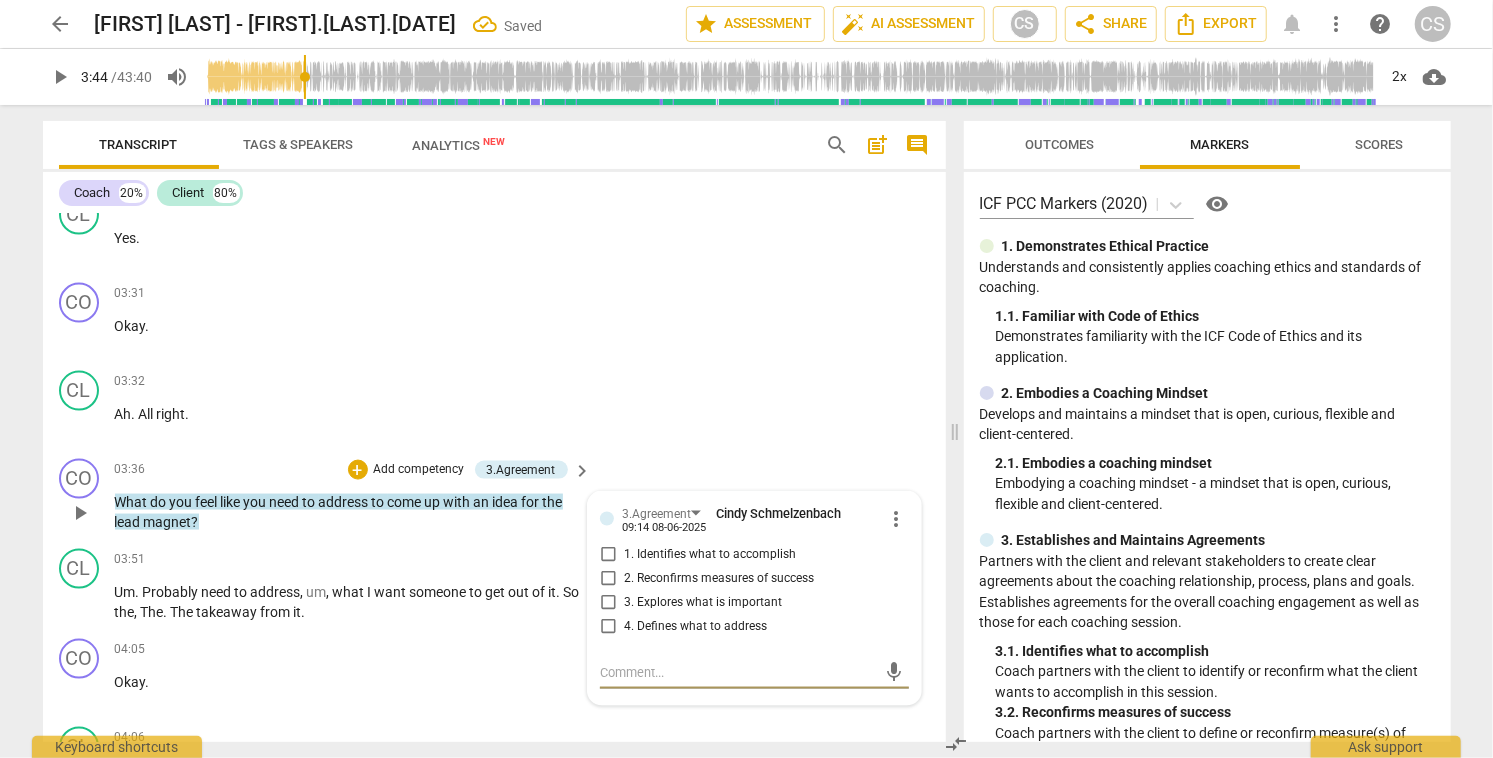 click on "4. Defines what to address" at bounding box center (608, 627) 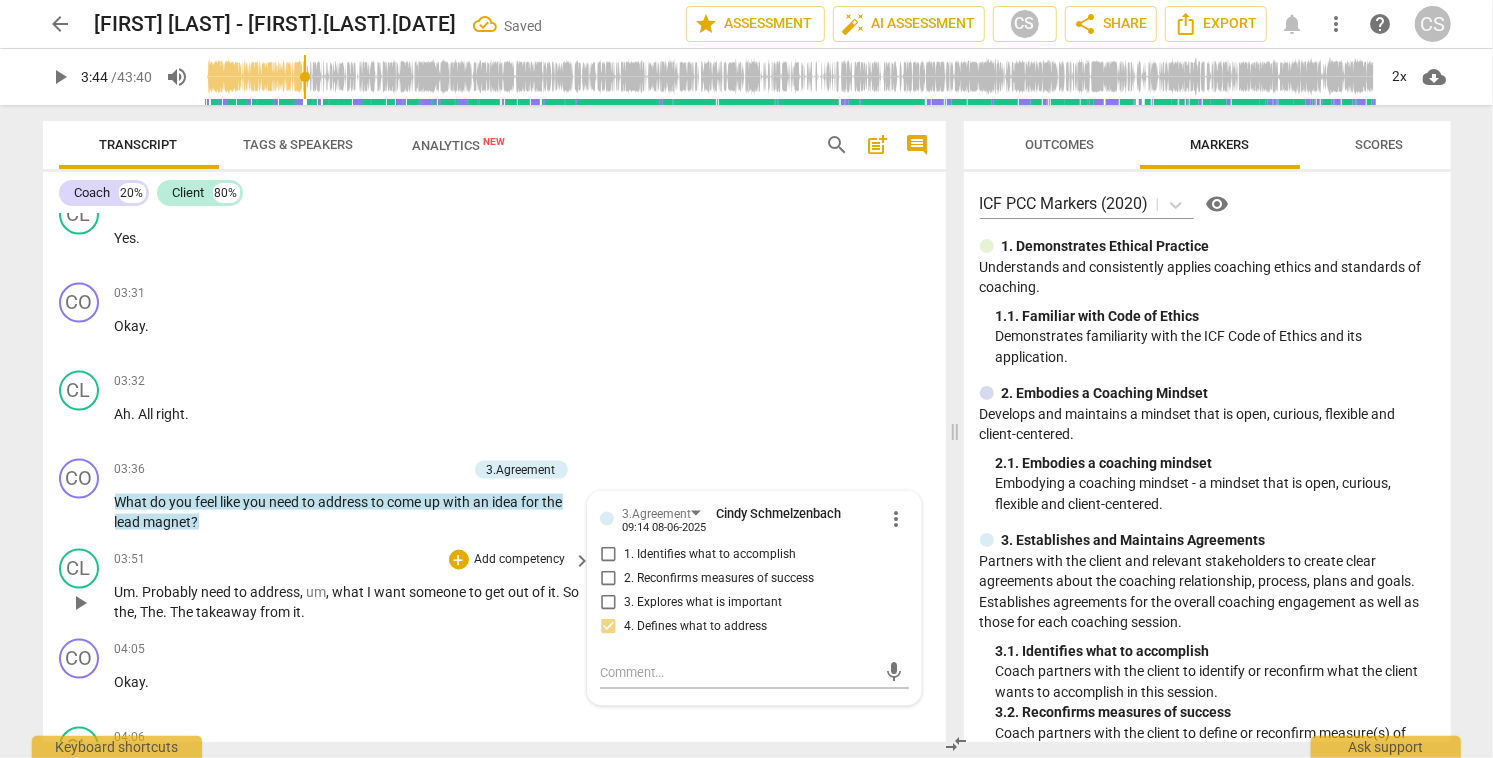 click on "play_arrow" at bounding box center (80, 603) 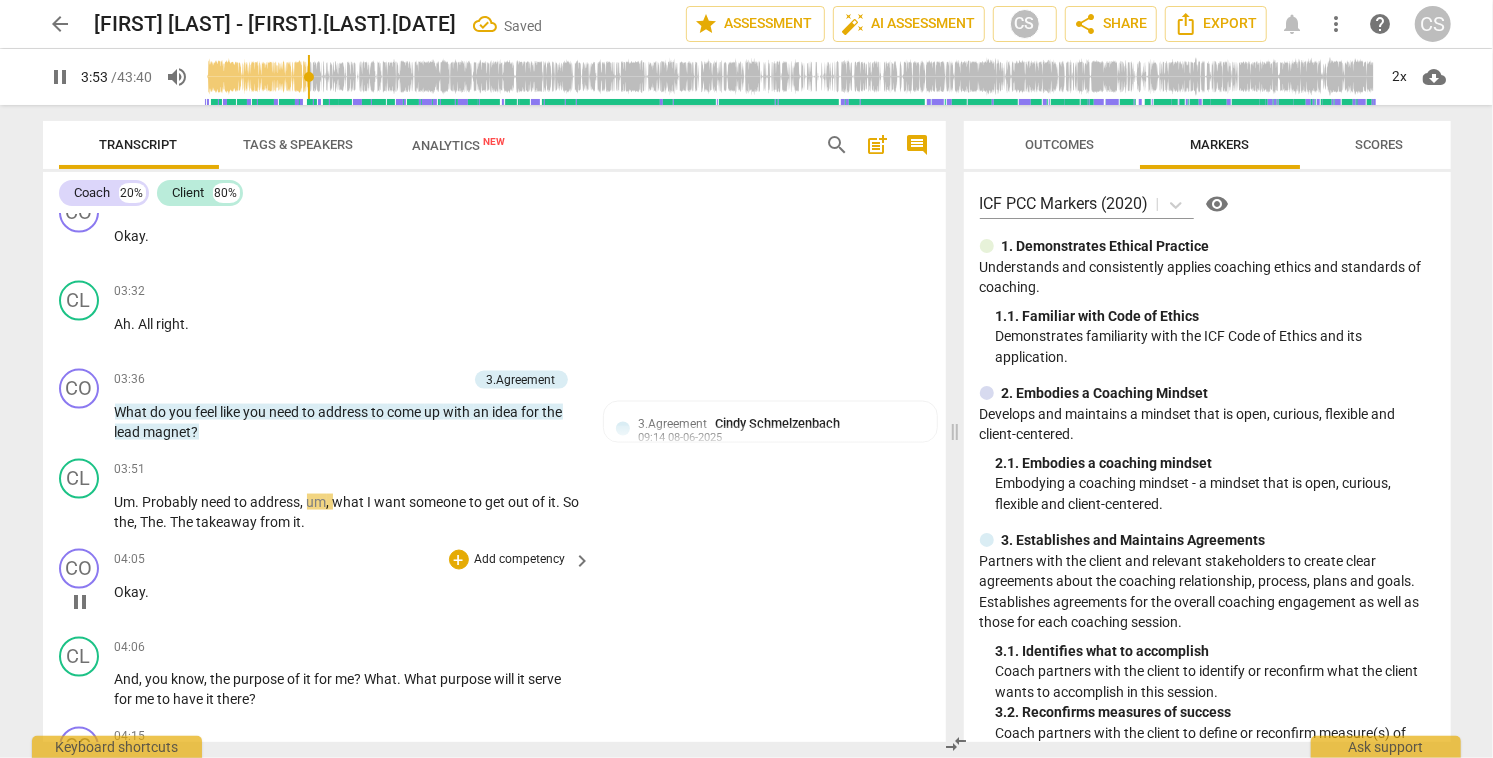 scroll, scrollTop: 1785, scrollLeft: 0, axis: vertical 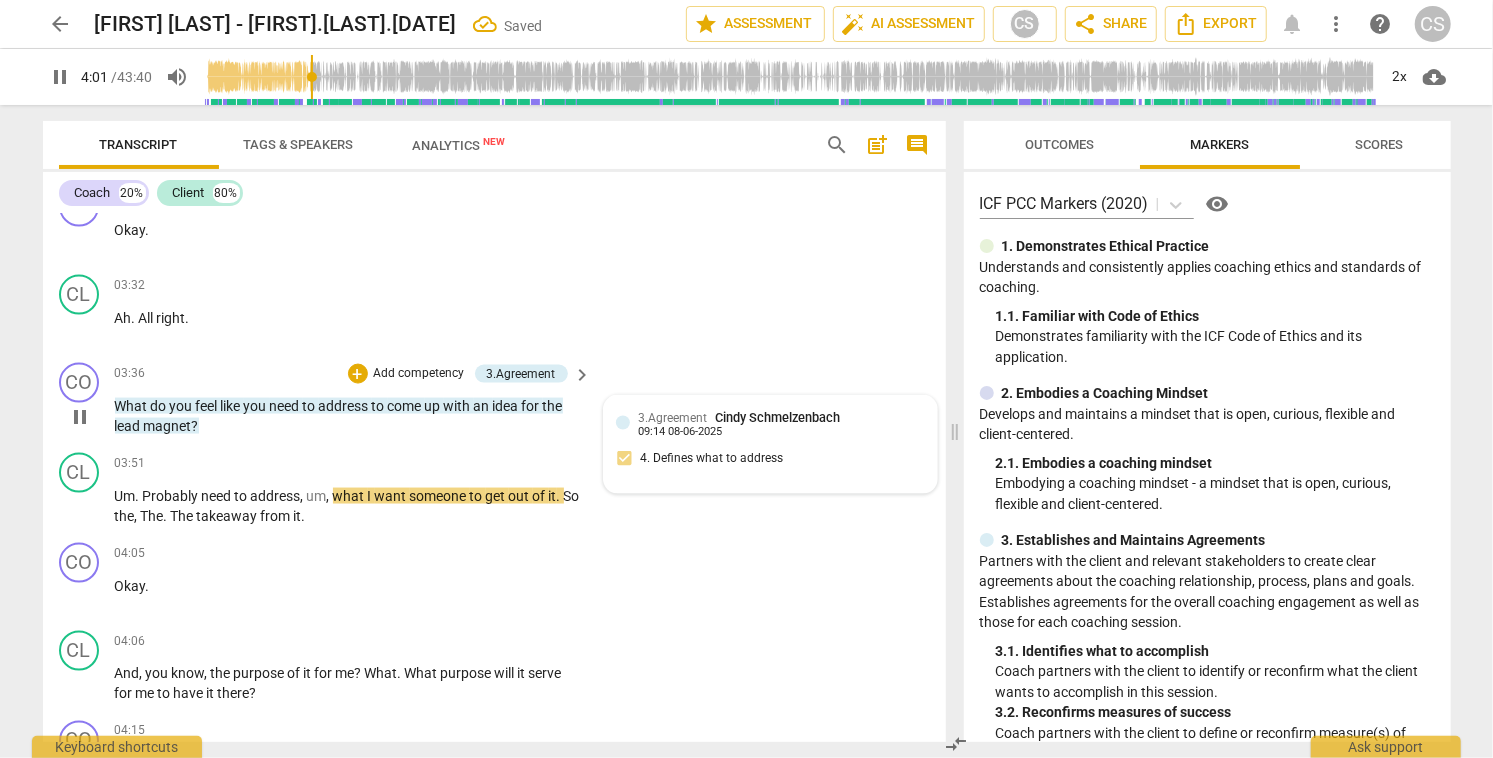 click on "3.Agreement [FIRST] [LAST] [TIME] [DATE]" at bounding box center (781, 423) 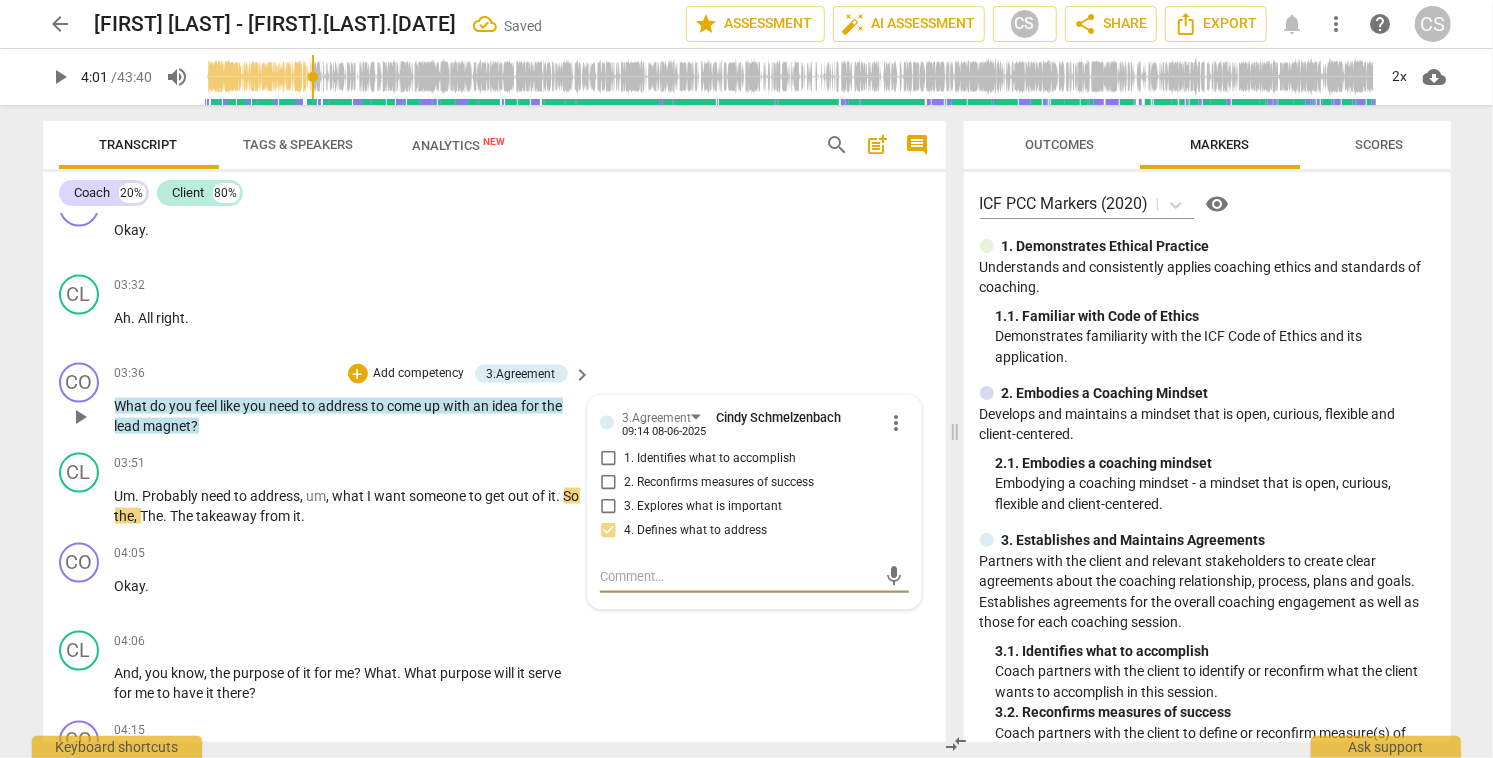 click at bounding box center (738, 576) 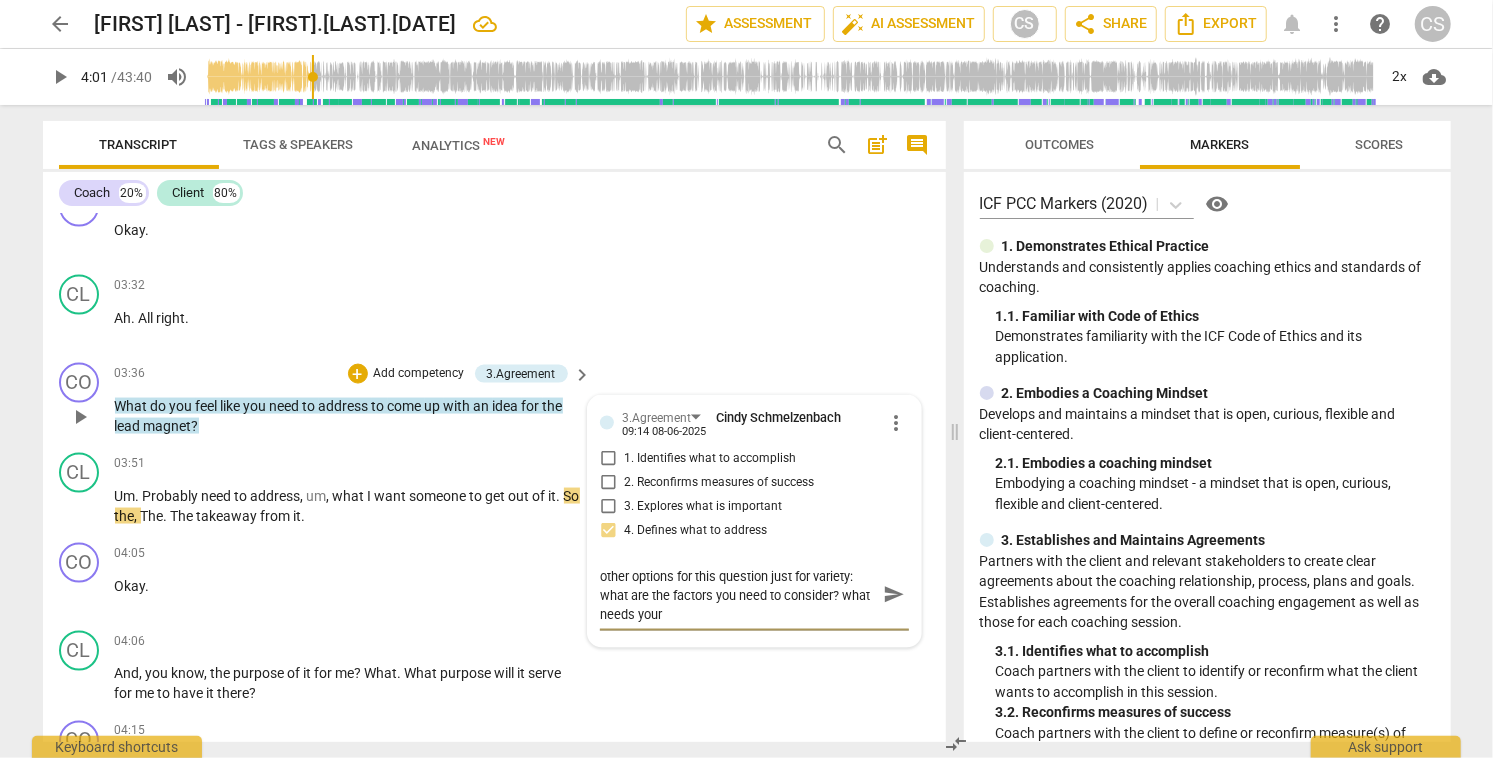 scroll, scrollTop: 0, scrollLeft: 0, axis: both 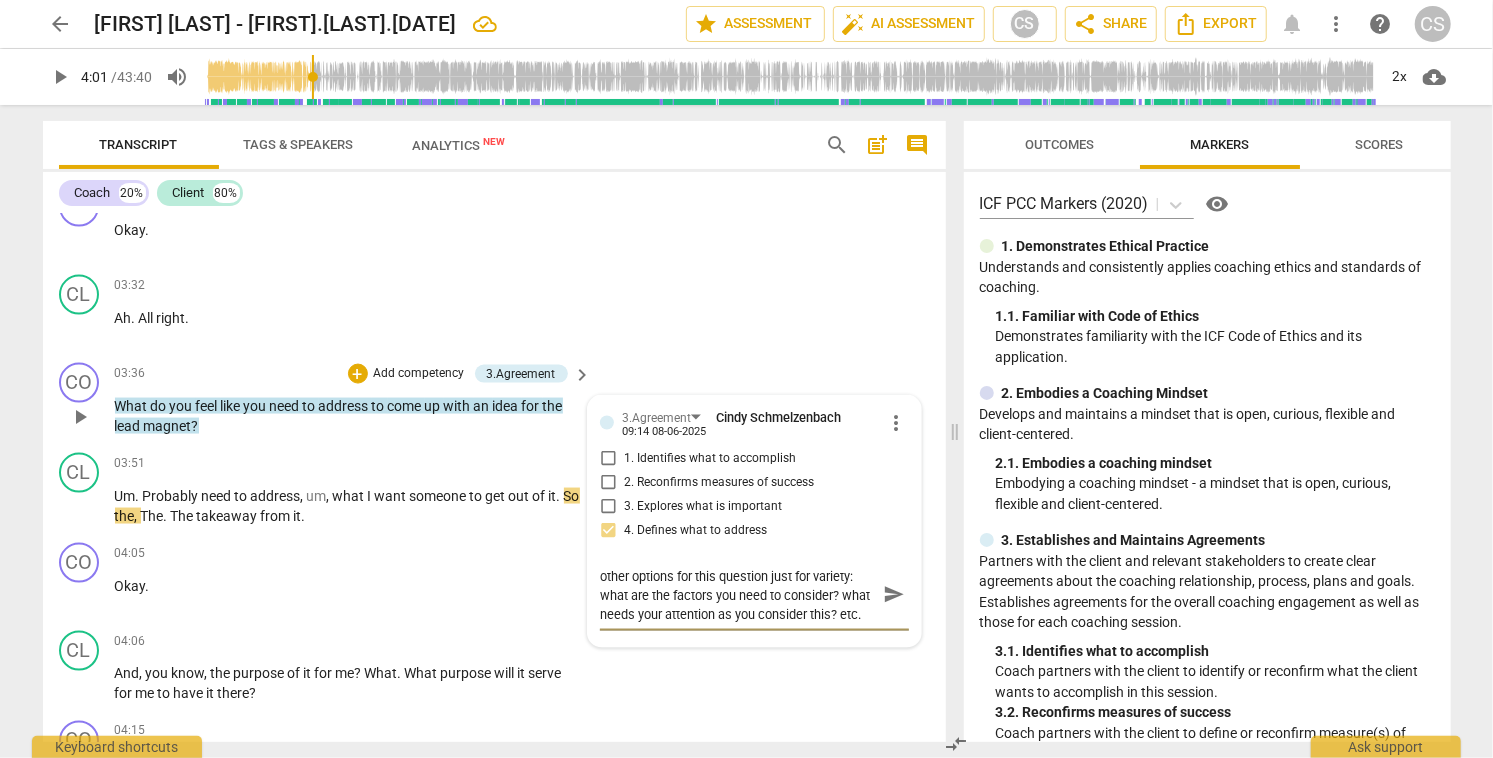 click on "send" at bounding box center [894, 595] 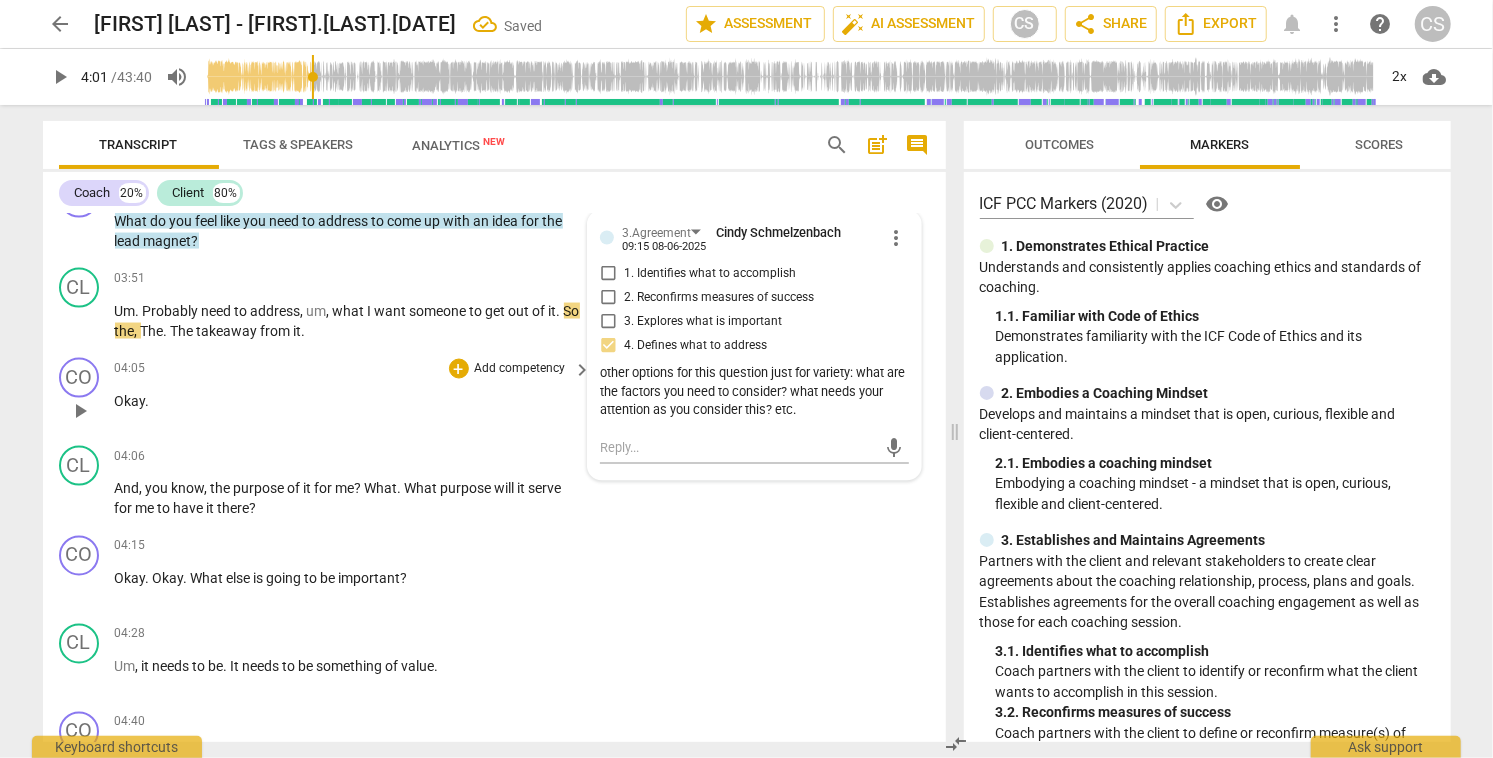 scroll, scrollTop: 1977, scrollLeft: 0, axis: vertical 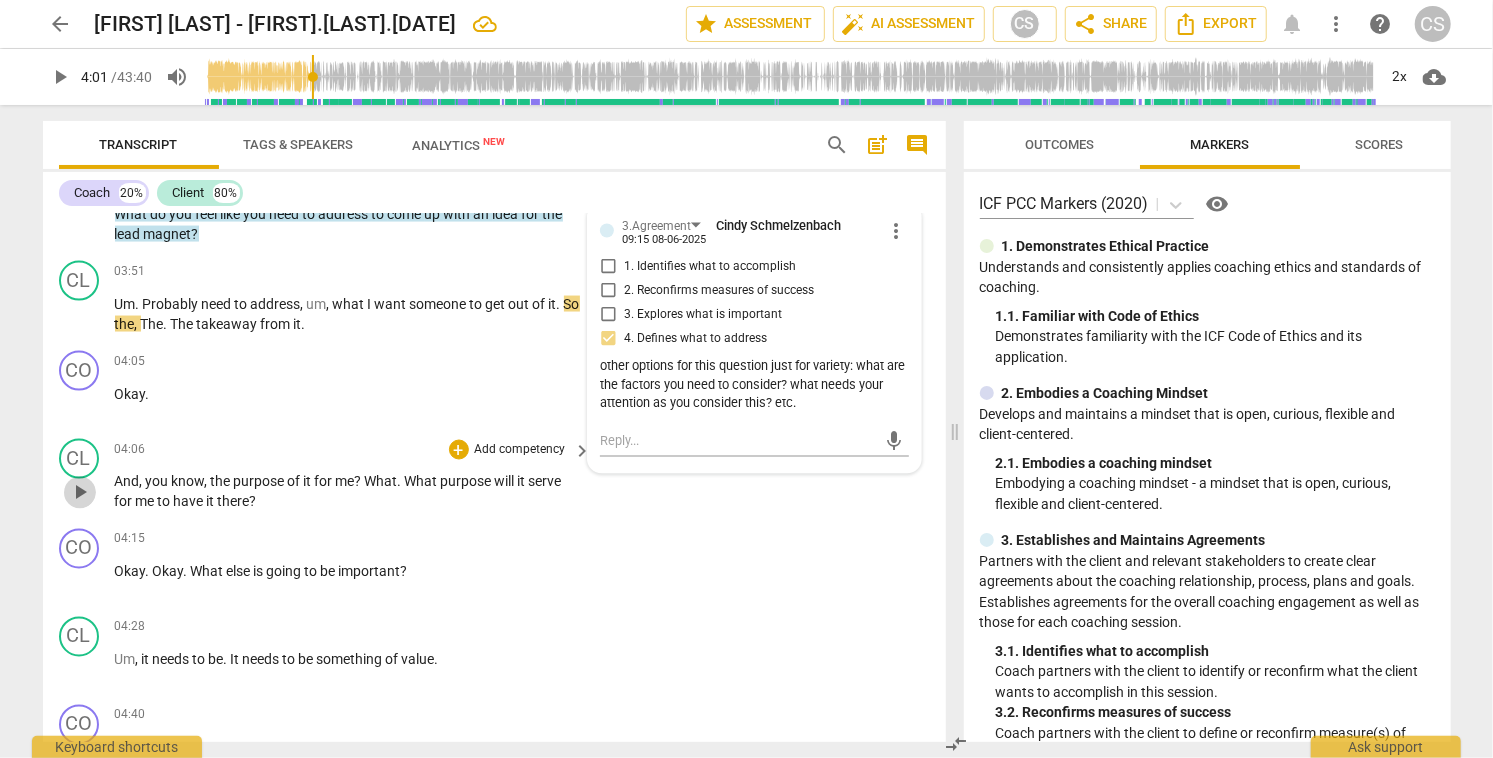 click on "play_arrow" at bounding box center (80, 493) 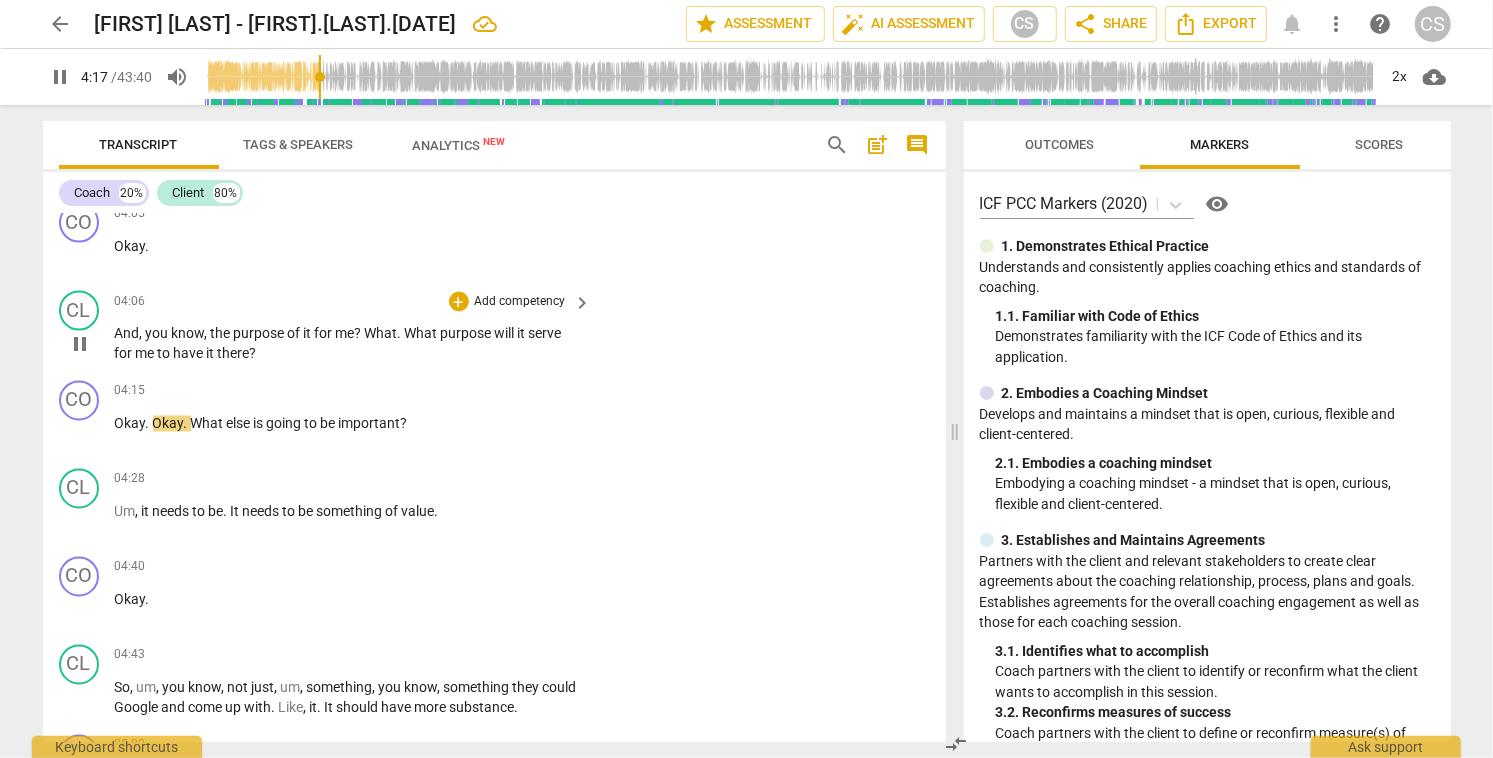 scroll, scrollTop: 2126, scrollLeft: 0, axis: vertical 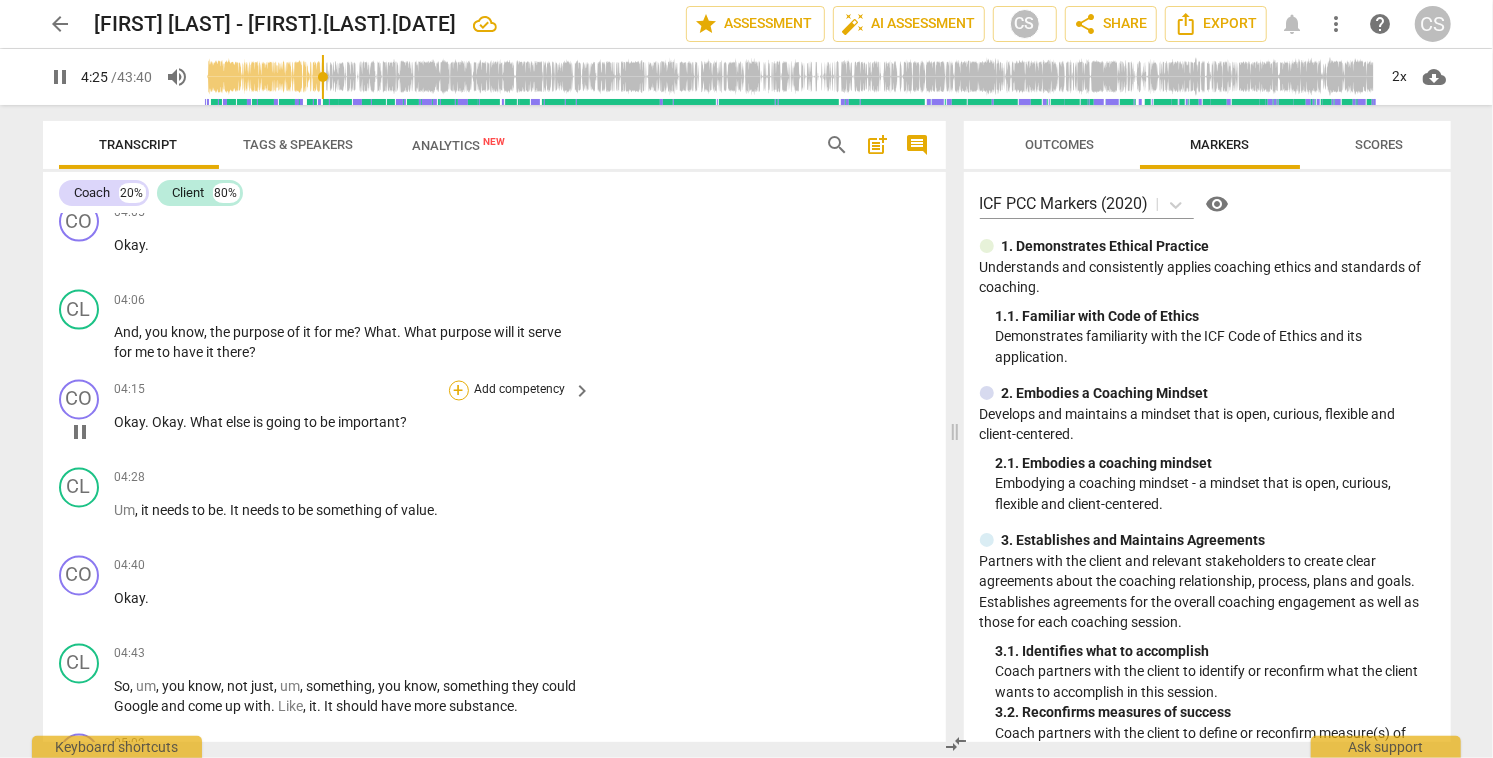 click on "+" at bounding box center (459, 391) 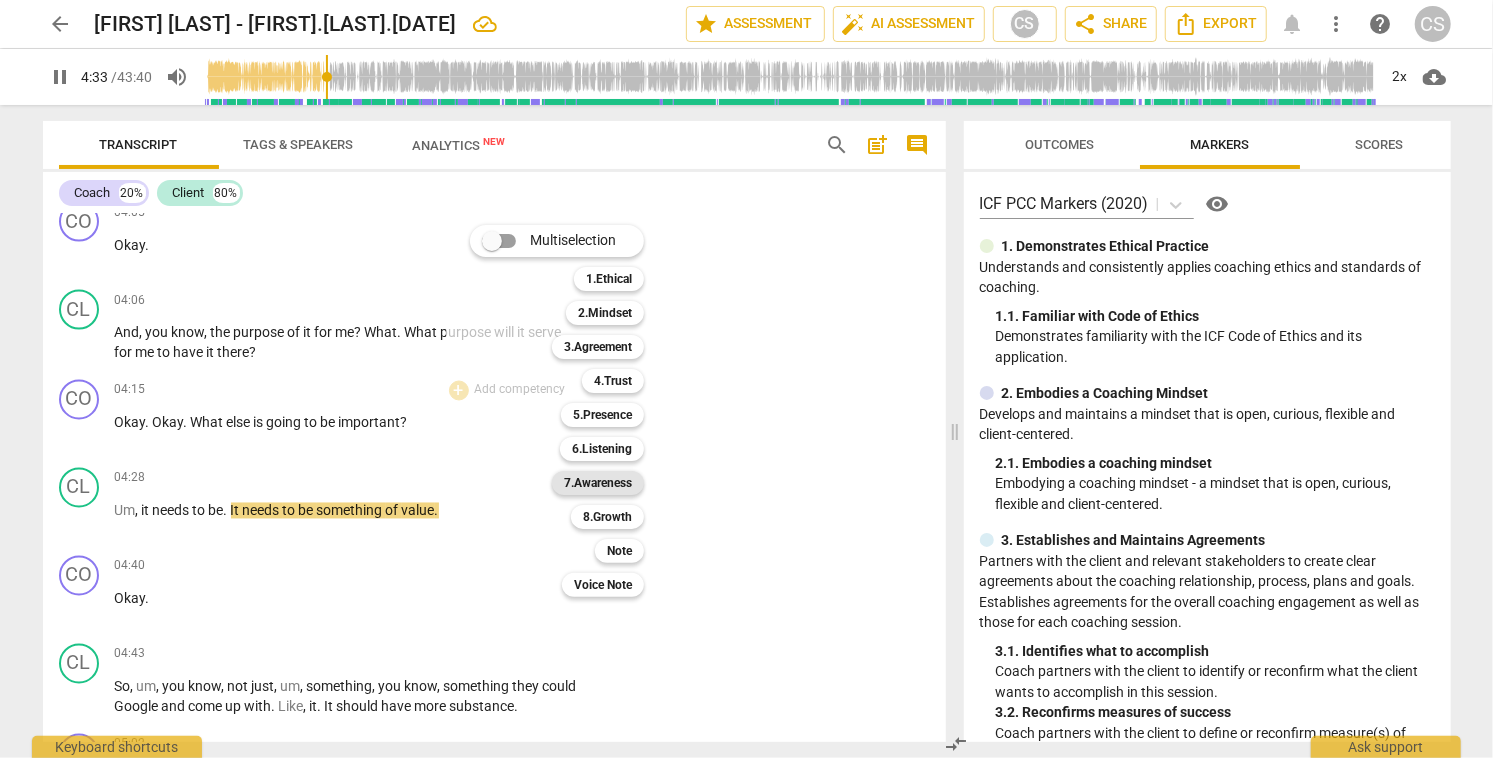 click on "7.Awareness" at bounding box center [598, 483] 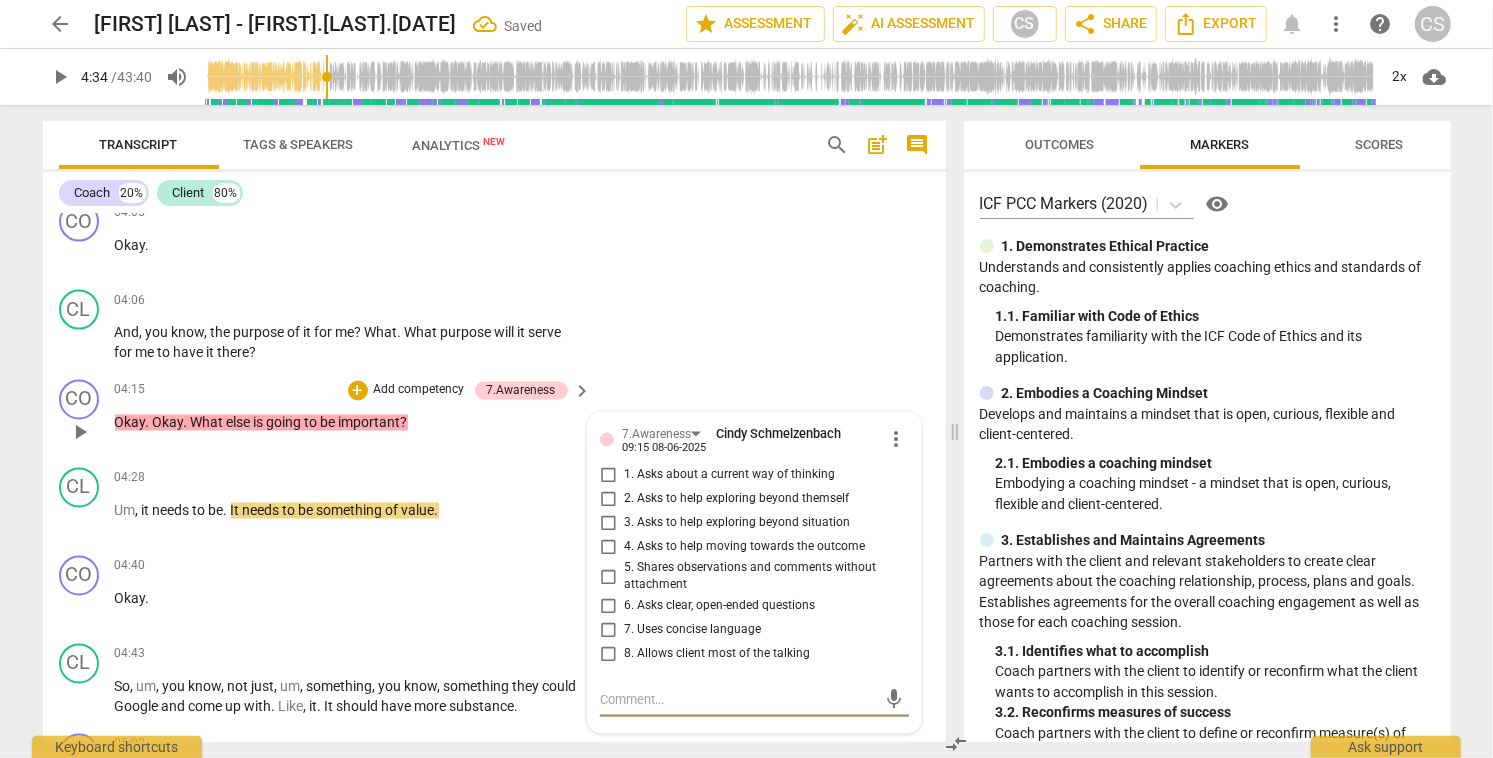 click on "1. Asks about a current way of thinking" at bounding box center [608, 476] 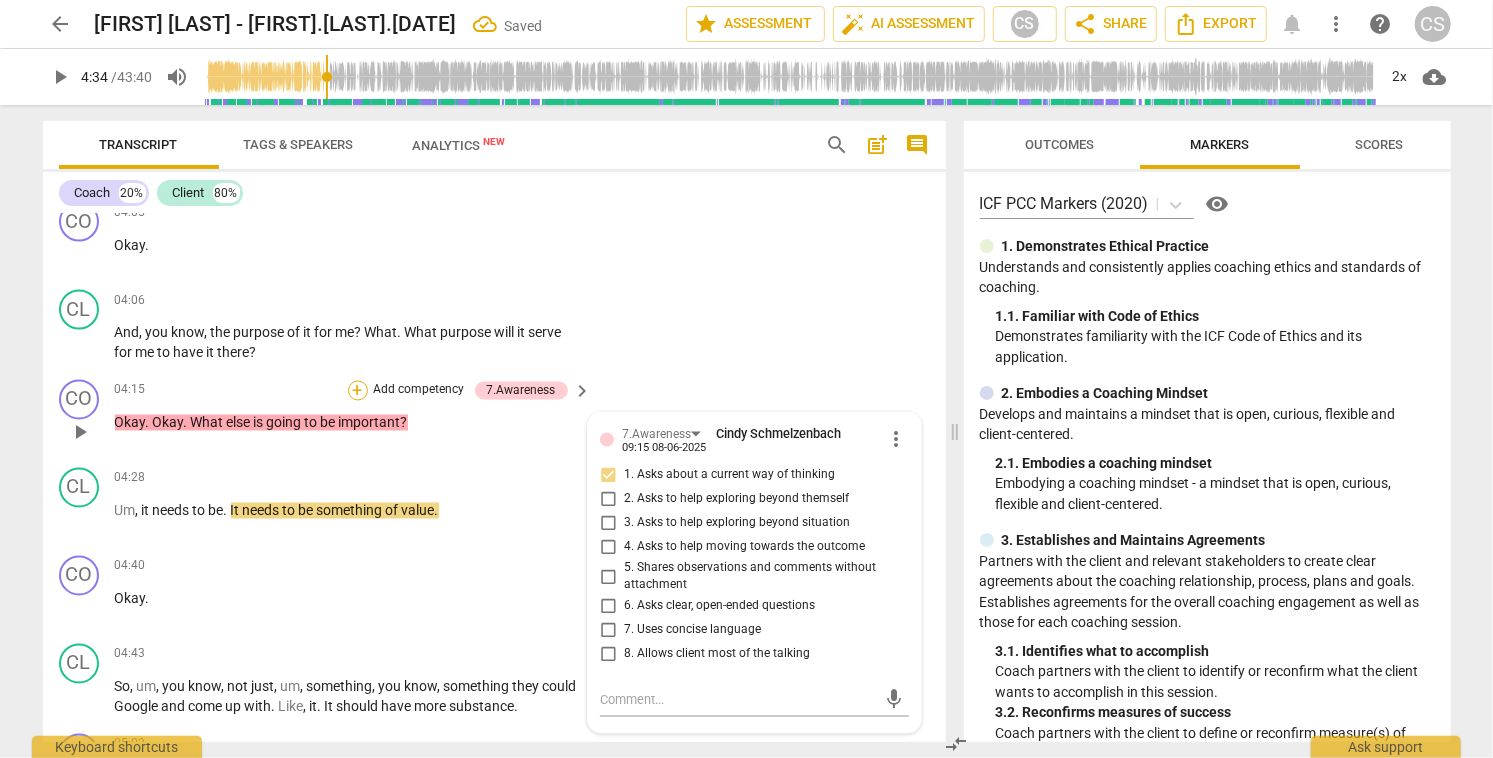 click on "+" at bounding box center [358, 391] 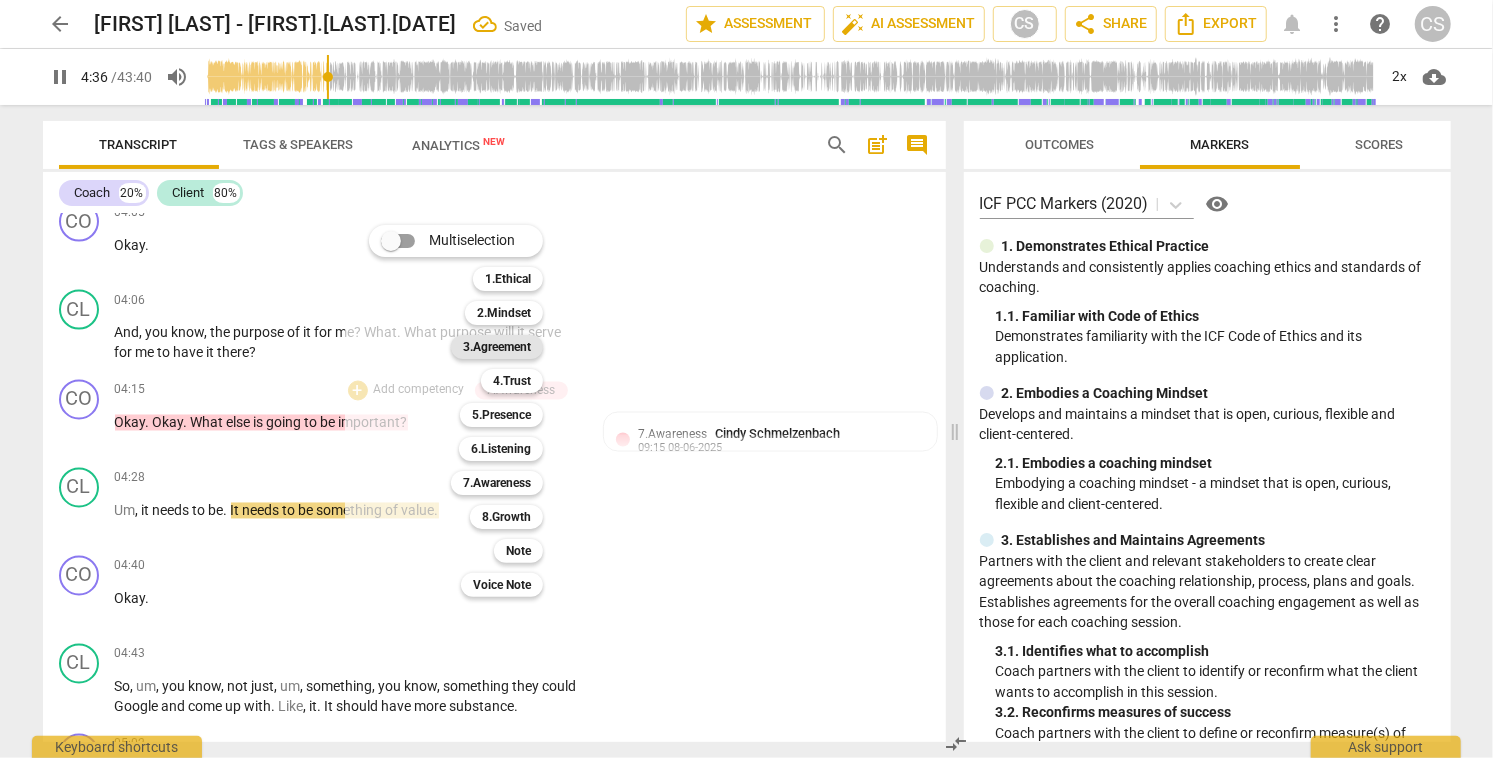 click on "3.Agreement" at bounding box center [497, 347] 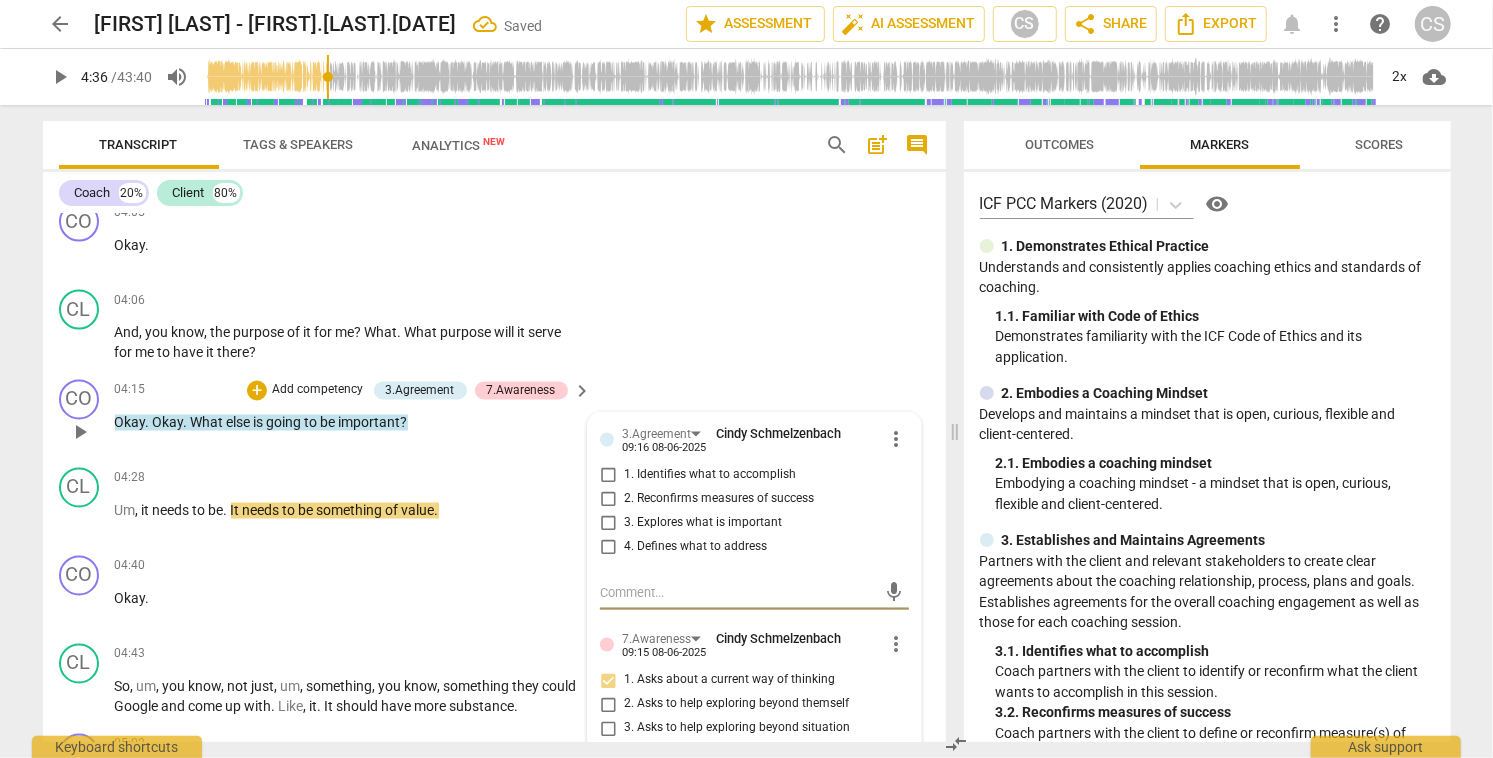 click on "4. Defines what to address" at bounding box center (608, 548) 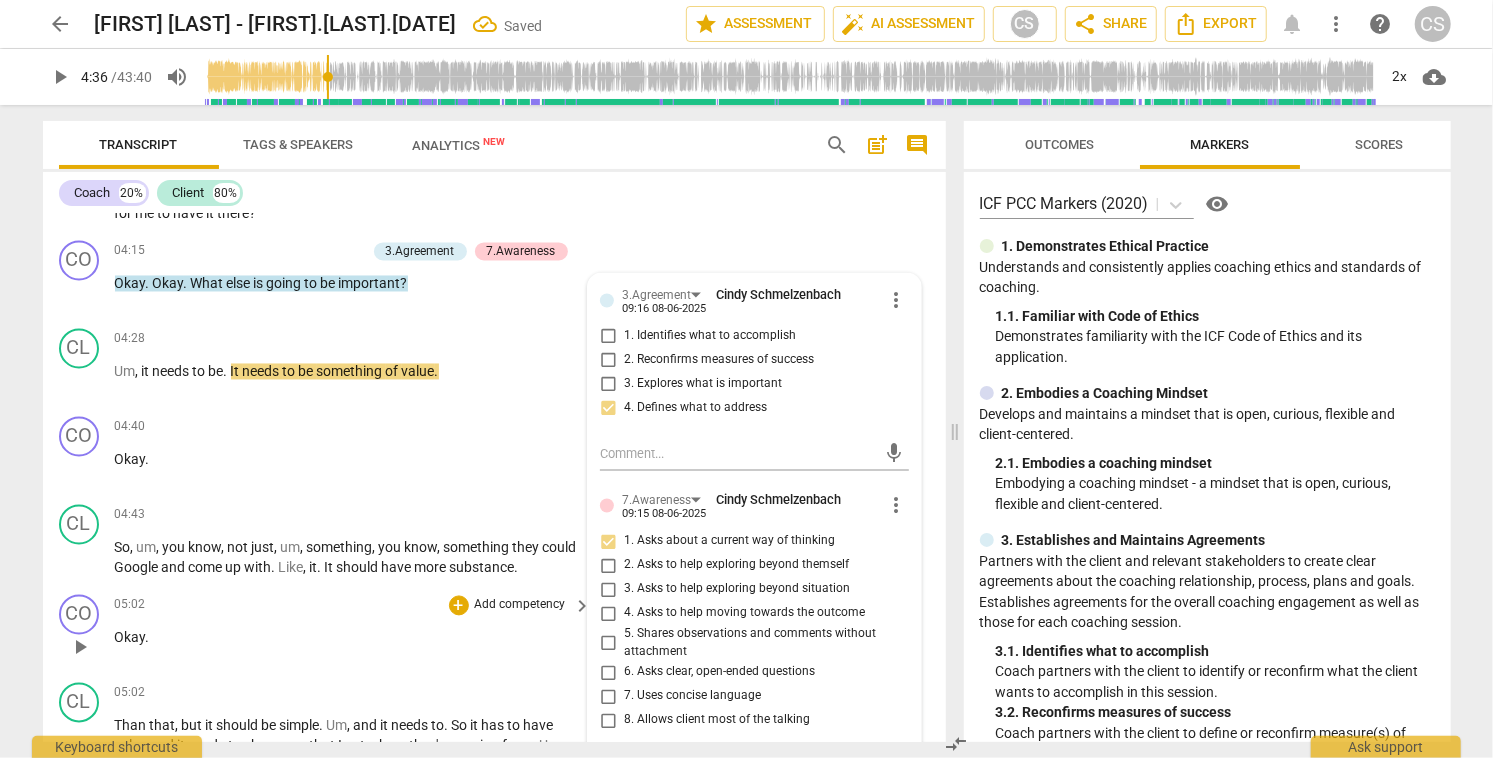 scroll, scrollTop: 2271, scrollLeft: 0, axis: vertical 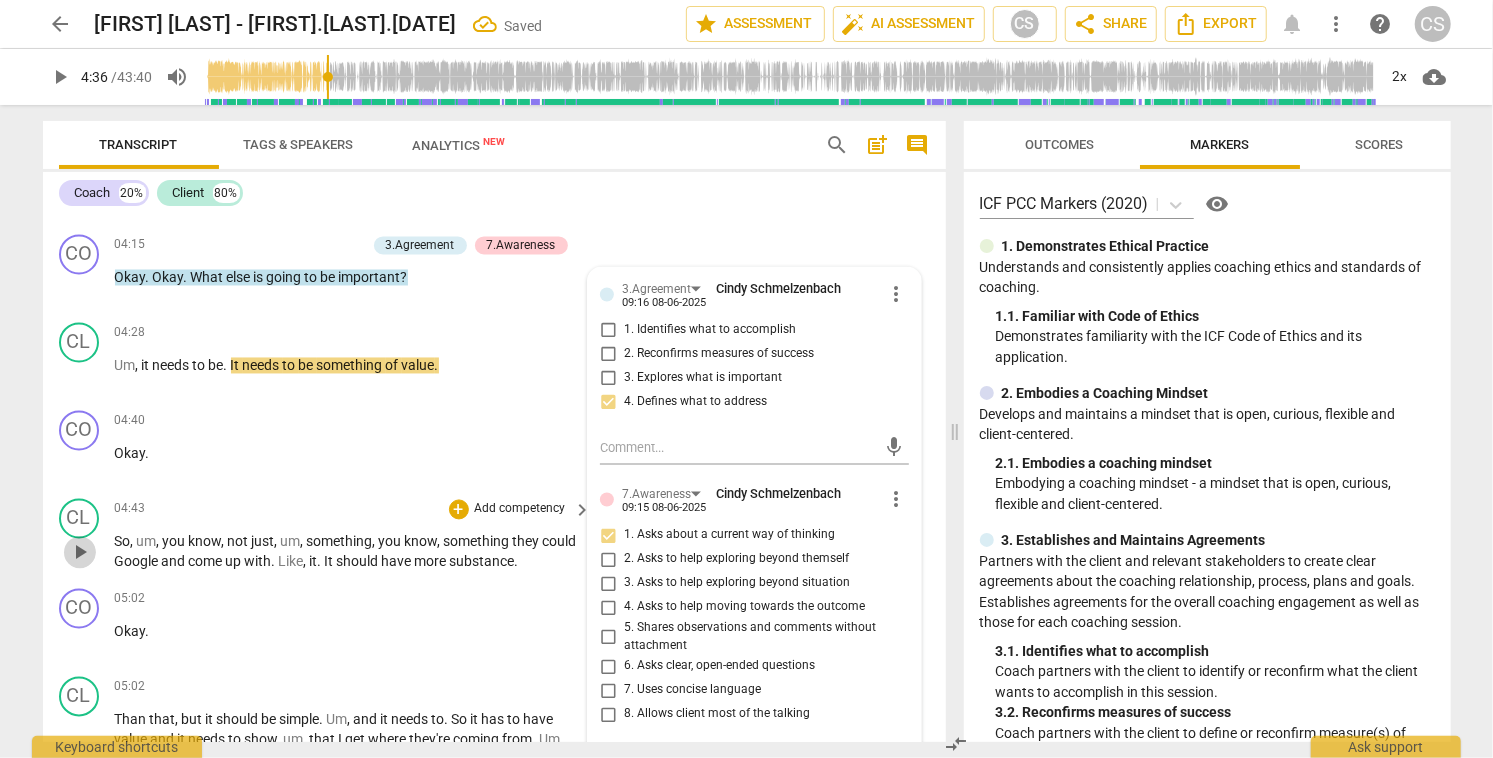 click on "play_arrow" at bounding box center (80, 553) 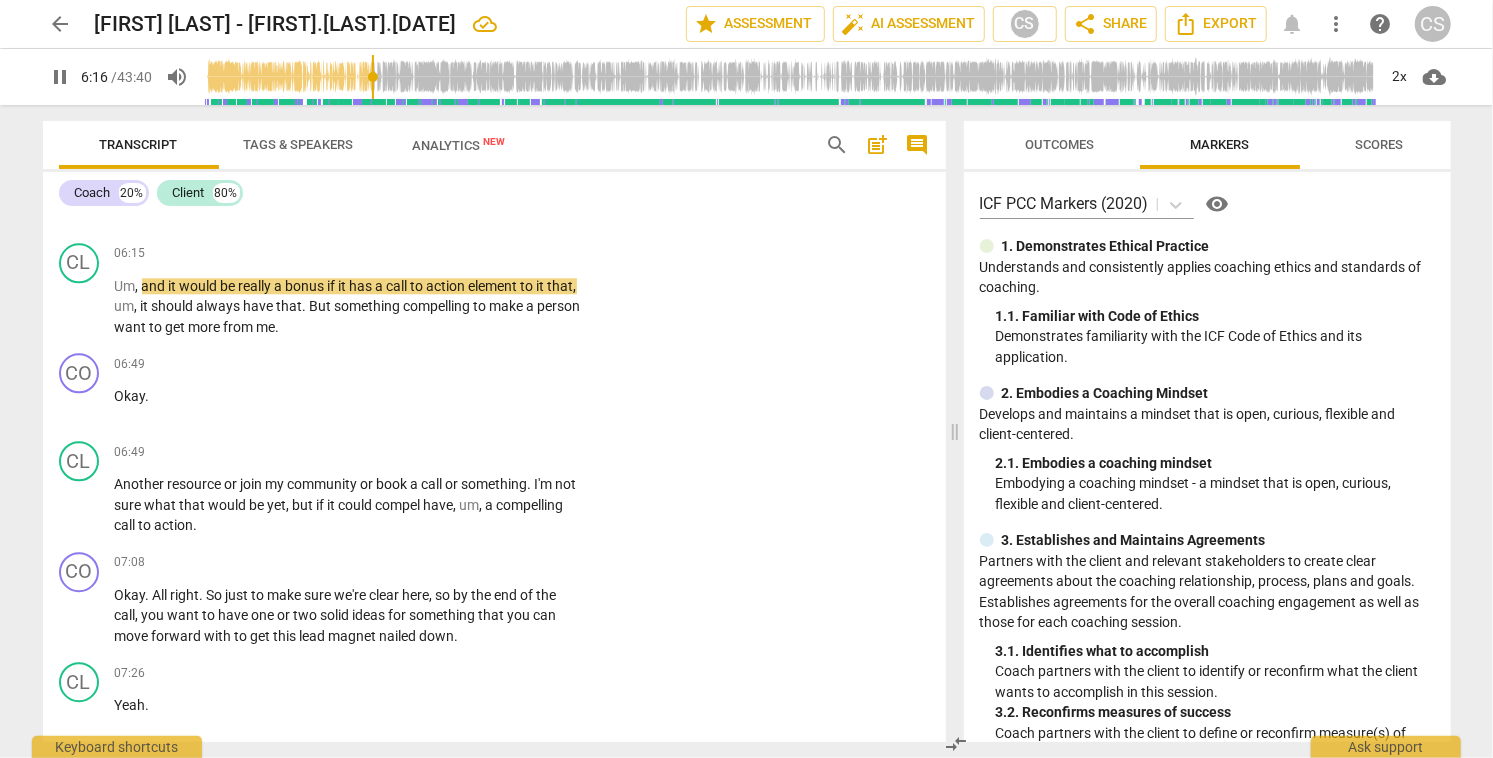 scroll, scrollTop: 3107, scrollLeft: 0, axis: vertical 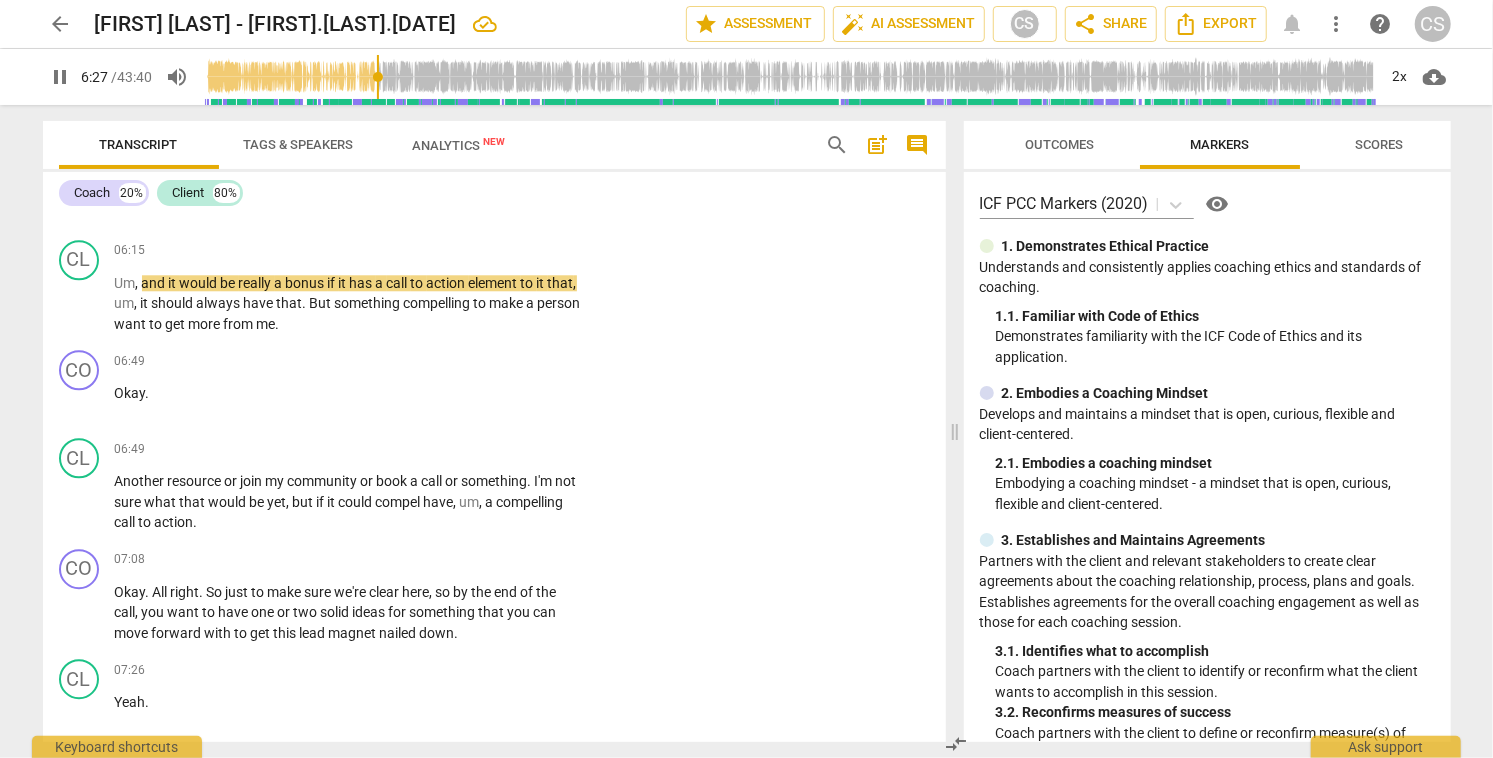 click on "Another   resource   or   join   my   community   or   book   a   call   or   something .   I'm   not   sure   what   that   would   be   yet ,   but   if   it   could   compel   have ,   um ,   a   compelling   call   to   action ." at bounding box center [348, 502] 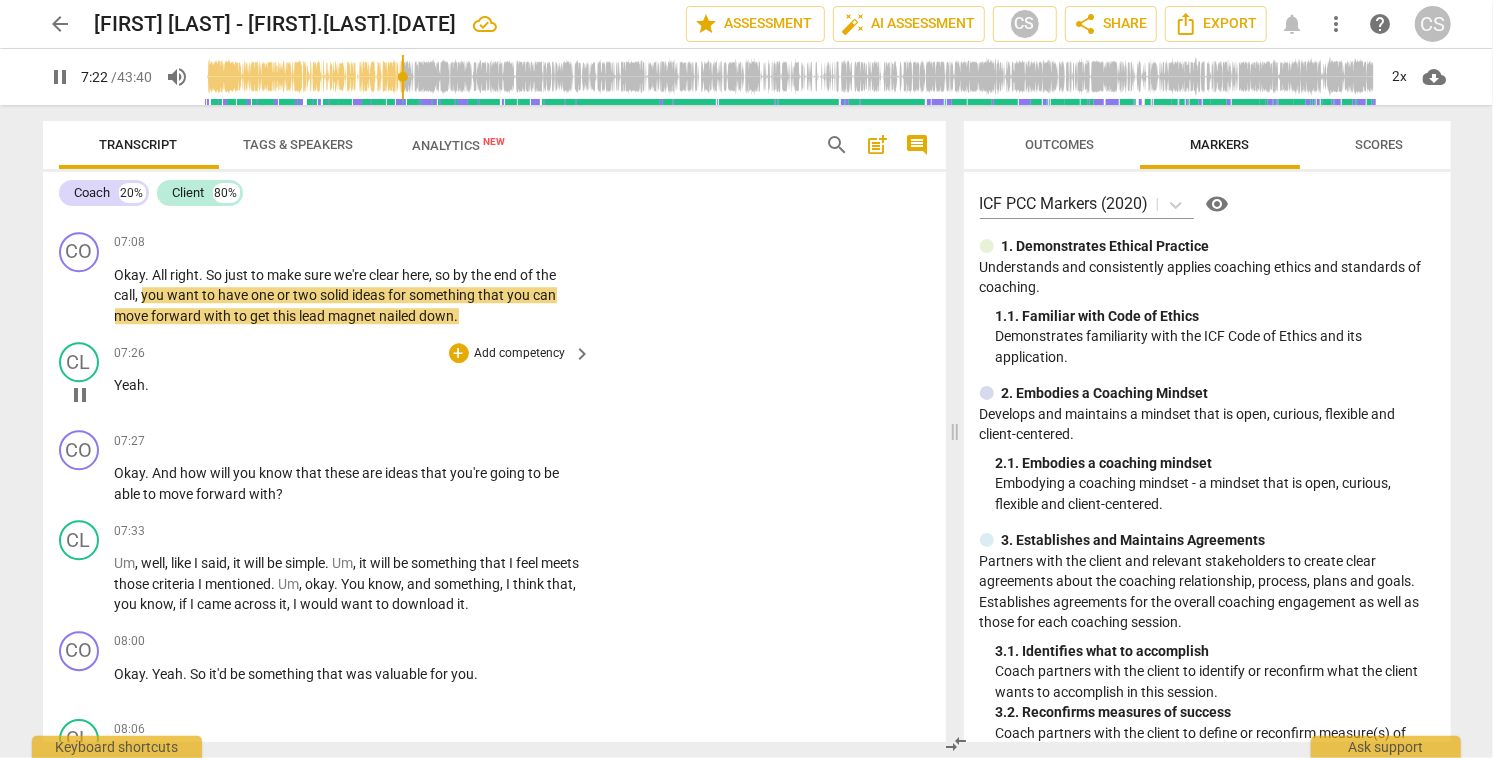 scroll, scrollTop: 3421, scrollLeft: 0, axis: vertical 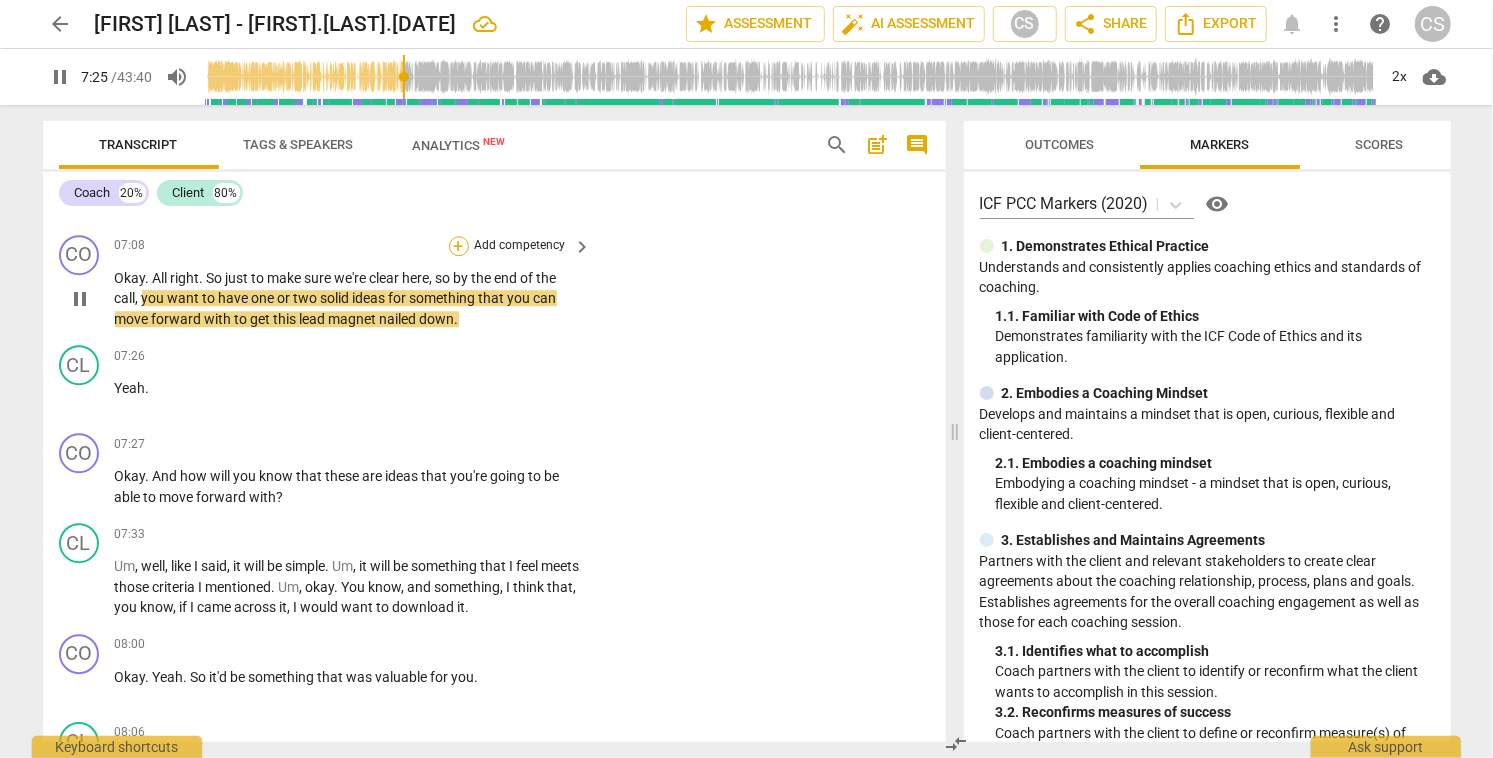 click on "+" at bounding box center (459, 246) 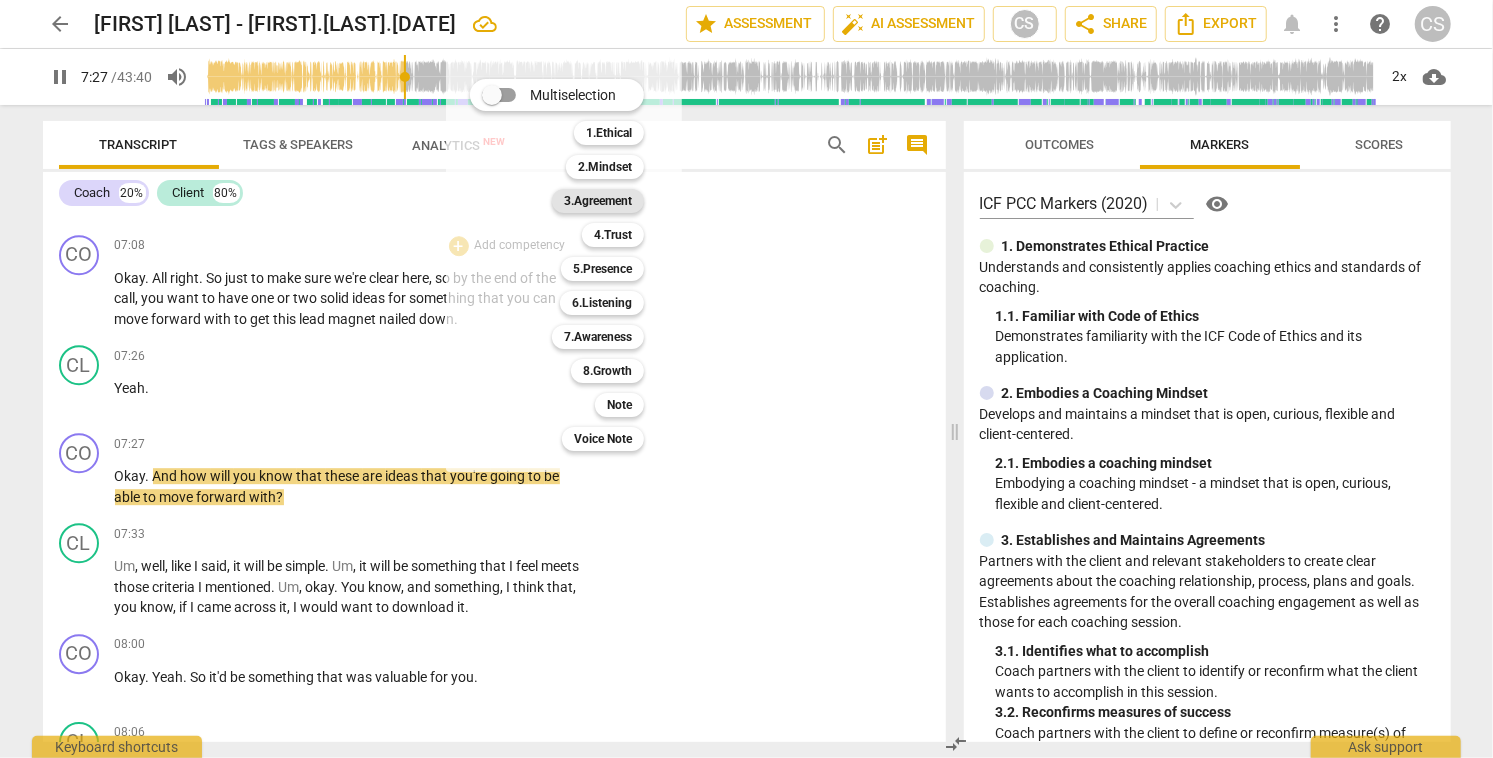 click on "3.Agreement" at bounding box center [598, 201] 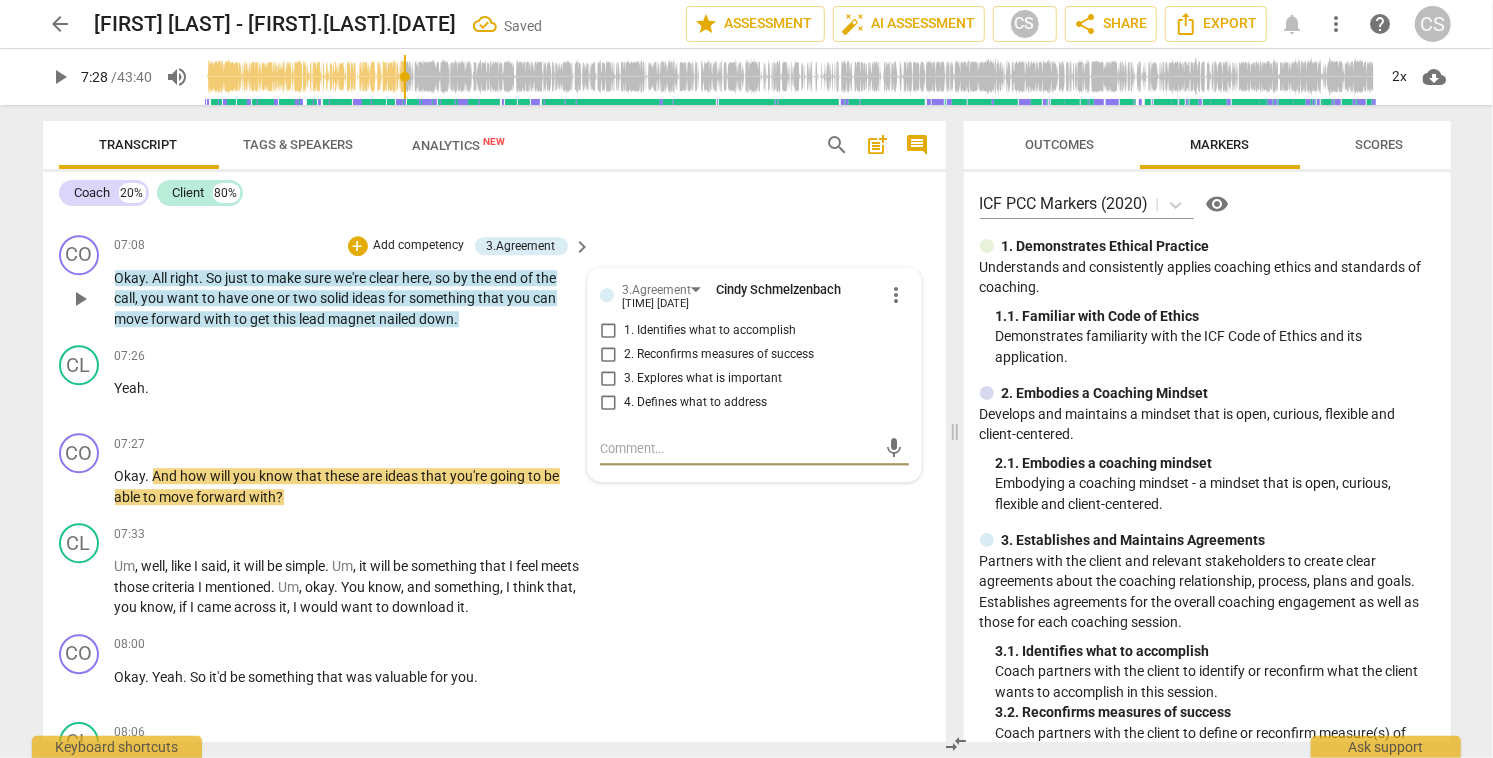 click on "1. Identifies what to accomplish" at bounding box center (608, 331) 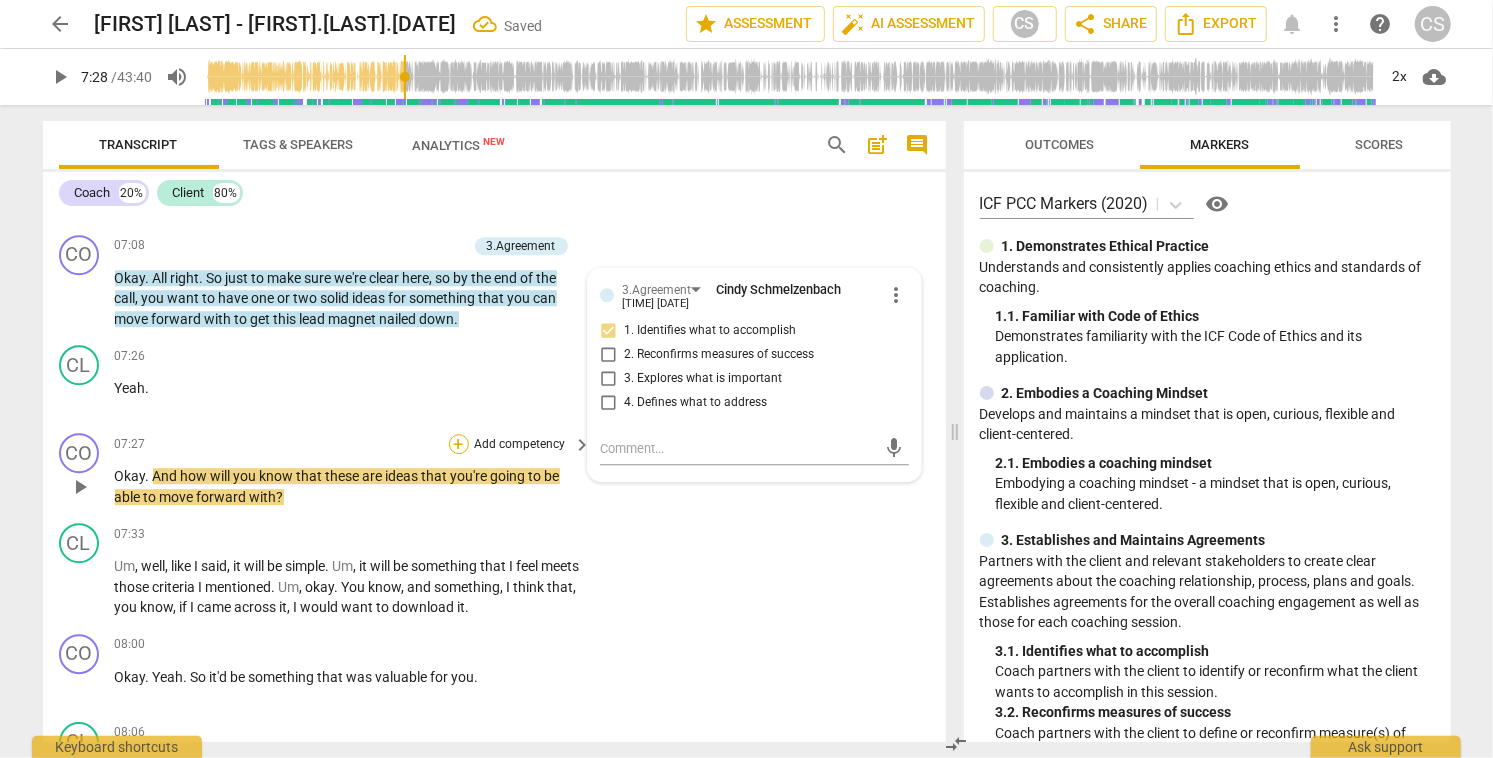 click on "+" at bounding box center [459, 444] 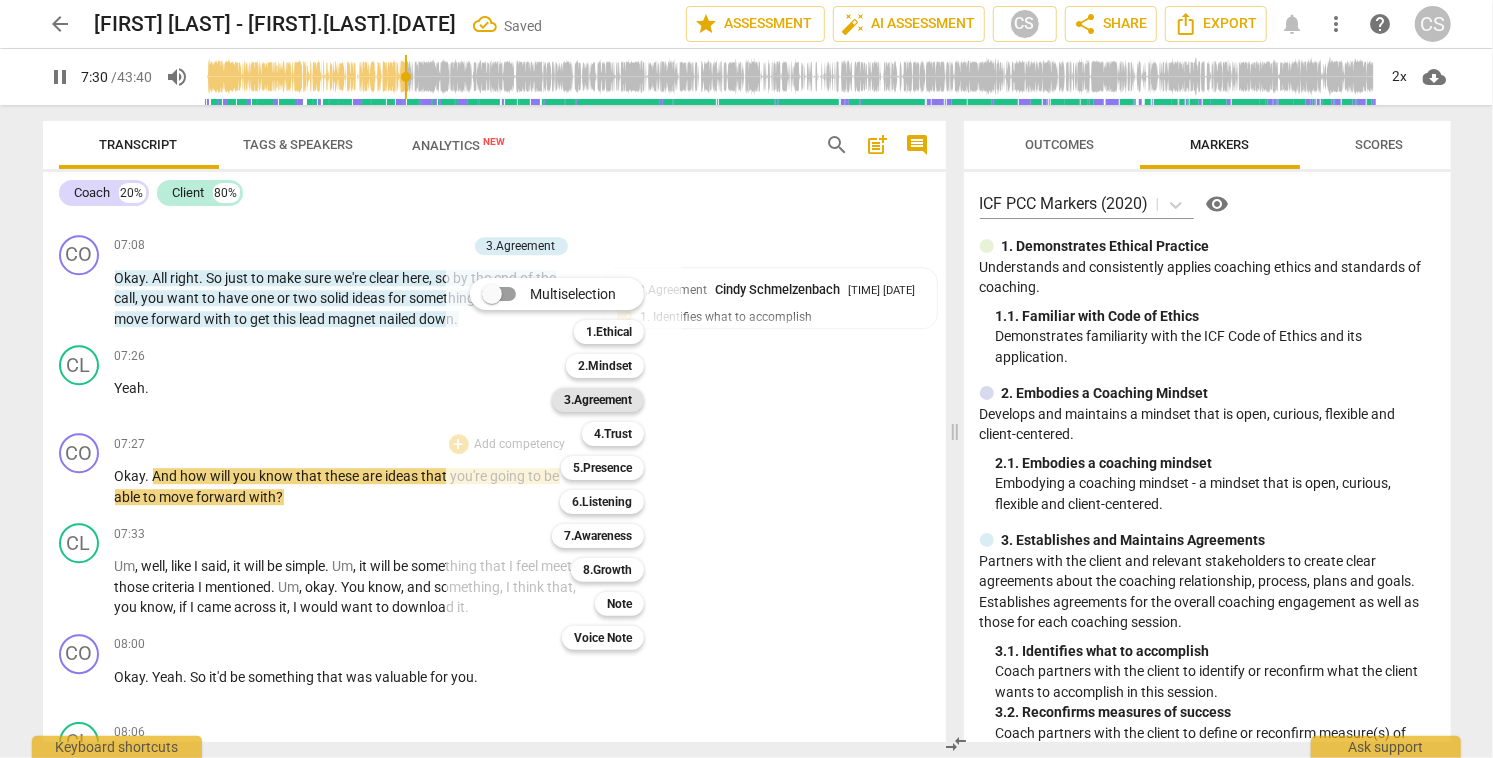 click on "3.Agreement" at bounding box center [598, 400] 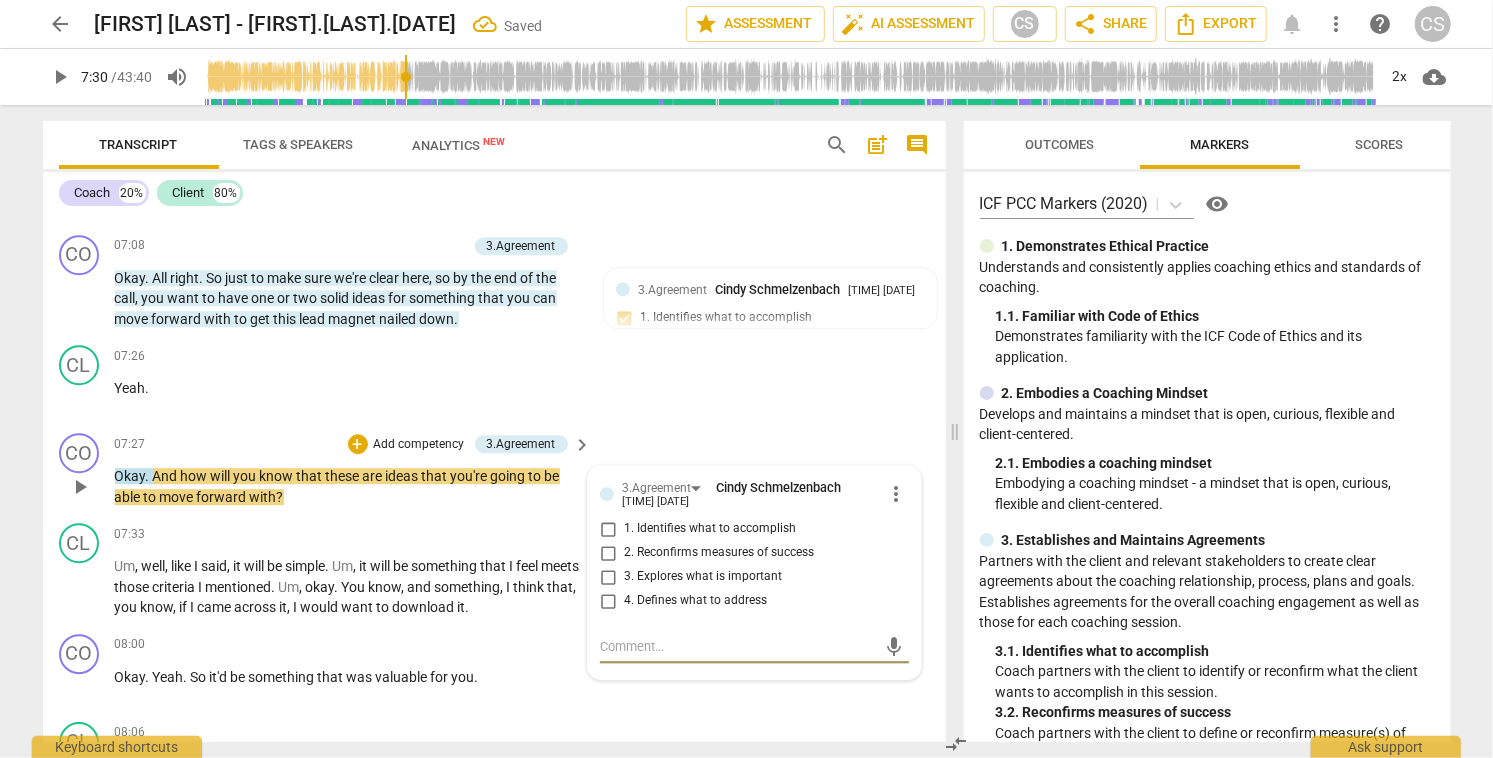 click on "2. Reconfirms measures of success" at bounding box center (608, 553) 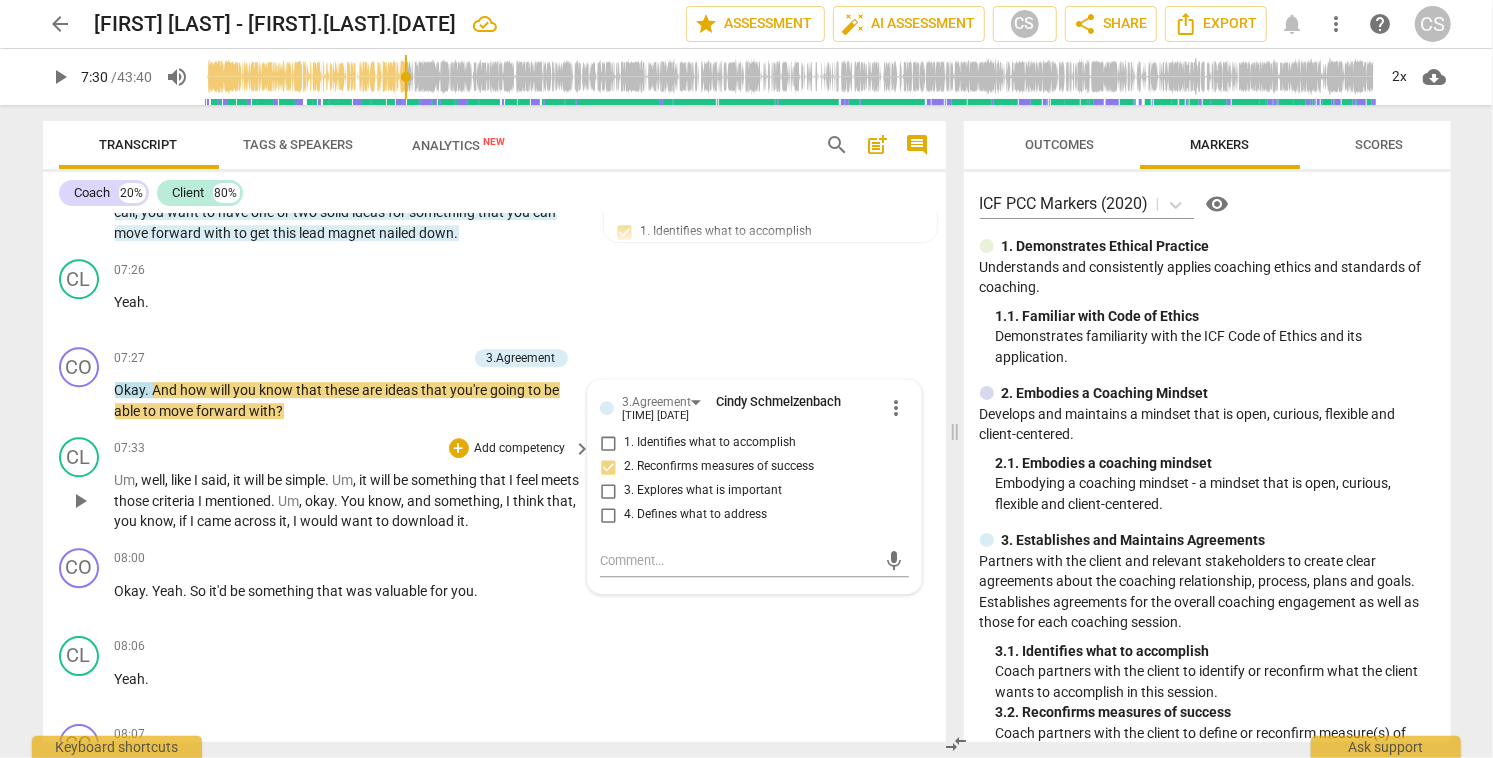 scroll, scrollTop: 3511, scrollLeft: 0, axis: vertical 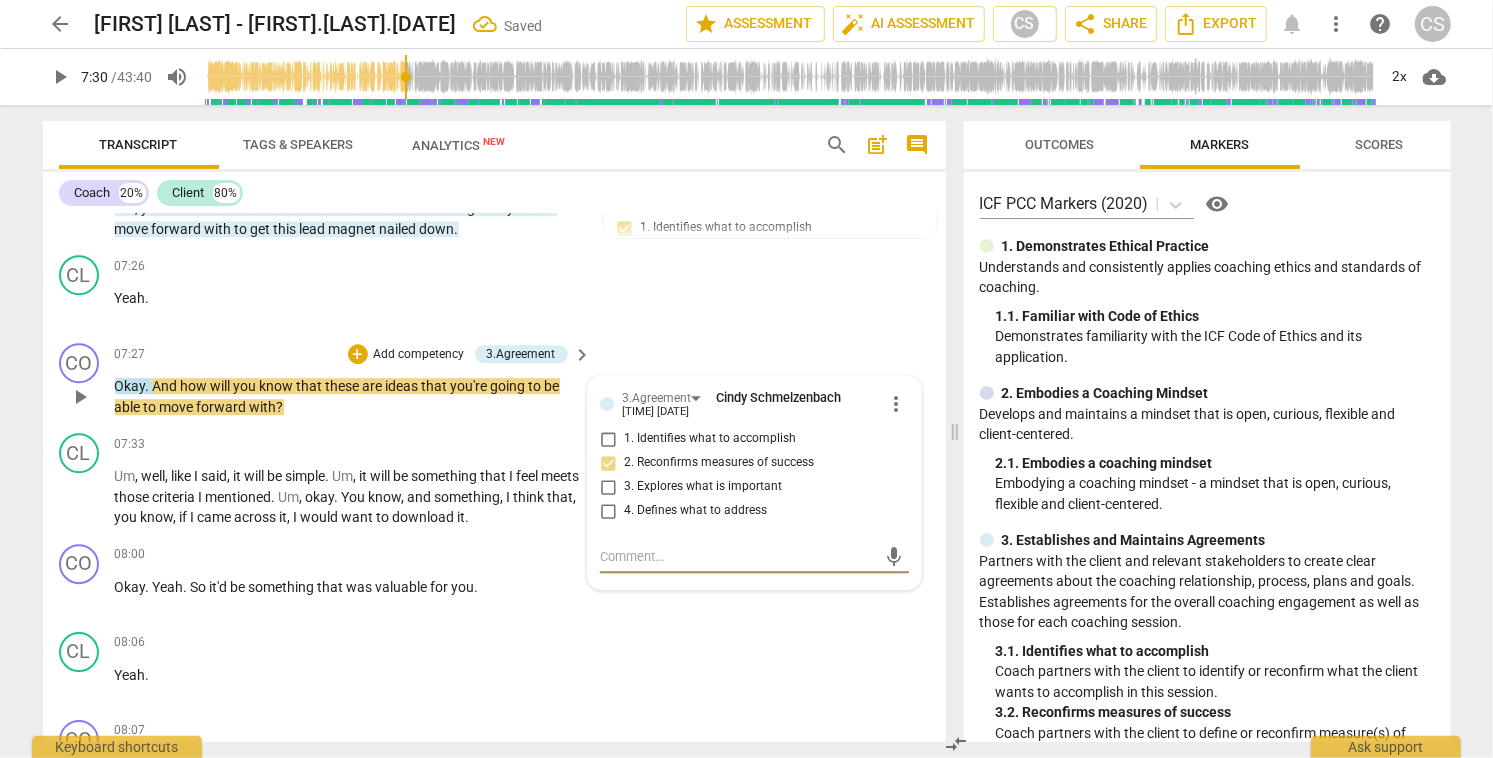 click at bounding box center (738, 556) 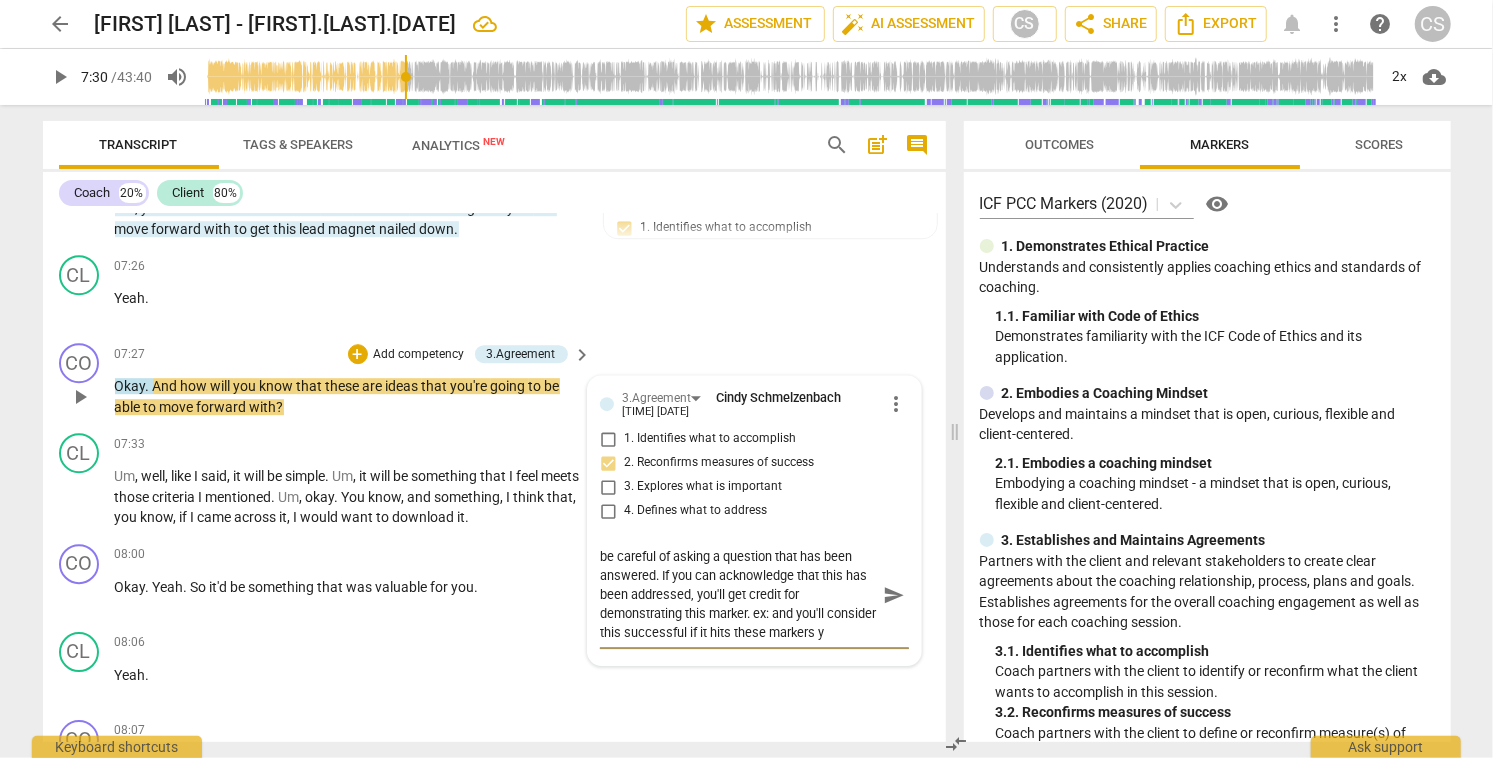 scroll, scrollTop: 17, scrollLeft: 0, axis: vertical 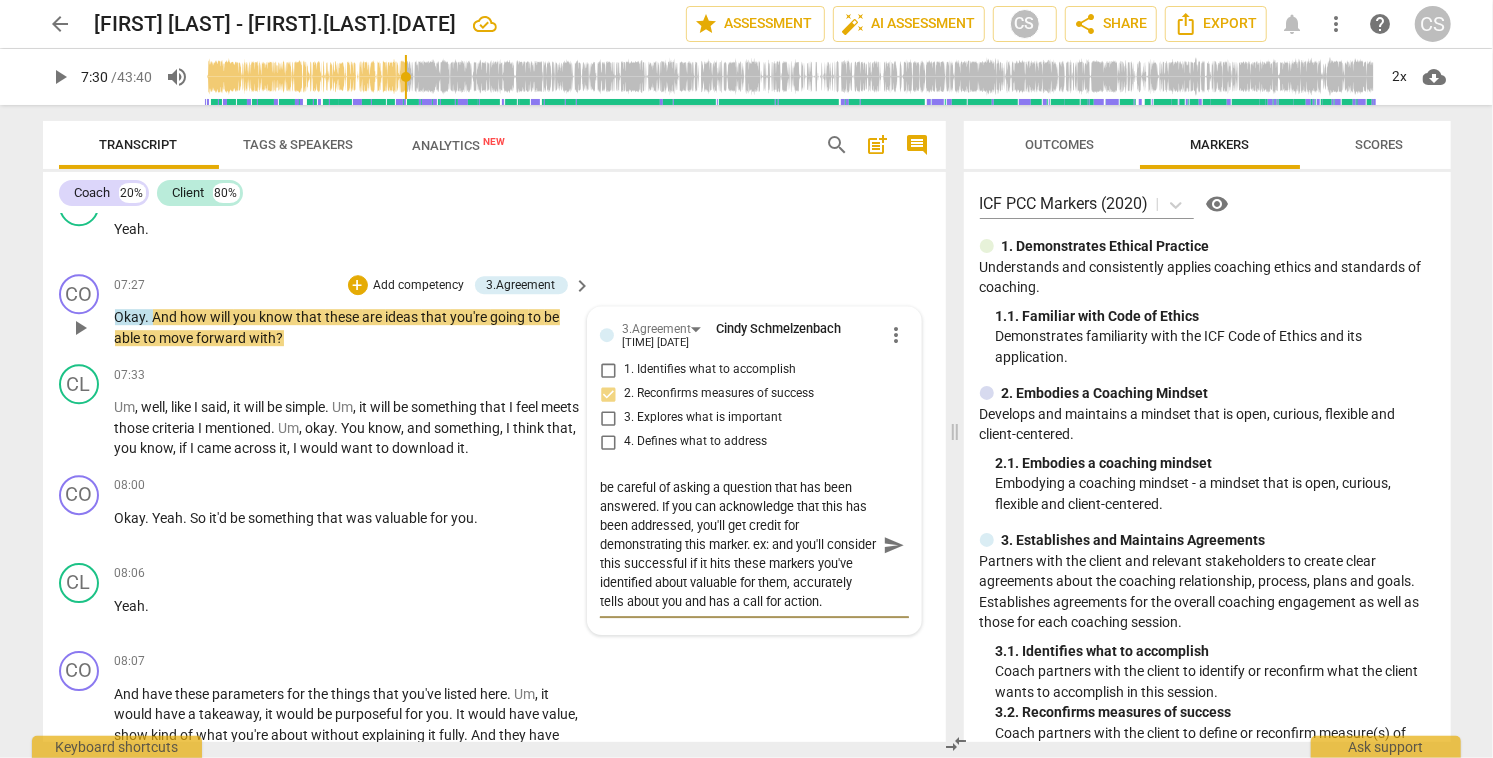 click on "send" at bounding box center [894, 545] 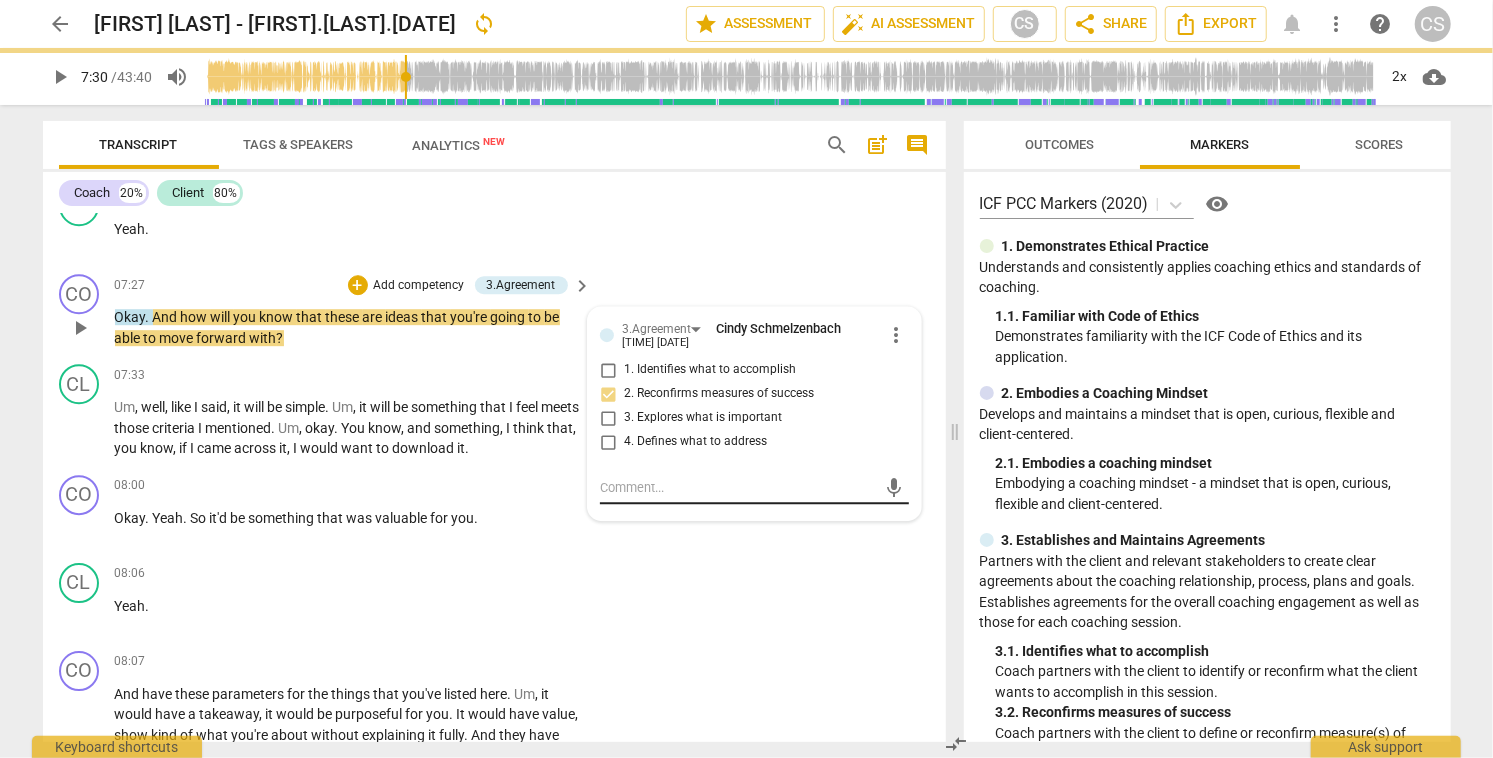 scroll, scrollTop: 0, scrollLeft: 0, axis: both 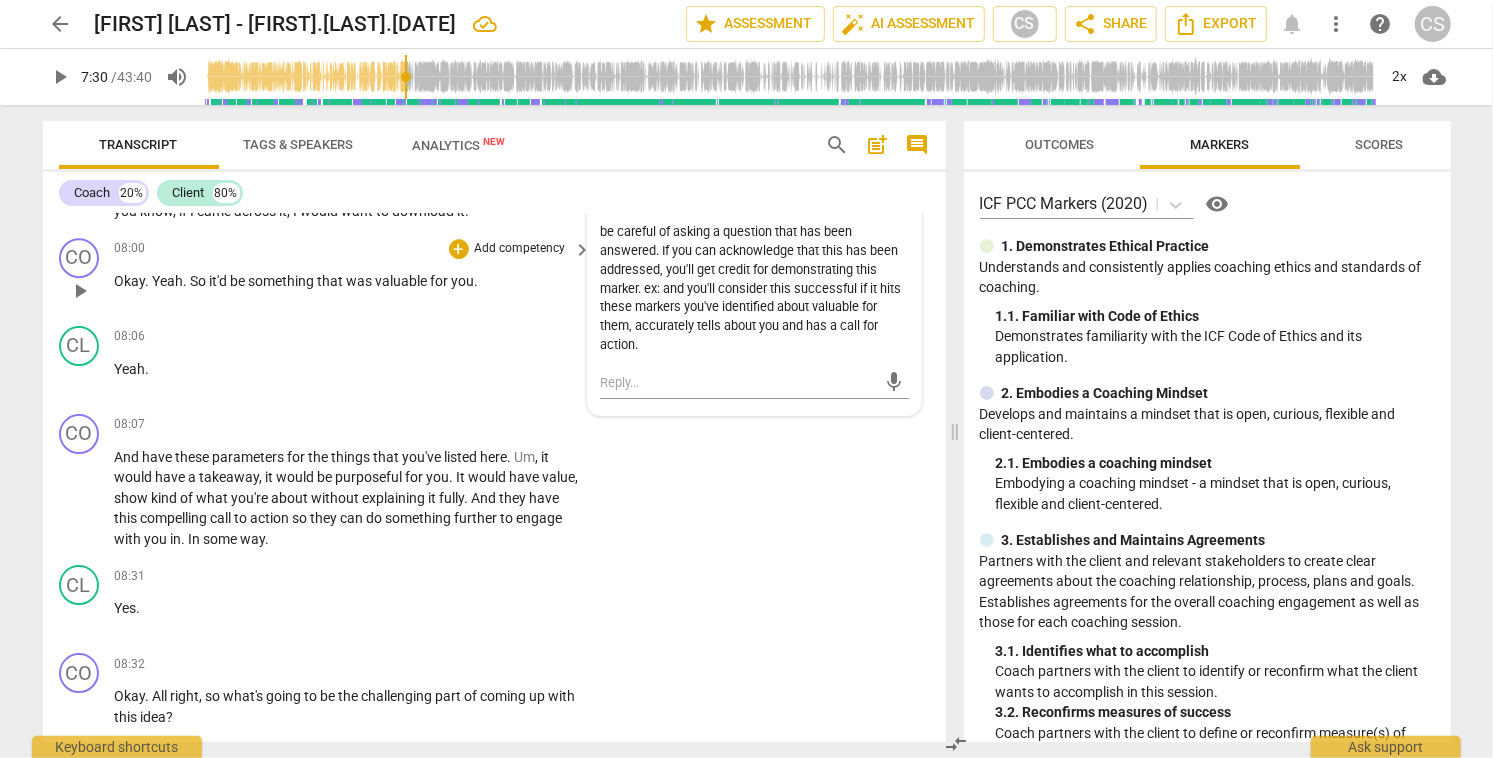 click on "play_arrow" at bounding box center [80, 291] 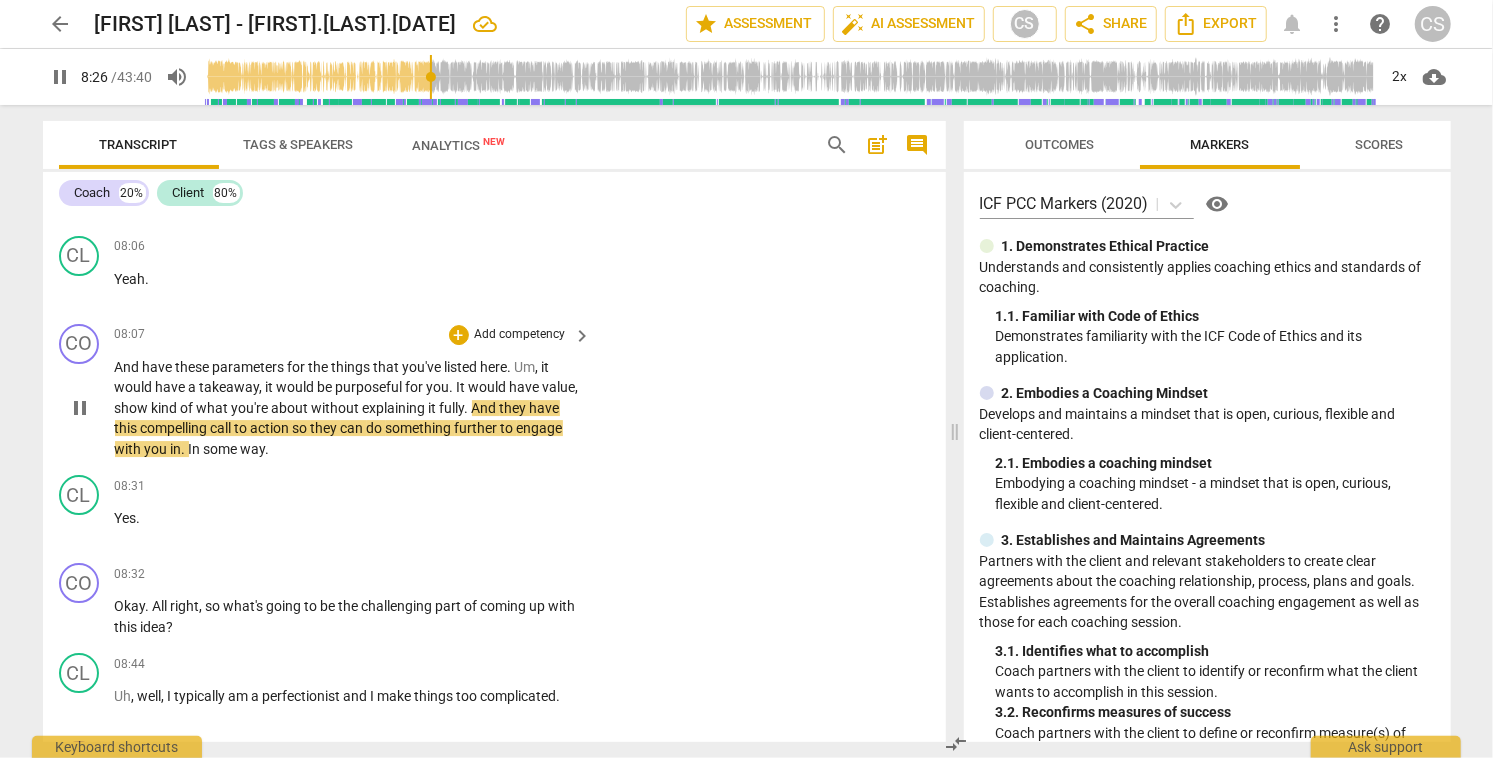 scroll, scrollTop: 3892, scrollLeft: 0, axis: vertical 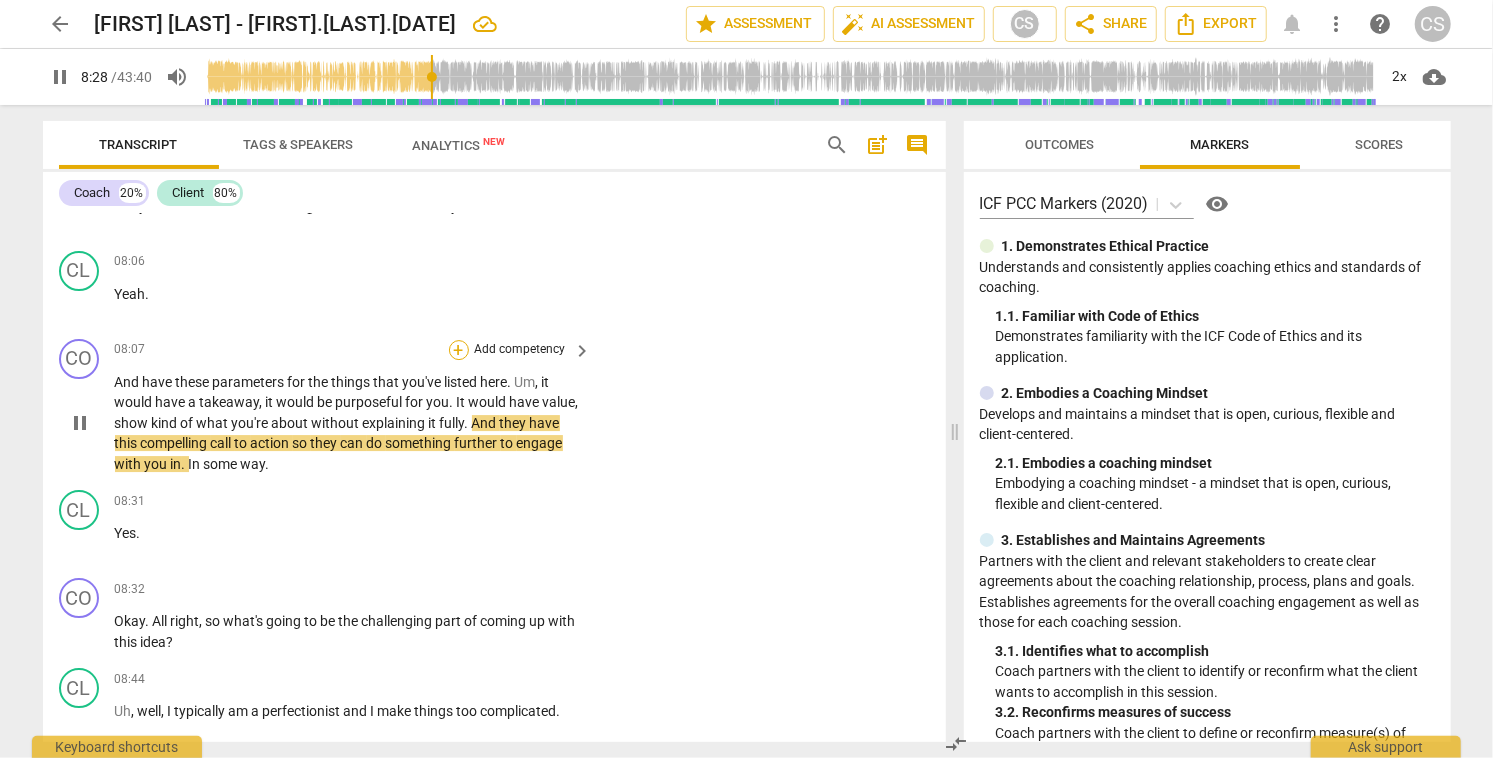 click on "+" at bounding box center (459, 350) 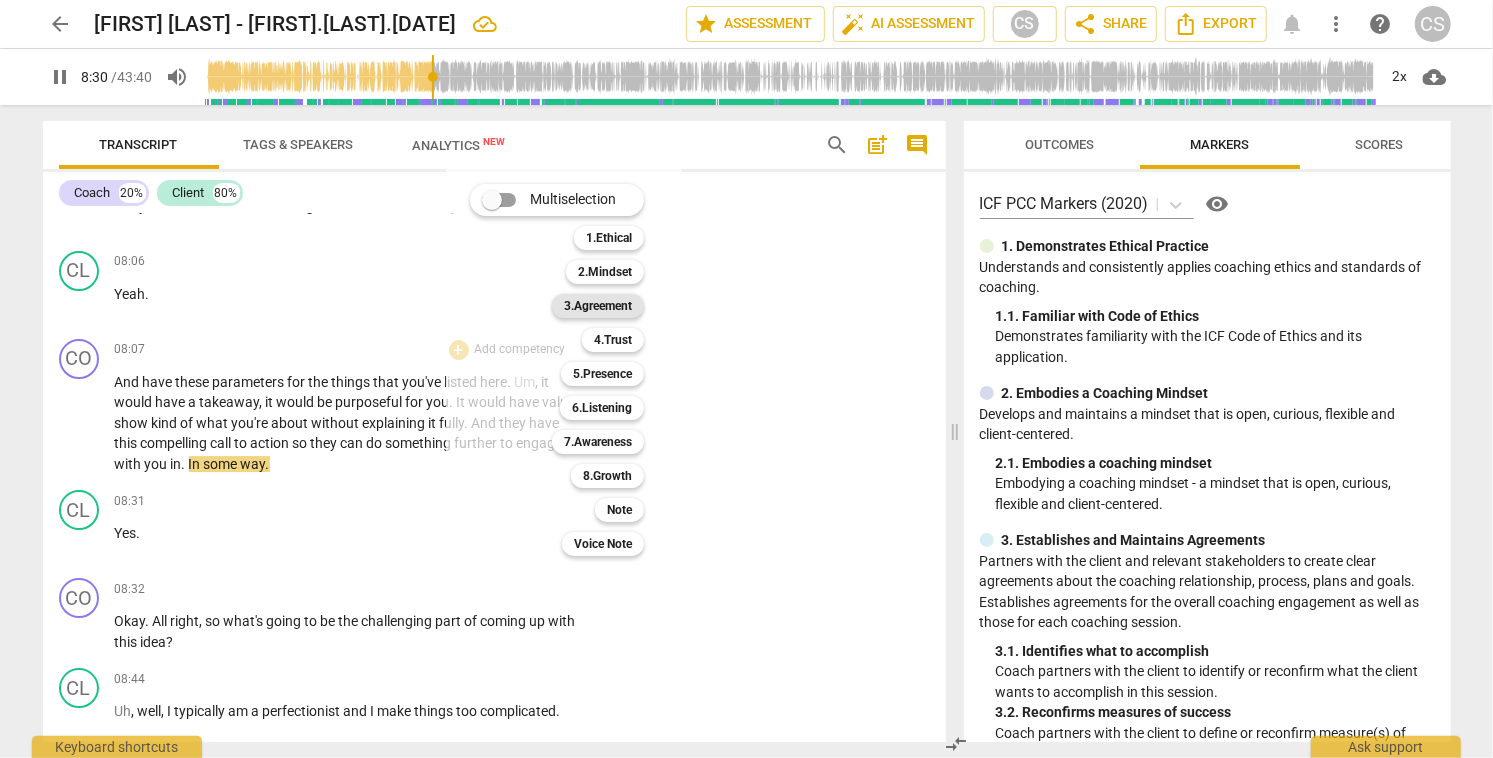 click on "3.Agreement" at bounding box center [598, 306] 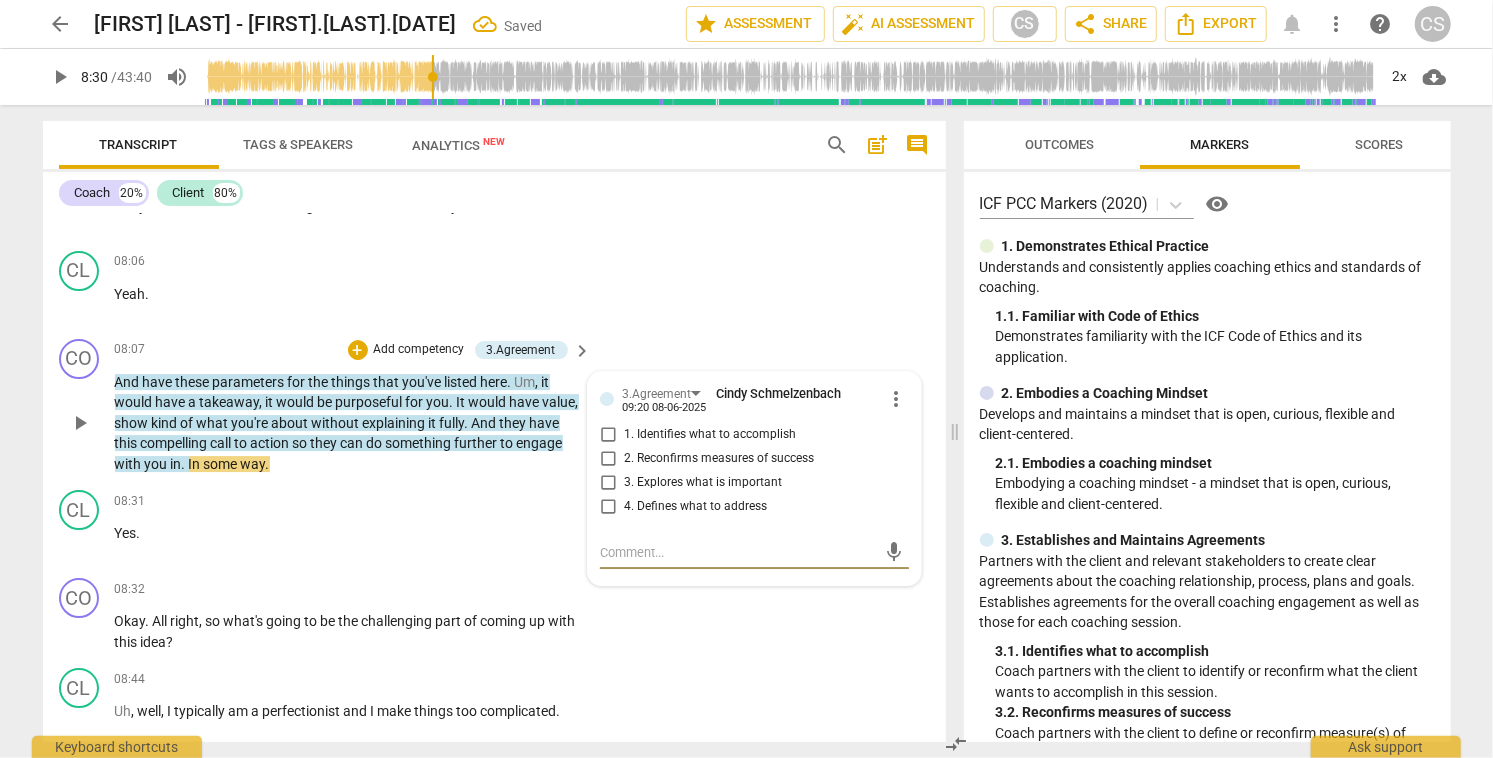 click on "2. Reconfirms measures of success" at bounding box center (608, 459) 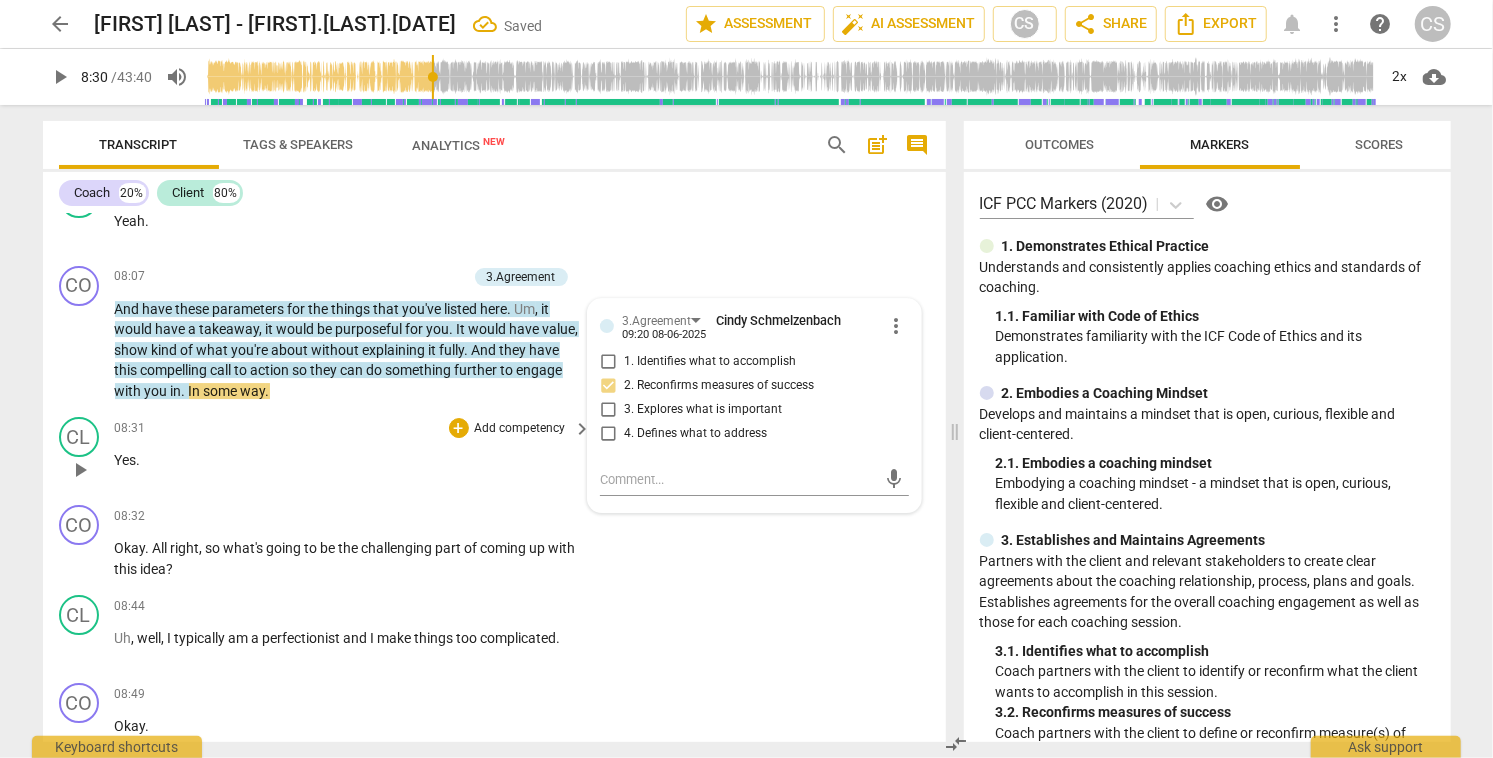 scroll, scrollTop: 3994, scrollLeft: 0, axis: vertical 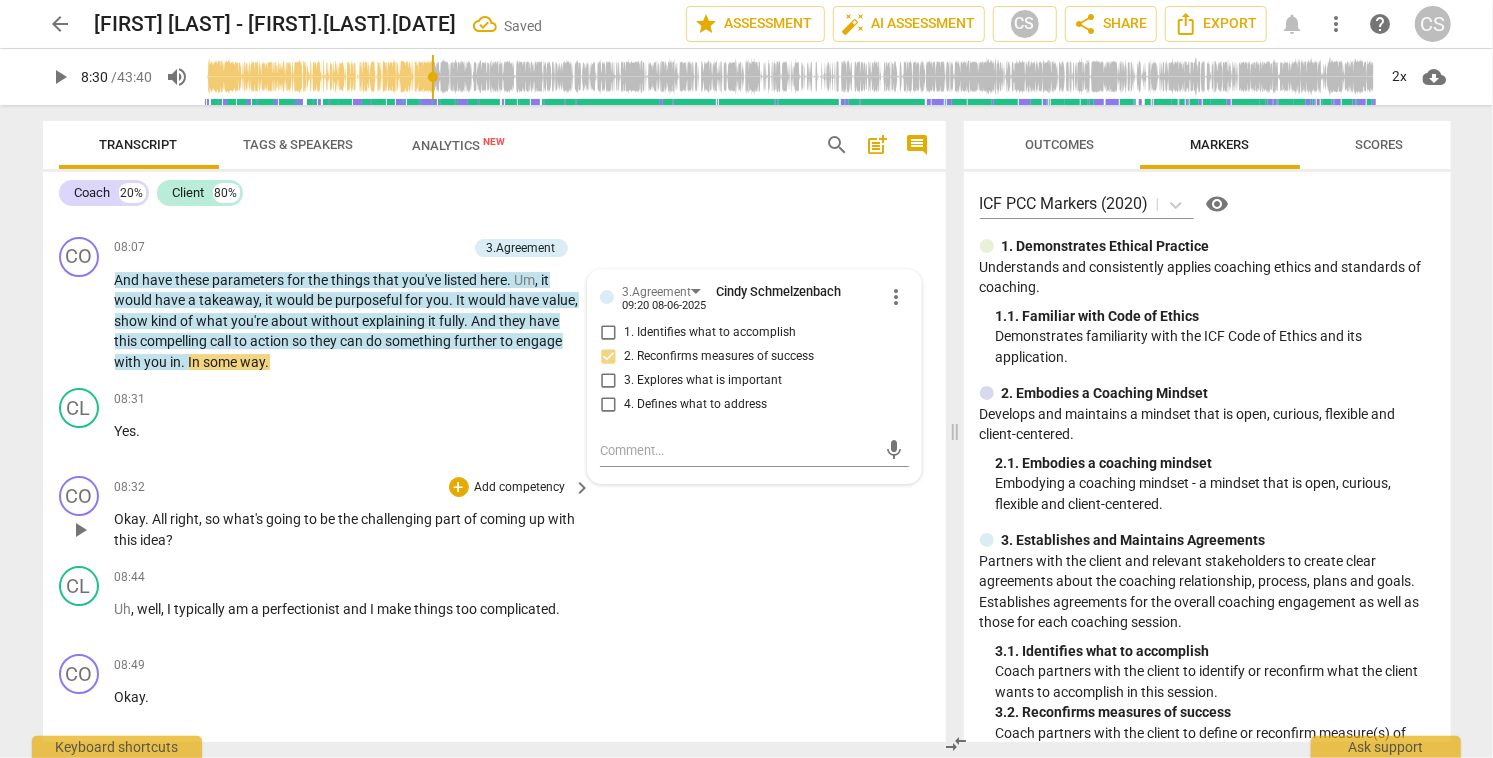 click on "play_arrow" at bounding box center (80, 530) 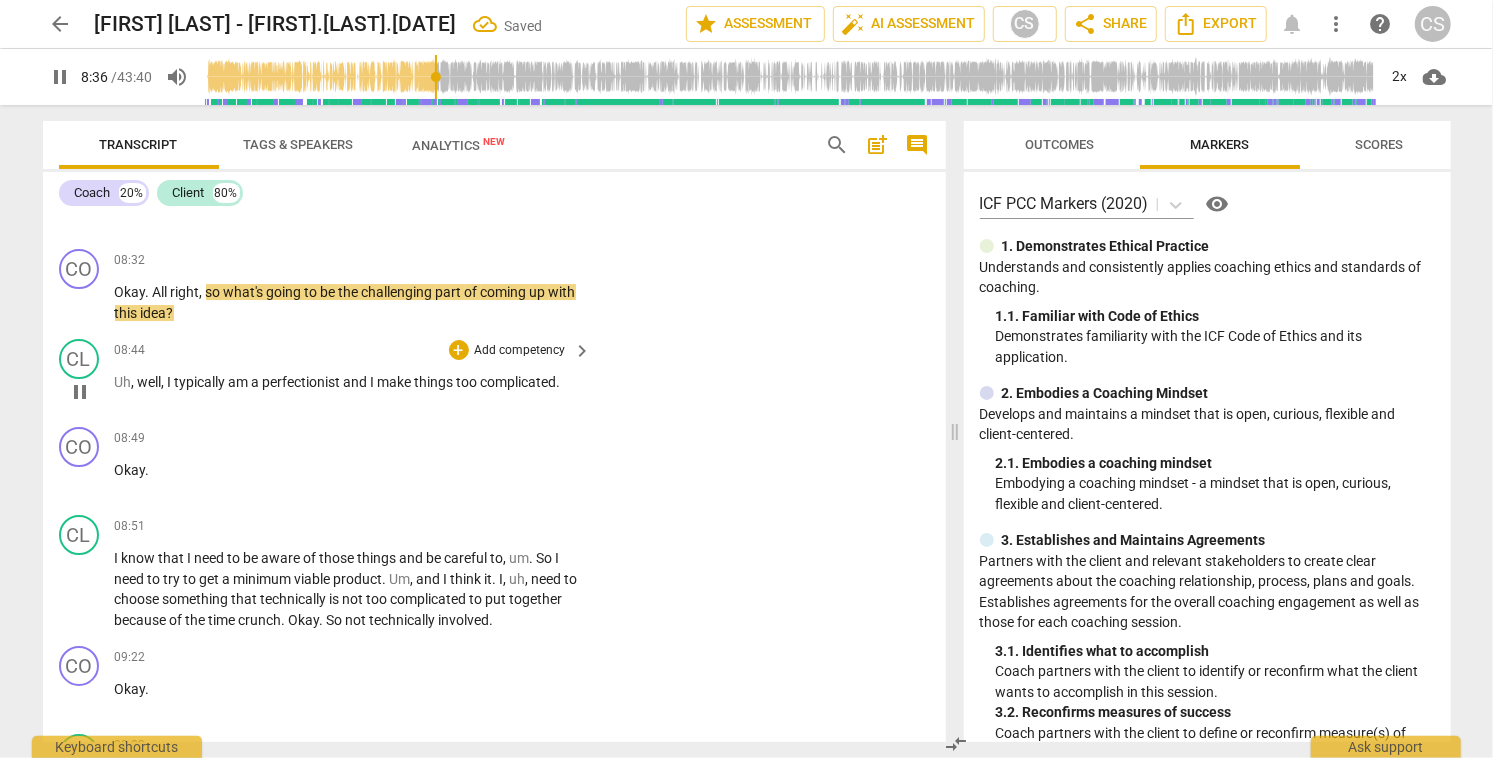 scroll, scrollTop: 4223, scrollLeft: 0, axis: vertical 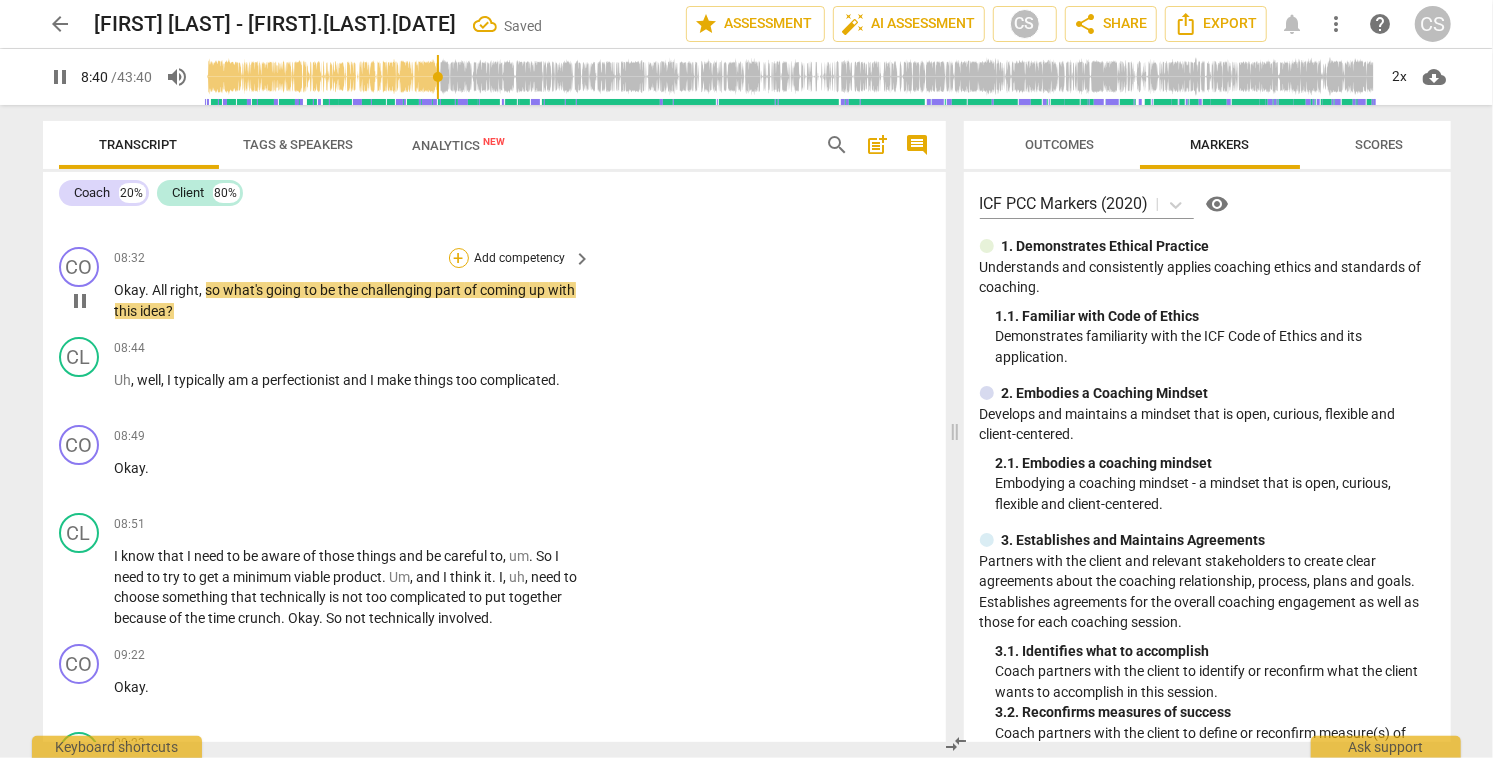 click on "+" at bounding box center [459, 258] 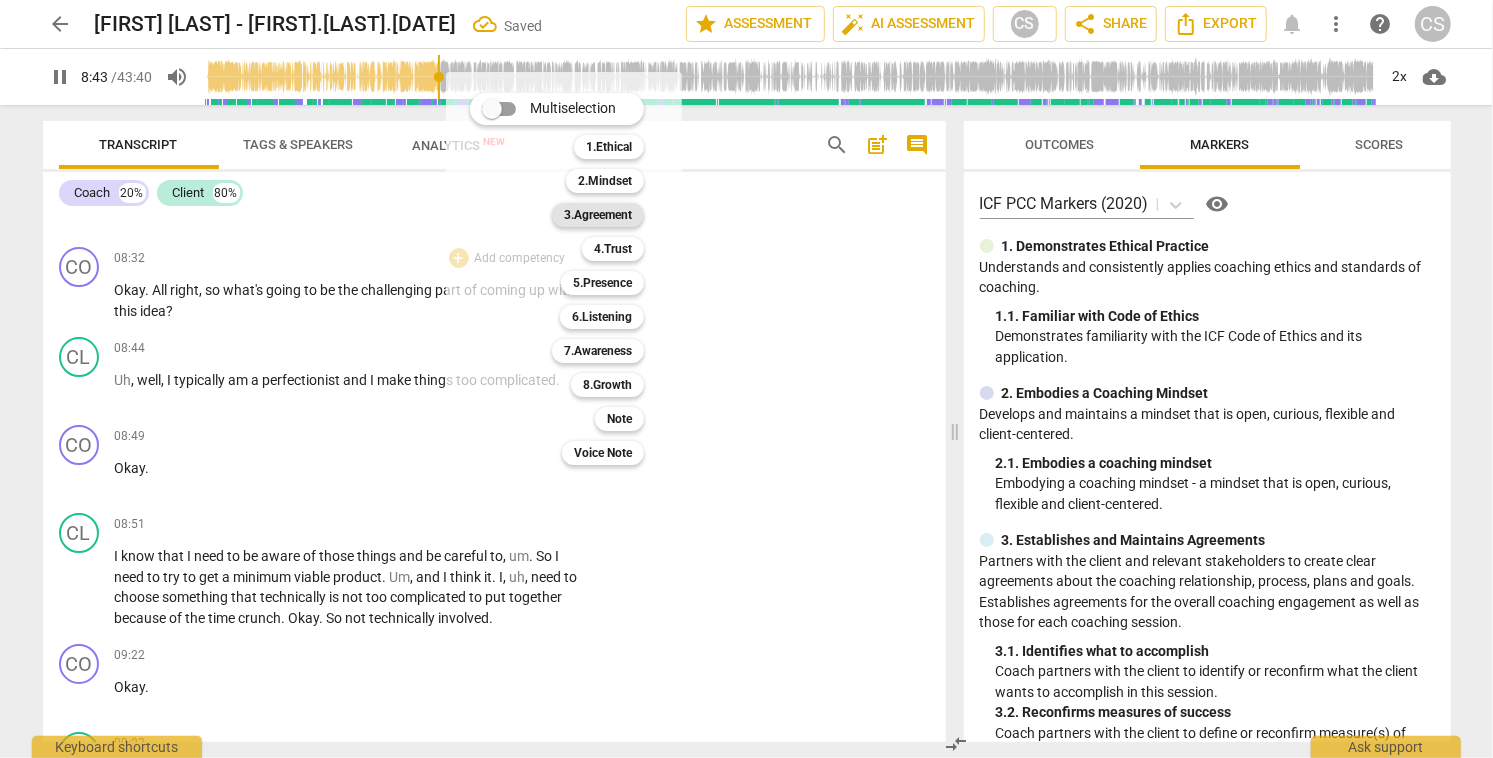 click on "3.Agreement" at bounding box center [598, 215] 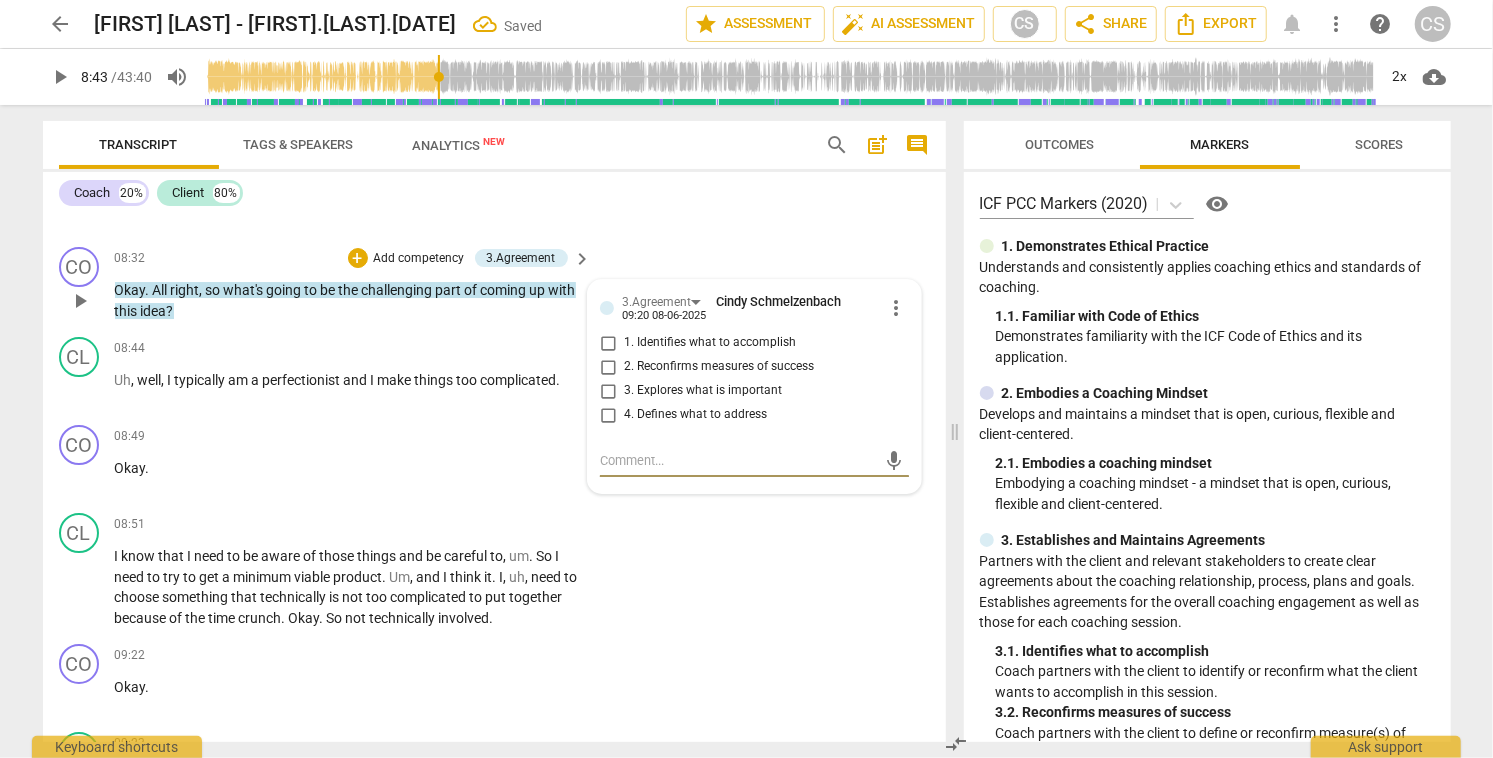 click on "4. Defines what to address" at bounding box center [608, 415] 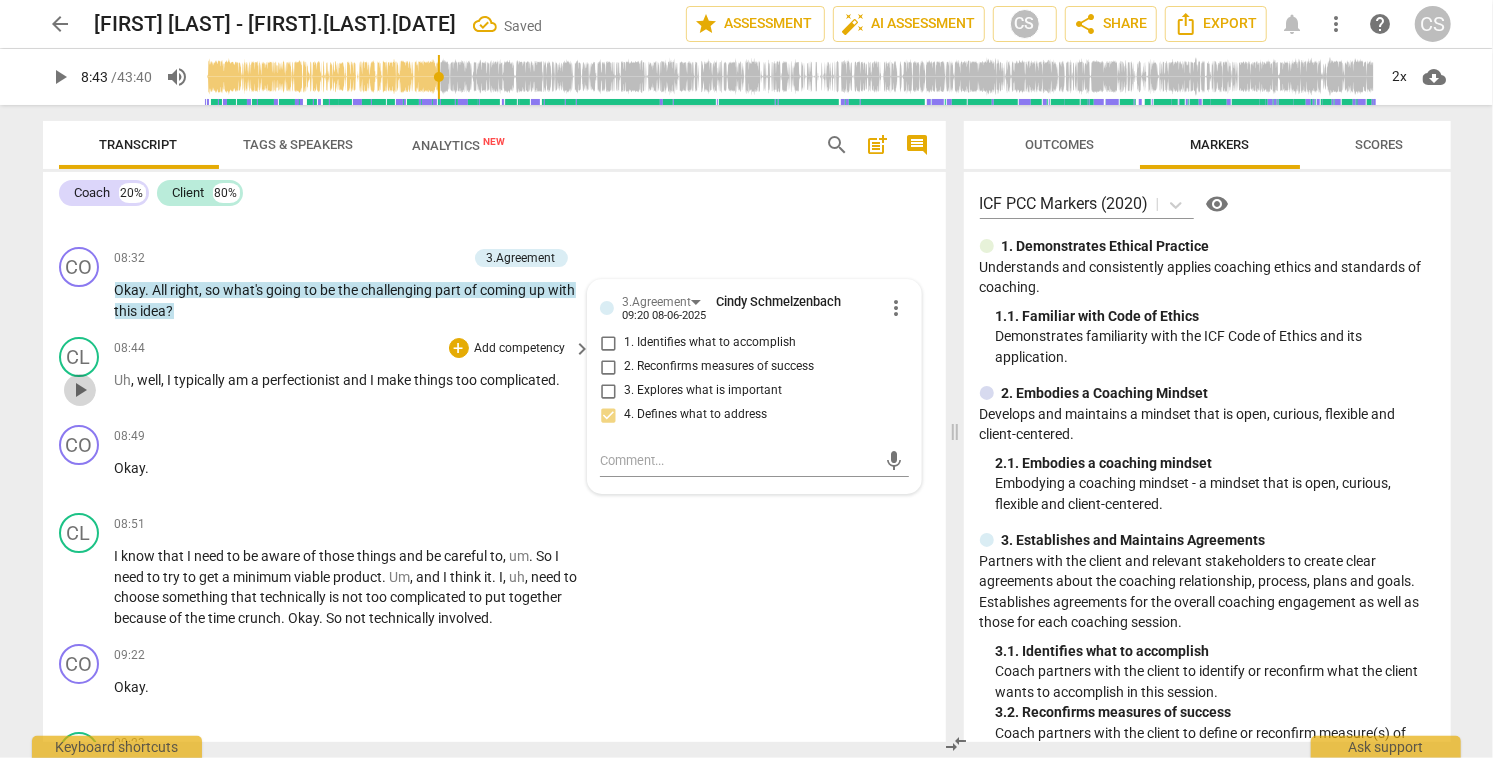 click on "play_arrow" at bounding box center [80, 390] 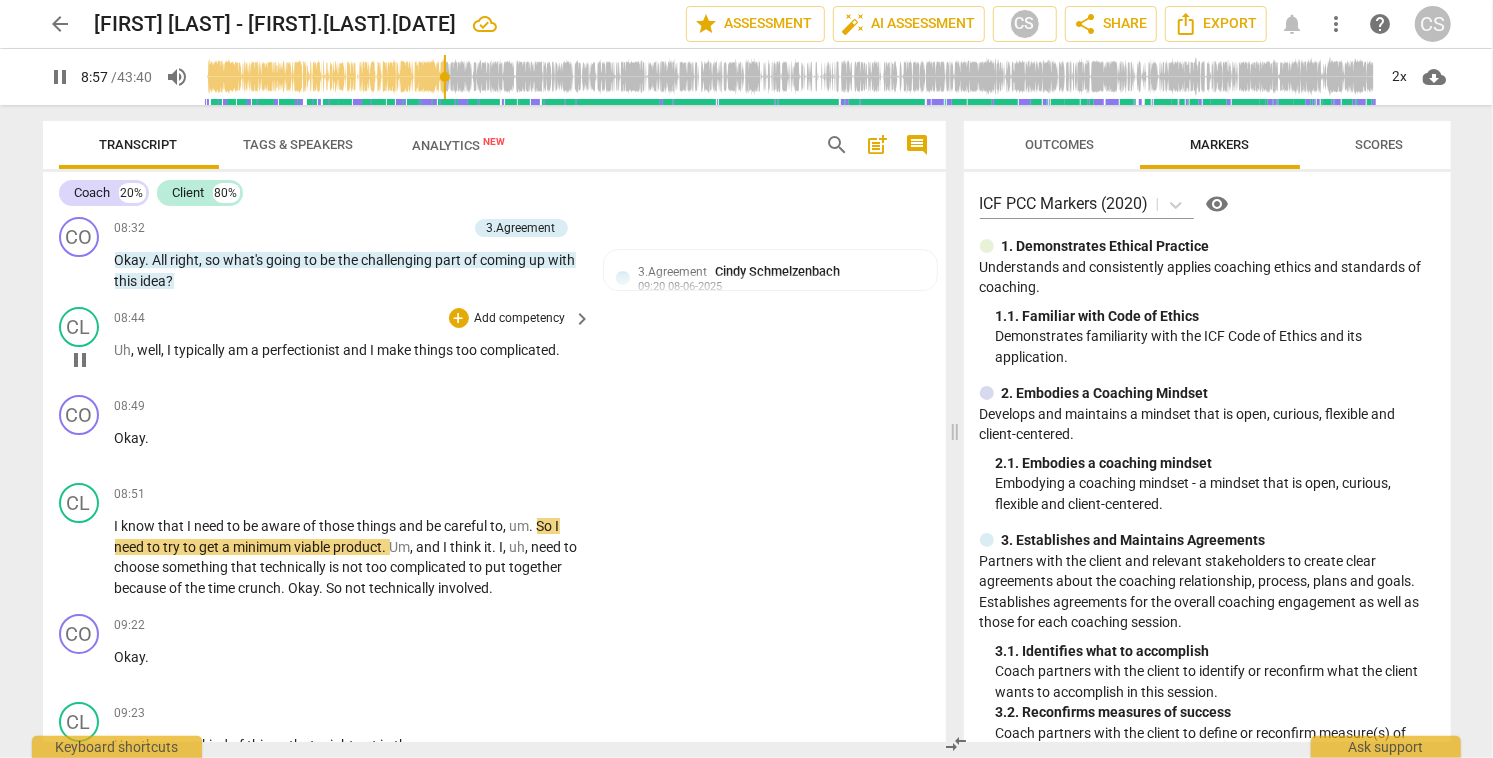 scroll, scrollTop: 4249, scrollLeft: 0, axis: vertical 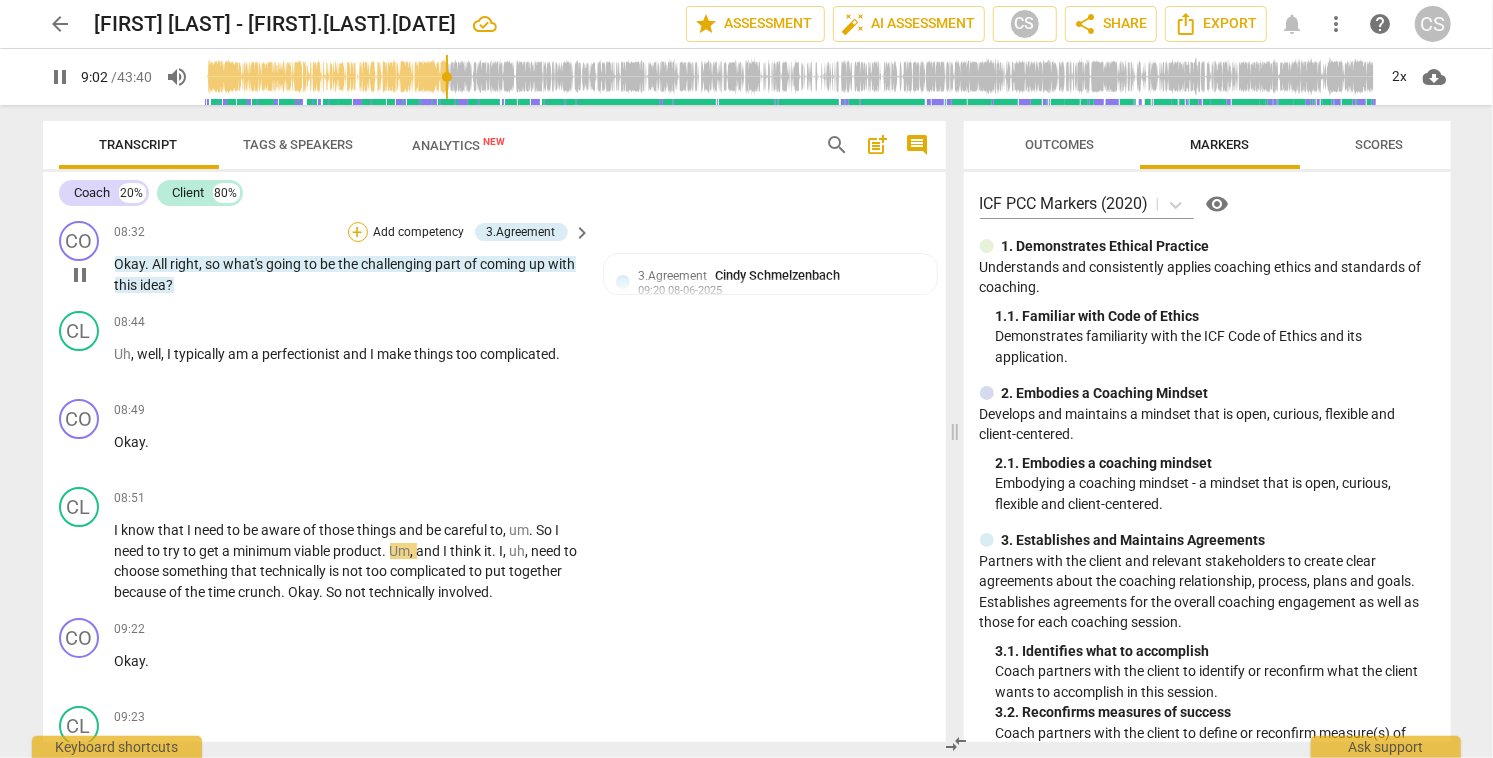 click on "+" at bounding box center [358, 232] 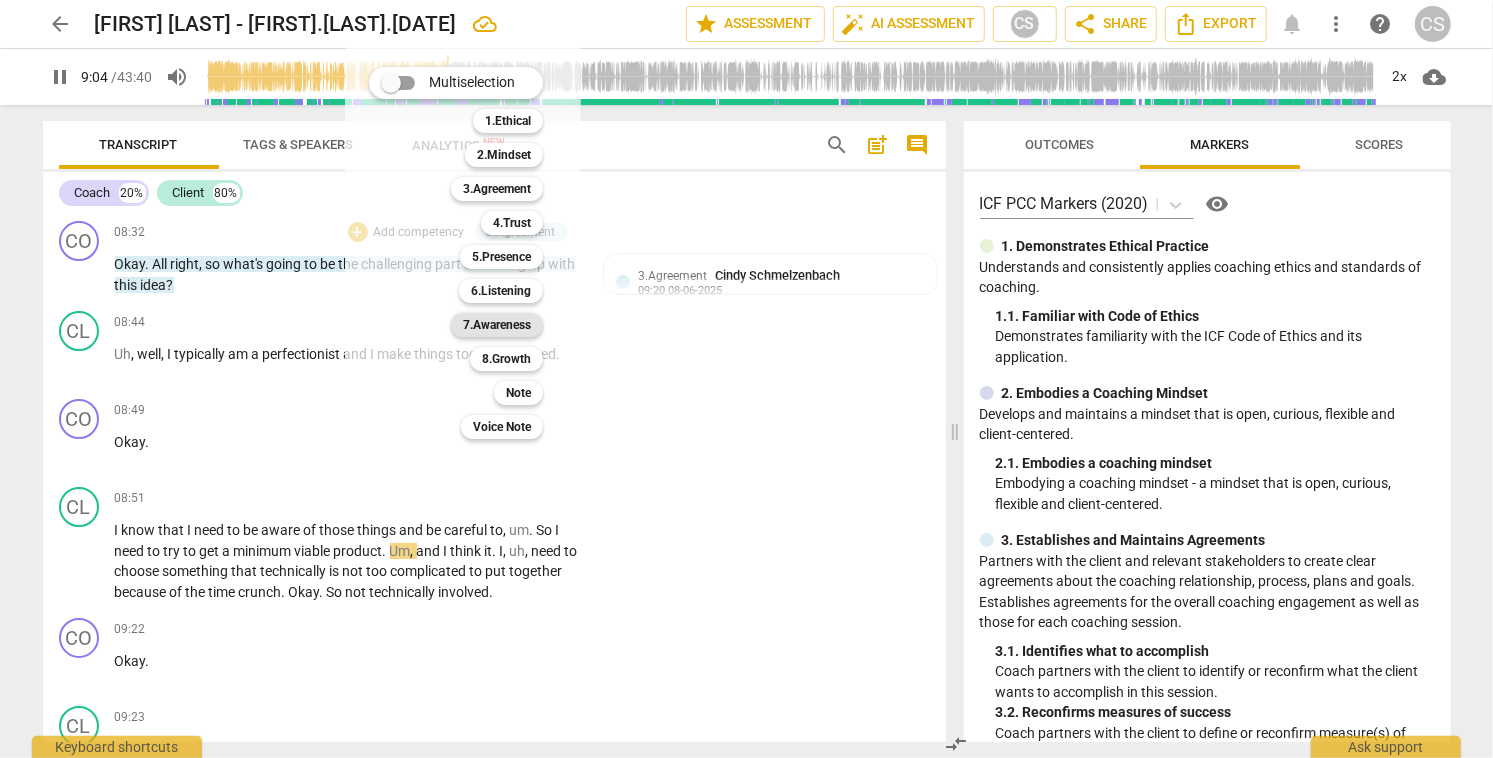 click on "7.Awareness" at bounding box center [497, 325] 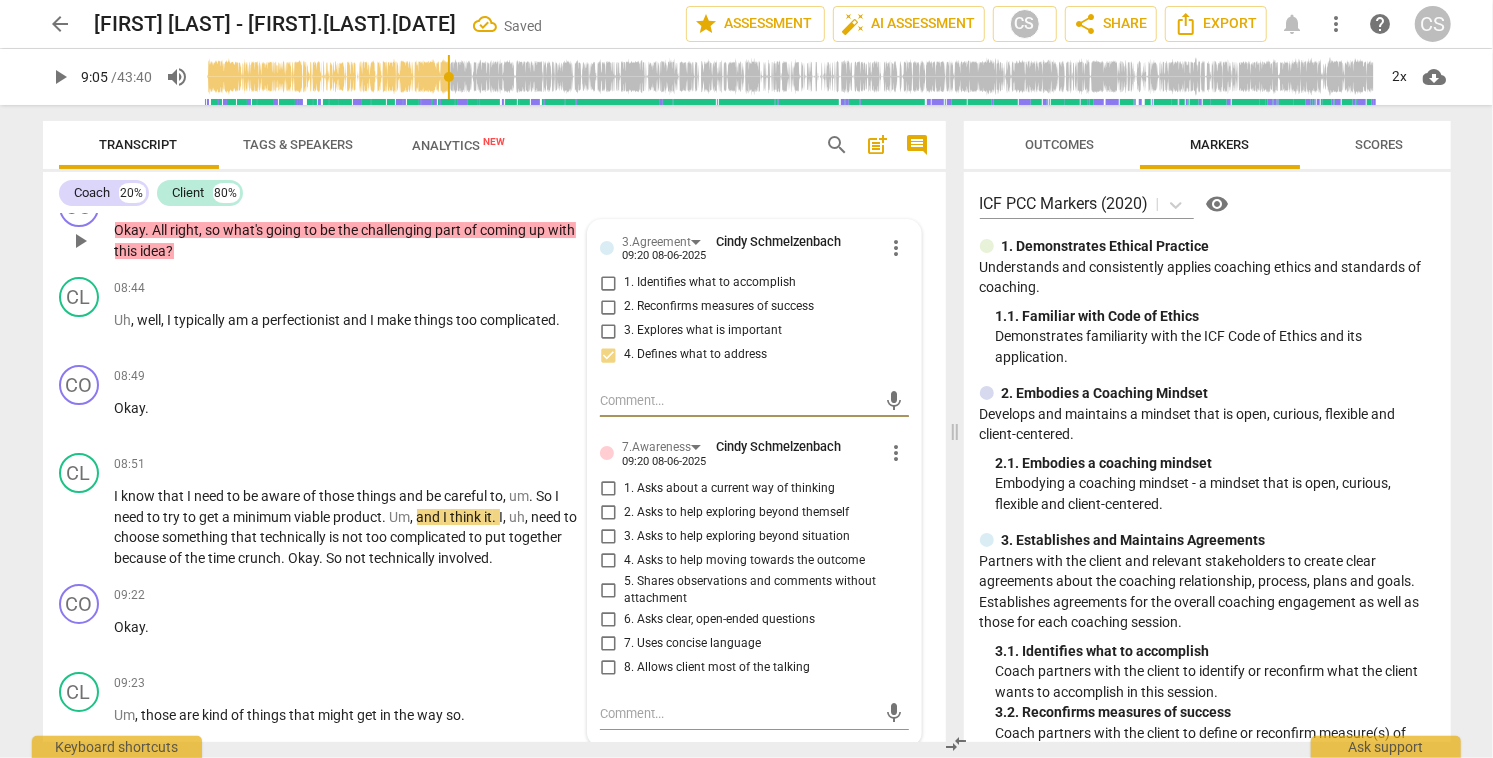 scroll, scrollTop: 4285, scrollLeft: 0, axis: vertical 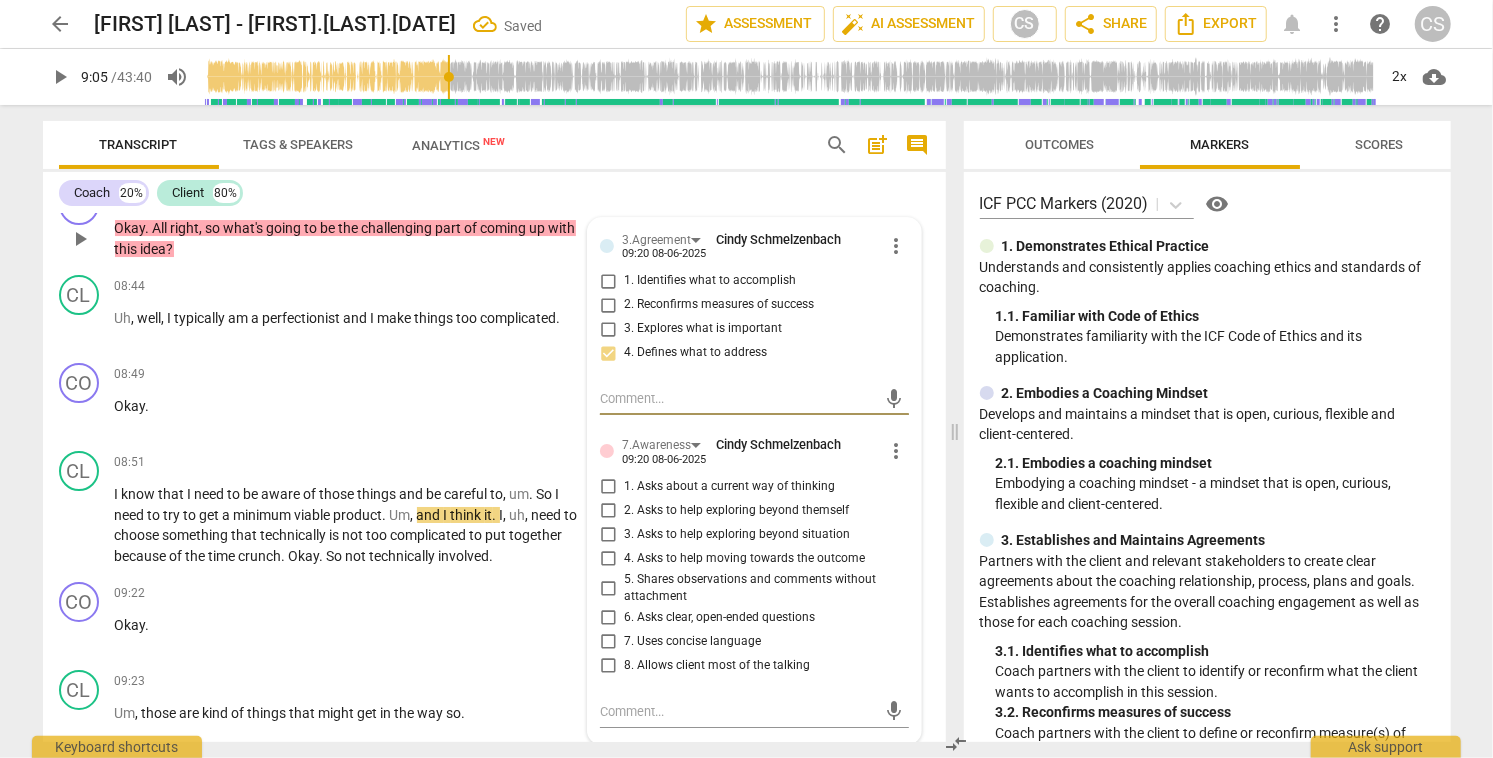 click on "1. Asks about a current way of thinking" at bounding box center (608, 487) 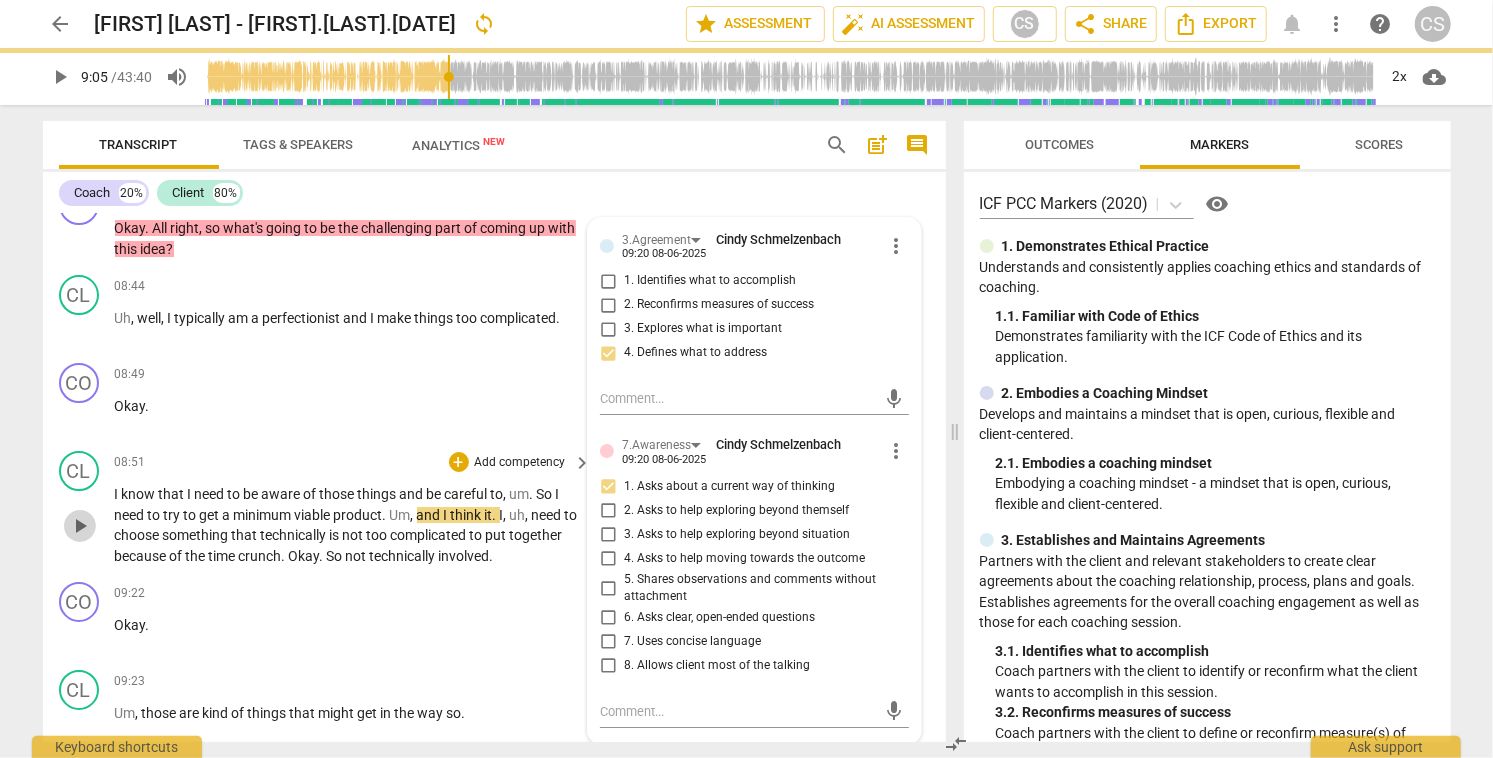 click on "play_arrow" at bounding box center (80, 526) 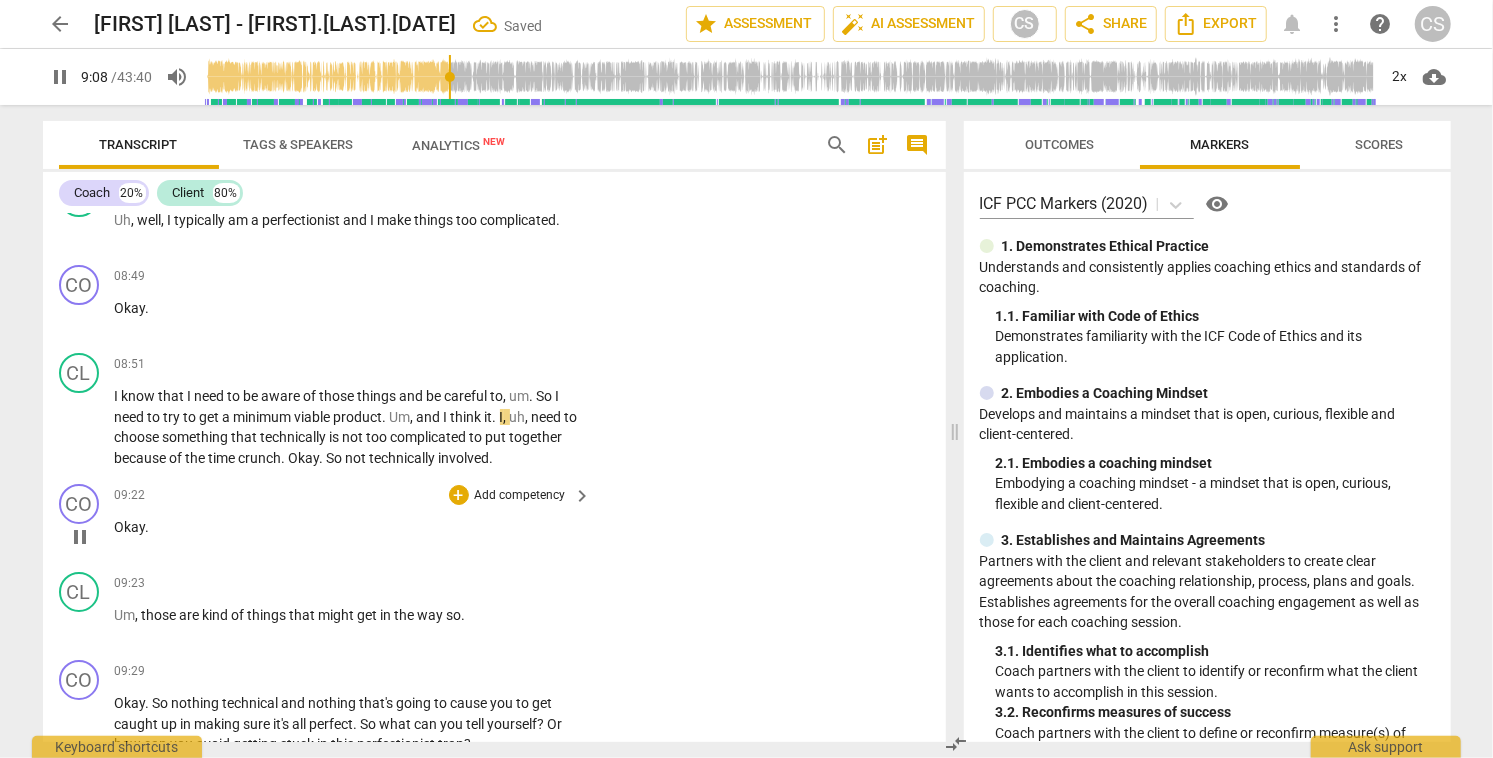 scroll, scrollTop: 4385, scrollLeft: 0, axis: vertical 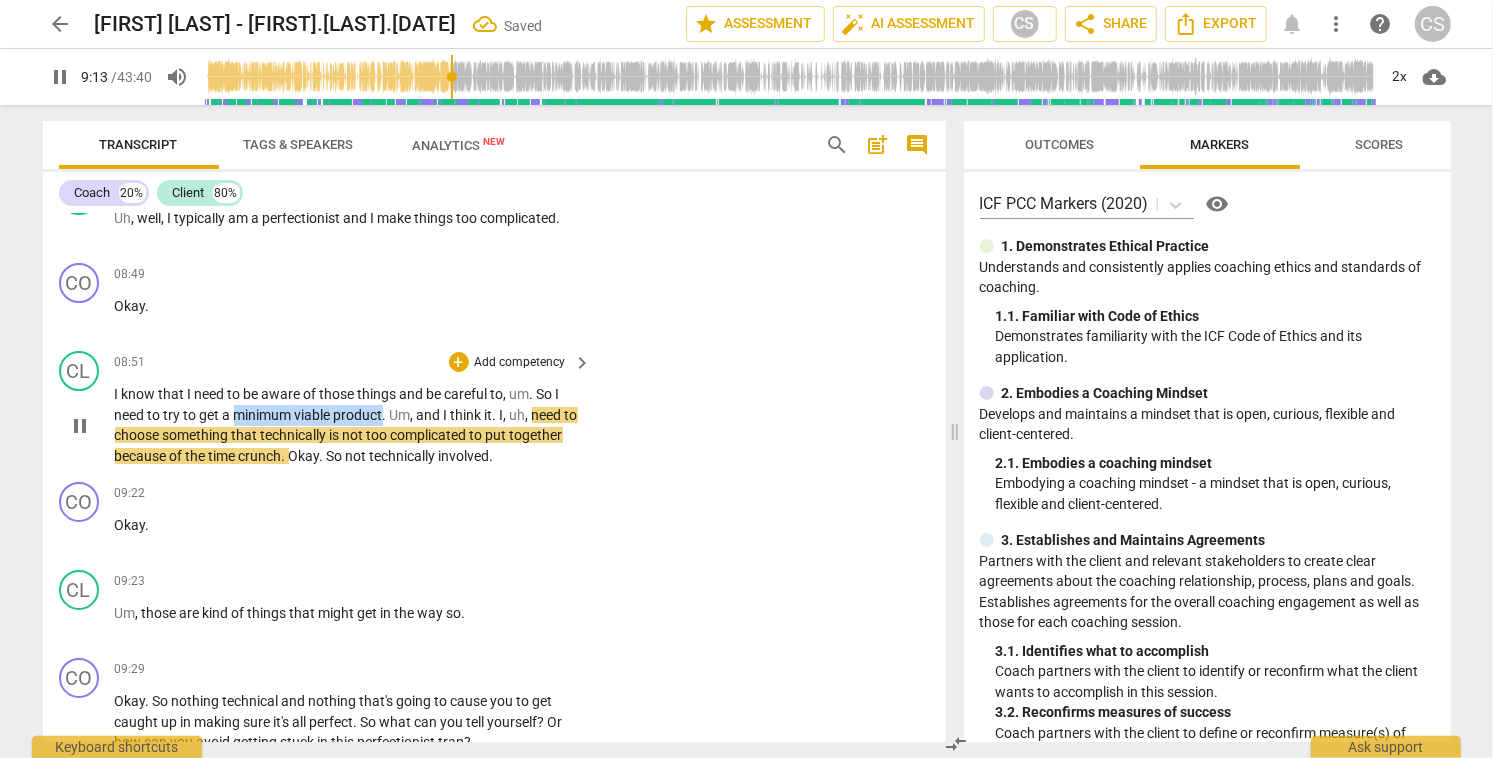 drag, startPoint x: 237, startPoint y: 434, endPoint x: 385, endPoint y: 437, distance: 148.0304 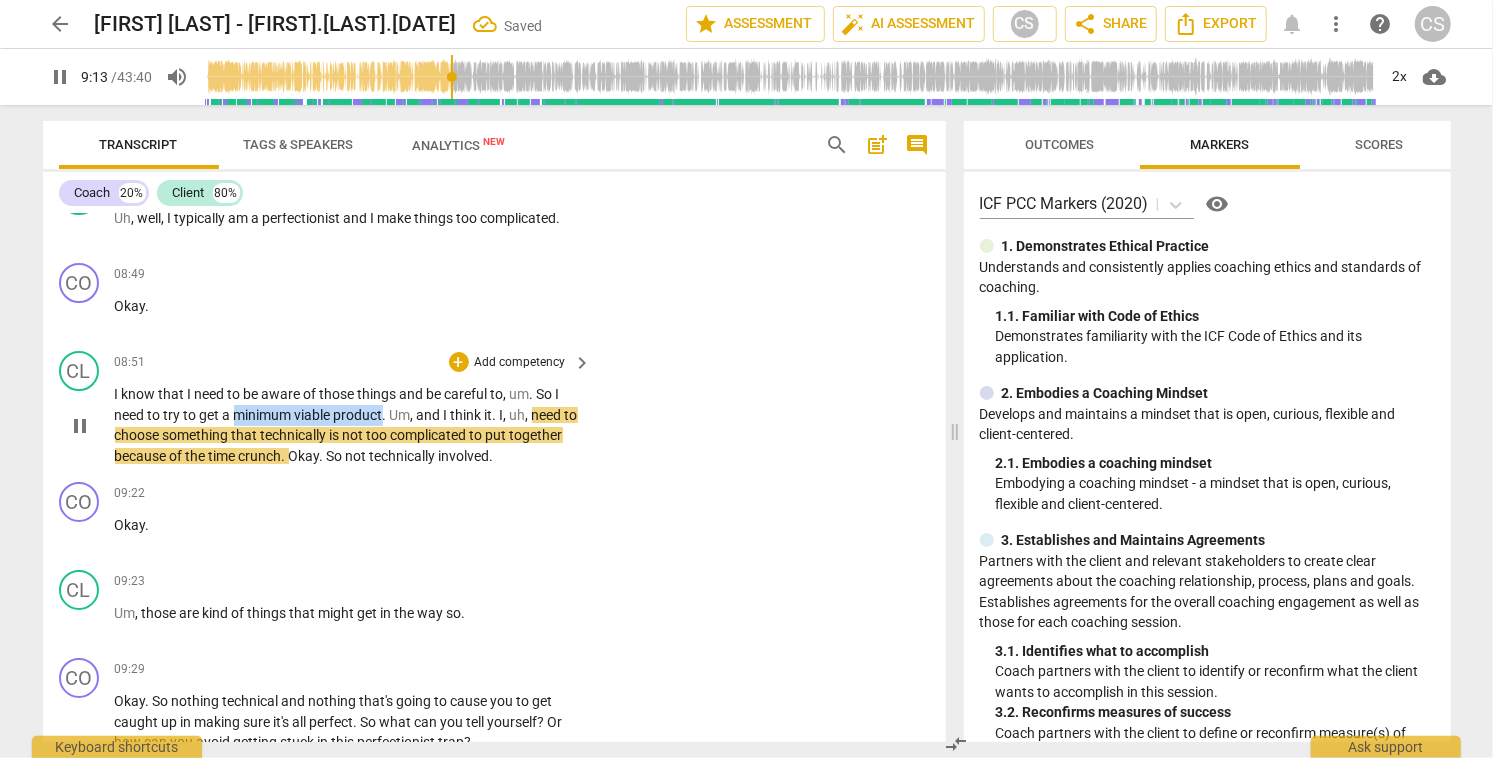 click on "I   know   that   I   need   to   be   aware   of   those   things   and   be   careful   to ,   um .   So   I   need   to   try   to   get   a   minimum   viable   product .   Um ,   and   I   think   it .   I ,   uh ,   need   to   choose   something   that   technically   is   not   too   complicated   to   put   together   because   of   the   time   crunch .   Okay .   So   not   technically   involved ." at bounding box center (348, 425) 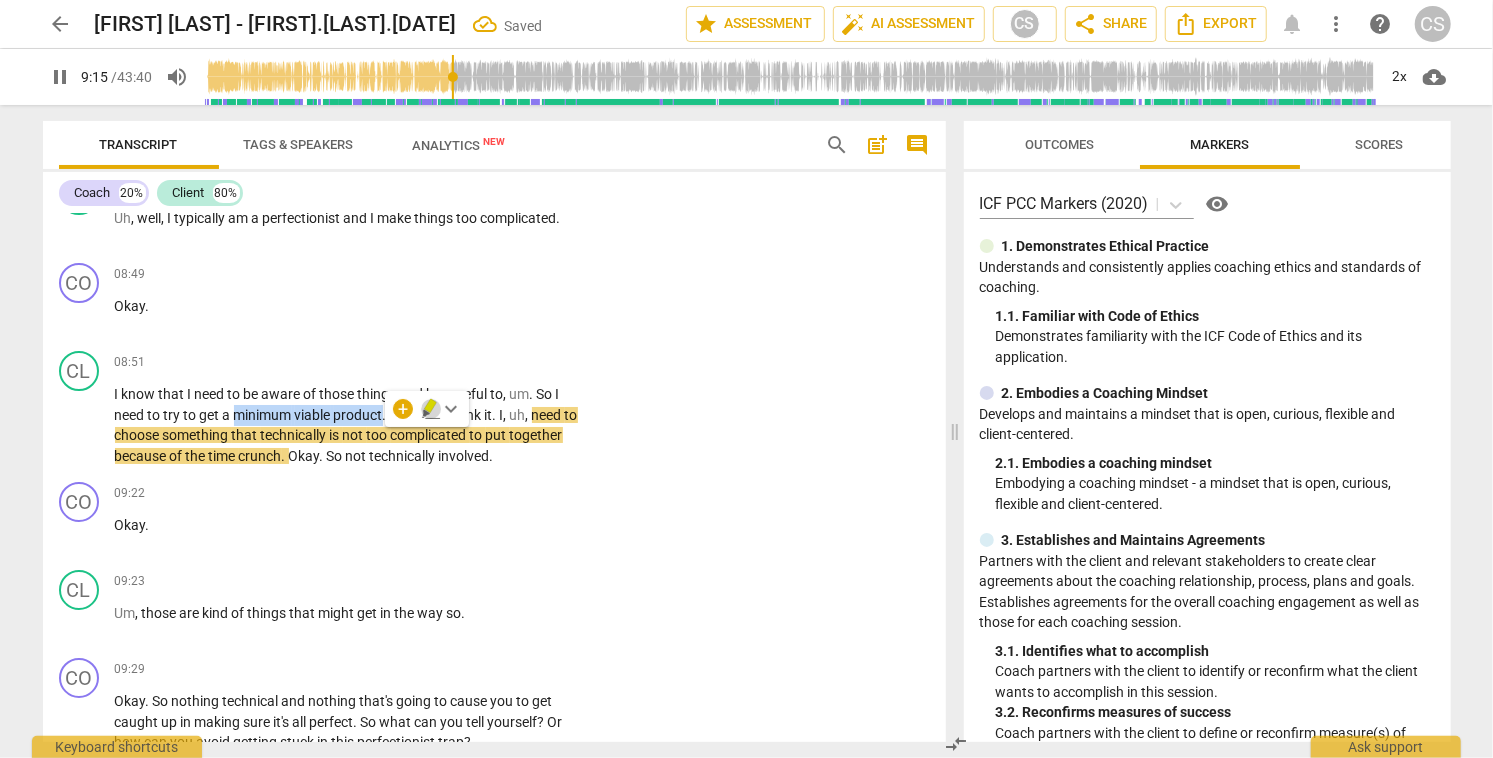 click 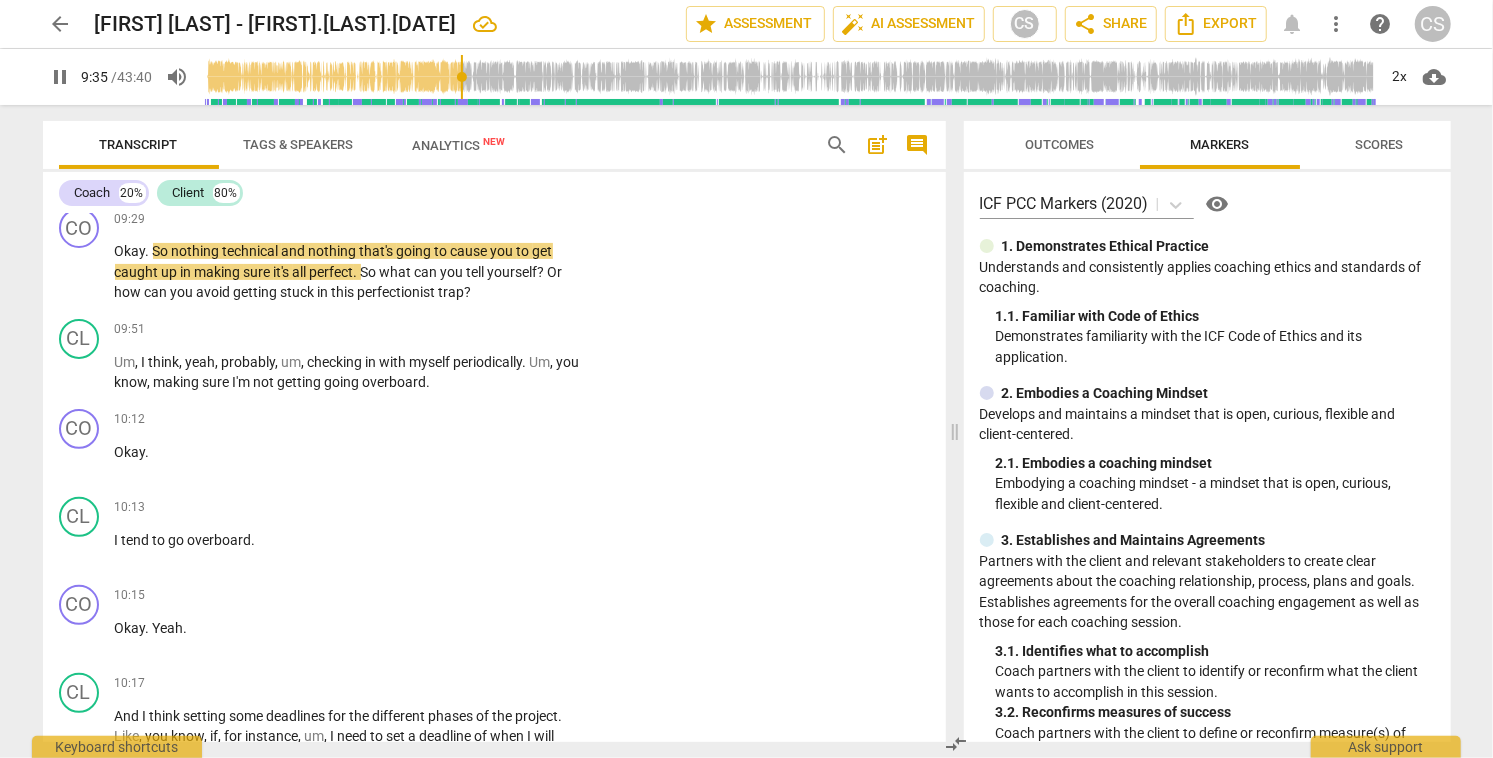 scroll, scrollTop: 4838, scrollLeft: 0, axis: vertical 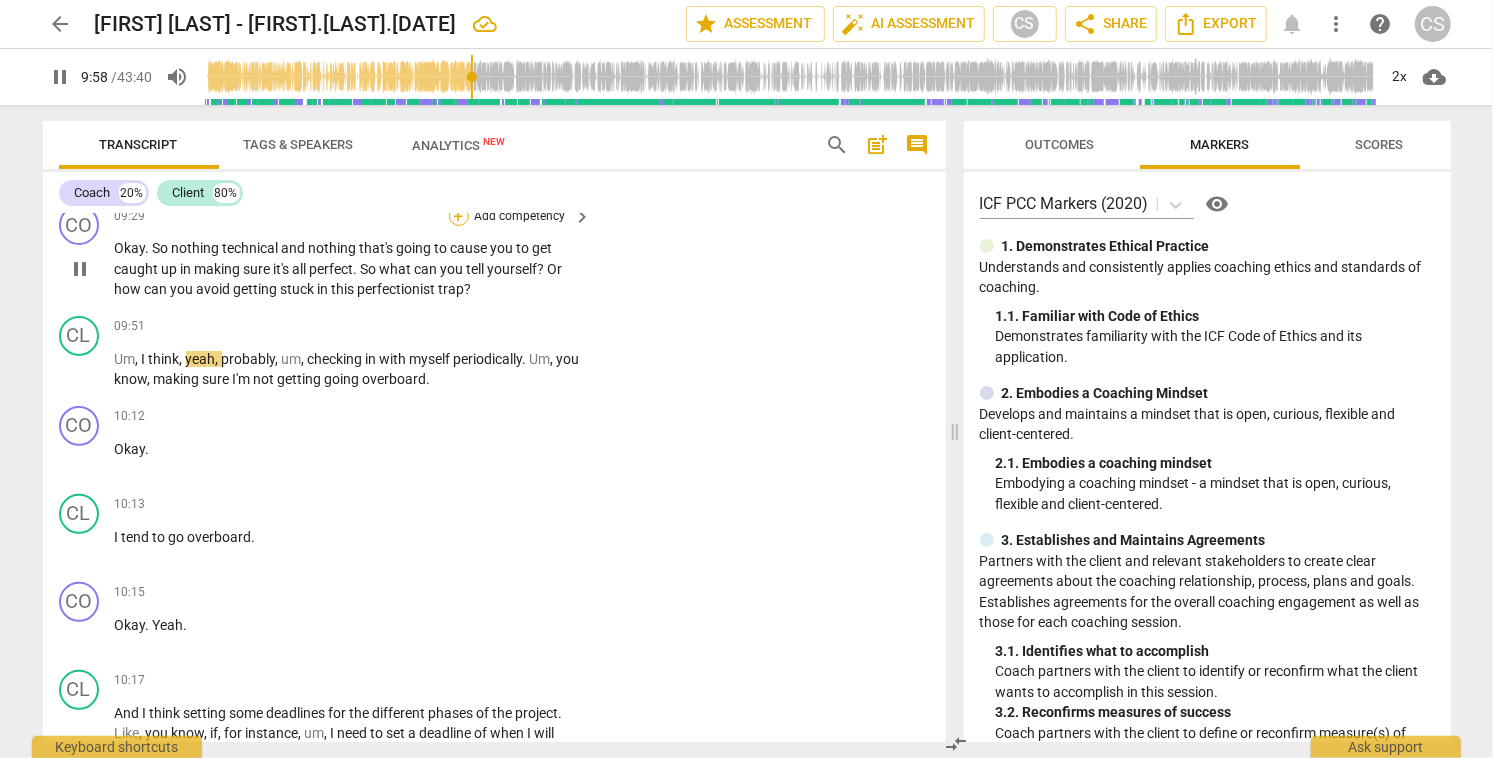 click on "+" at bounding box center [459, 216] 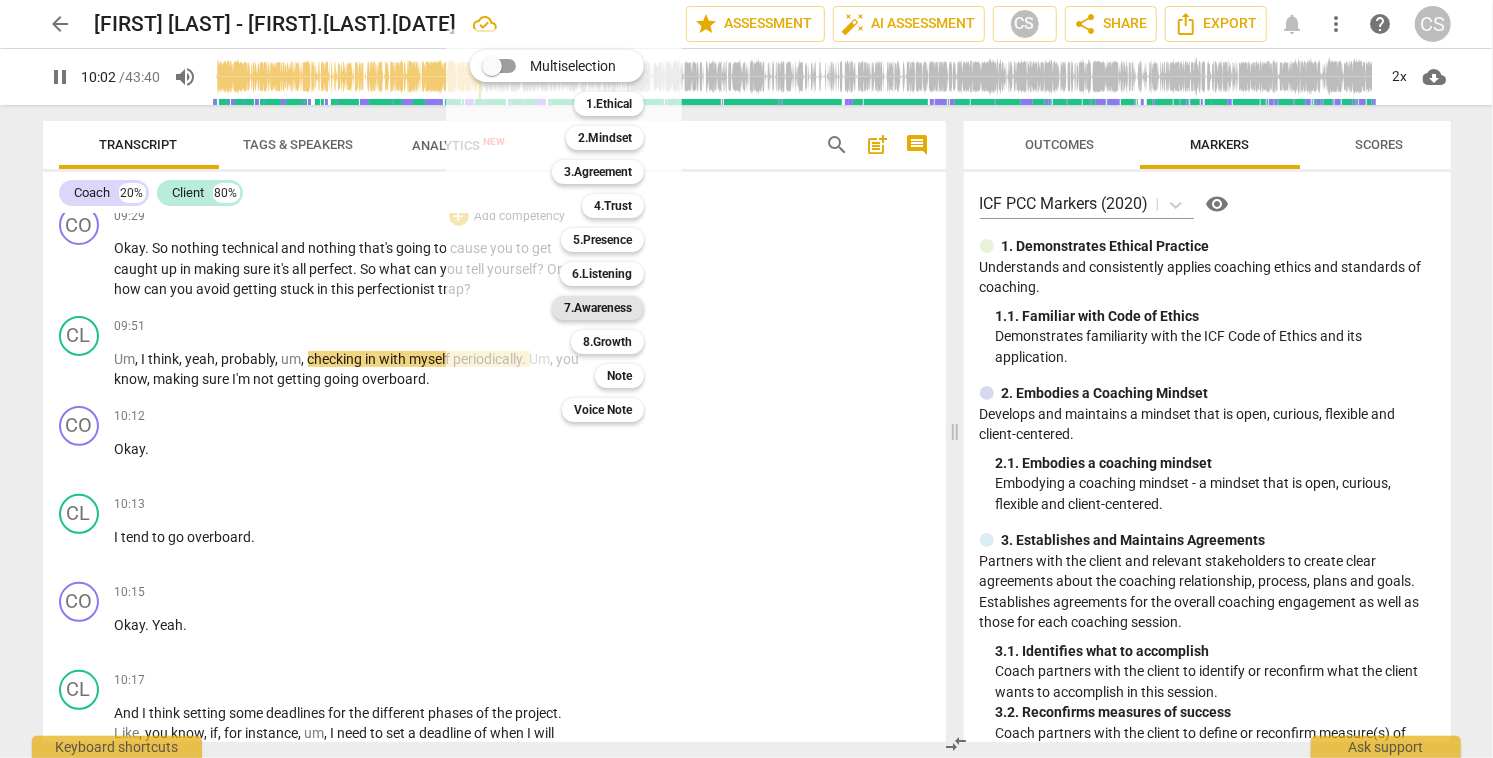 click on "7.Awareness" at bounding box center (598, 308) 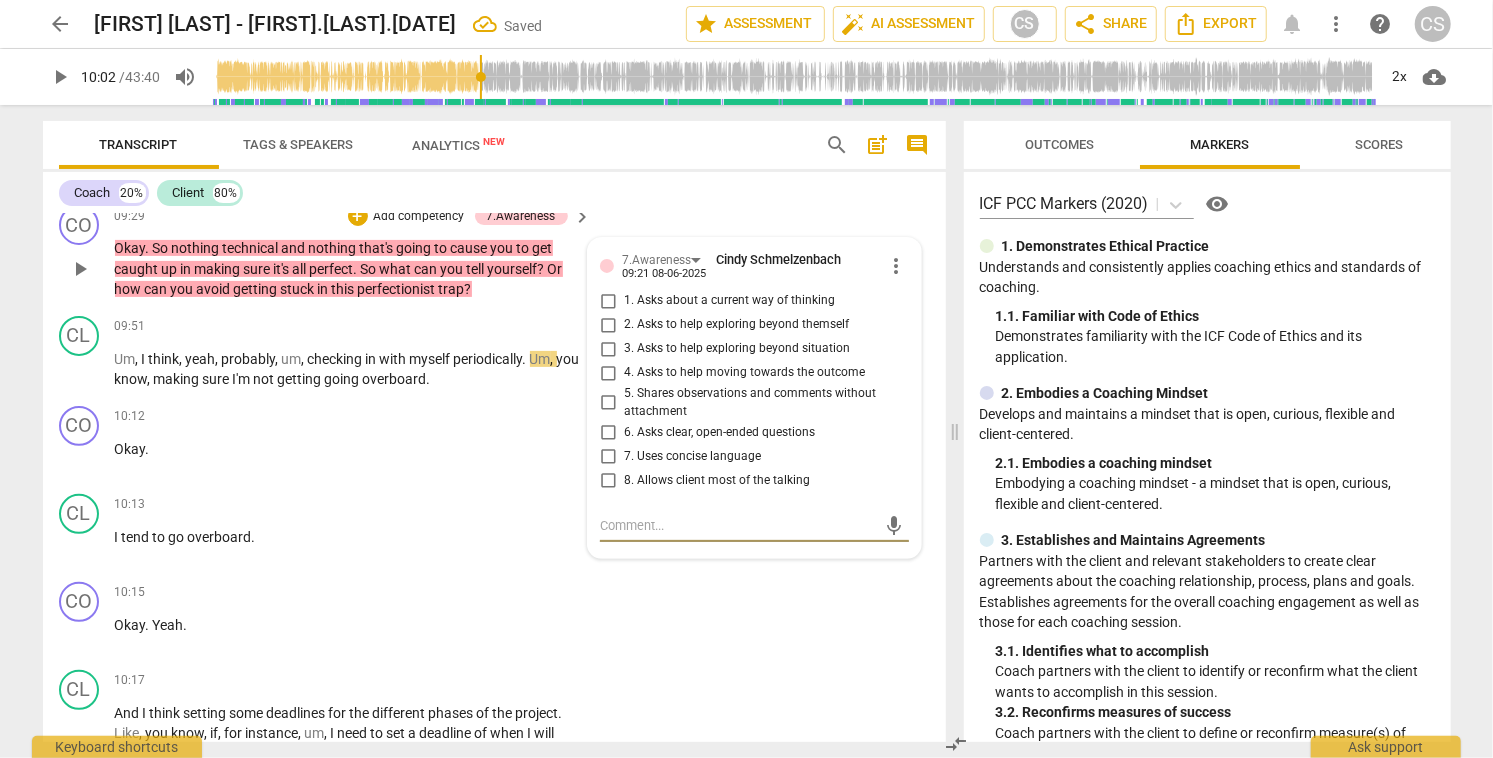 click on "2. Asks to help exploring beyond themself" at bounding box center (608, 325) 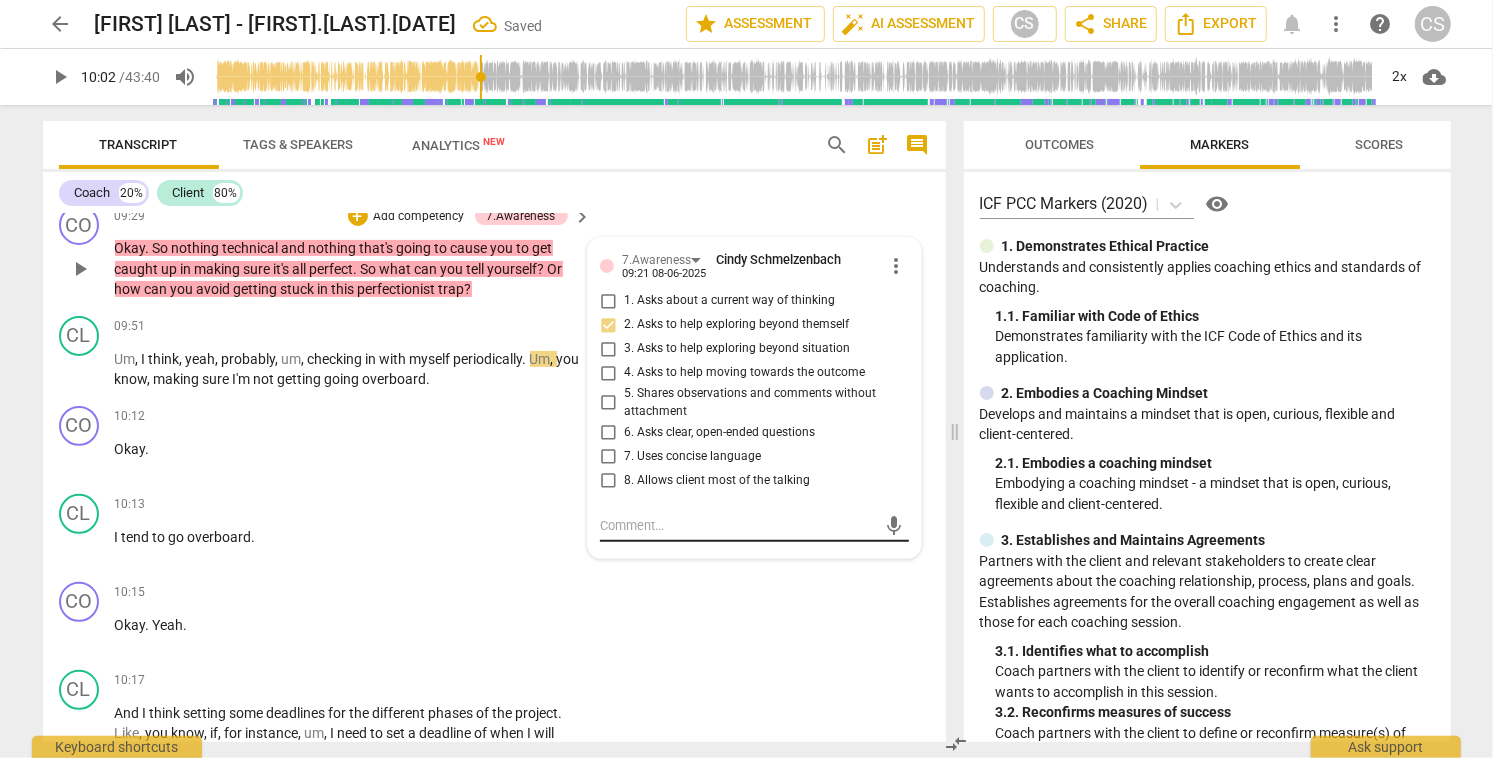 click at bounding box center (738, 525) 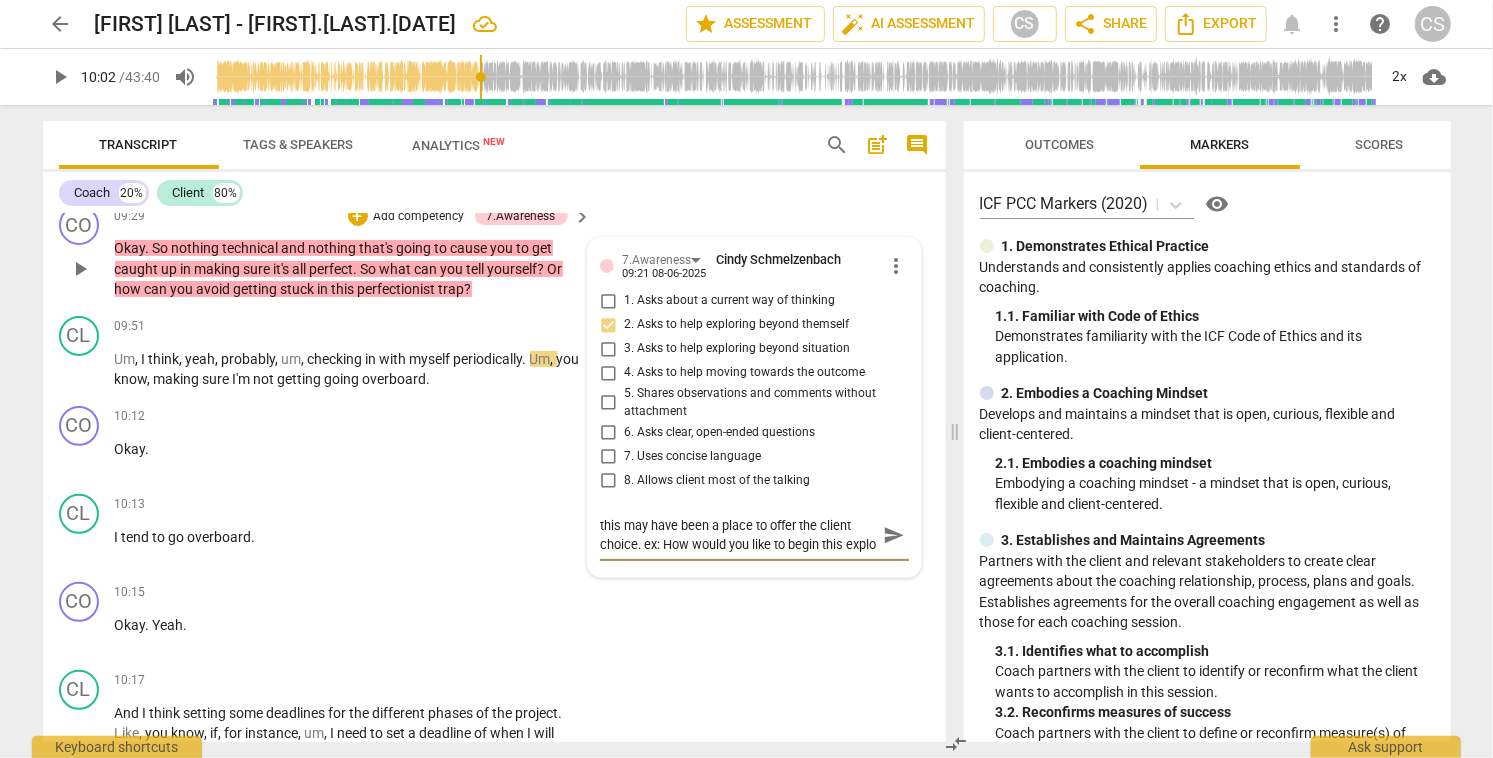 scroll, scrollTop: 17, scrollLeft: 0, axis: vertical 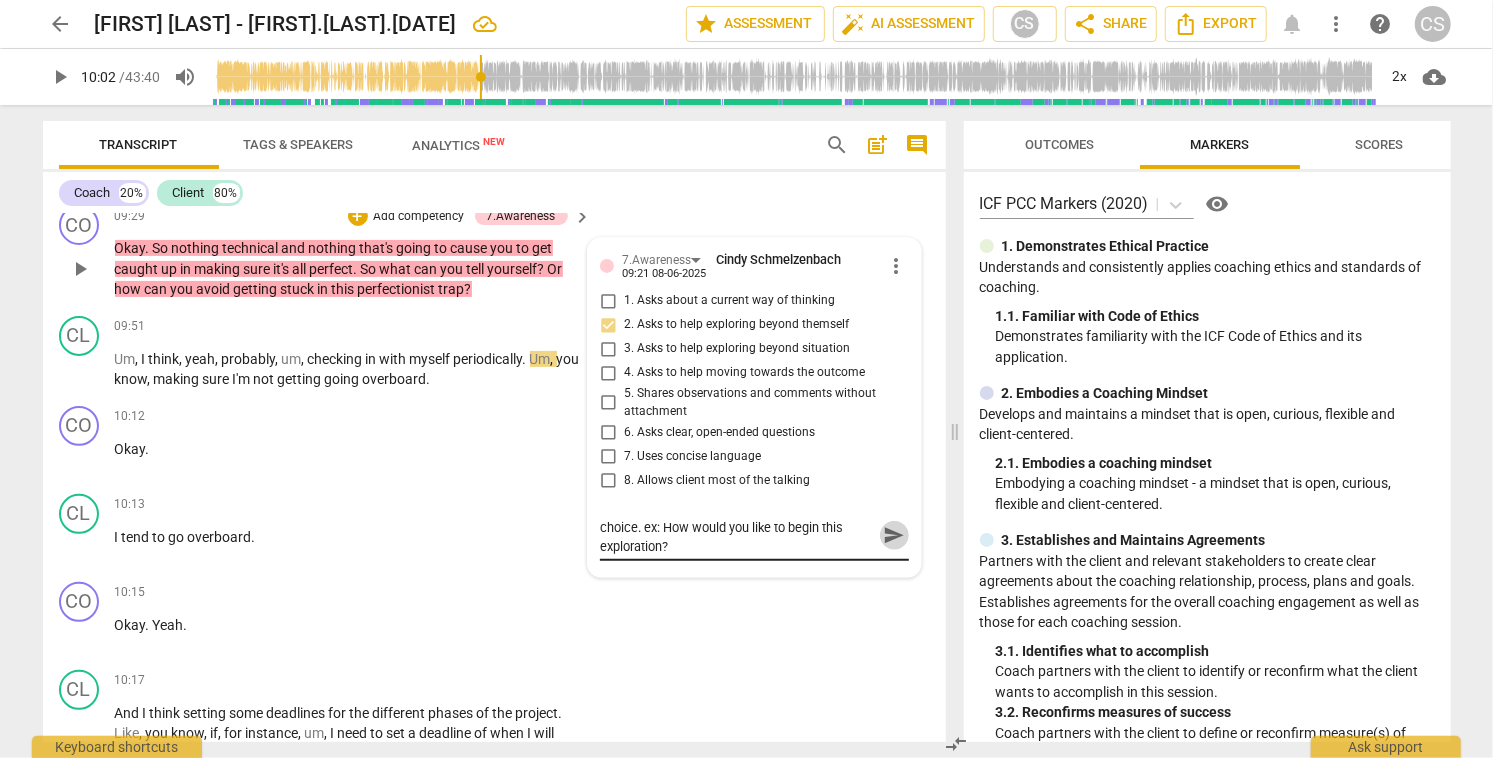 click on "send" at bounding box center [894, 536] 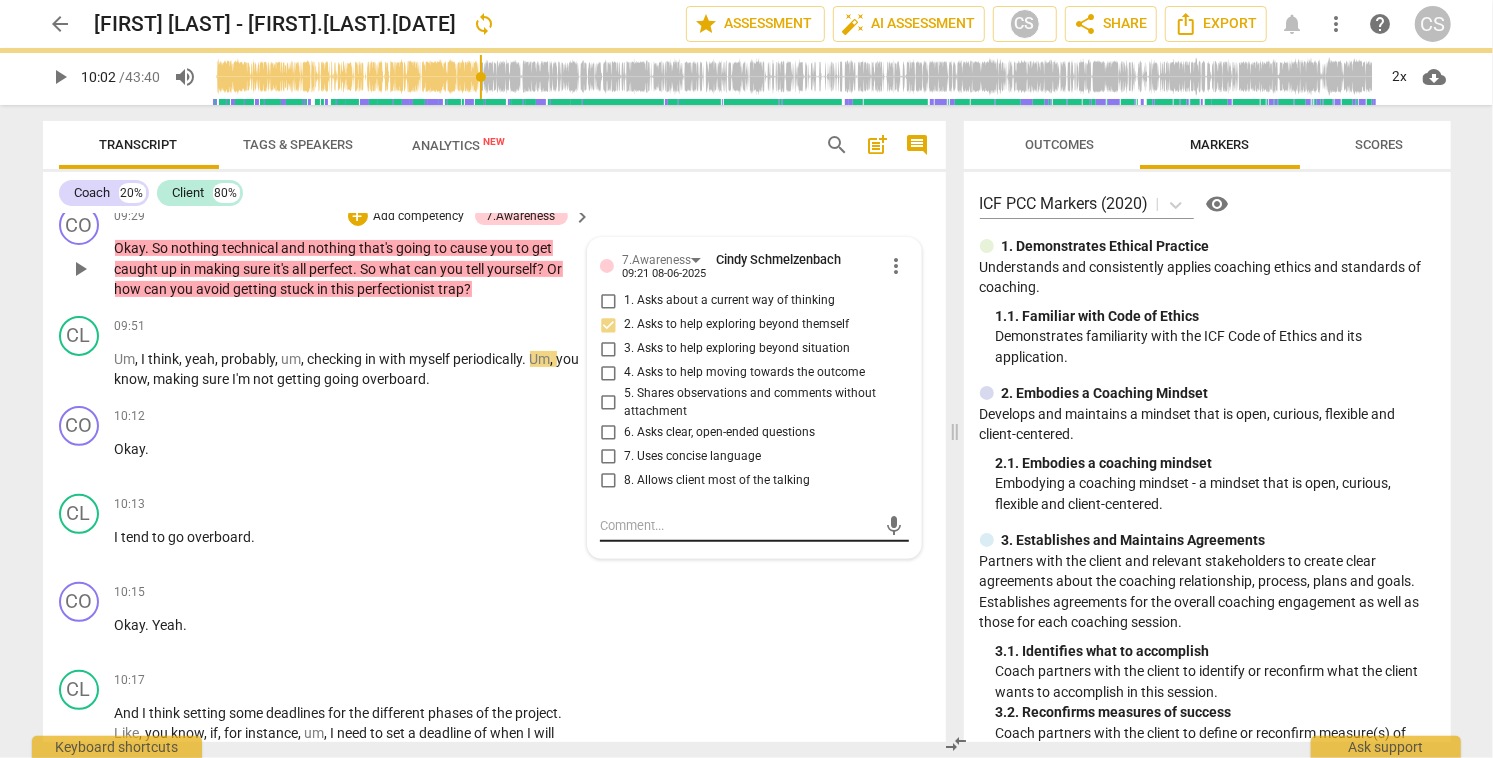 scroll, scrollTop: 0, scrollLeft: 0, axis: both 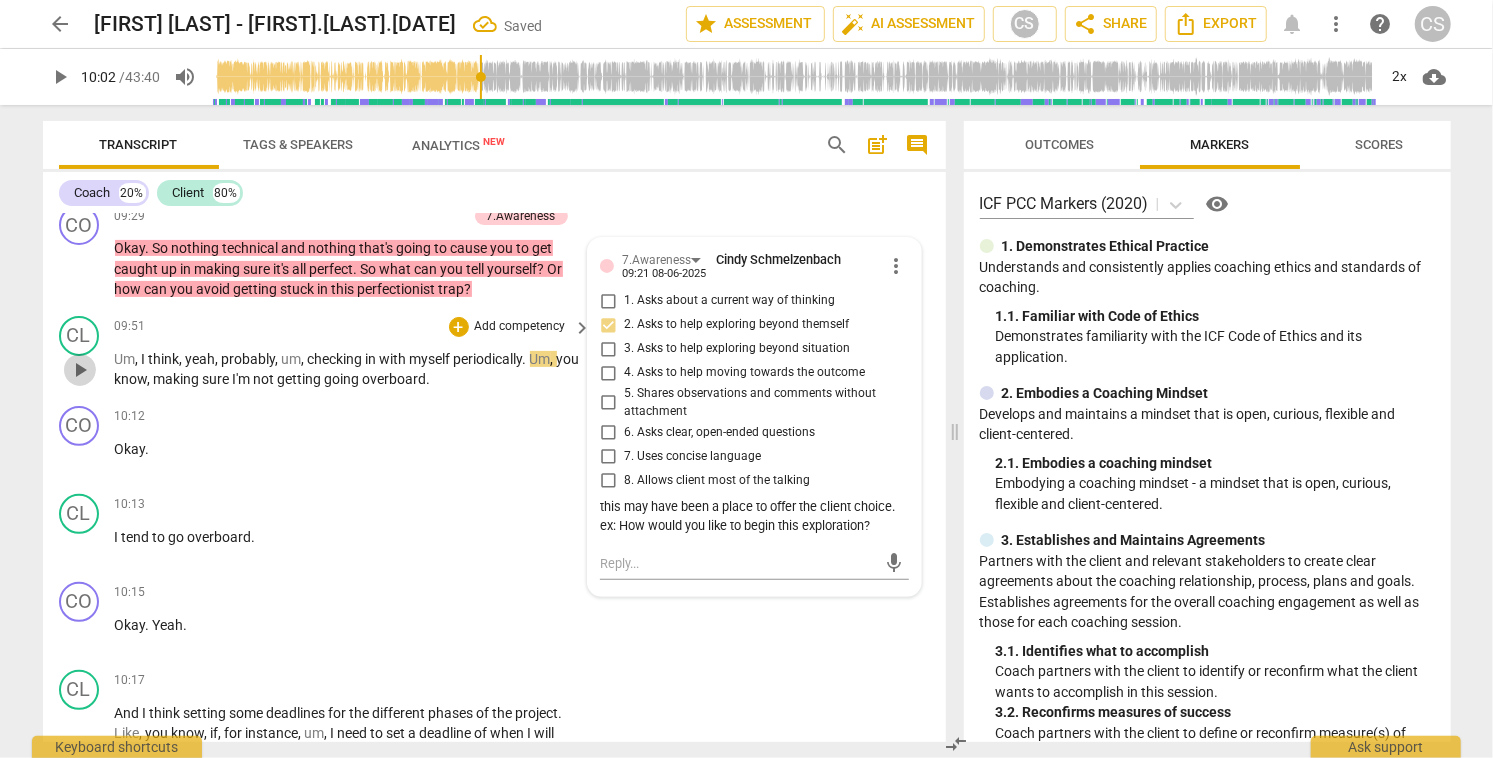click on "play_arrow" at bounding box center (80, 370) 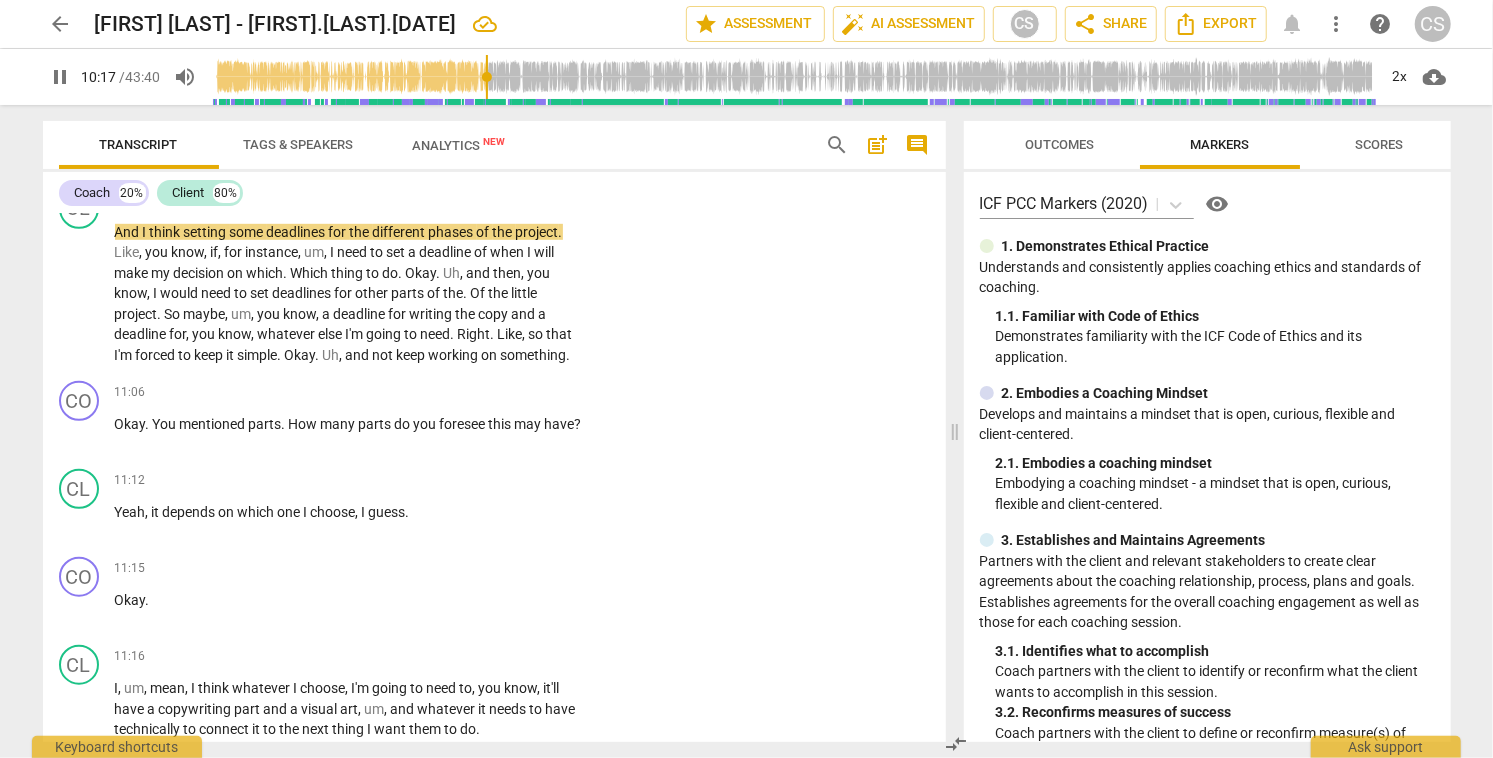 scroll, scrollTop: 5321, scrollLeft: 0, axis: vertical 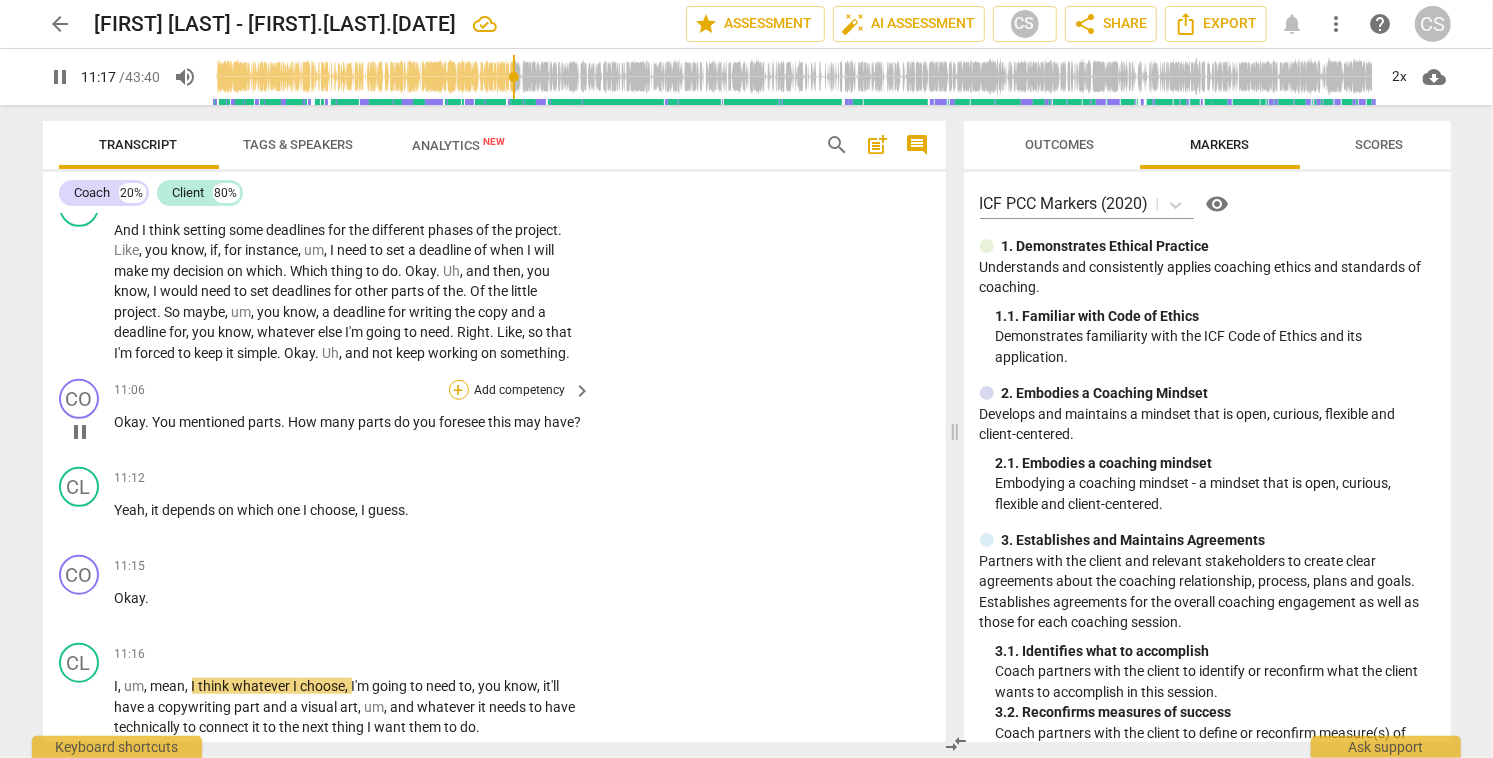 click on "+" at bounding box center [459, 390] 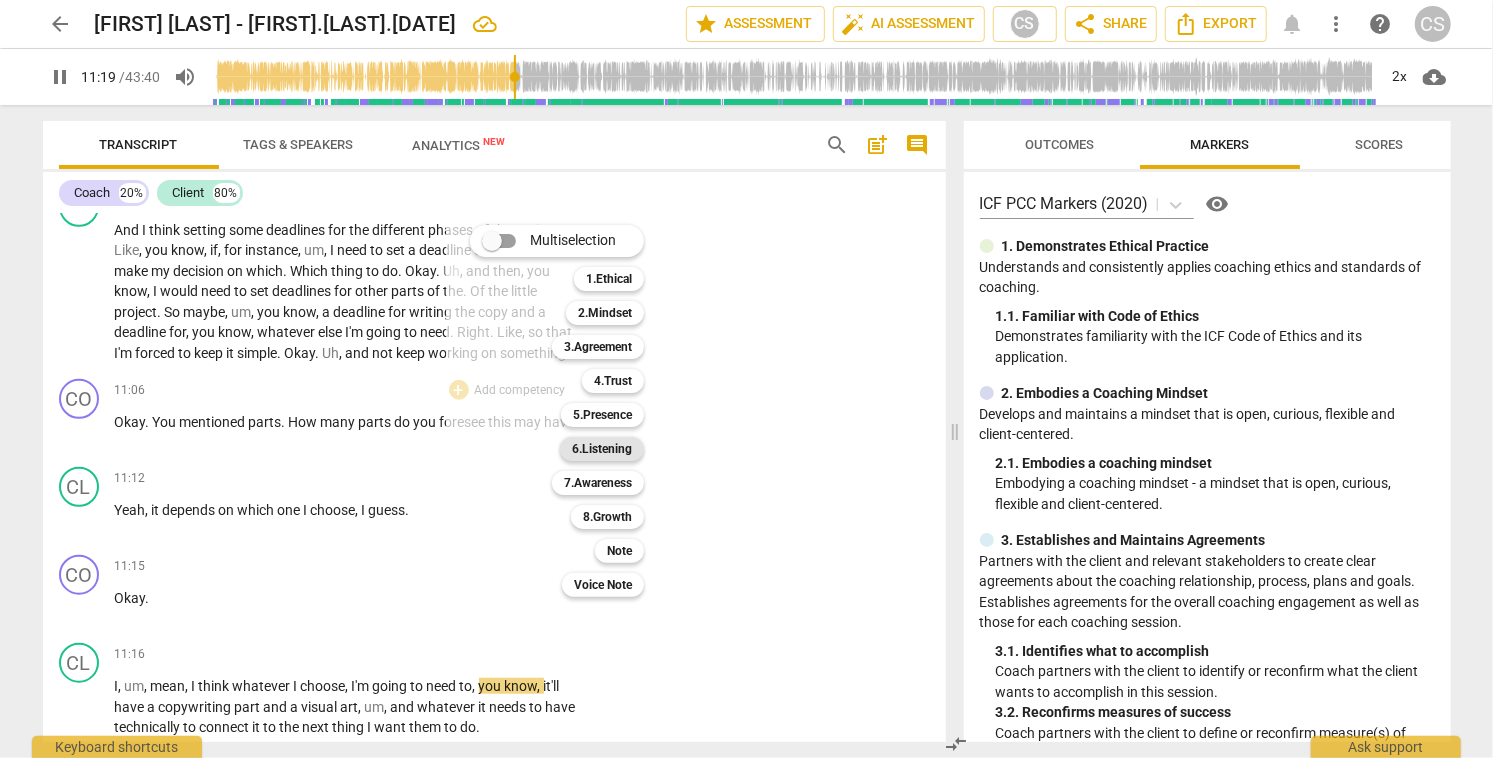 click on "6.Listening" at bounding box center [602, 449] 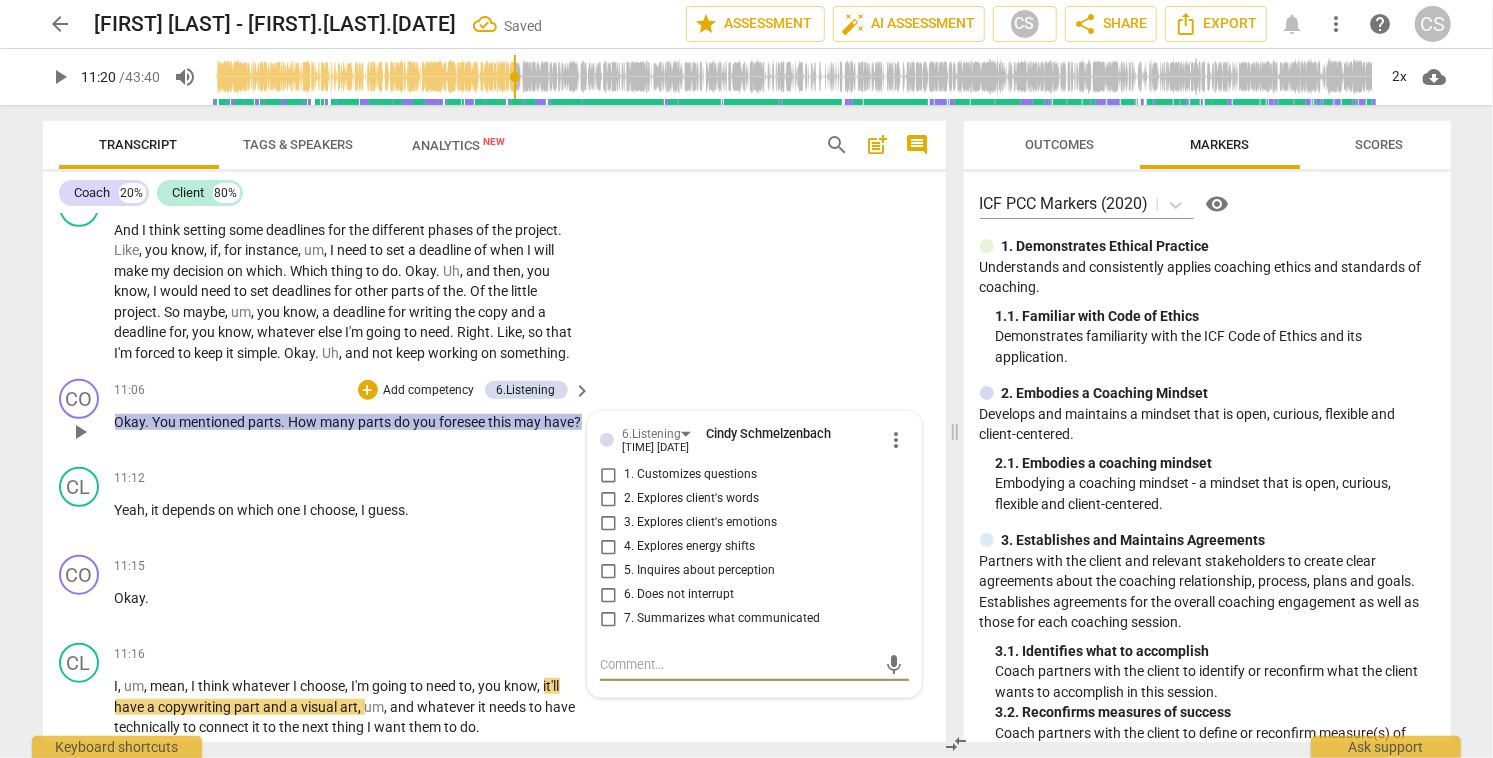 click on "2. Explores client's words" at bounding box center (608, 499) 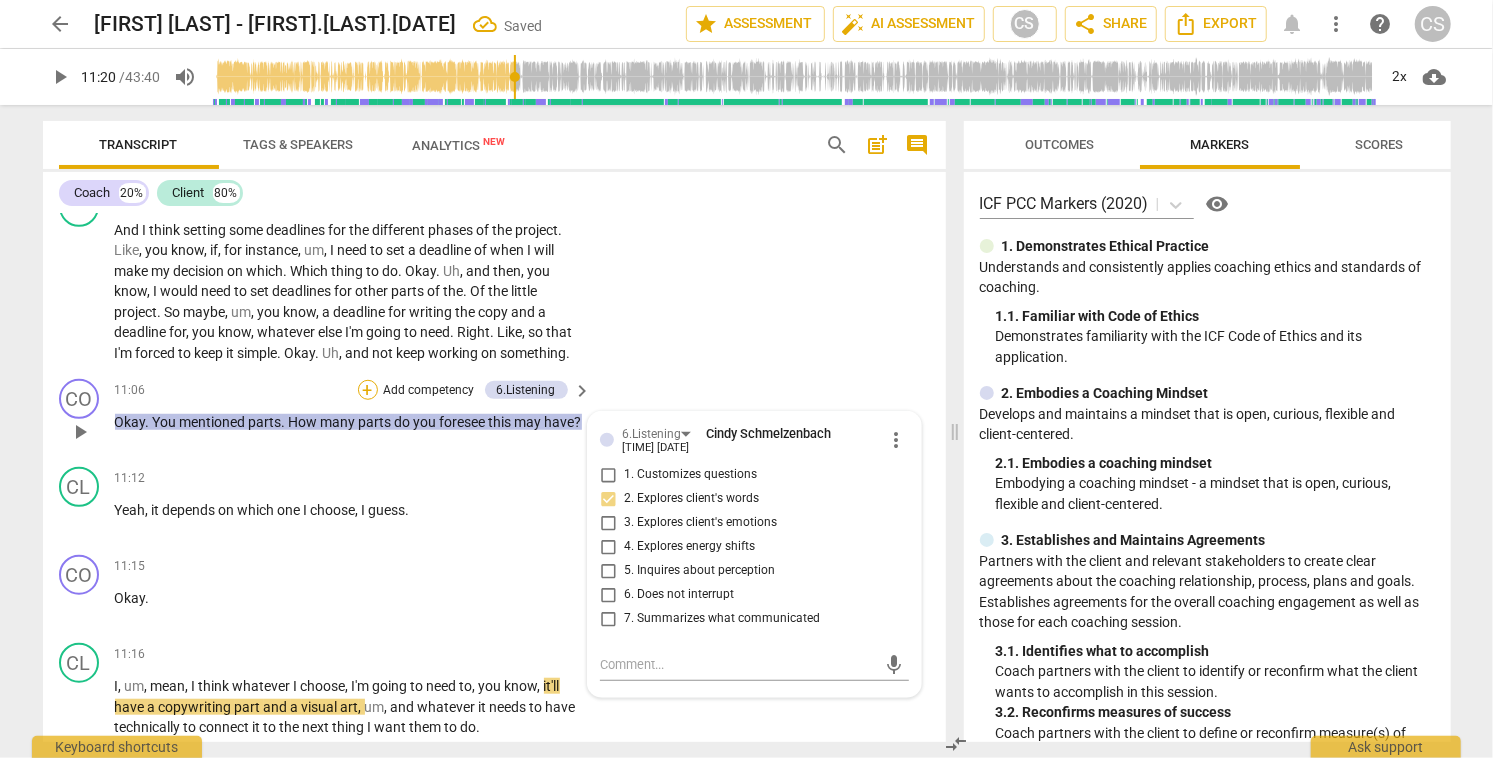 click on "+" at bounding box center [368, 390] 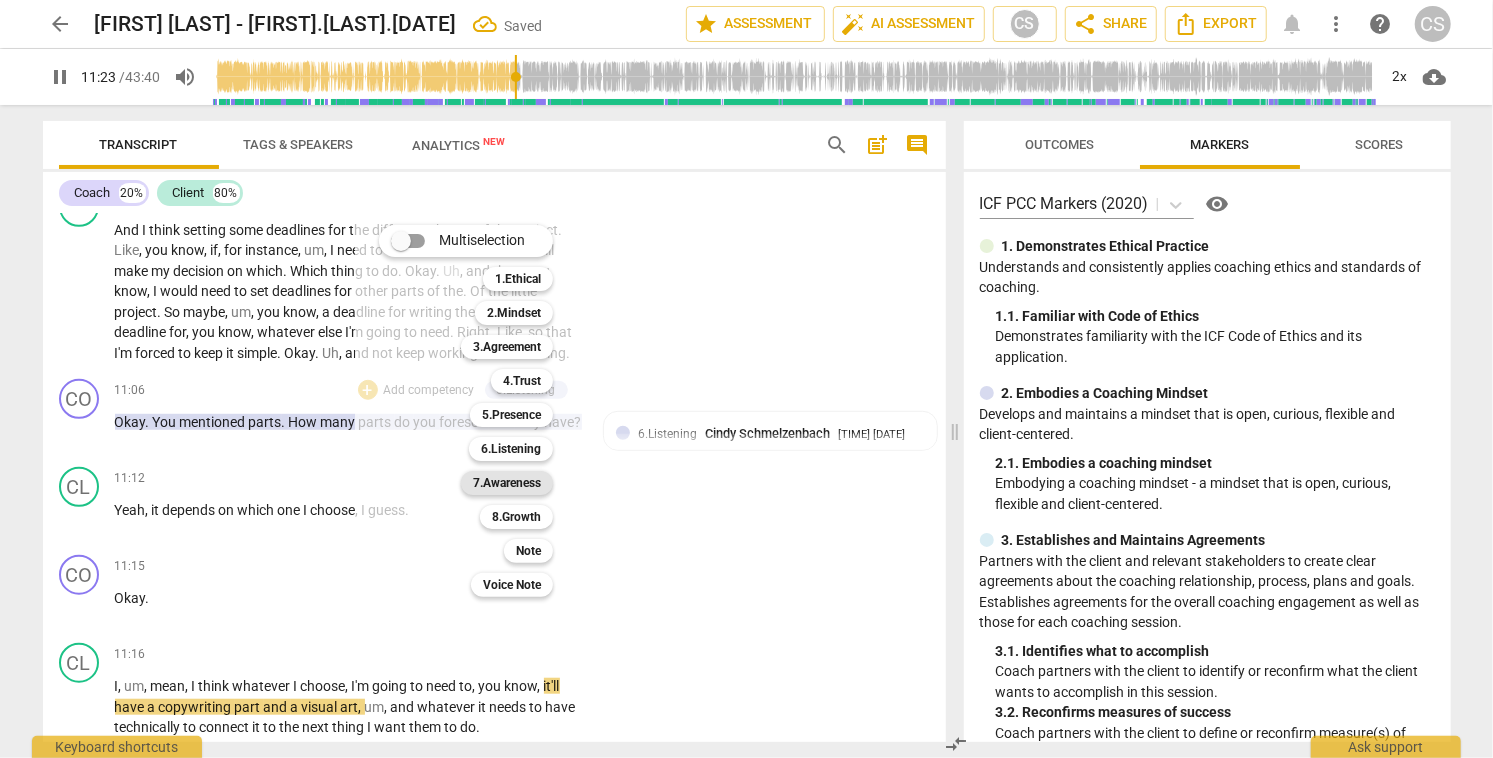 click on "7.Awareness" at bounding box center [507, 483] 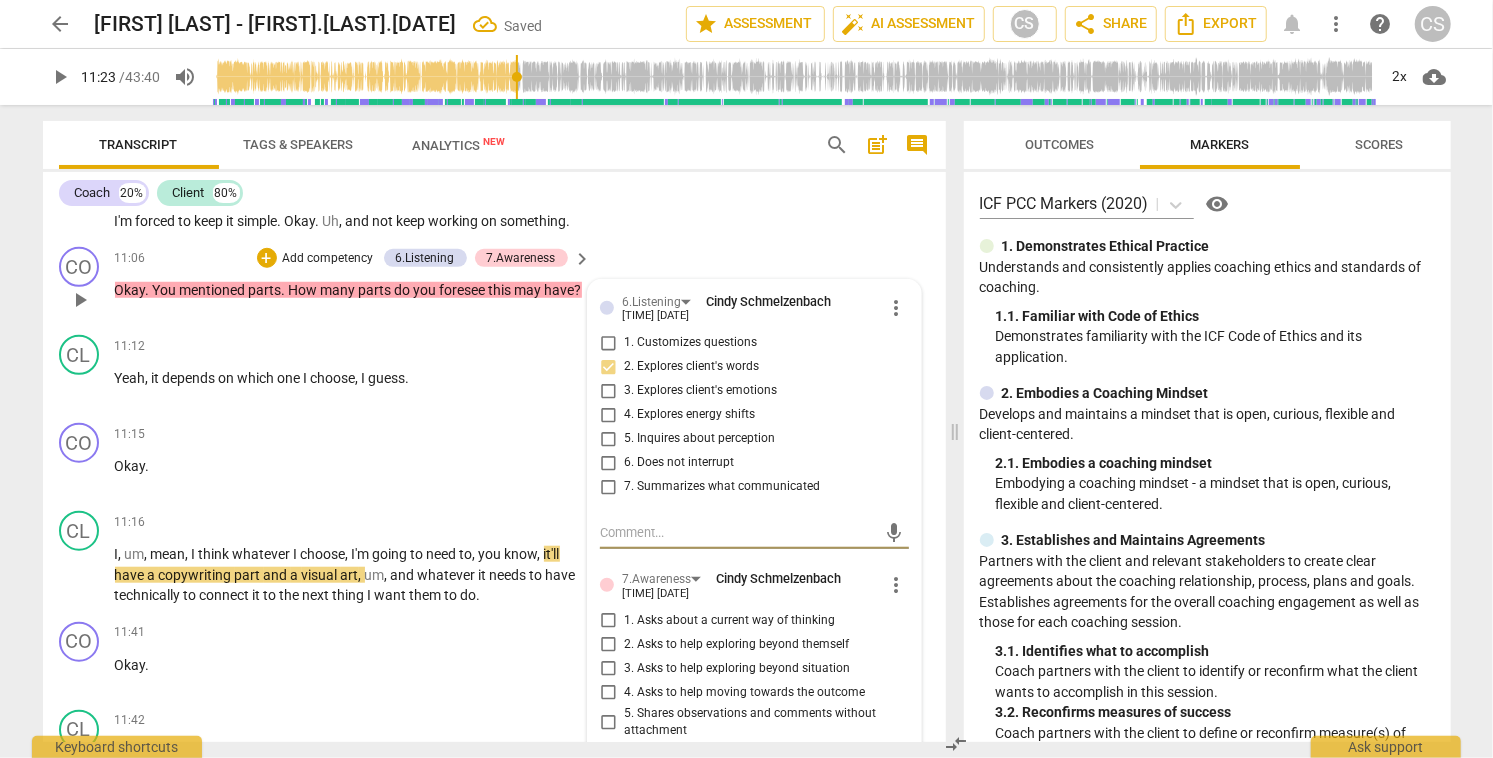 scroll, scrollTop: 5464, scrollLeft: 0, axis: vertical 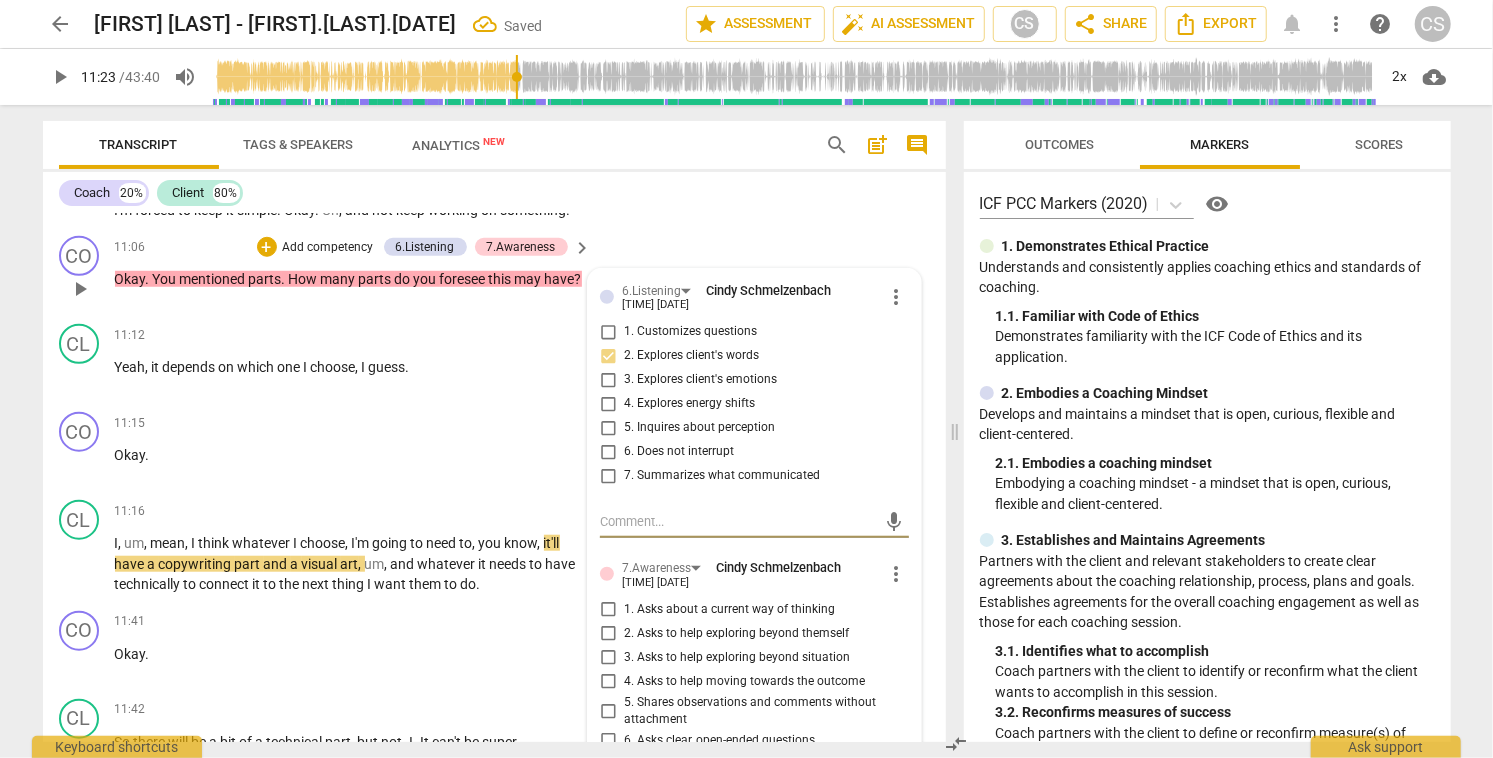 click on "1. Asks about a current way of thinking" at bounding box center (608, 610) 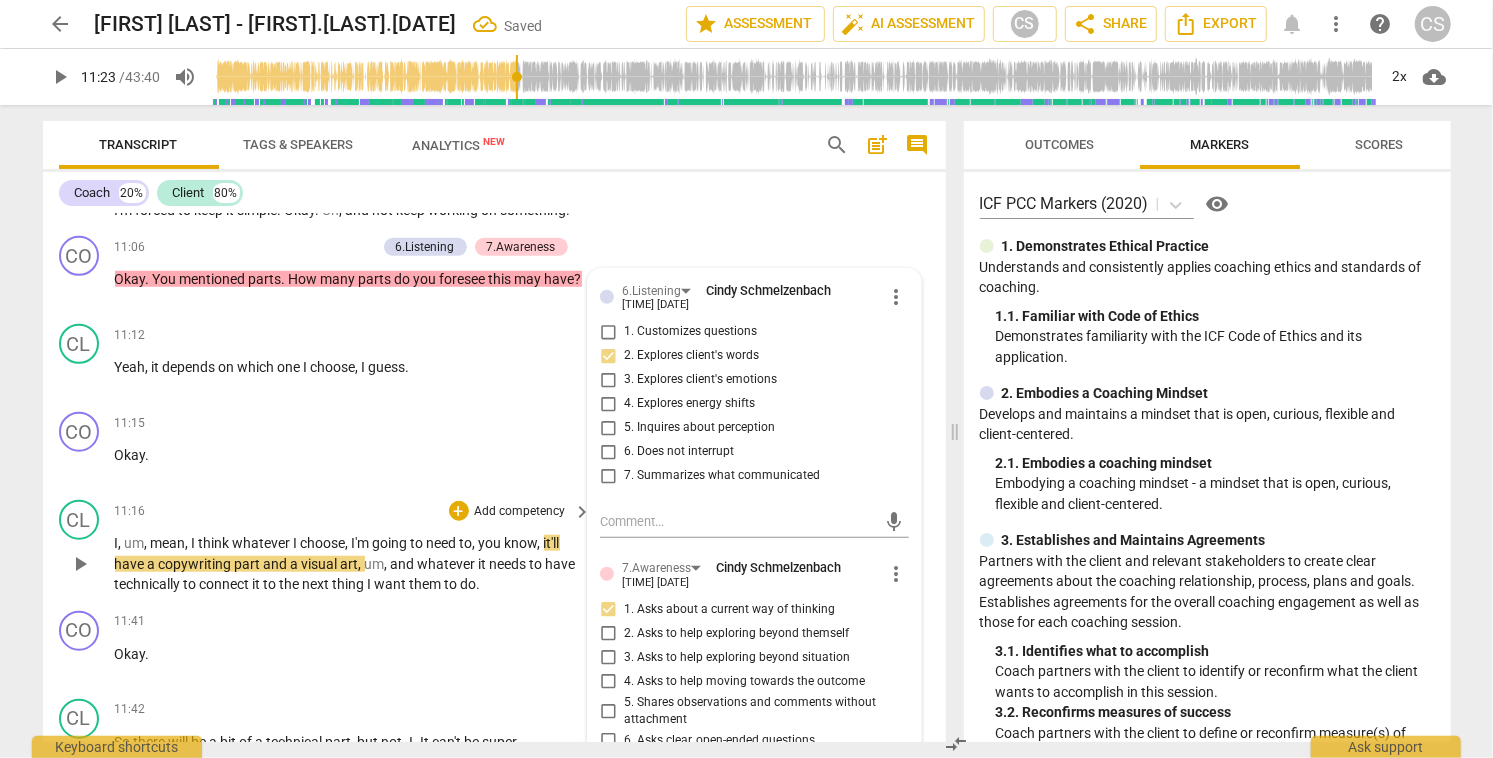 click on "play_arrow" at bounding box center [80, 564] 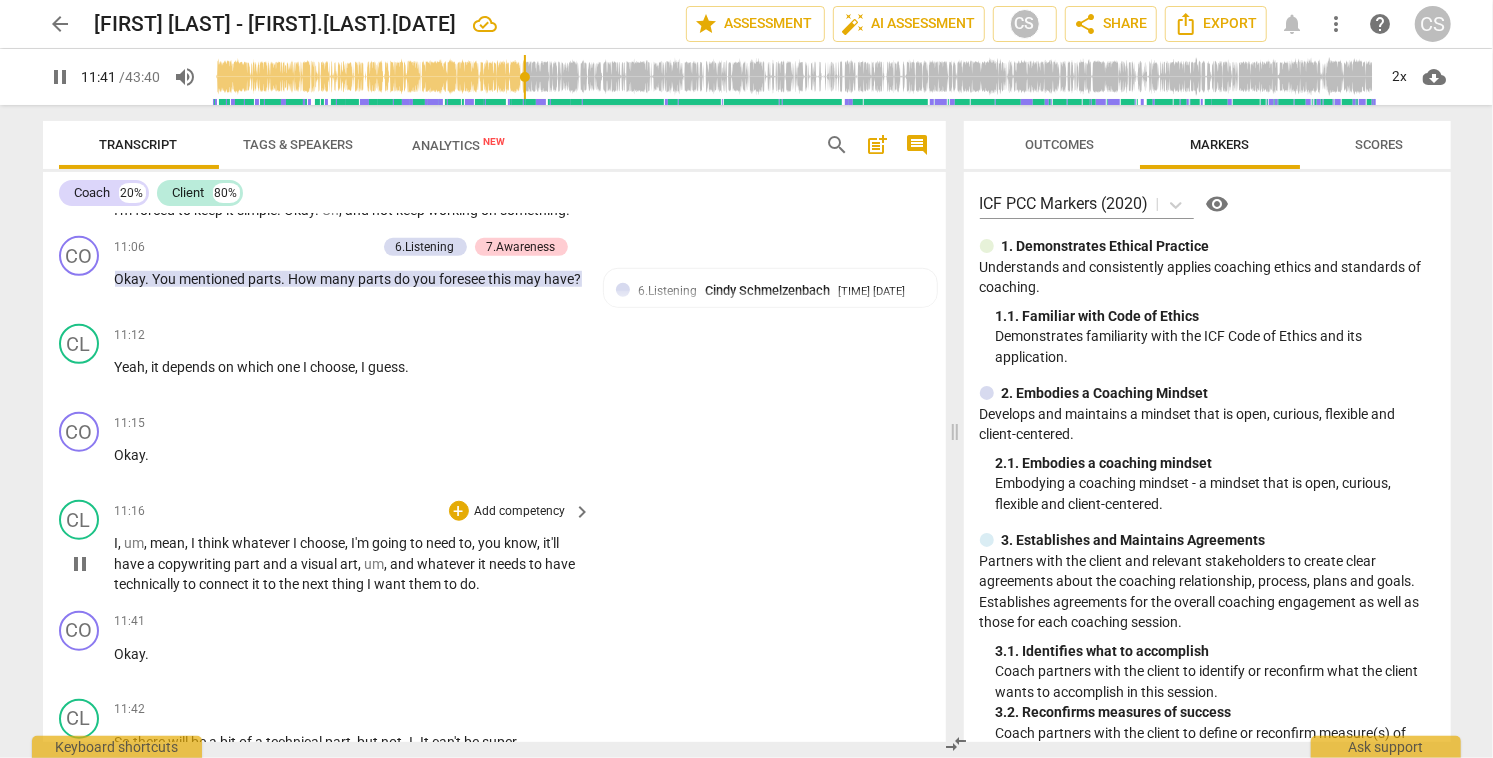 scroll, scrollTop: 6006, scrollLeft: 0, axis: vertical 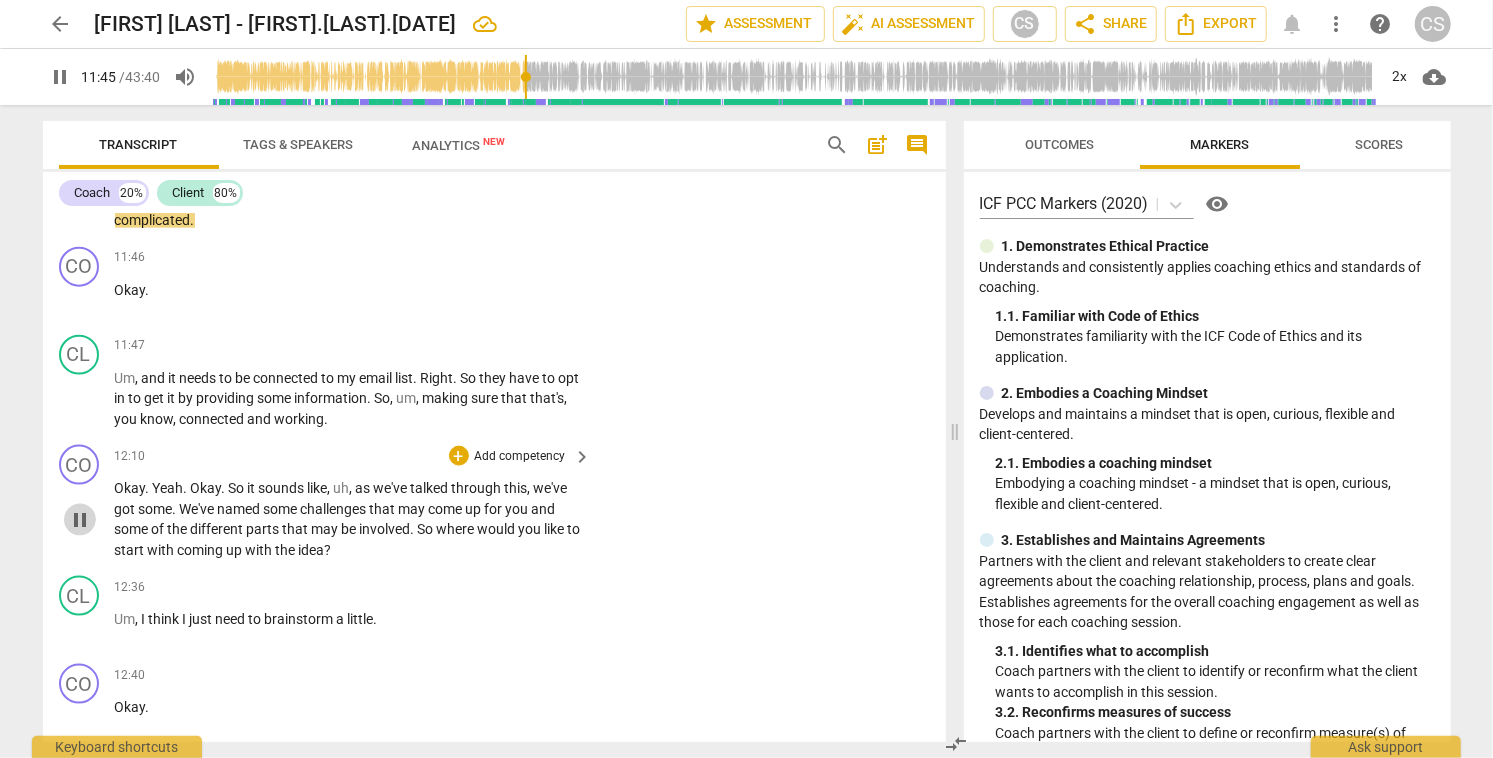 click on "pause" at bounding box center (80, 520) 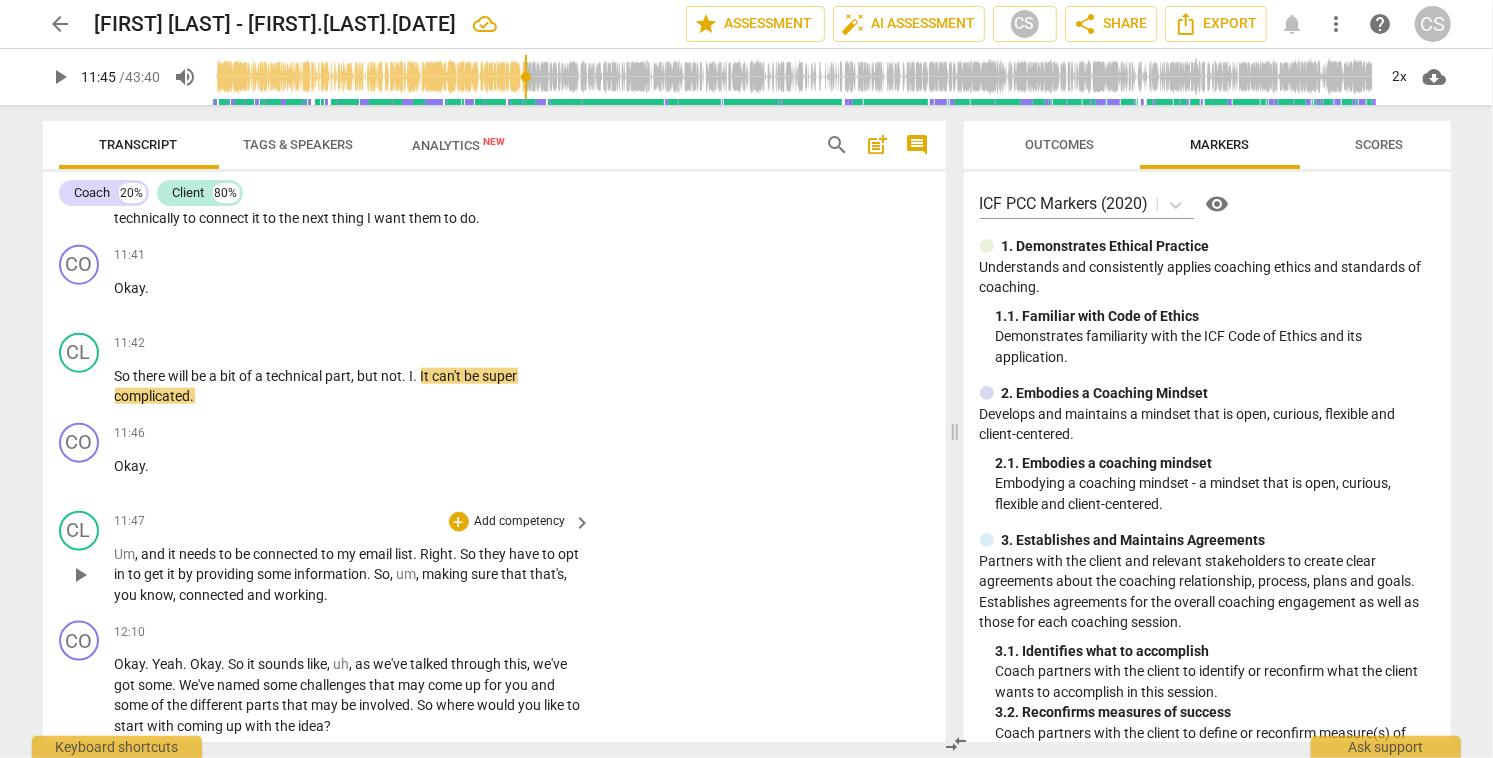 scroll, scrollTop: 5824, scrollLeft: 0, axis: vertical 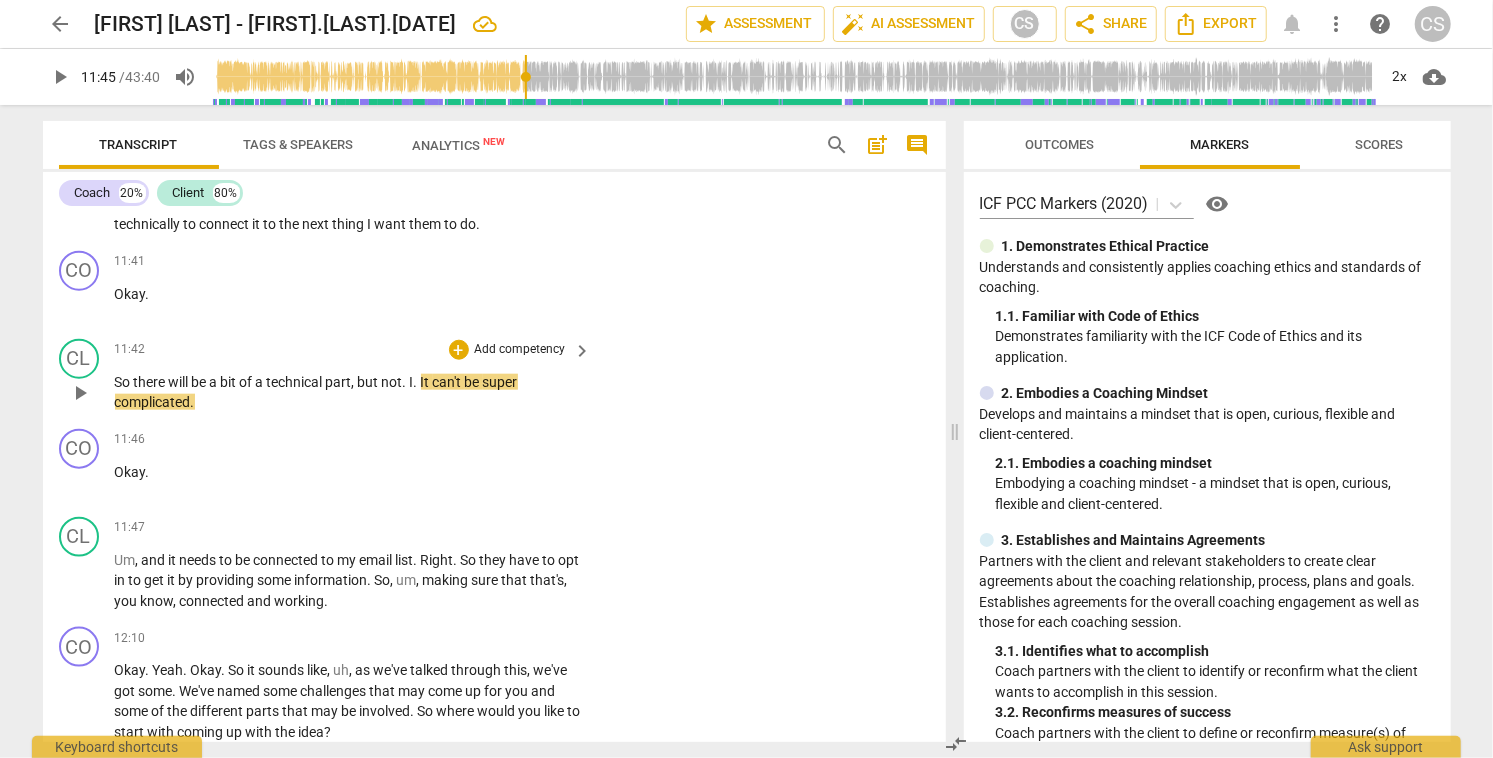 click on "play_arrow" at bounding box center (80, 393) 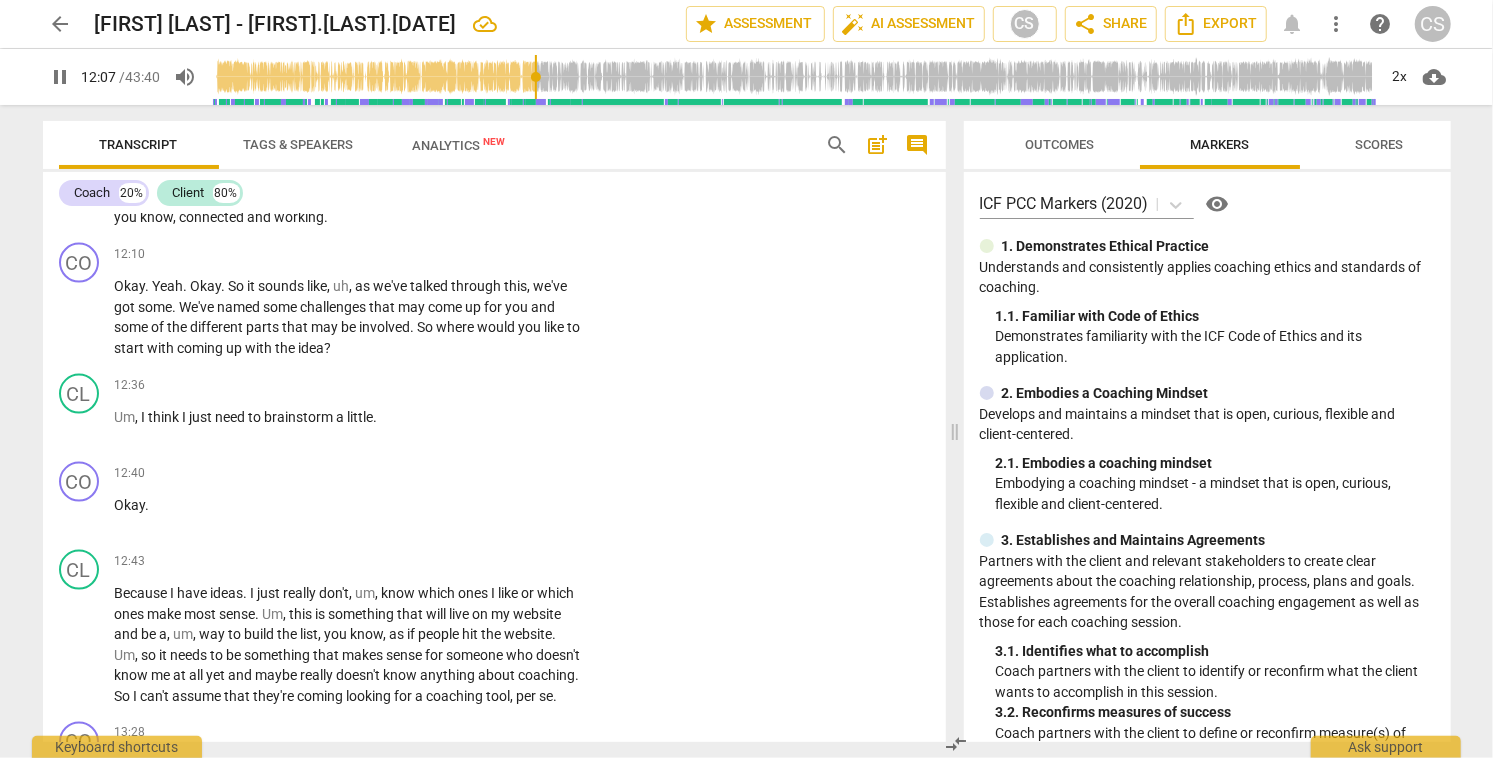 scroll, scrollTop: 6226, scrollLeft: 0, axis: vertical 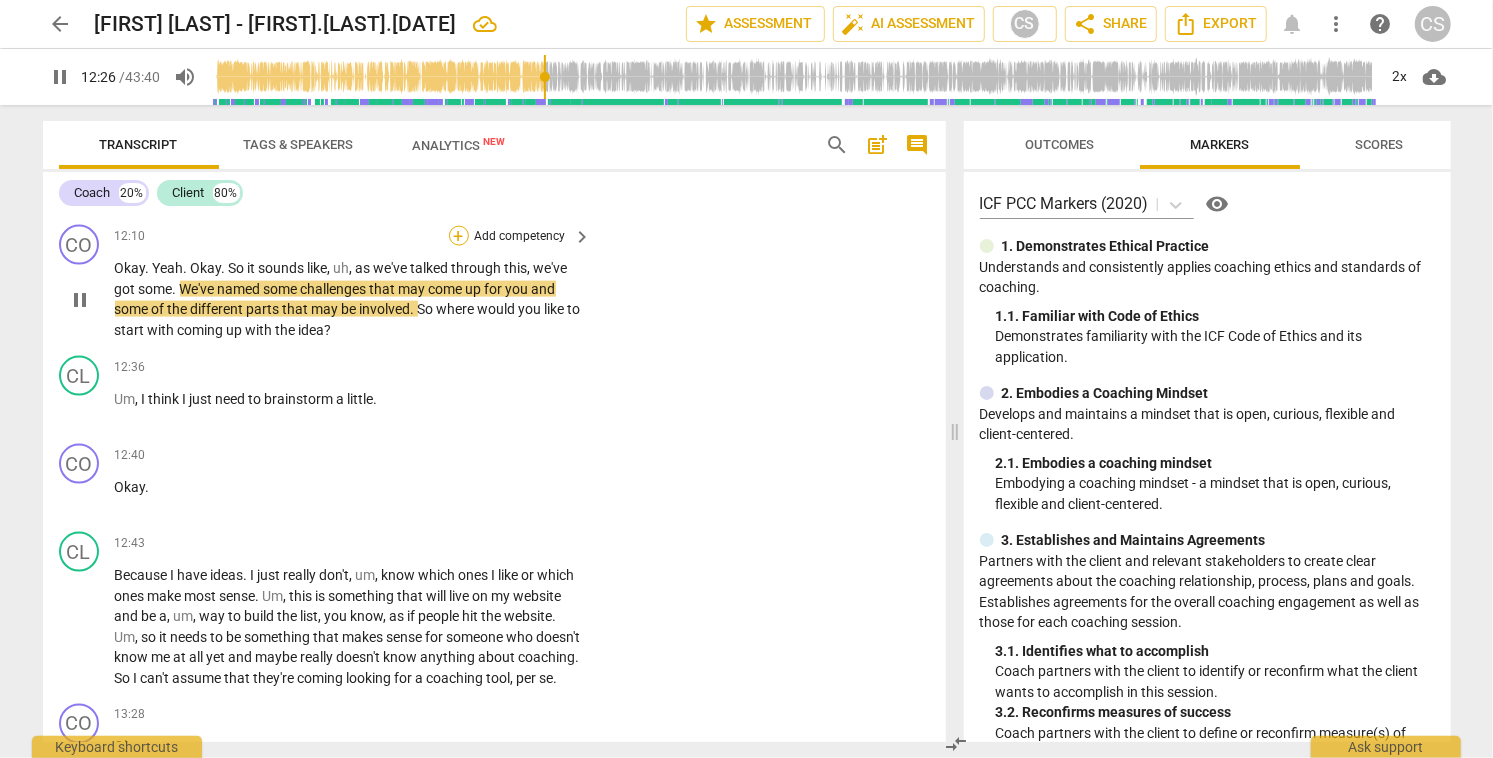 click on "+" at bounding box center [459, 236] 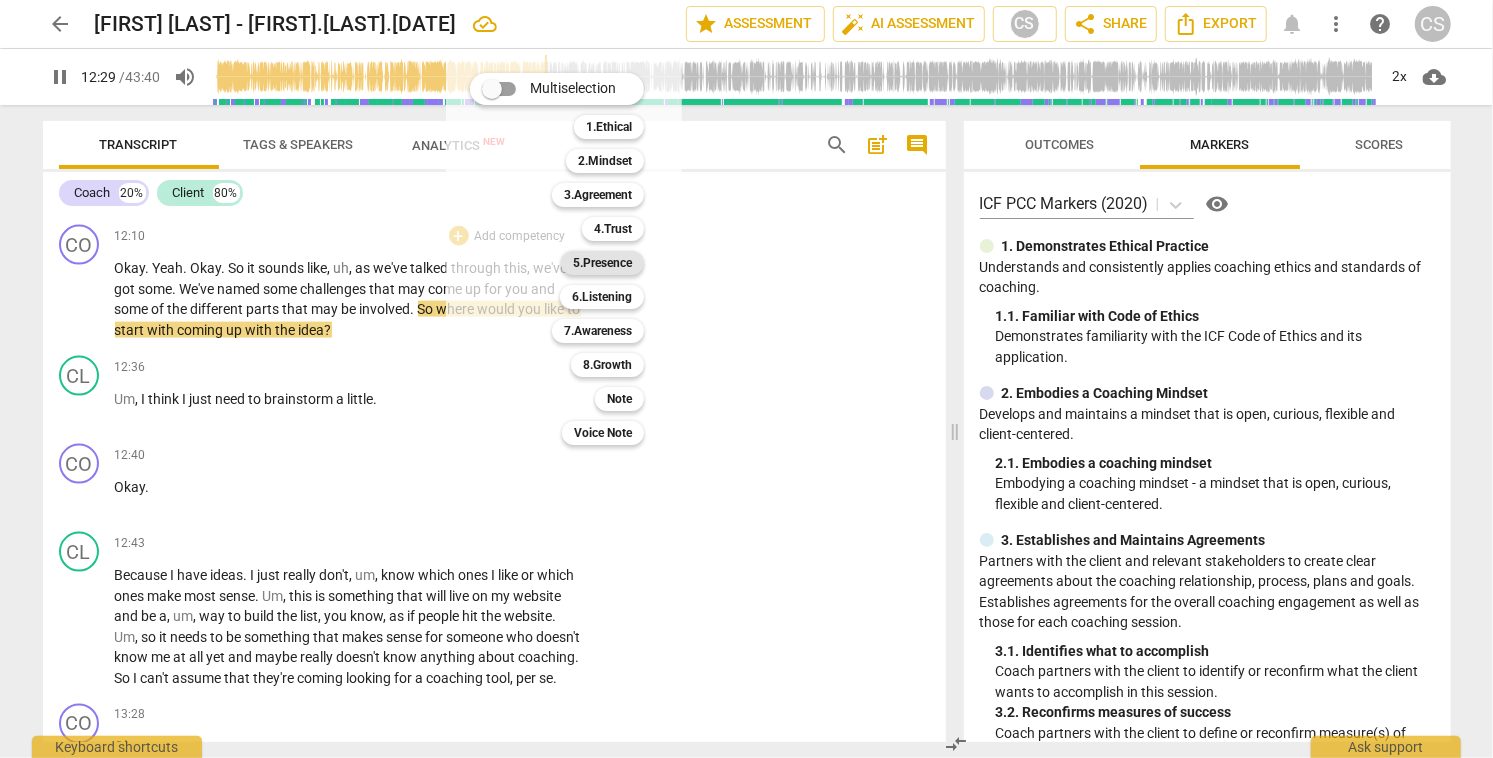 click on "5.Presence" at bounding box center [602, 263] 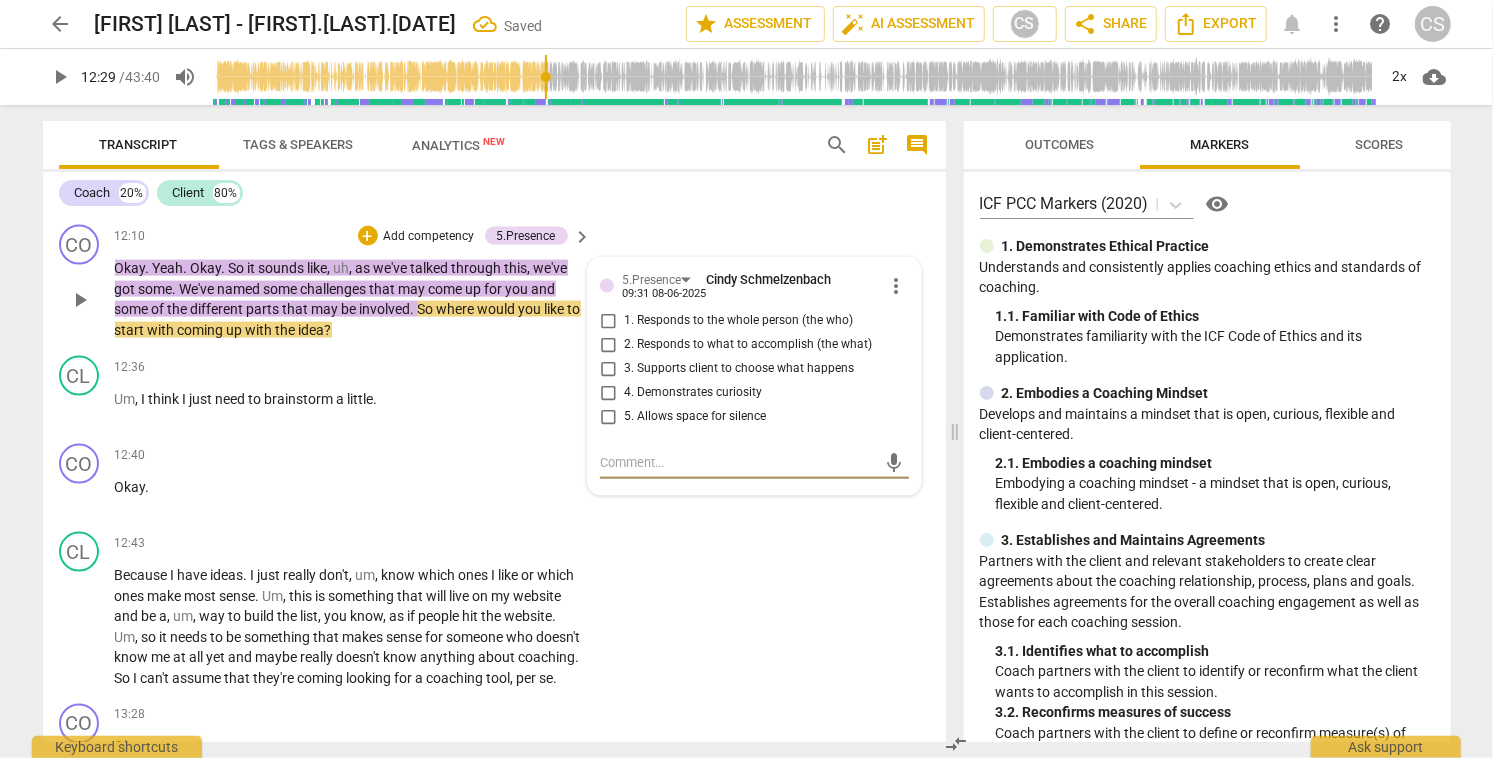 click on "3. Supports client to choose what happens" at bounding box center [608, 369] 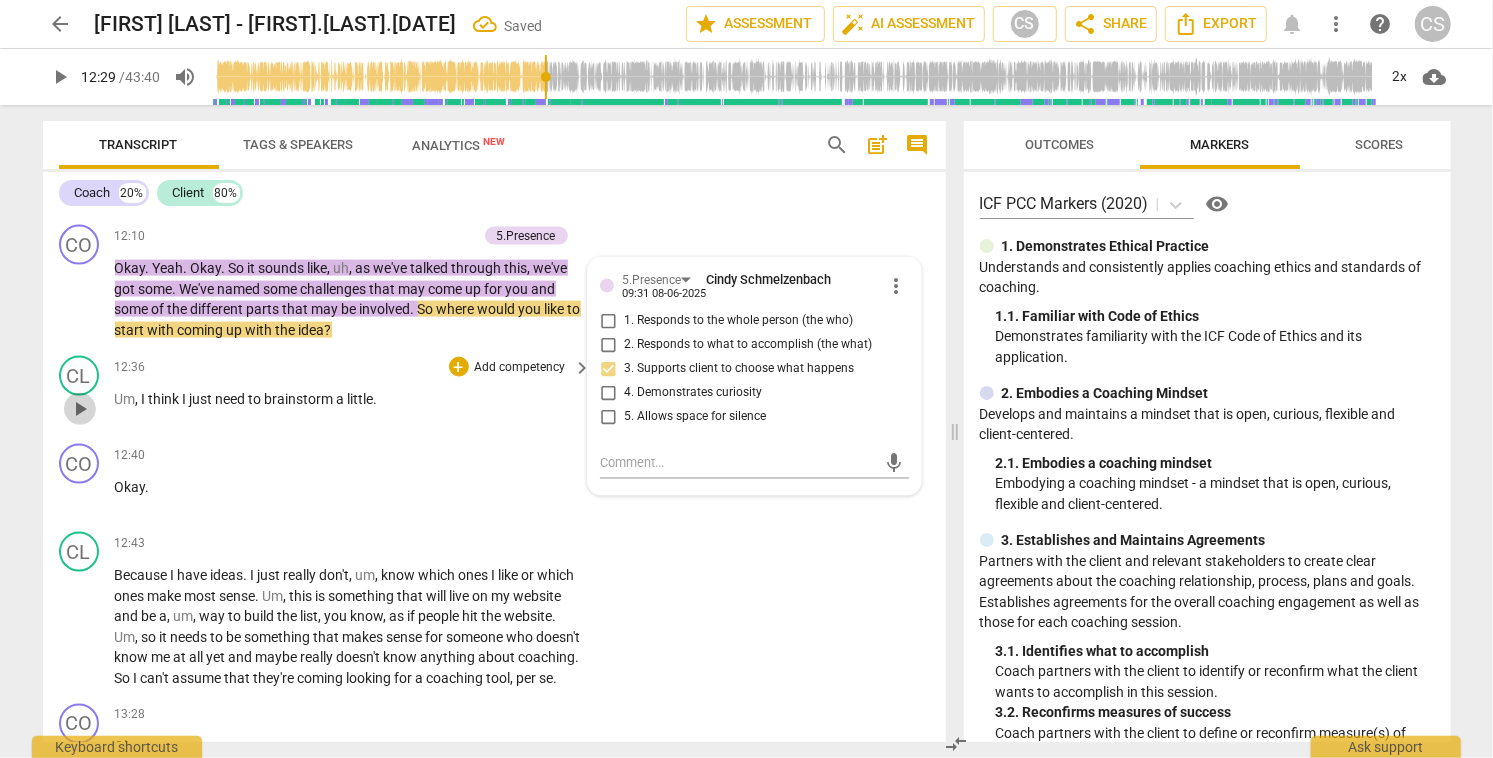 click on "play_arrow" at bounding box center [80, 409] 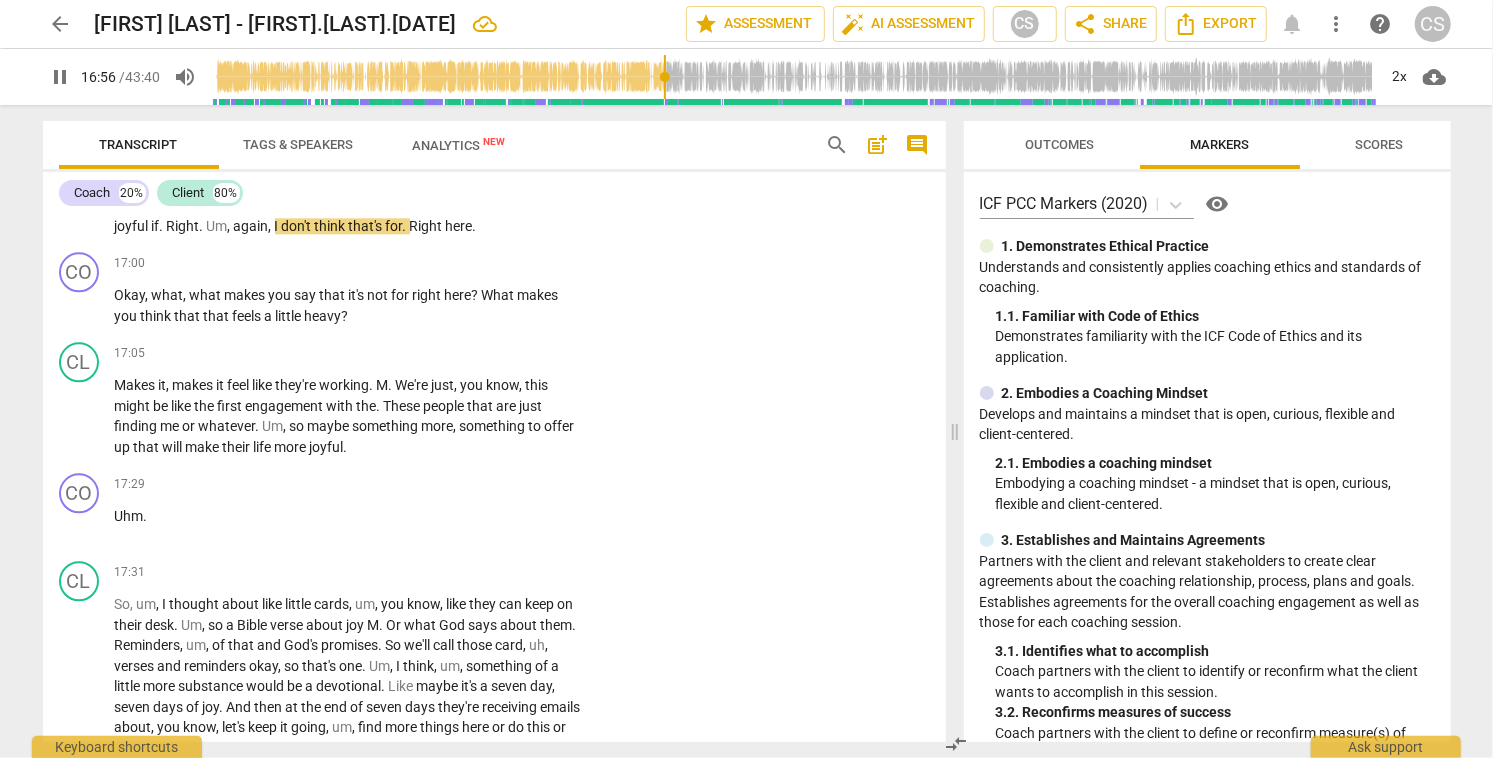 scroll, scrollTop: 7449, scrollLeft: 0, axis: vertical 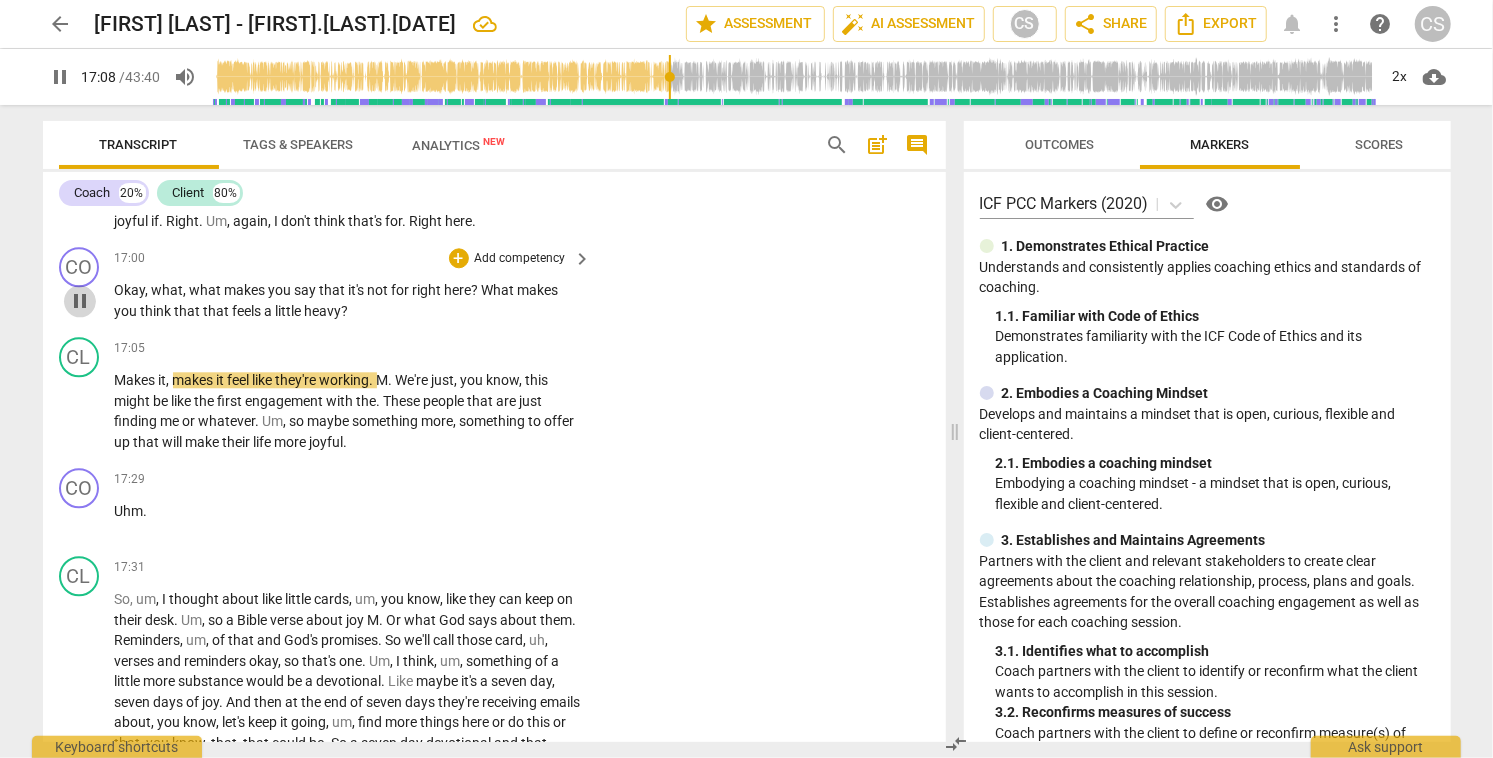 click on "pause" at bounding box center [80, 301] 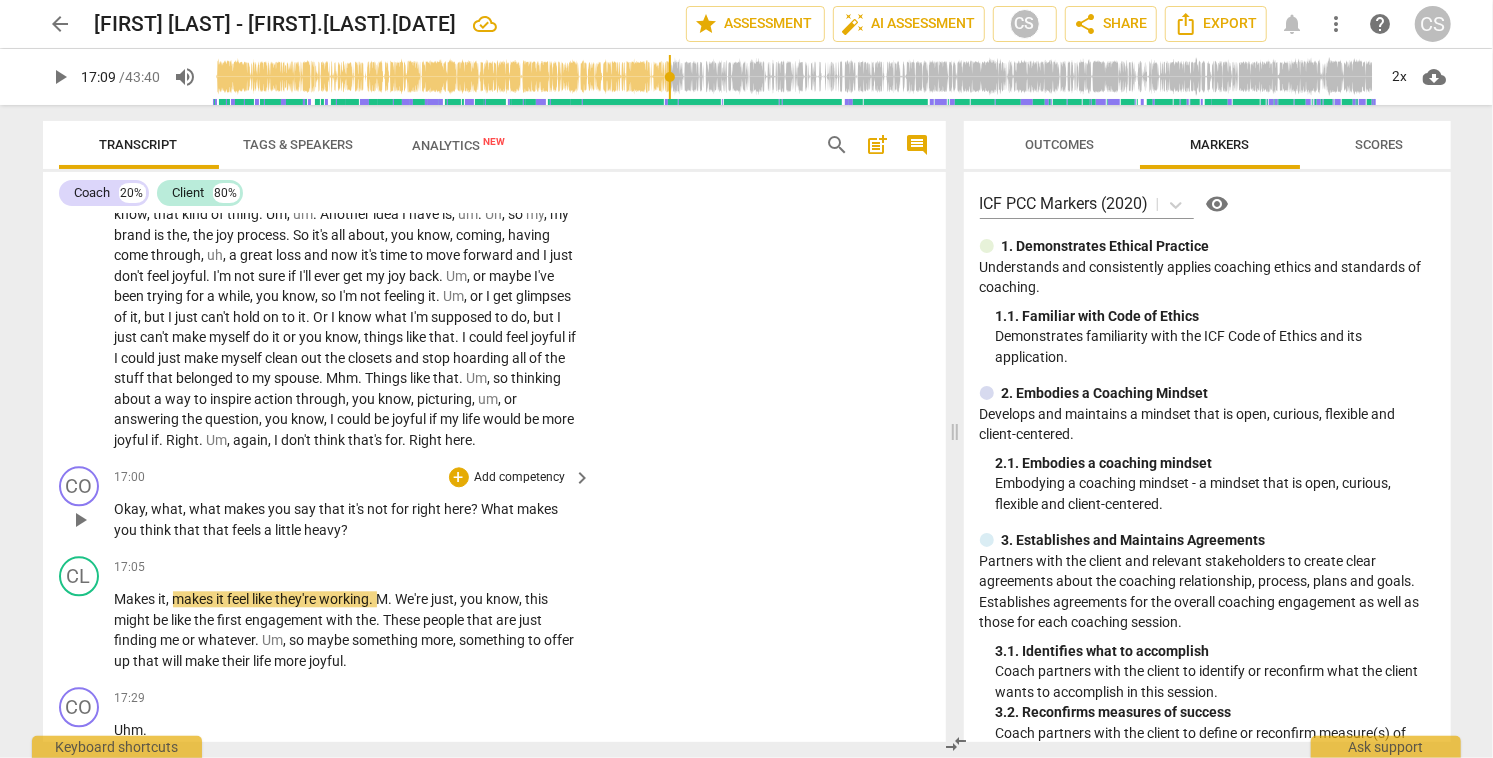 scroll, scrollTop: 7232, scrollLeft: 0, axis: vertical 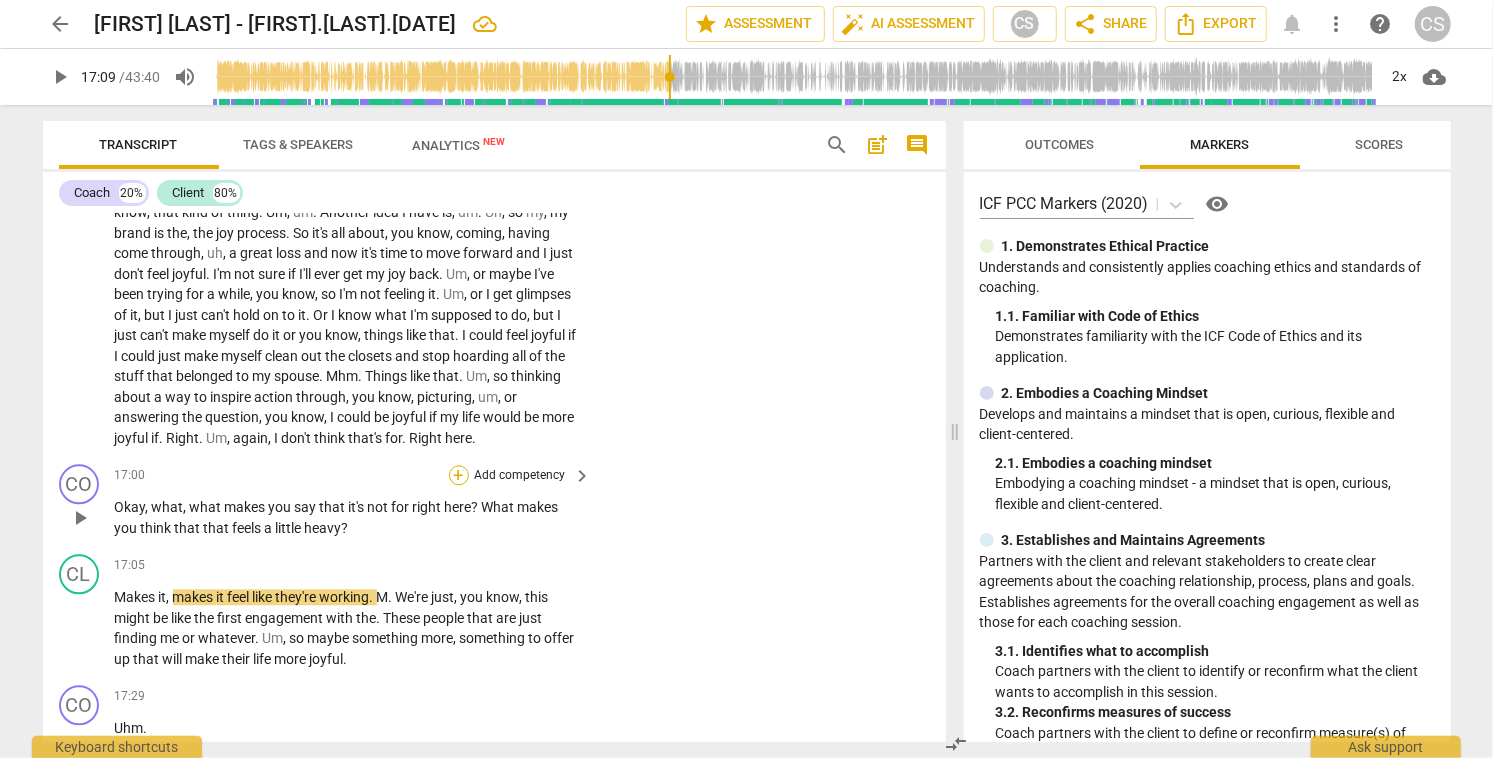 click on "+" at bounding box center [459, 475] 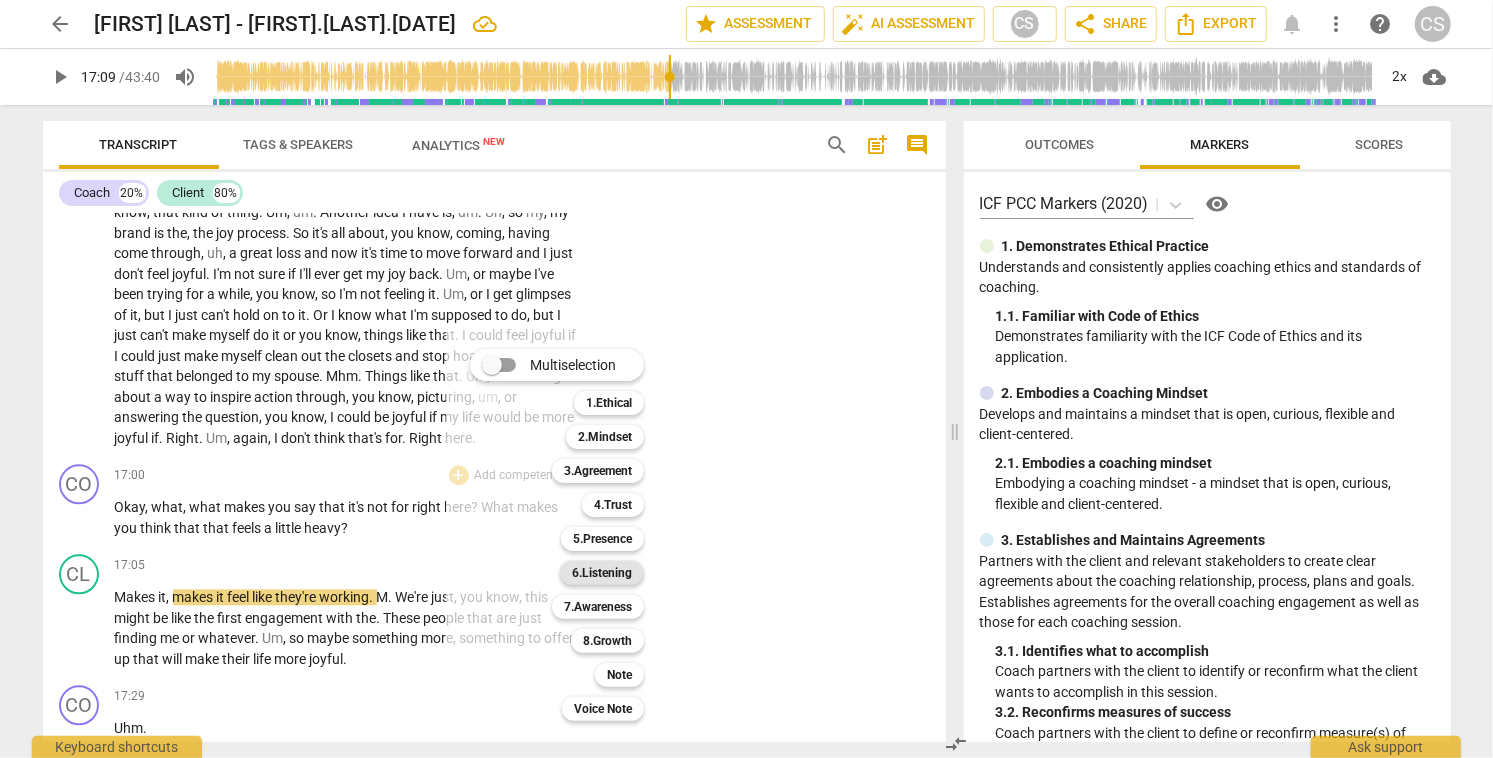 click on "6.Listening" at bounding box center [602, 573] 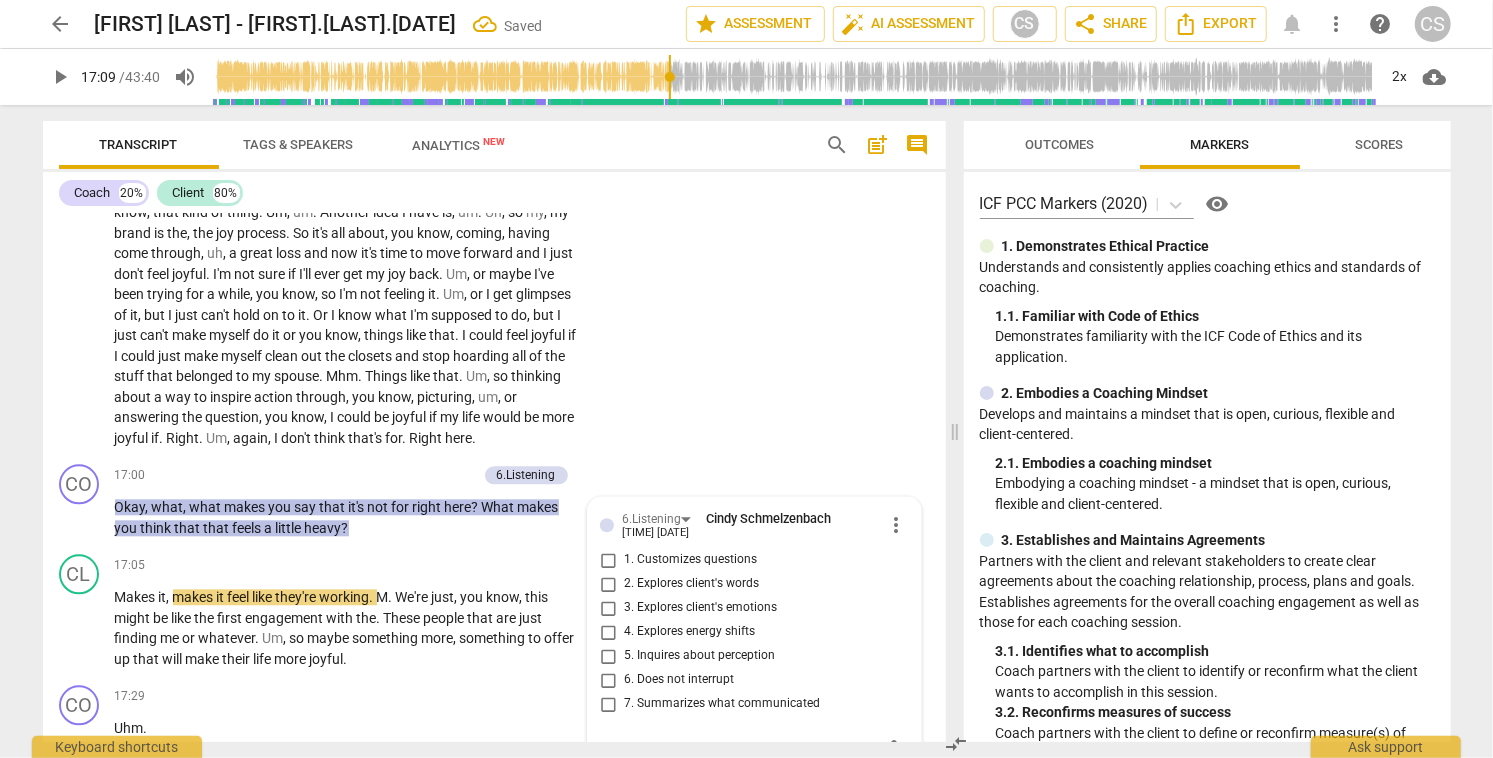 scroll, scrollTop: 7567, scrollLeft: 0, axis: vertical 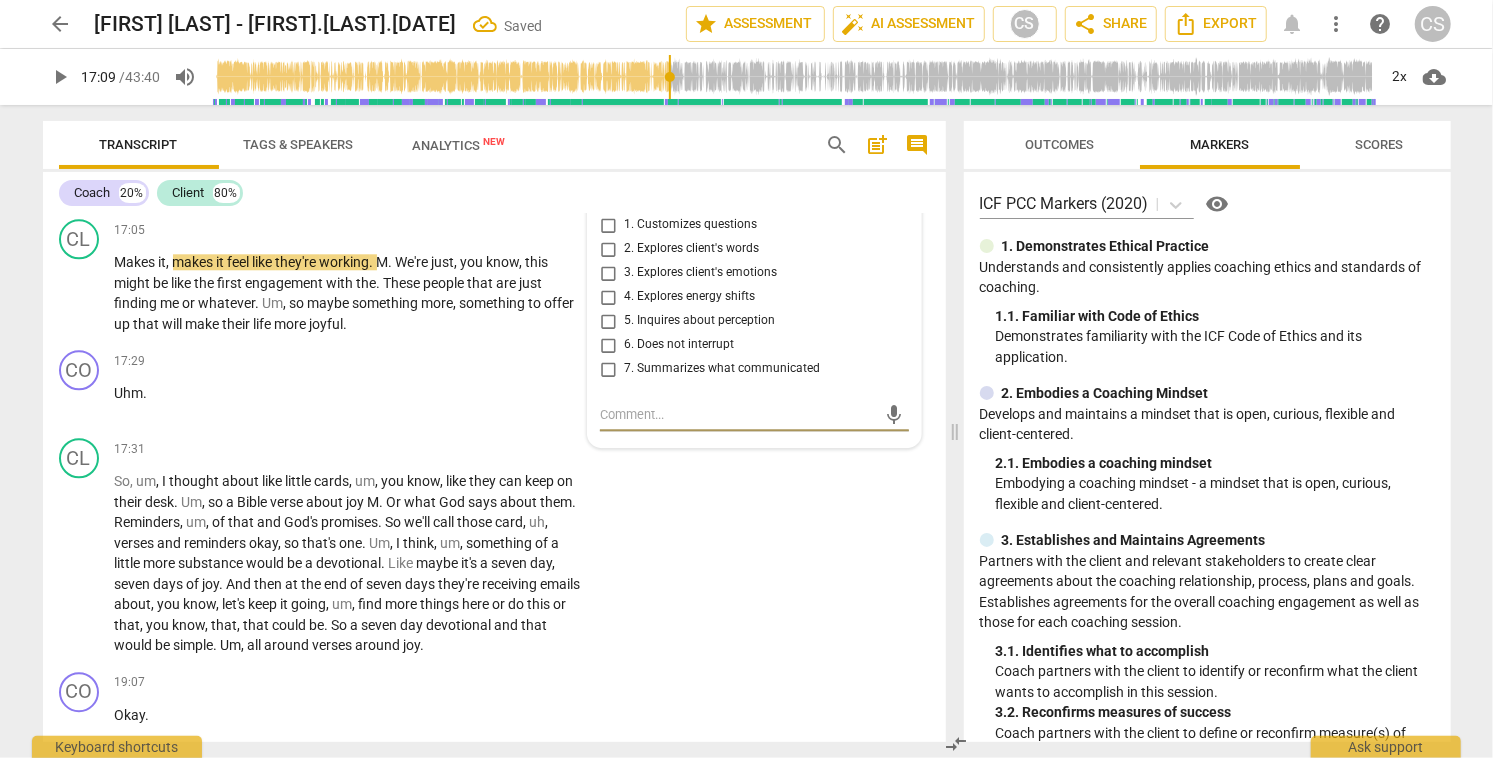 click on "2. Explores client's words" at bounding box center [608, 249] 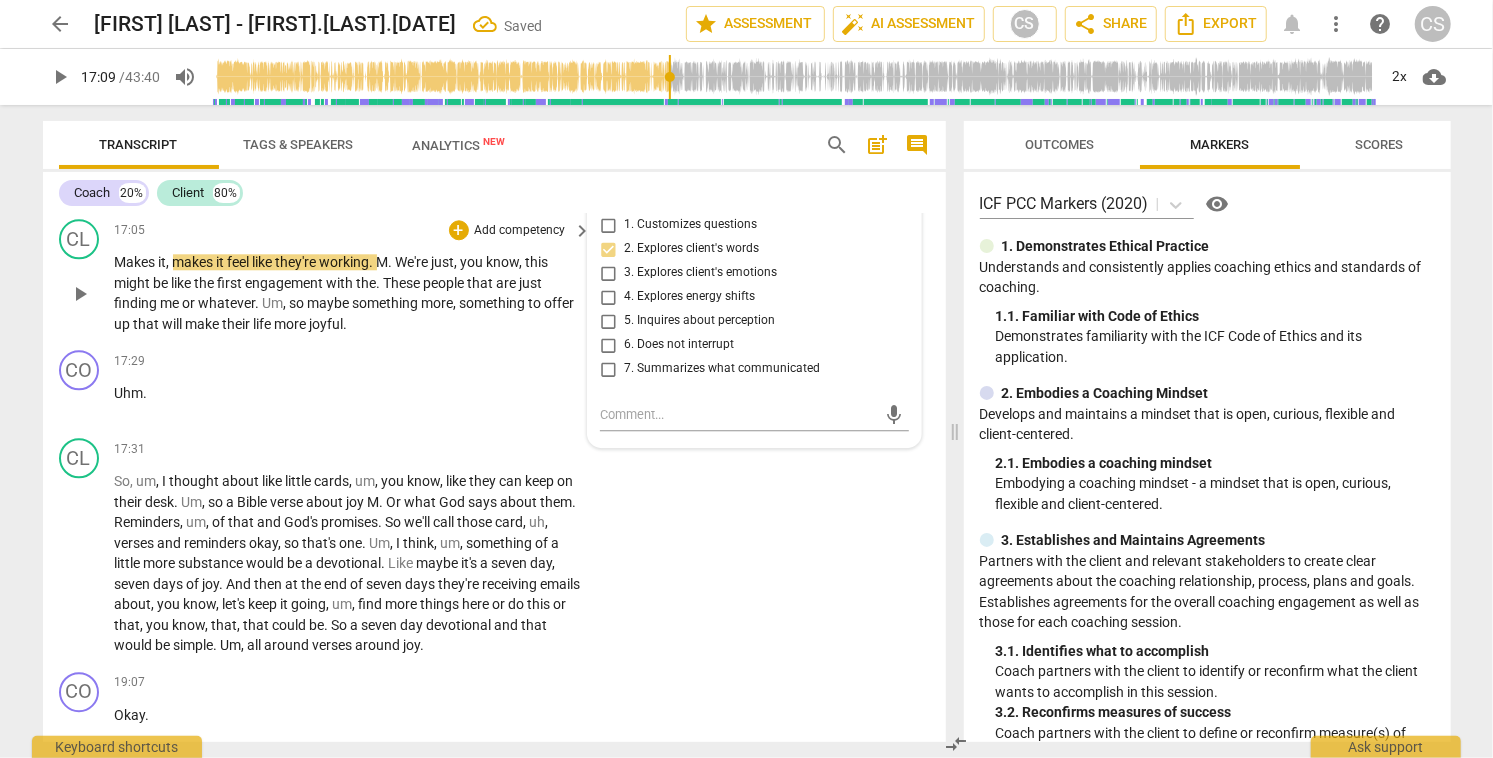 click on "play_arrow" at bounding box center (80, 294) 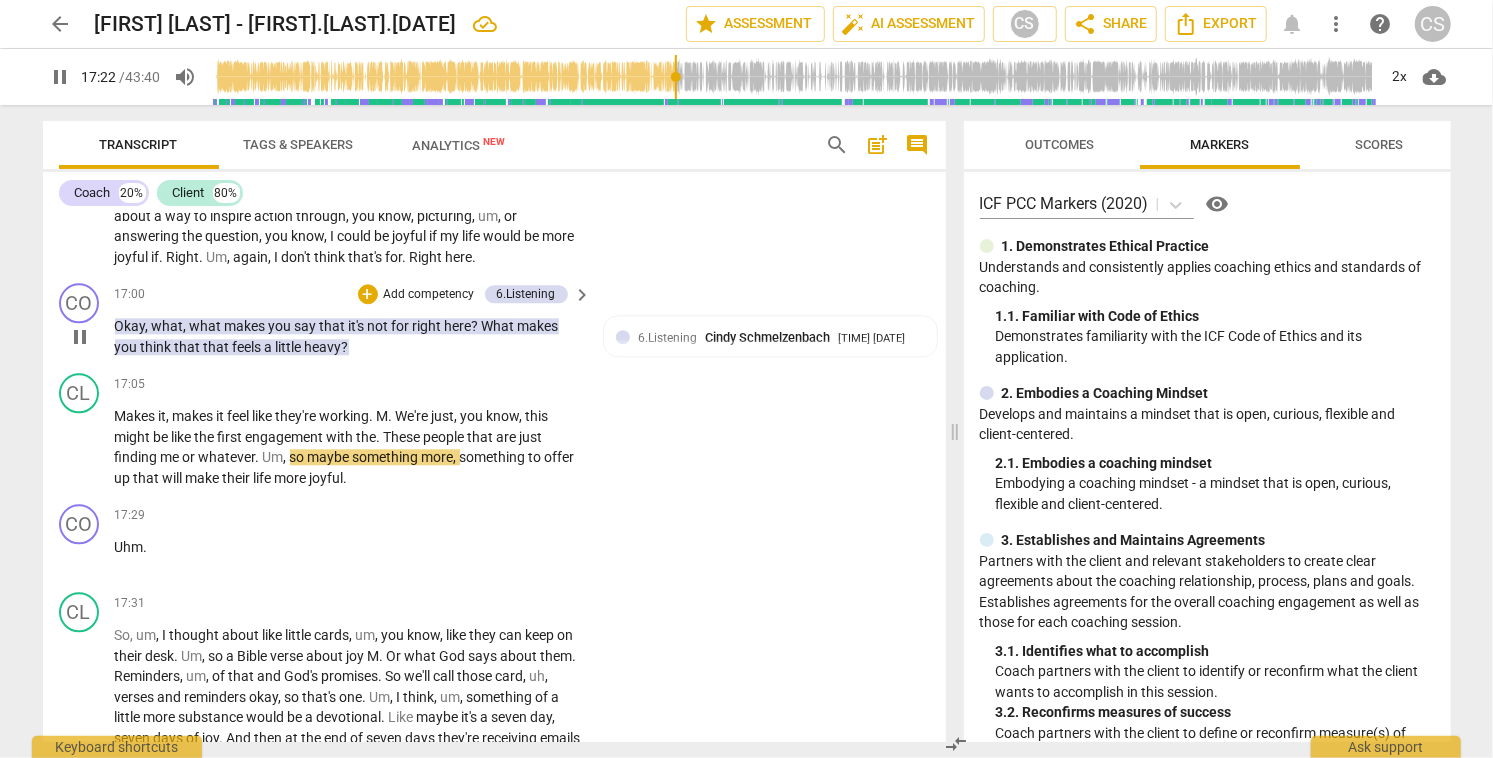 scroll, scrollTop: 7415, scrollLeft: 0, axis: vertical 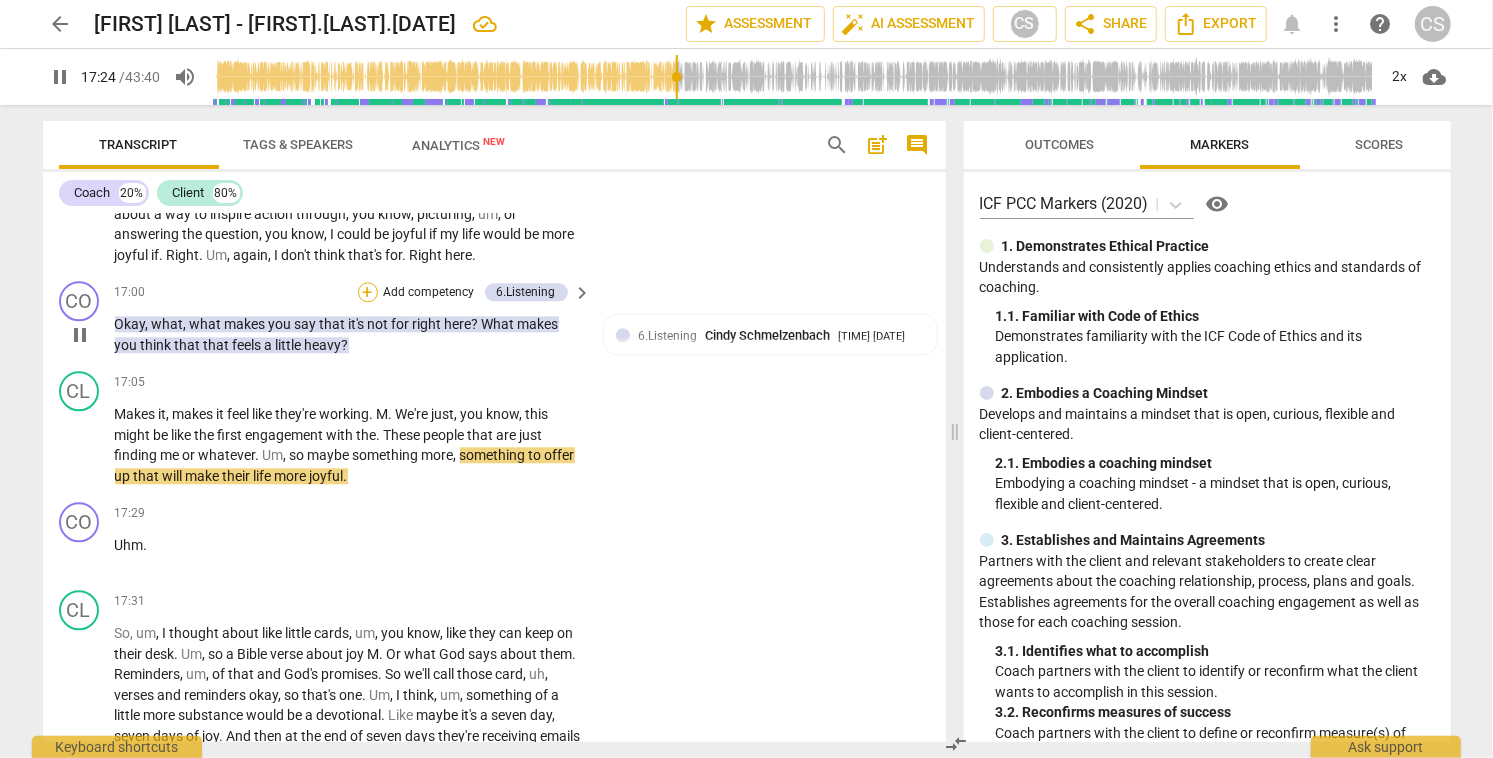 click on "+" at bounding box center (368, 292) 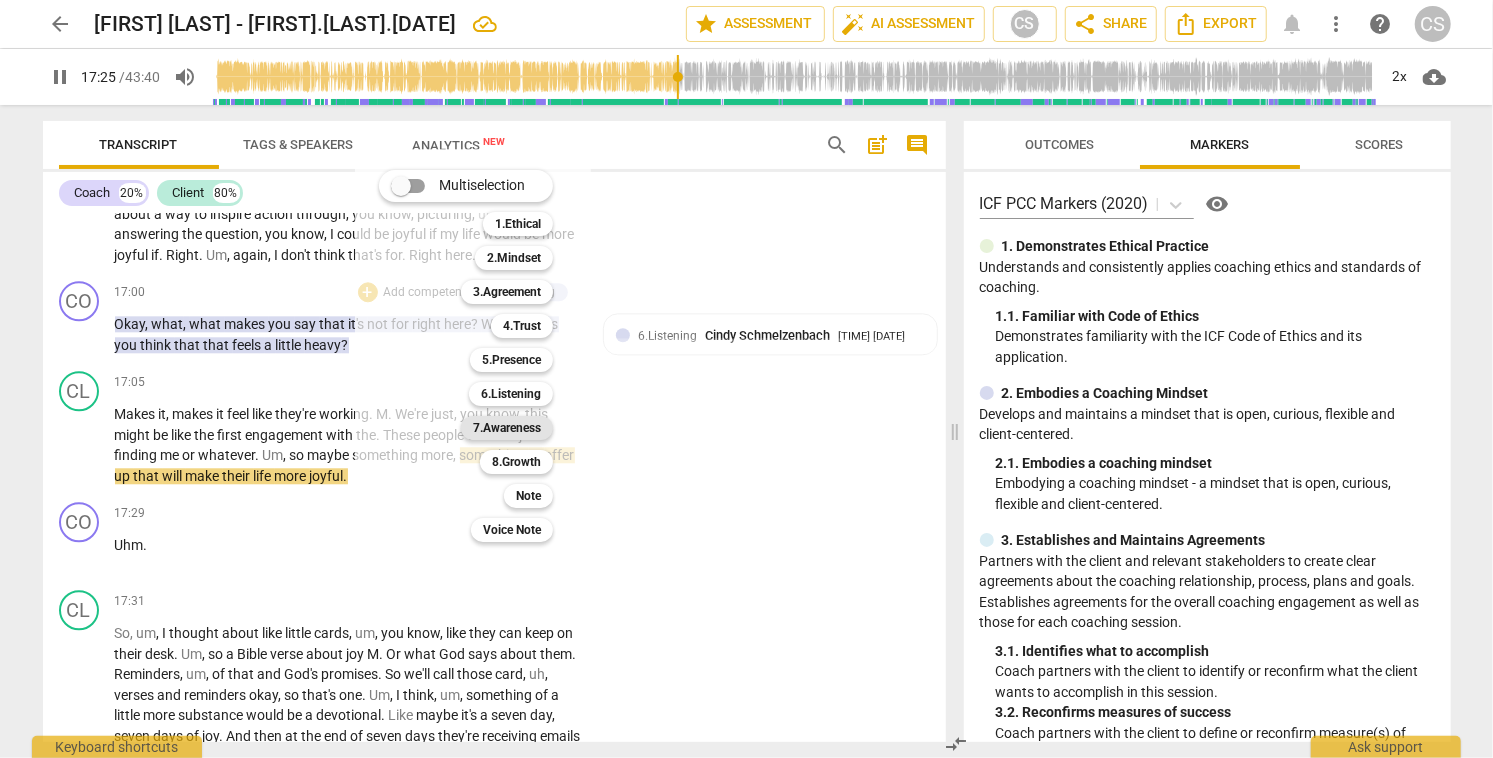 click on "7.Awareness" at bounding box center [507, 428] 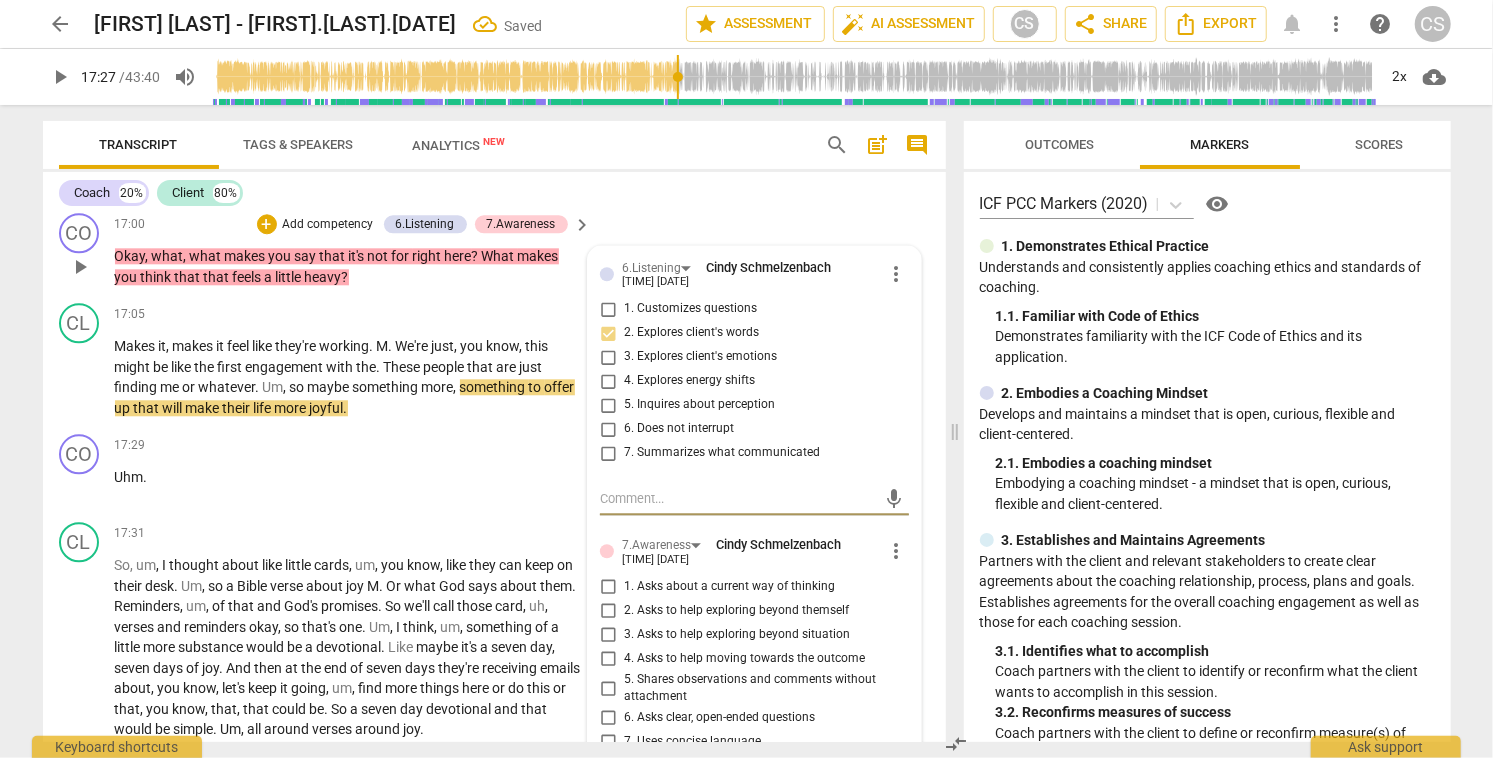 scroll, scrollTop: 7485, scrollLeft: 0, axis: vertical 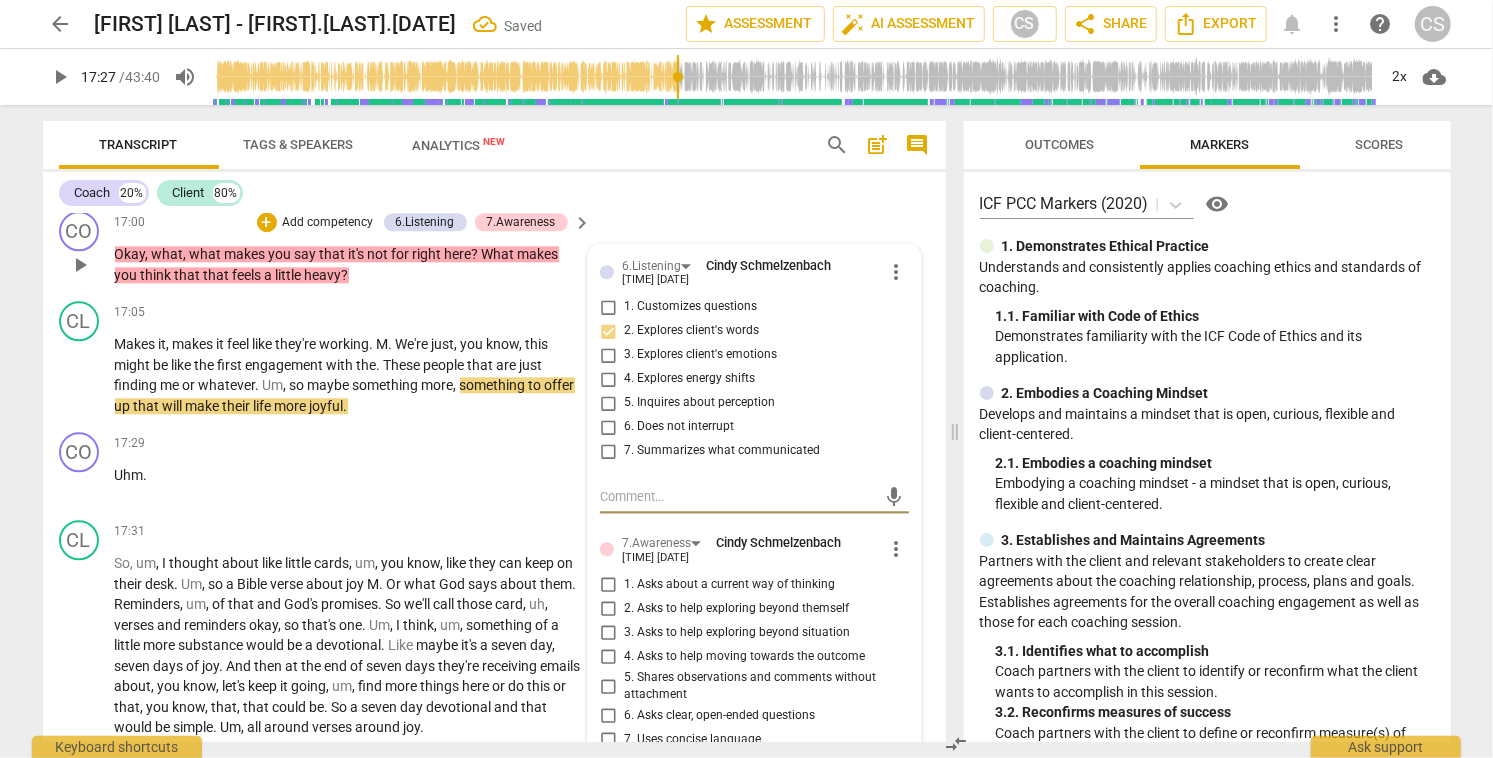 click on "3. Asks to help exploring beyond situation" at bounding box center (608, 633) 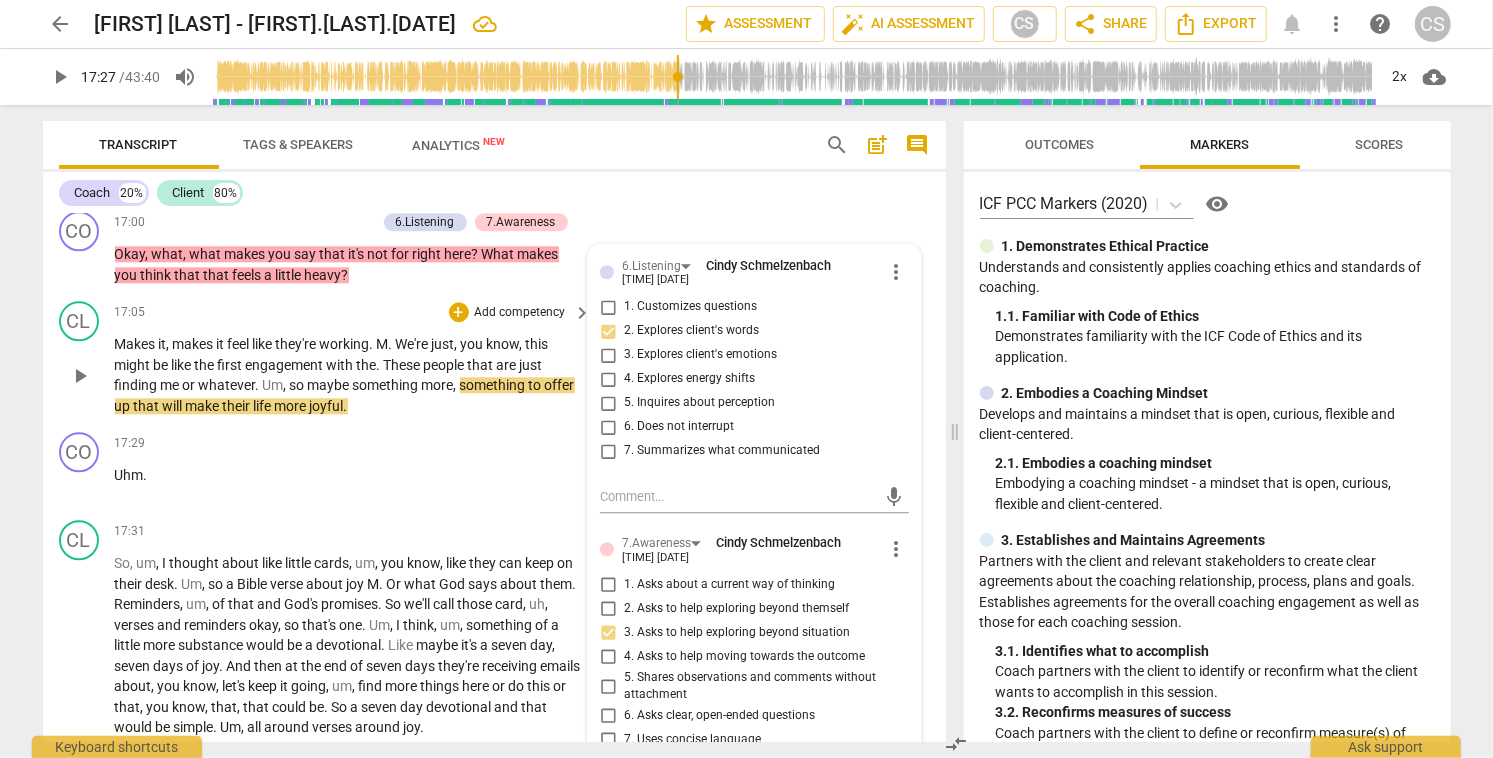 click on "play_arrow" at bounding box center (80, 376) 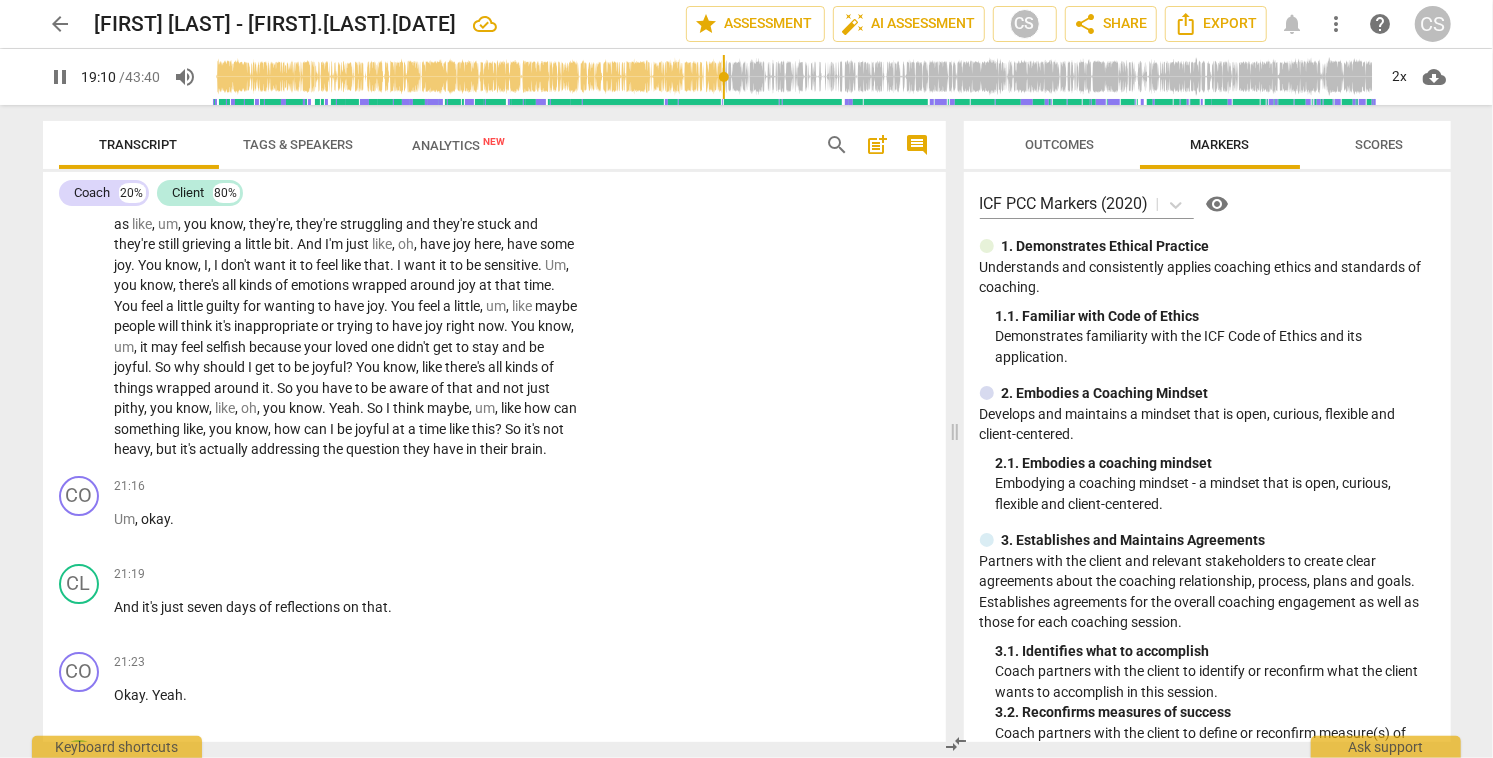 scroll, scrollTop: 8187, scrollLeft: 0, axis: vertical 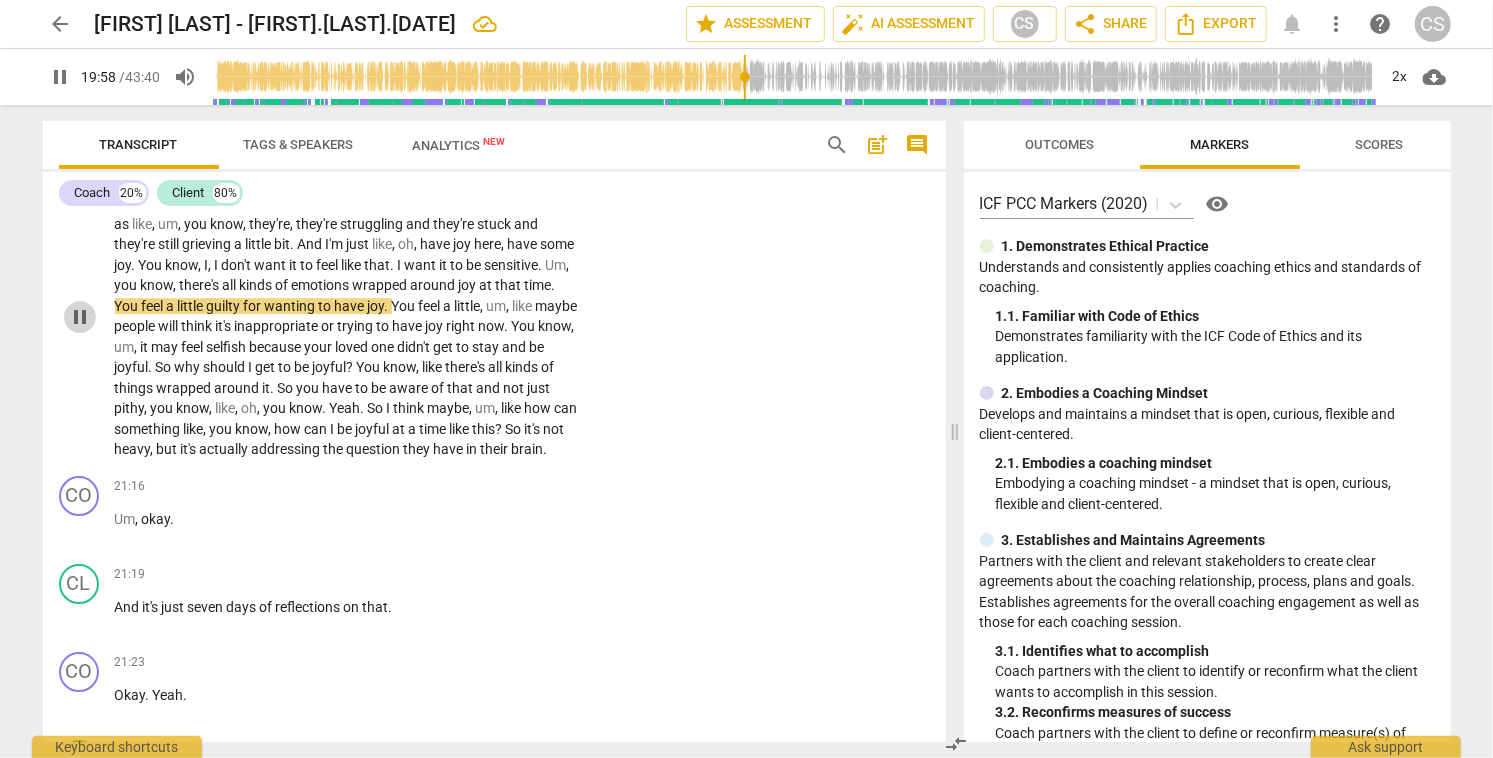 click on "pause" at bounding box center (80, 317) 